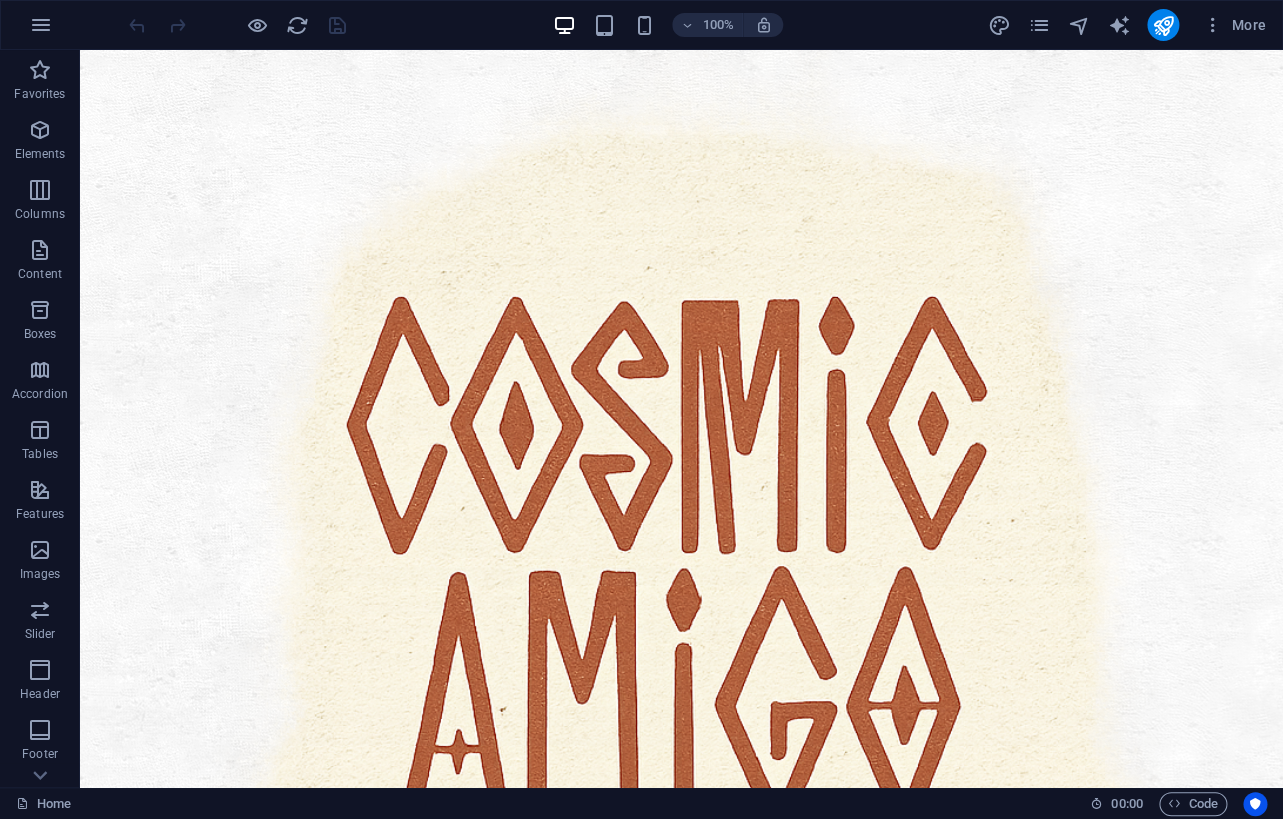 scroll, scrollTop: 0, scrollLeft: 0, axis: both 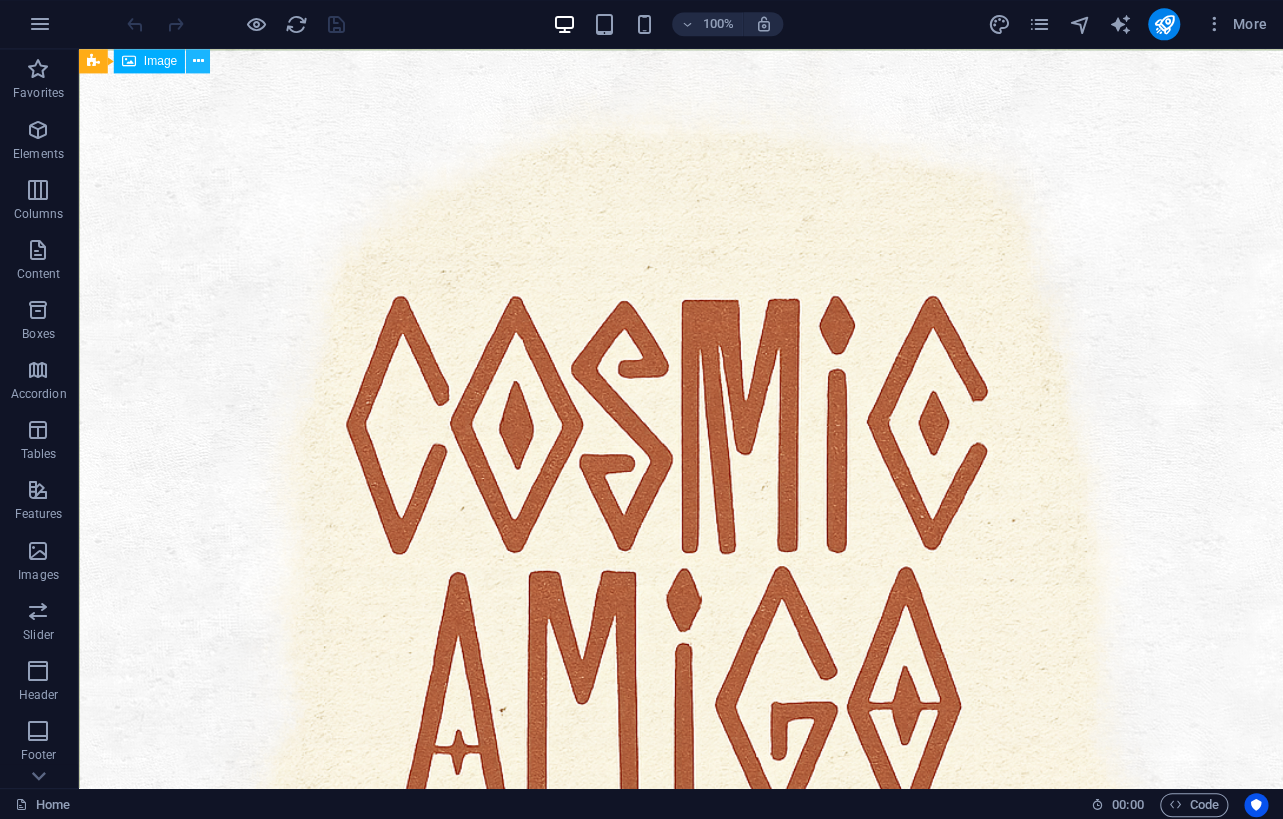 click at bounding box center [199, 62] 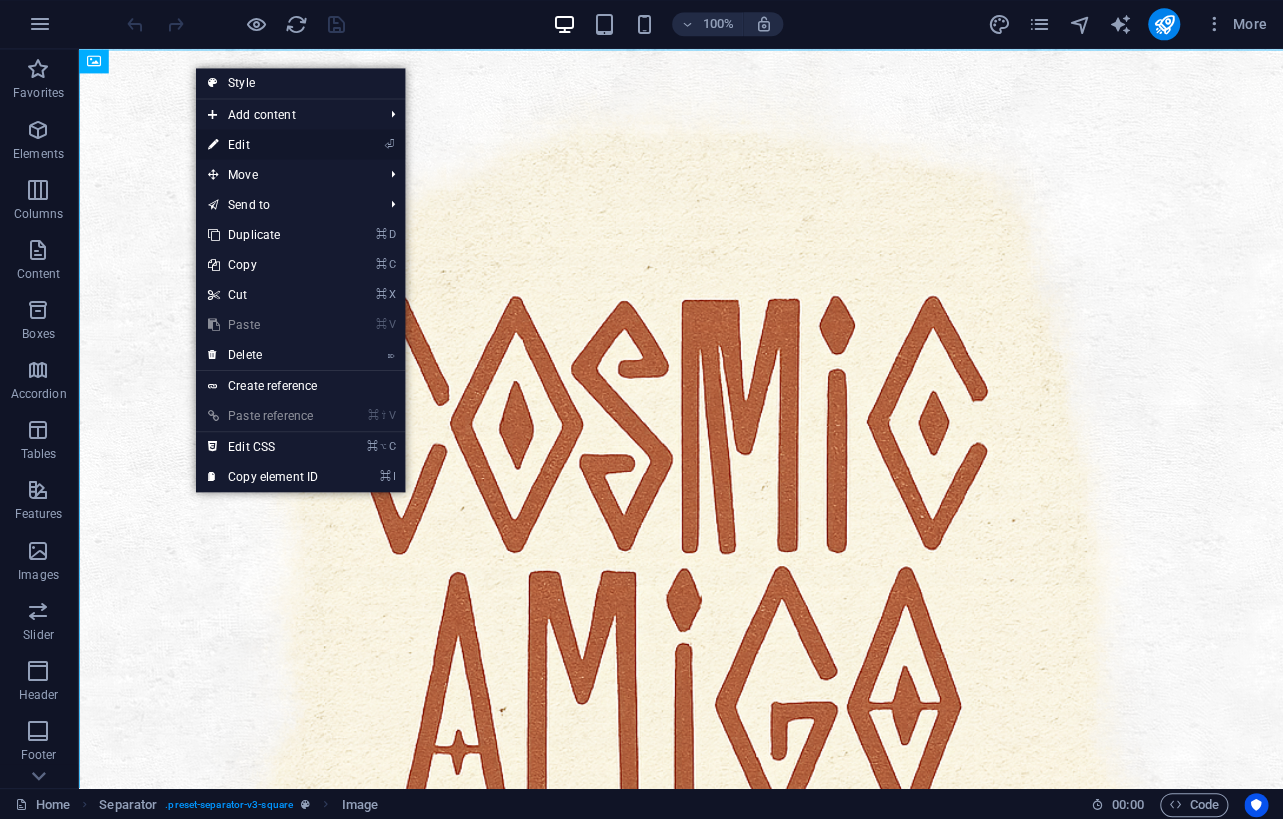 click on "⏎  Edit" at bounding box center [264, 145] 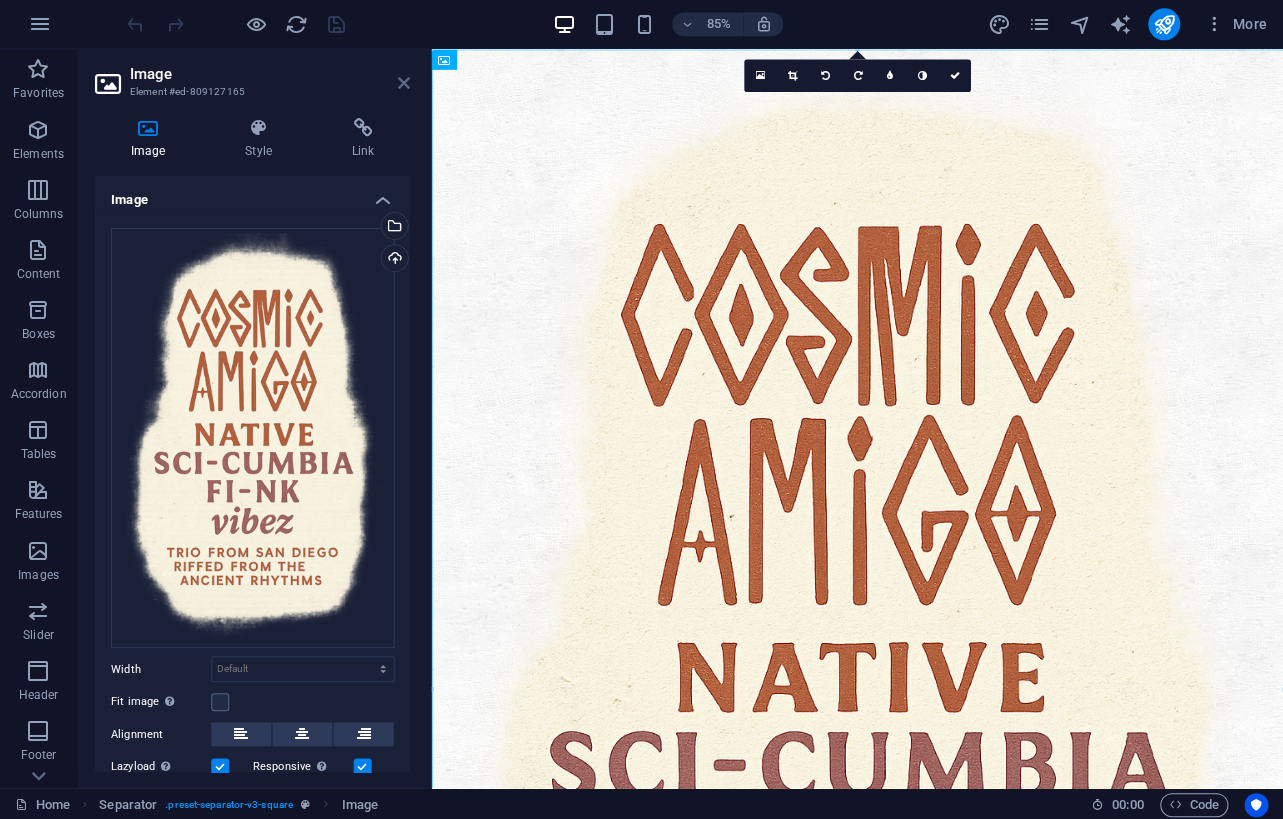 click at bounding box center [405, 84] 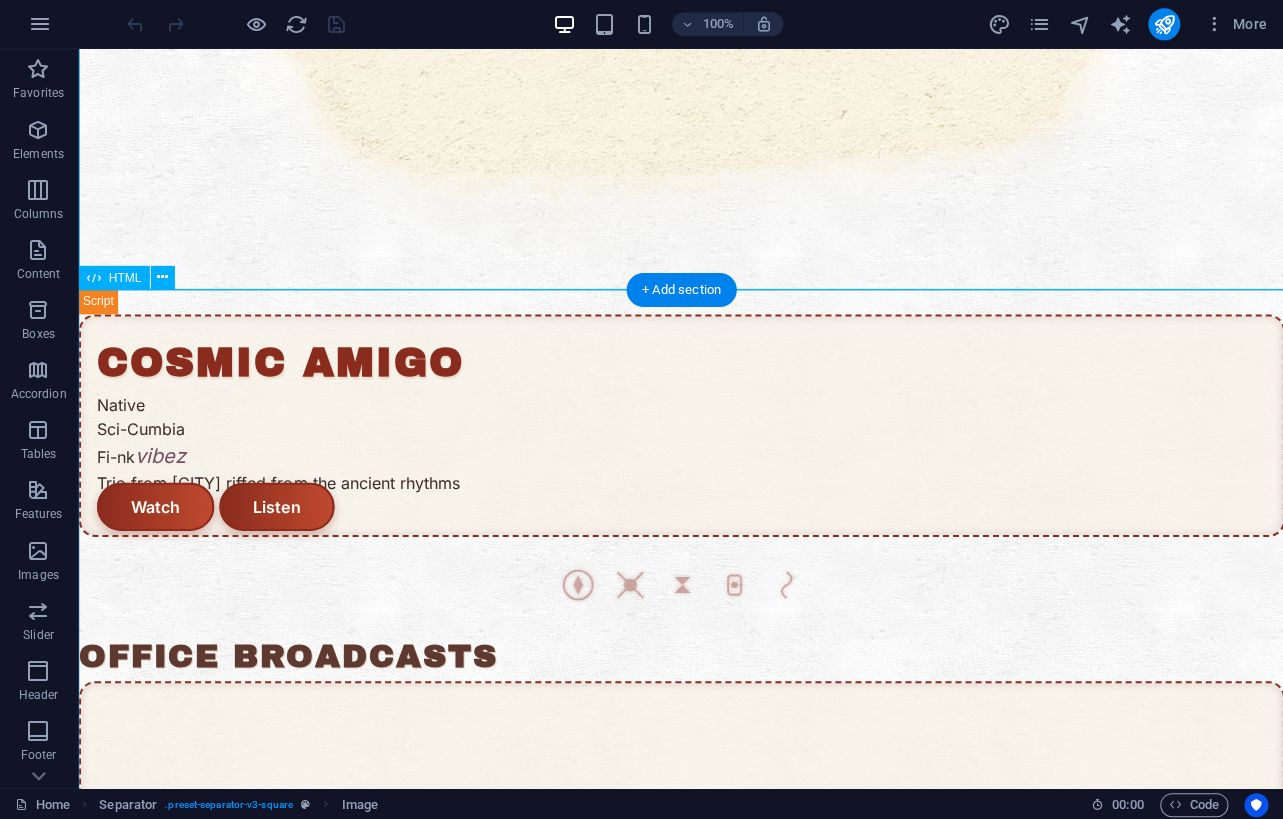 scroll, scrollTop: 1580, scrollLeft: 0, axis: vertical 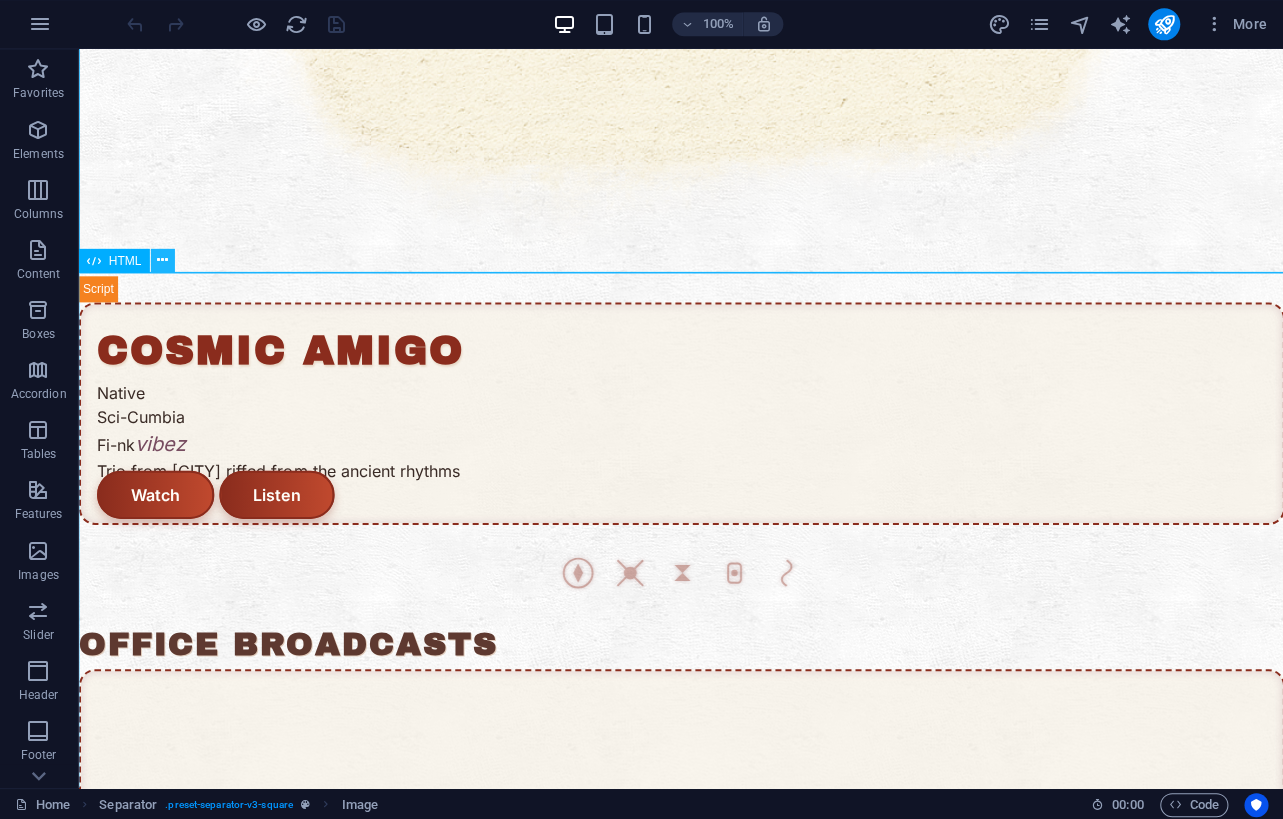 click at bounding box center [163, 260] 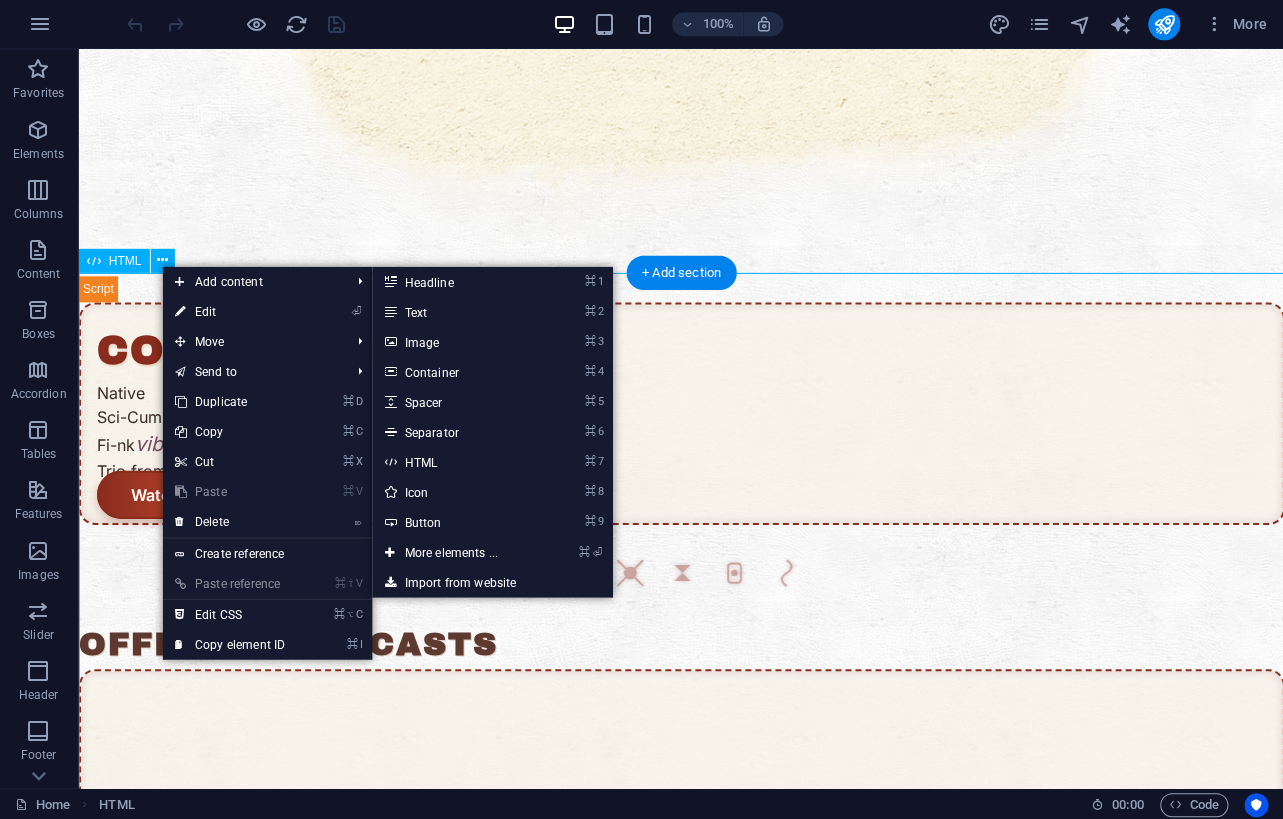 click on "Cosmic Amigo — Native Sci Cumbia Fi-nk Vibez
COSMIC AMIGO
Native
Sci-Cumbia Fi-nk  vibez
Trio from San Diego riffed from the ancient rhythms
Watch
Listen
Office Broadcasts
Sound Offerings
Follow the Signal
© 2025 Cosmic Amigo. Rooted & Lifted" at bounding box center (679, 750) 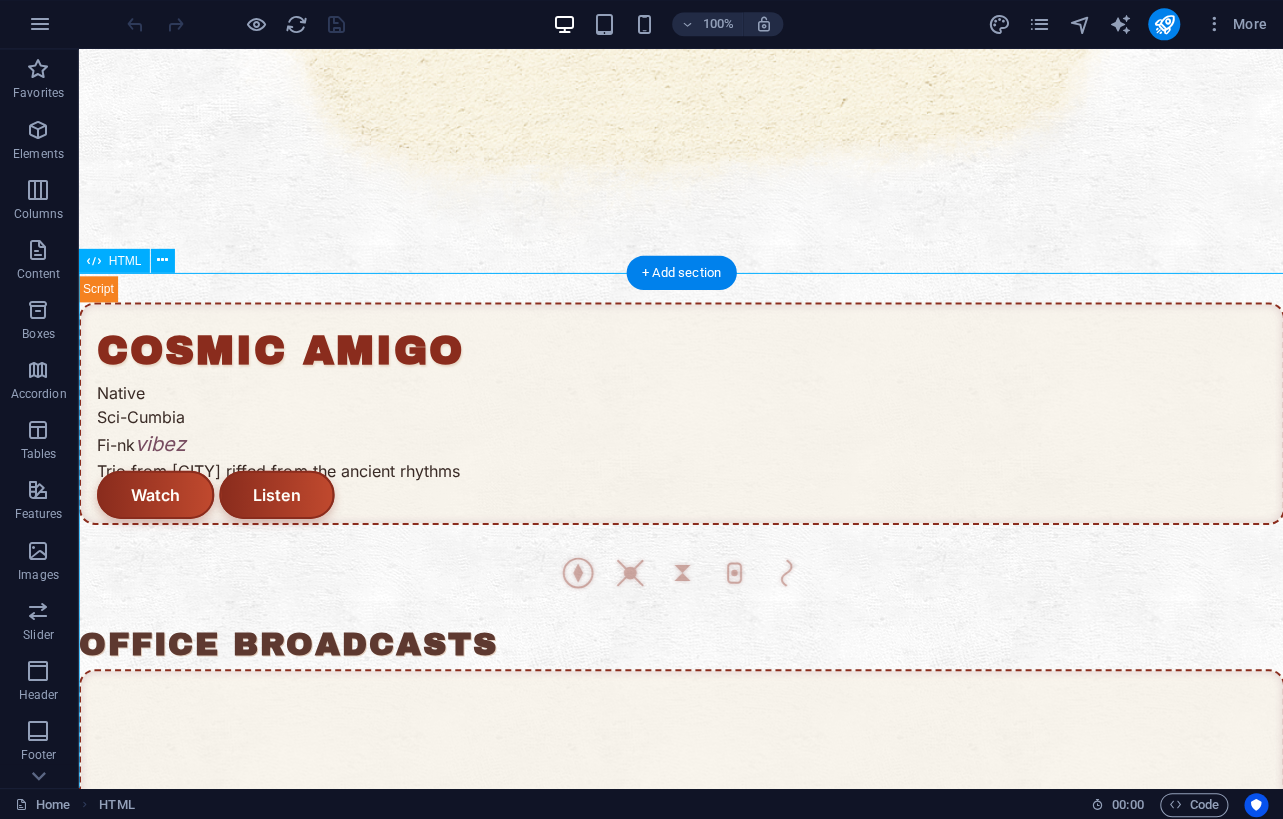 click on "Cosmic Amigo — Native Sci Cumbia Fi-nk Vibez
COSMIC AMIGO
Native
Sci-Cumbia Fi-nk  vibez
Trio from San Diego riffed from the ancient rhythms
Watch
Listen
Office Broadcasts
Sound Offerings
Follow the Signal
© 2025 Cosmic Amigo. Rooted & Lifted" at bounding box center (679, 750) 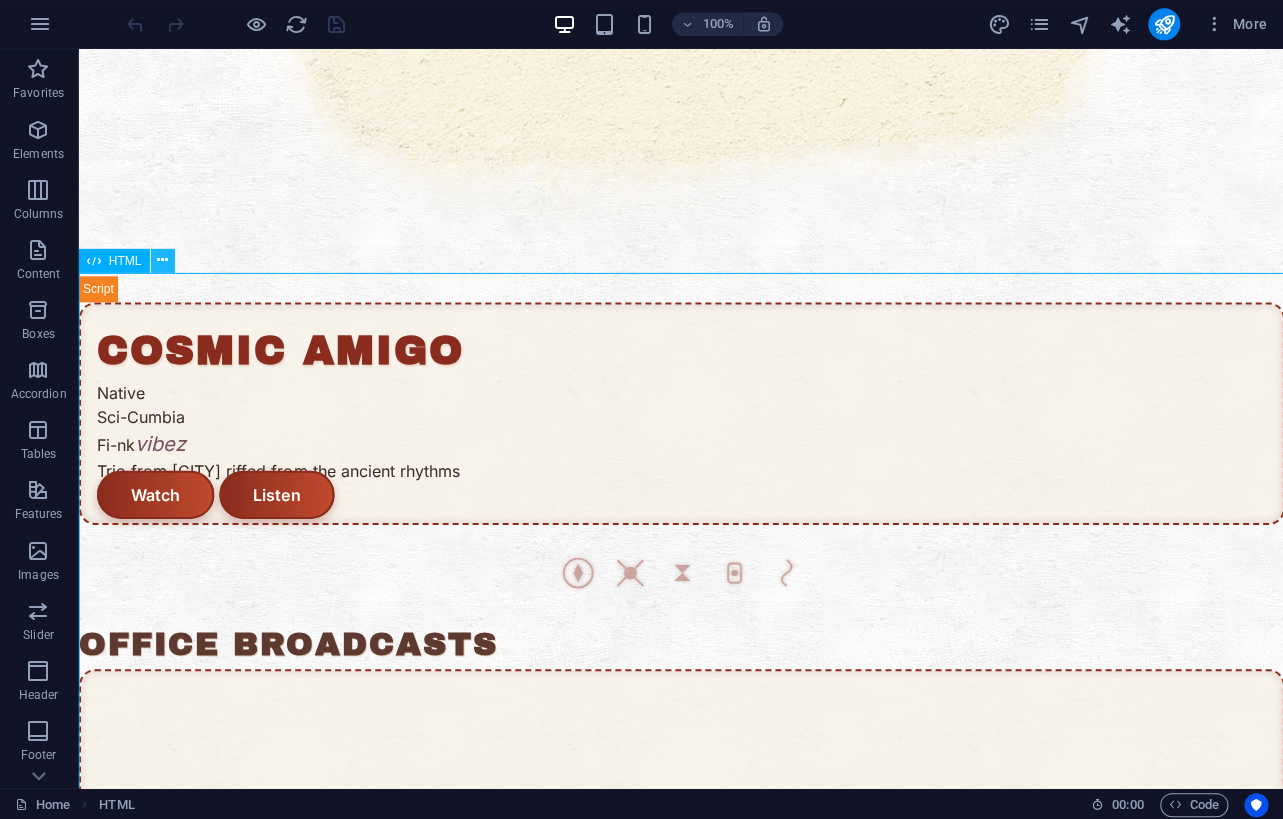 click at bounding box center (164, 261) 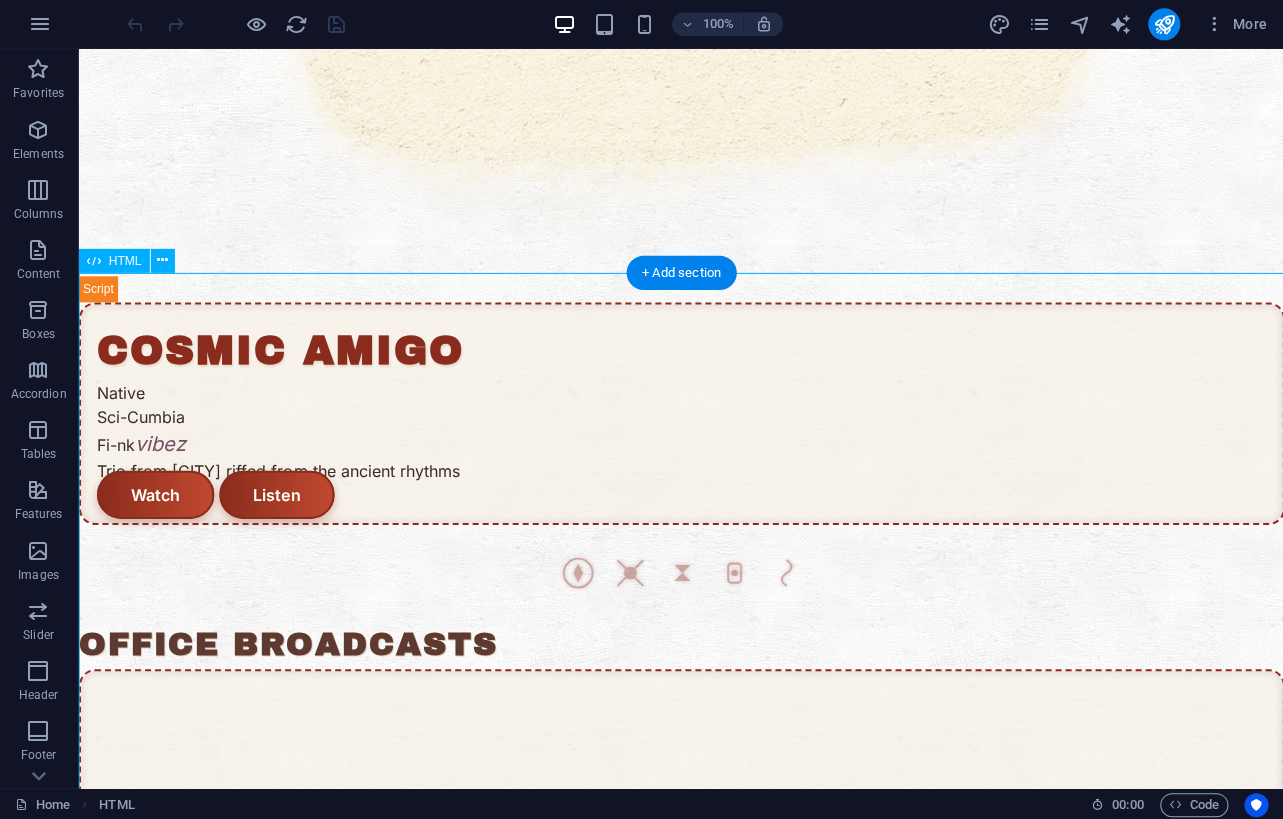 click on "Cosmic Amigo — Native Sci Cumbia Fi-nk Vibez
COSMIC AMIGO
Native
Sci-Cumbia Fi-nk  vibez
Trio from San Diego riffed from the ancient rhythms
Watch
Listen
Office Broadcasts
Sound Offerings
Follow the Signal
© 2025 Cosmic Amigo. Rooted & Lifted" at bounding box center (679, 750) 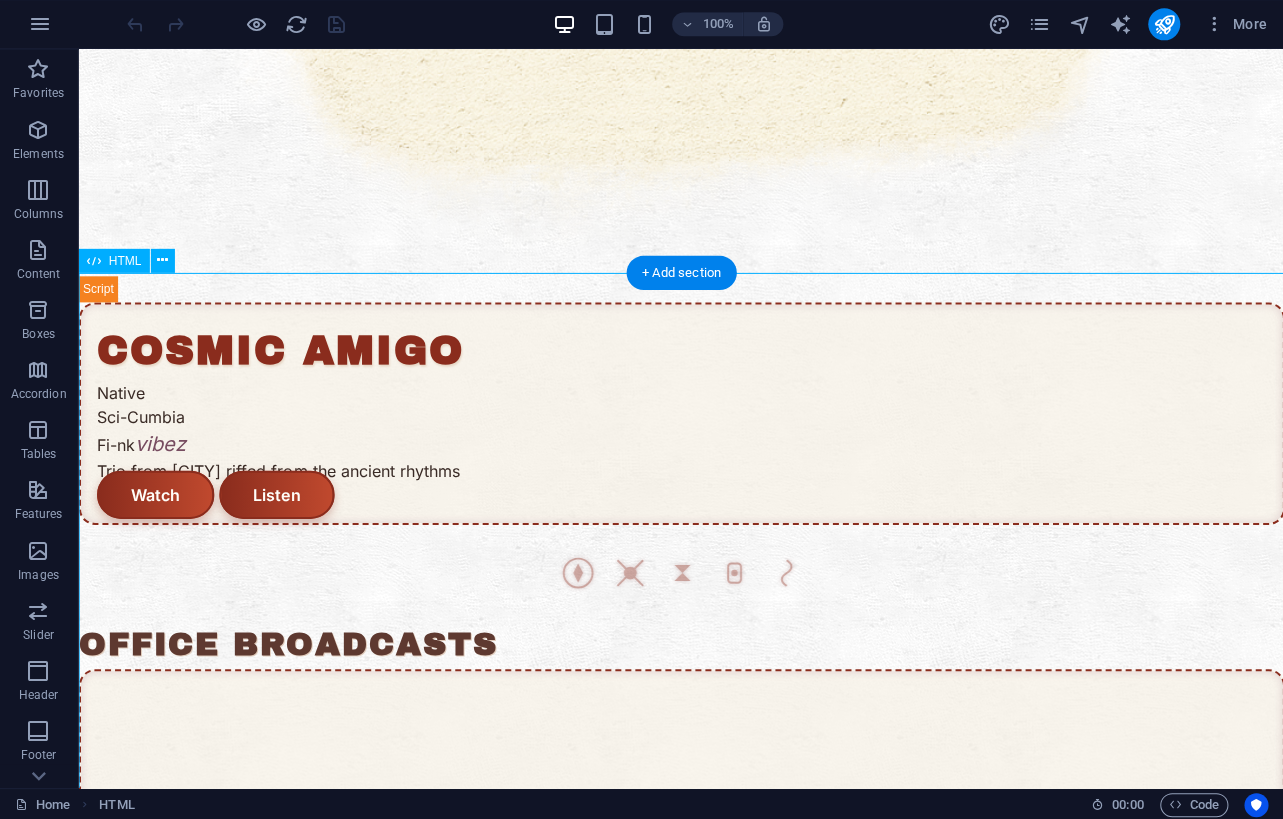 click on "Cosmic Amigo — Native Sci Cumbia Fi-nk Vibez
COSMIC AMIGO
Native
Sci-Cumbia Fi-nk  vibez
Trio from San Diego riffed from the ancient rhythms
Watch
Listen
Office Broadcasts
Sound Offerings
Follow the Signal
© 2025 Cosmic Amigo. Rooted & Lifted" at bounding box center [679, 750] 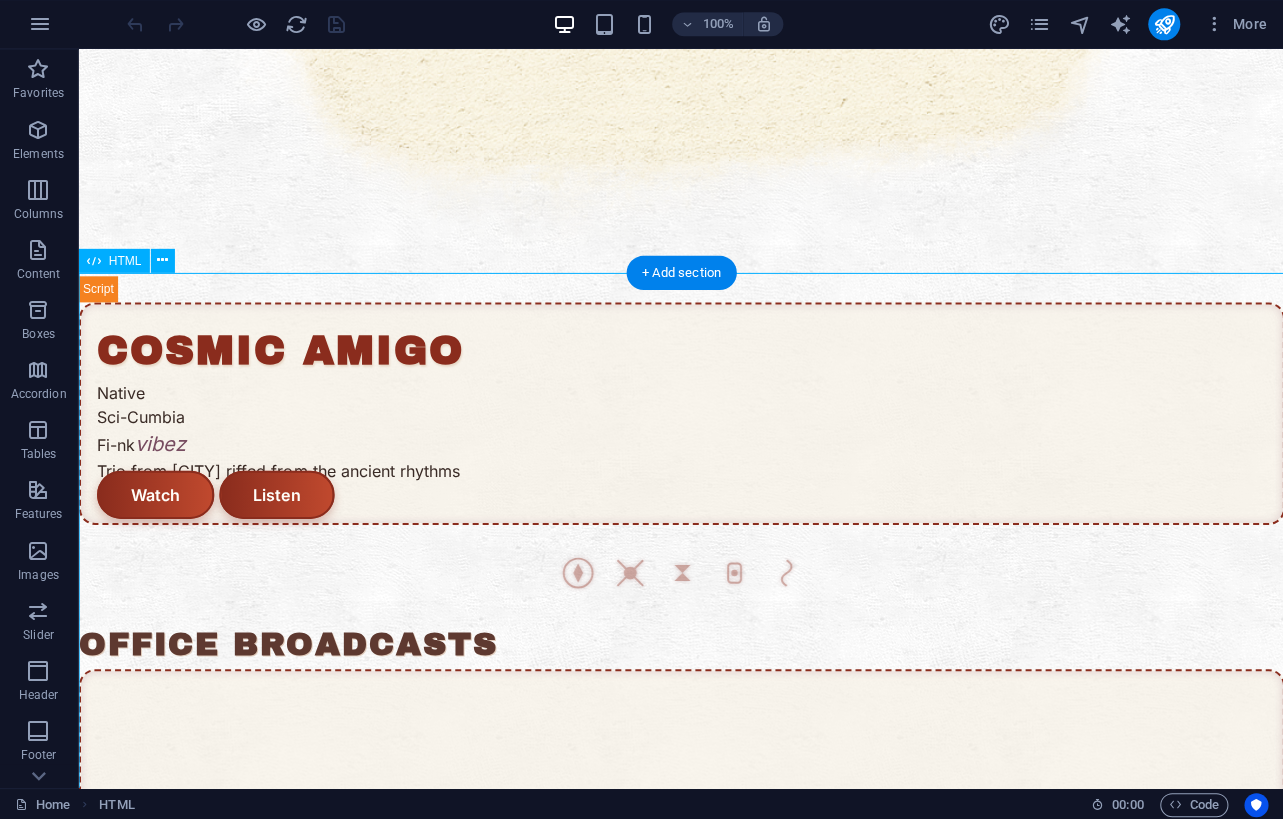 click on "Cosmic Amigo — Native Sci Cumbia Fi-nk Vibez
COSMIC AMIGO
Native
Sci-Cumbia Fi-nk  vibez
Trio from San Diego riffed from the ancient rhythms
Watch
Listen
Office Broadcasts
Sound Offerings
Follow the Signal
© 2025 Cosmic Amigo. Rooted & Lifted" at bounding box center [679, 750] 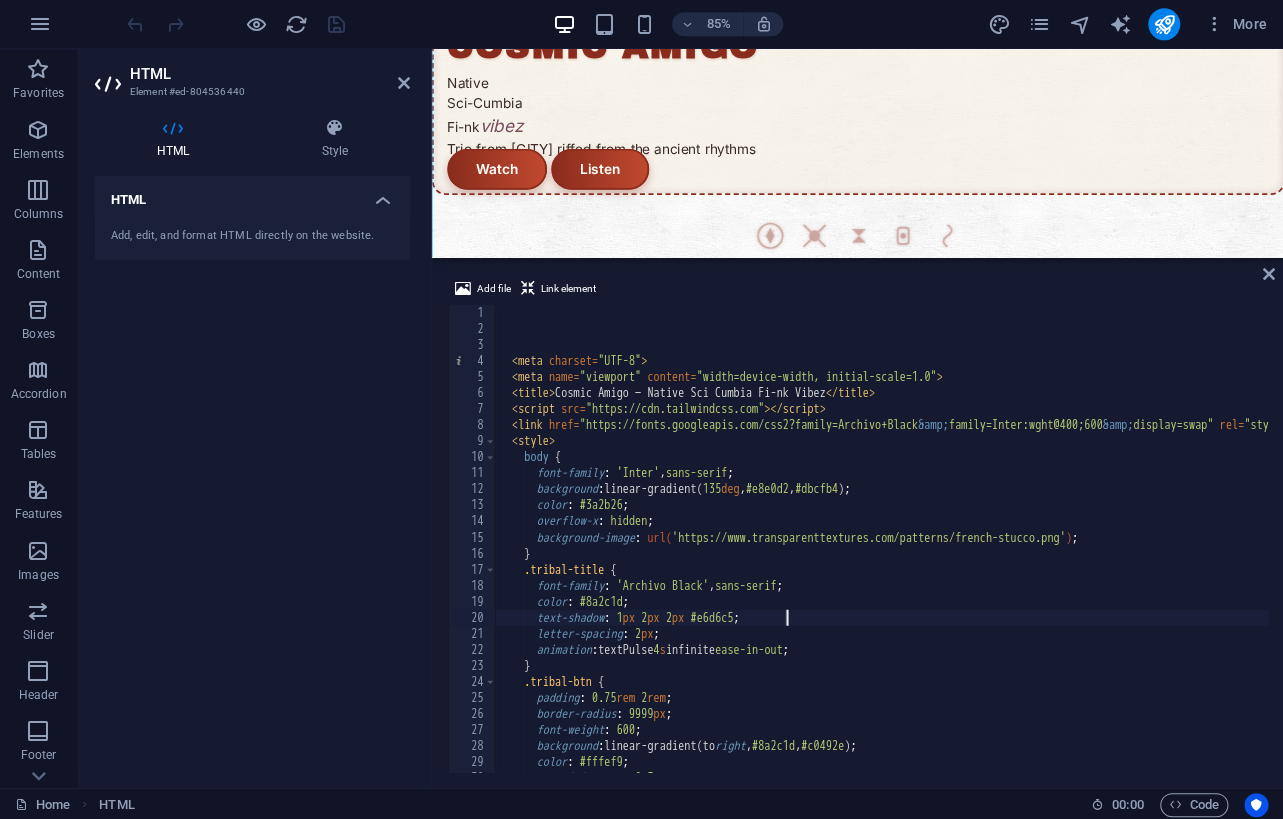 click on "< meta   charset = "UTF-8" >    < meta   name = "viewport"   content = "width=device-width, initial-scale=1.0" >    < title > Cosmic Amigo — Native Sci Cumbia Fi-nk Vibez </ title >    < script   src = "https://cdn.tailwindcss.com" > </ script >    < link   href = "https://fonts.googleapis.com/css2?family=Archivo+Black &amp; family=Inter:wght@400;600 &amp; display=swap"   rel = "stylesheet" >    < style >      body   {         font-family :   ' Inter ' ,  sans-serif ;         background :  linear-gradient( 135 deg ,  #e8e0d2 ,  #dbcfb4 ) ;         color :   #3a2b26 ;         overflow-x :   hidden ;         background-image :   url( 'https://www.transparenttextures.com/patterns/french-stucco.png' ) ;      }      .tribal-title   {         font-family :   ' Archivo Black ' ,  sans-serif ;         color :   #8a2c1d ;         text-shadow :   1 px   2 px   2 px   #e6d6c5 ;         letter-spacing :   2 px ;         animation :  textPulse  4 s  infinite  ease-in-out ;      }      .tribal-btn   {         padding" at bounding box center (1083, 554) 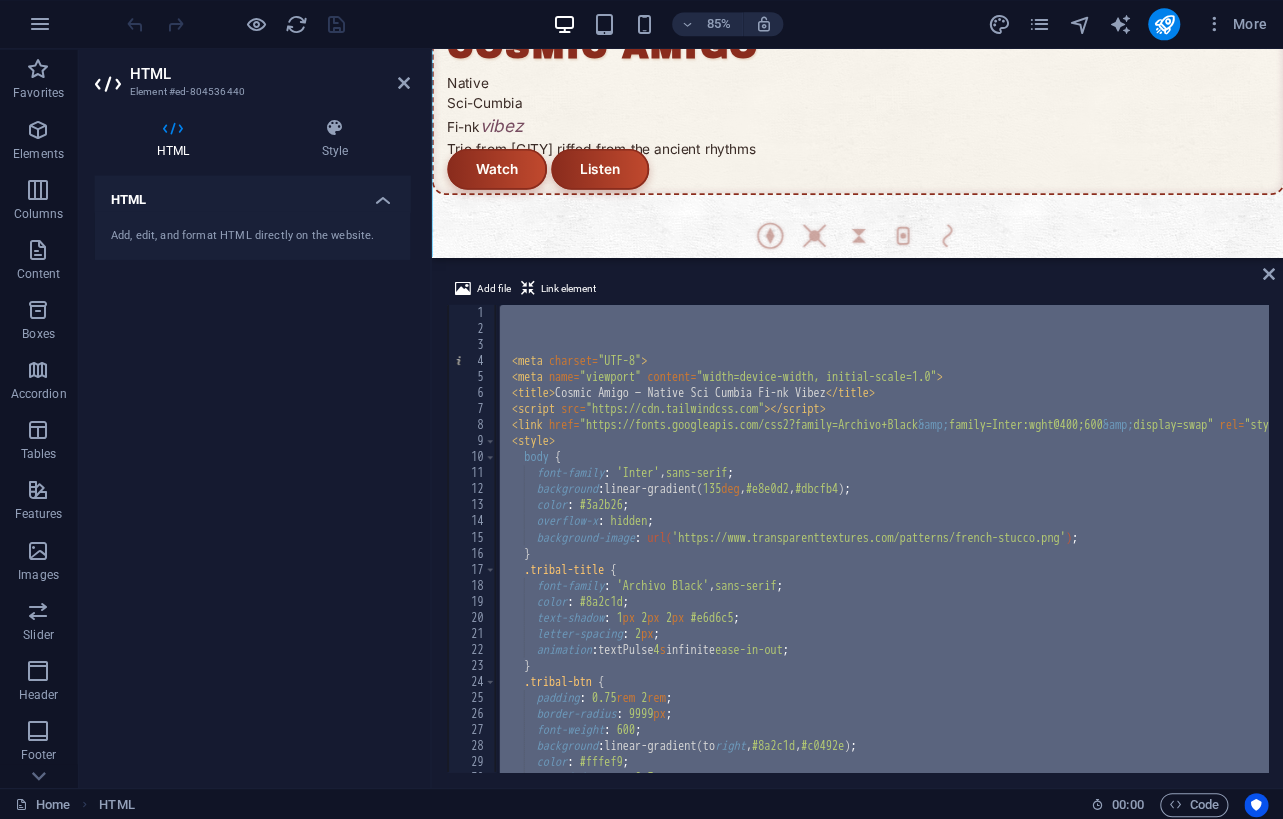 type 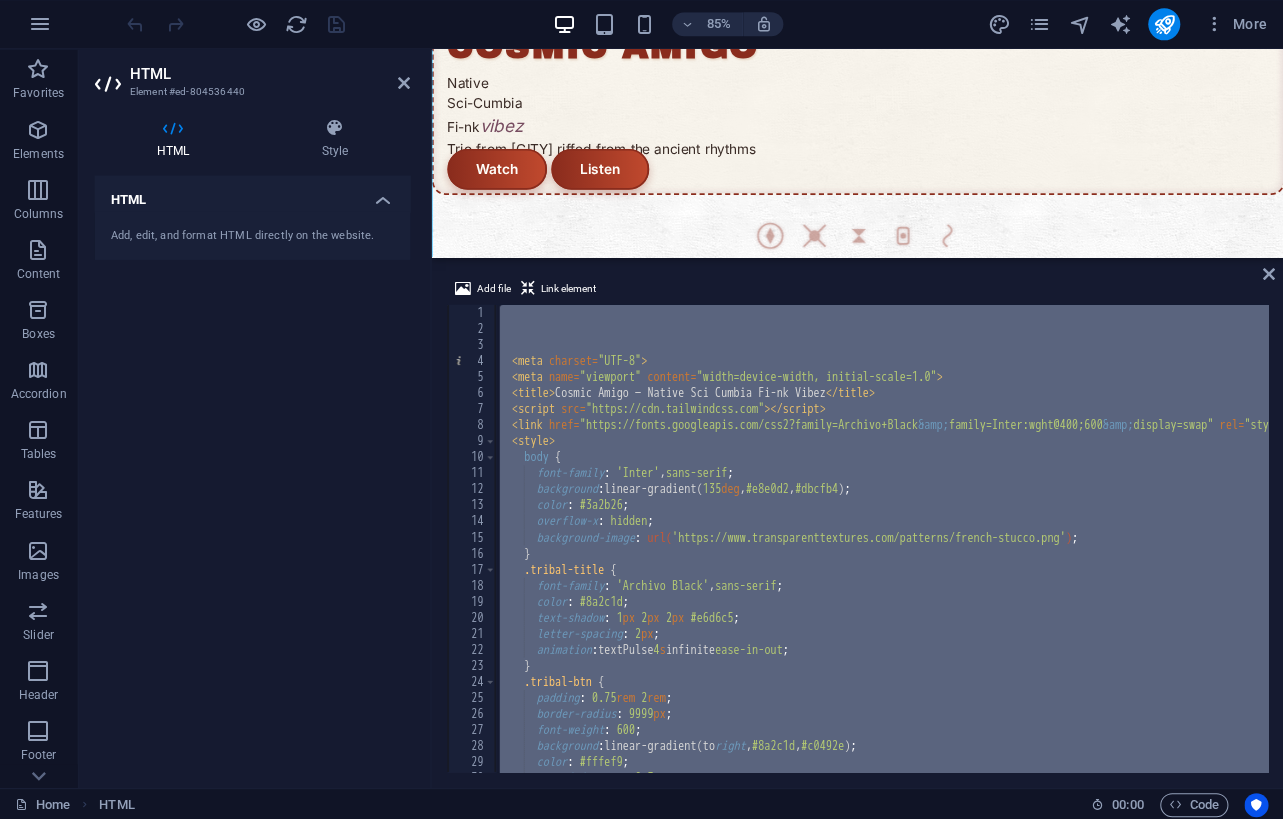scroll, scrollTop: 1134, scrollLeft: 0, axis: vertical 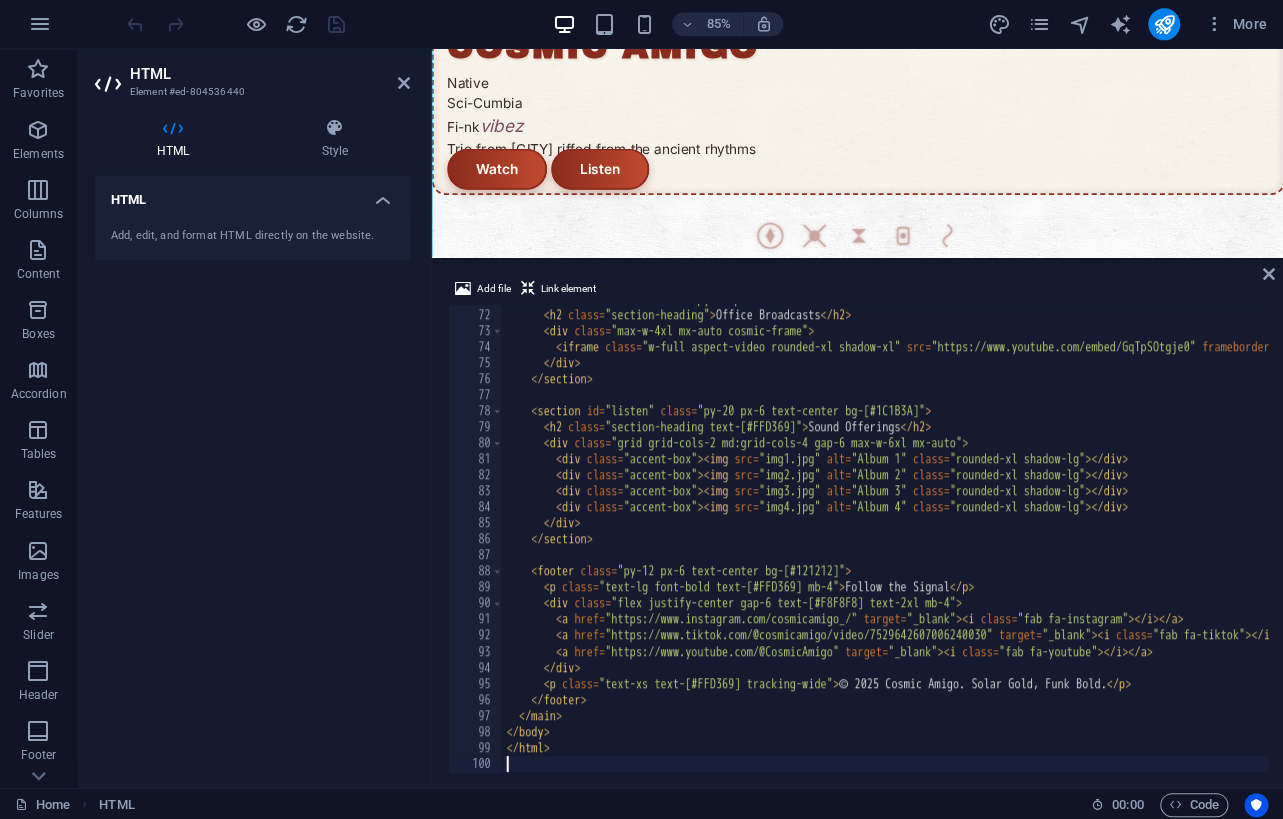 click on "HTML Add, edit, and format HTML directly on the website." at bounding box center [253, 473] 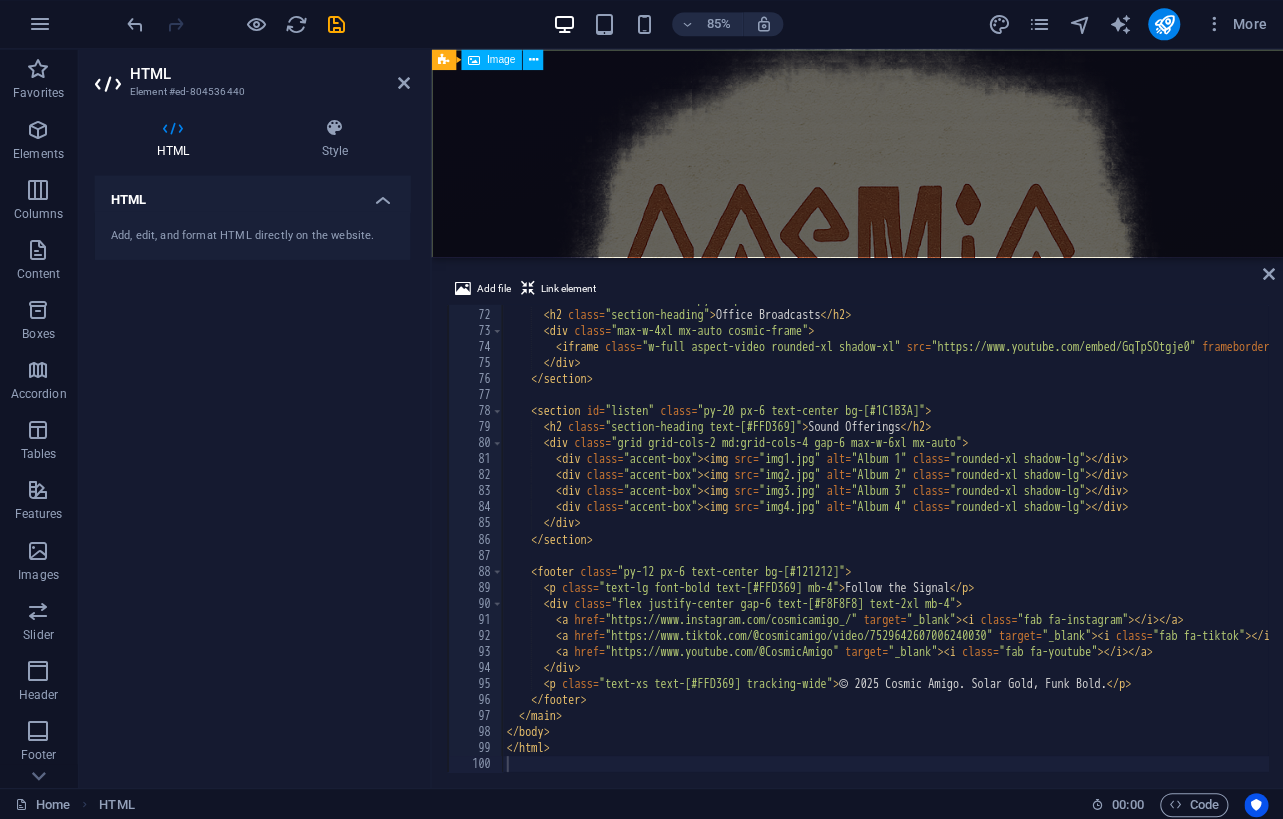 scroll, scrollTop: 0, scrollLeft: 0, axis: both 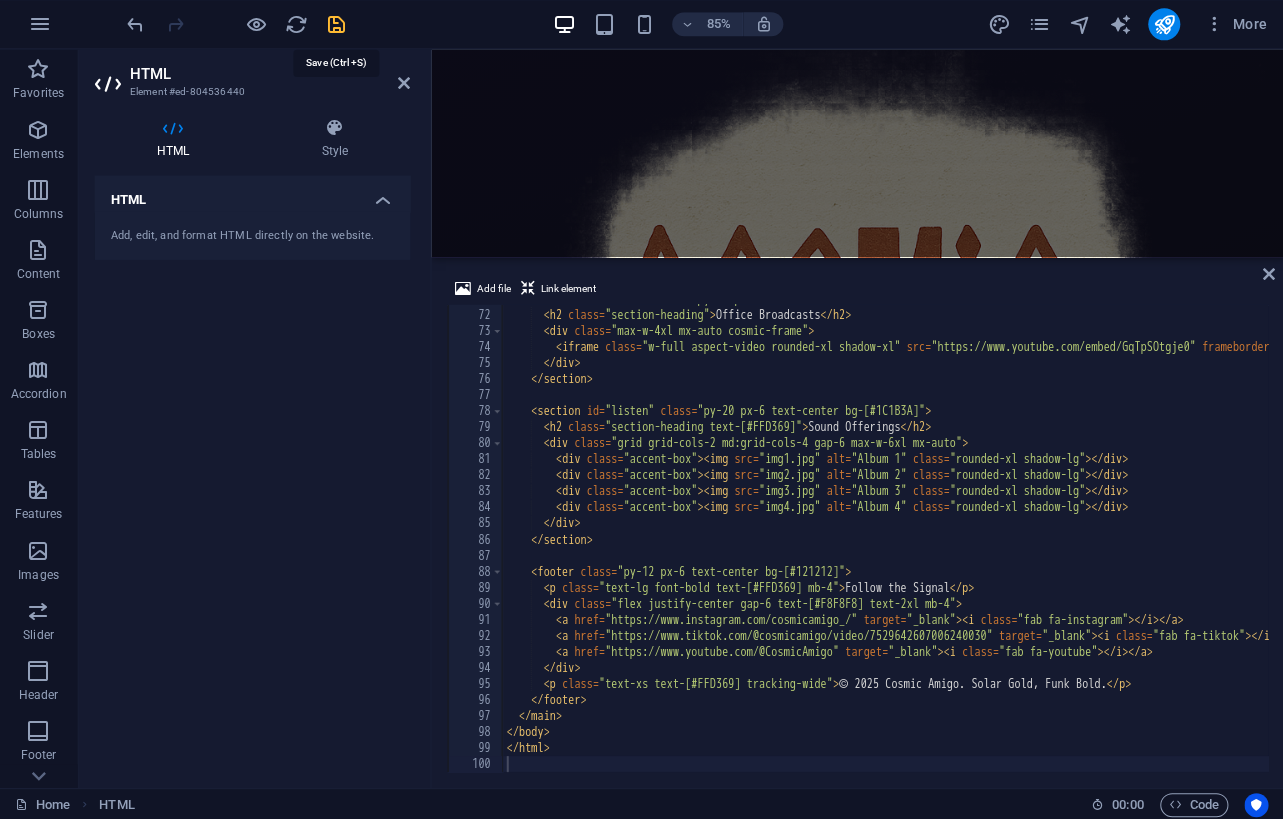 click at bounding box center (337, 25) 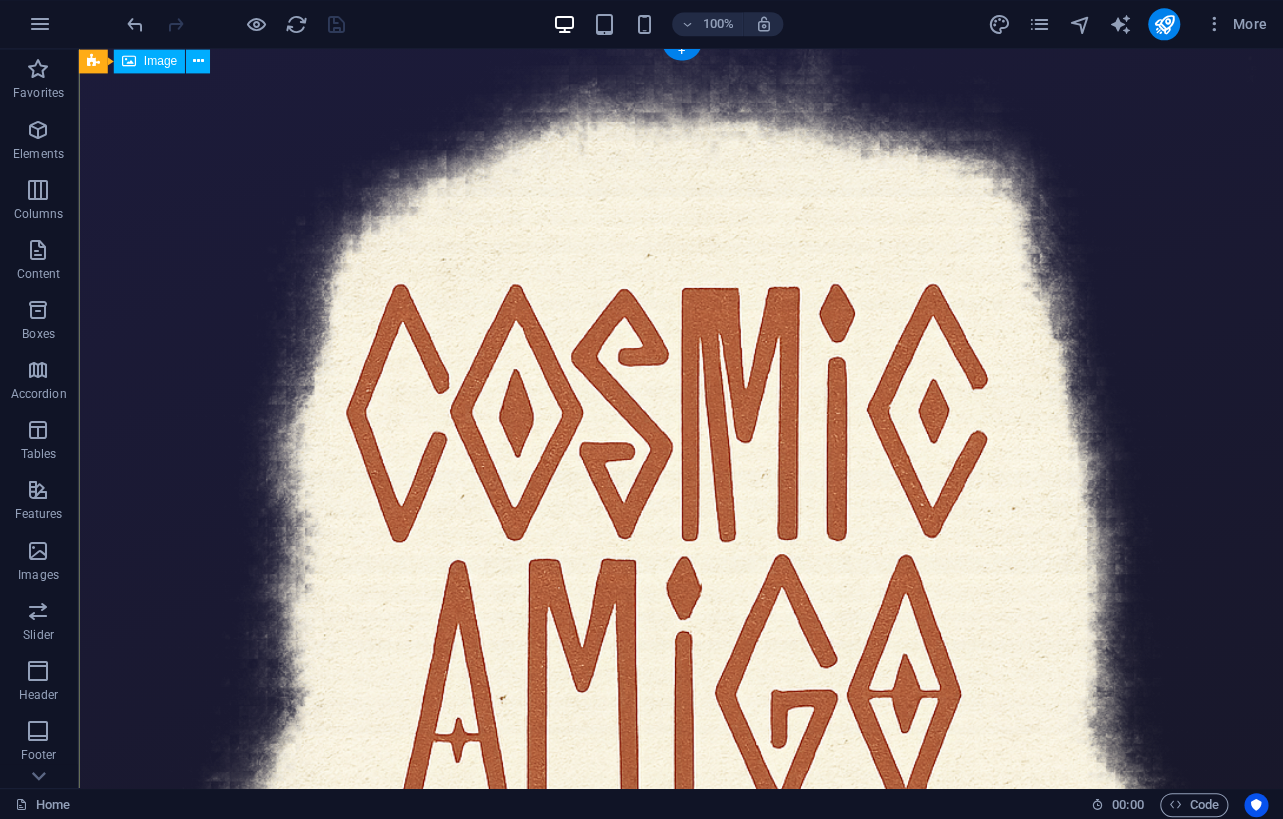 scroll, scrollTop: 0, scrollLeft: 0, axis: both 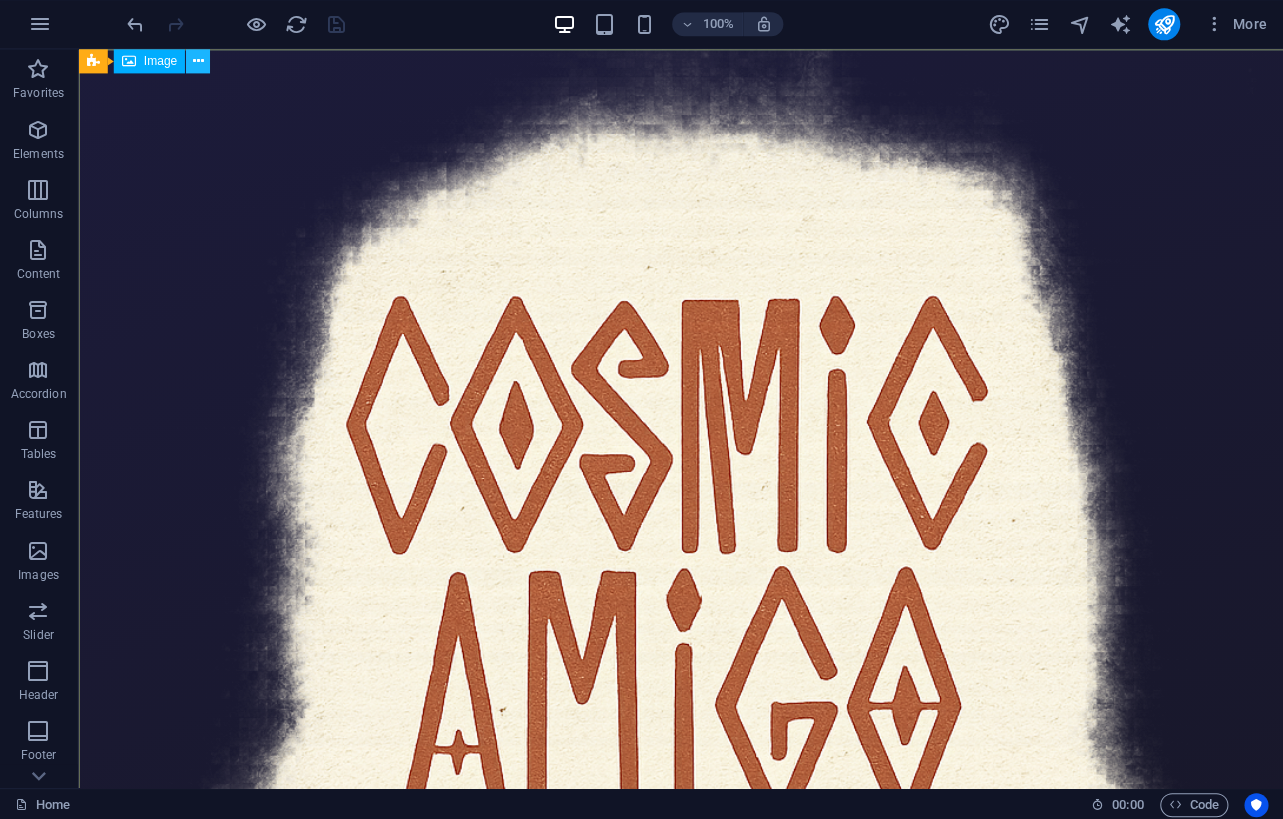 click at bounding box center [199, 62] 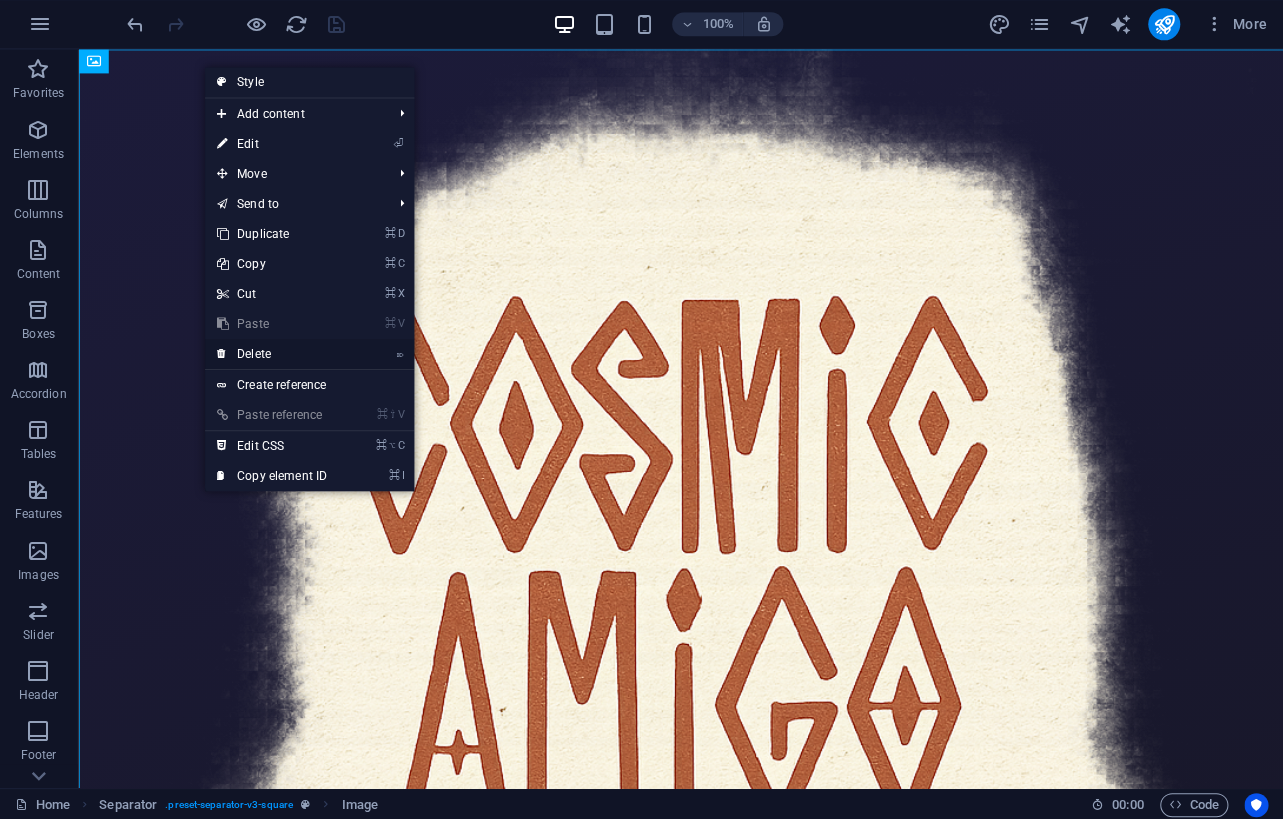 click on "⌦  Delete" at bounding box center [273, 354] 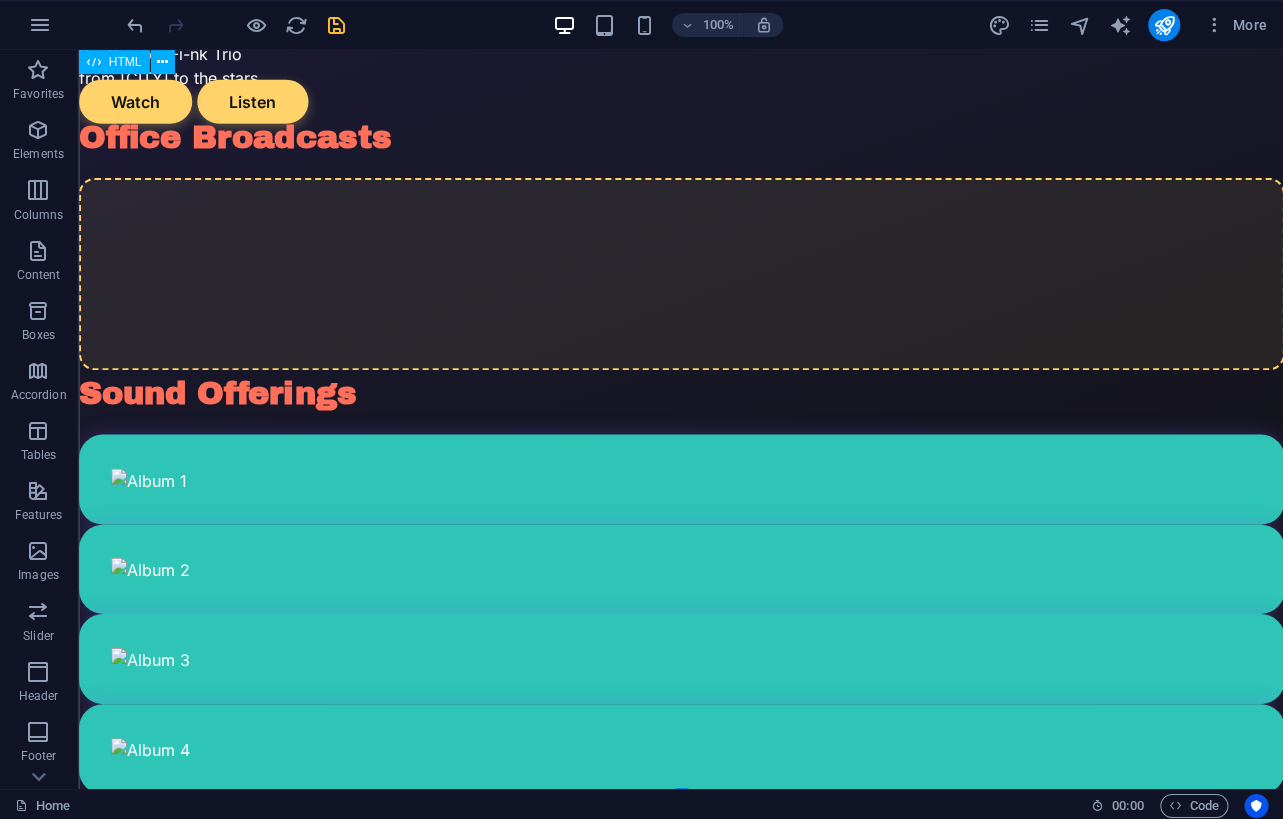 scroll, scrollTop: 0, scrollLeft: 0, axis: both 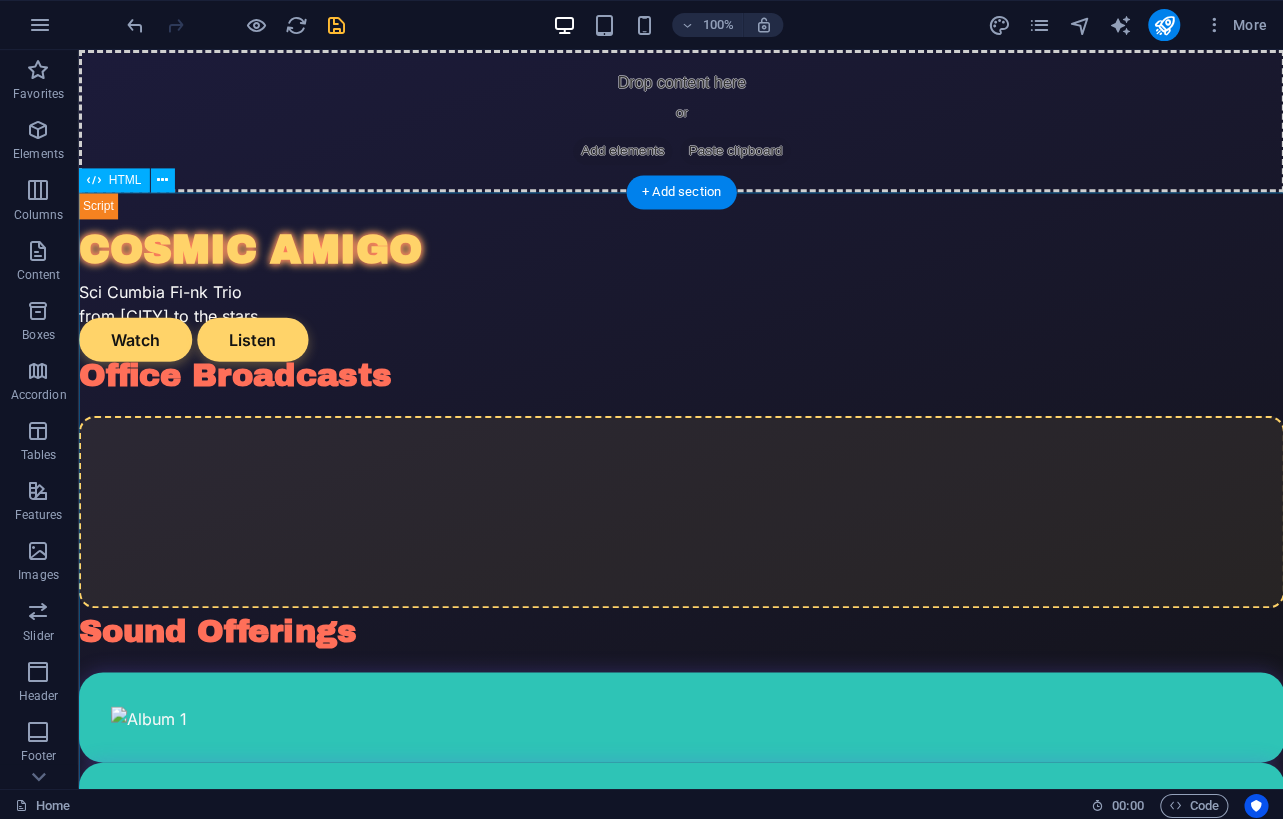click on "Cosmic Amigo — Sci-Cumbia Funk from Space
COSMIC AMIGO
Sci Cumbia Fi-nk Trio
from San Diego to the stars
Watch
Listen
Office Broadcasts
Sound Offerings
Follow the Signal
© 2025 Cosmic Amigo. Solar Gold, Funk Bold." at bounding box center (679, 635) 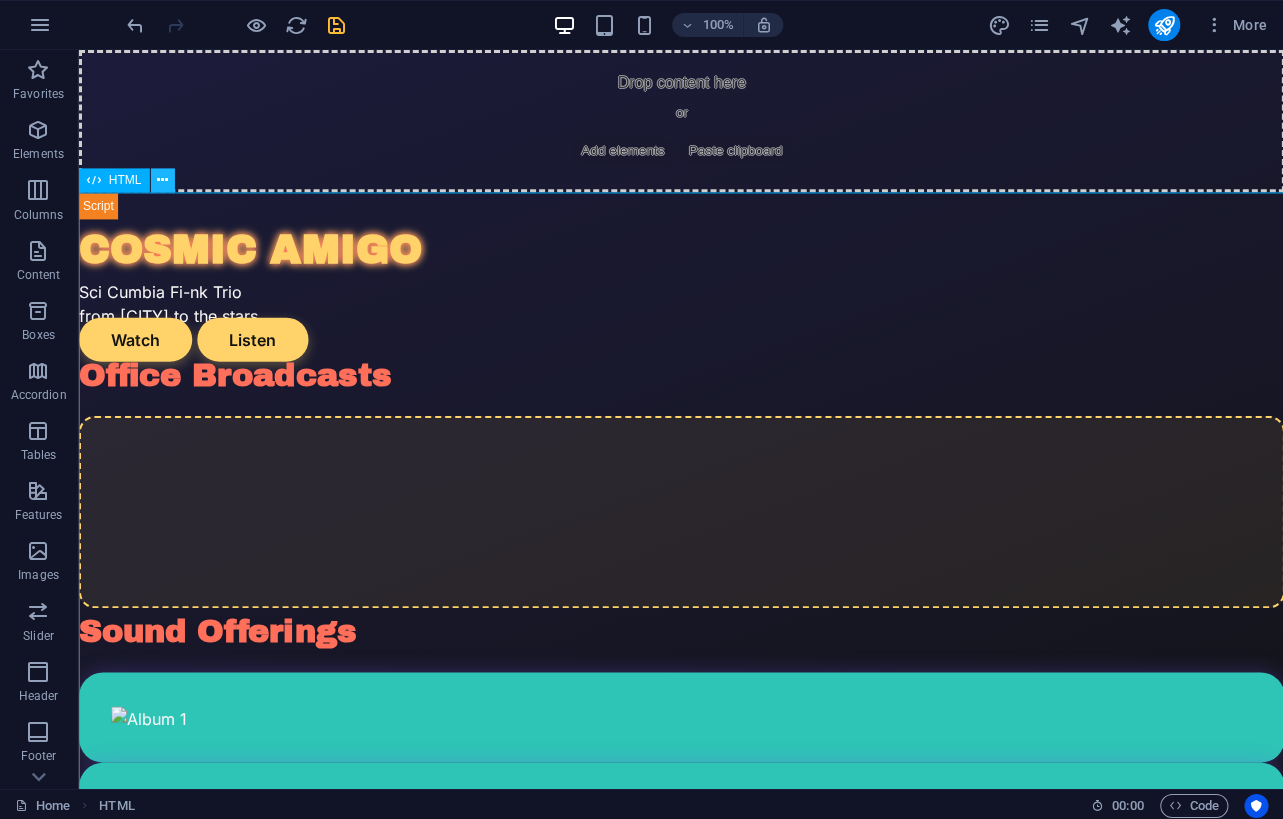 click at bounding box center [163, 180] 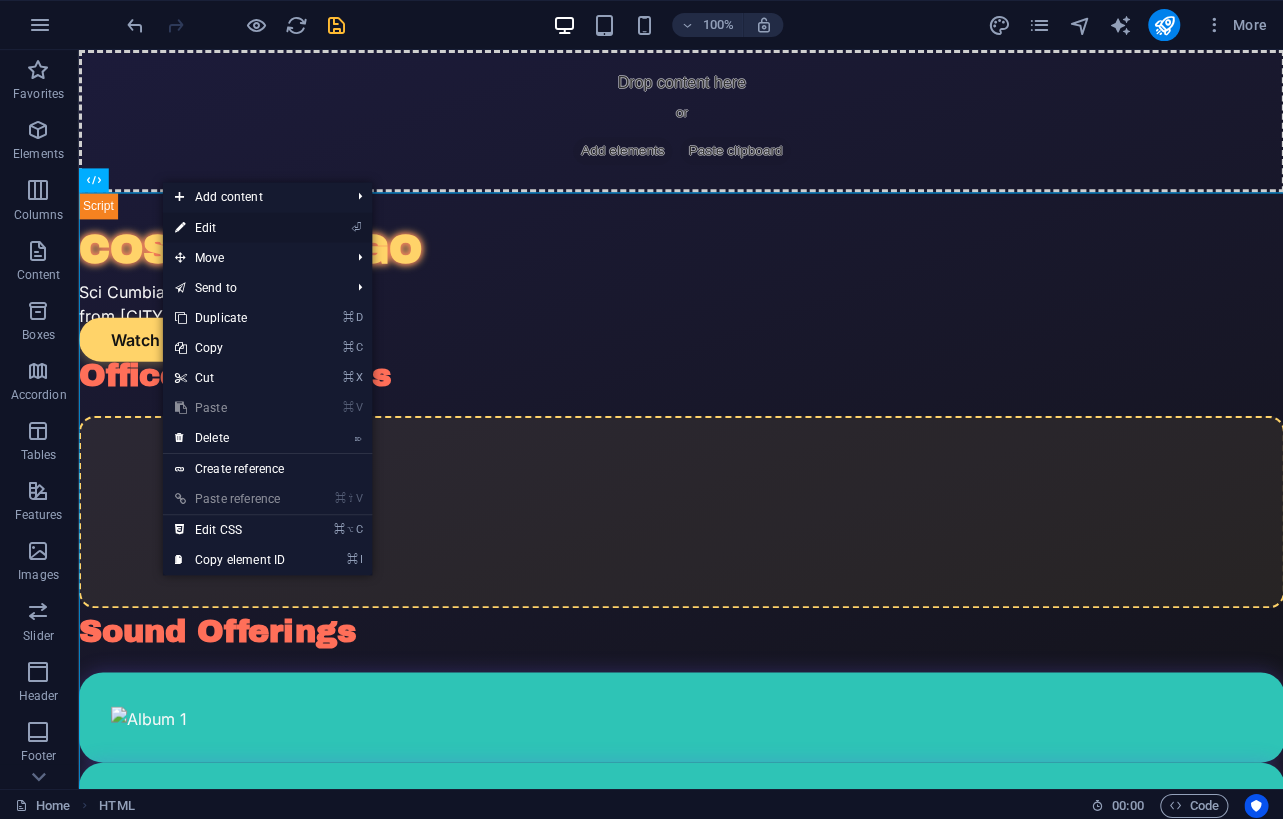 click on "⏎  Edit" at bounding box center (231, 227) 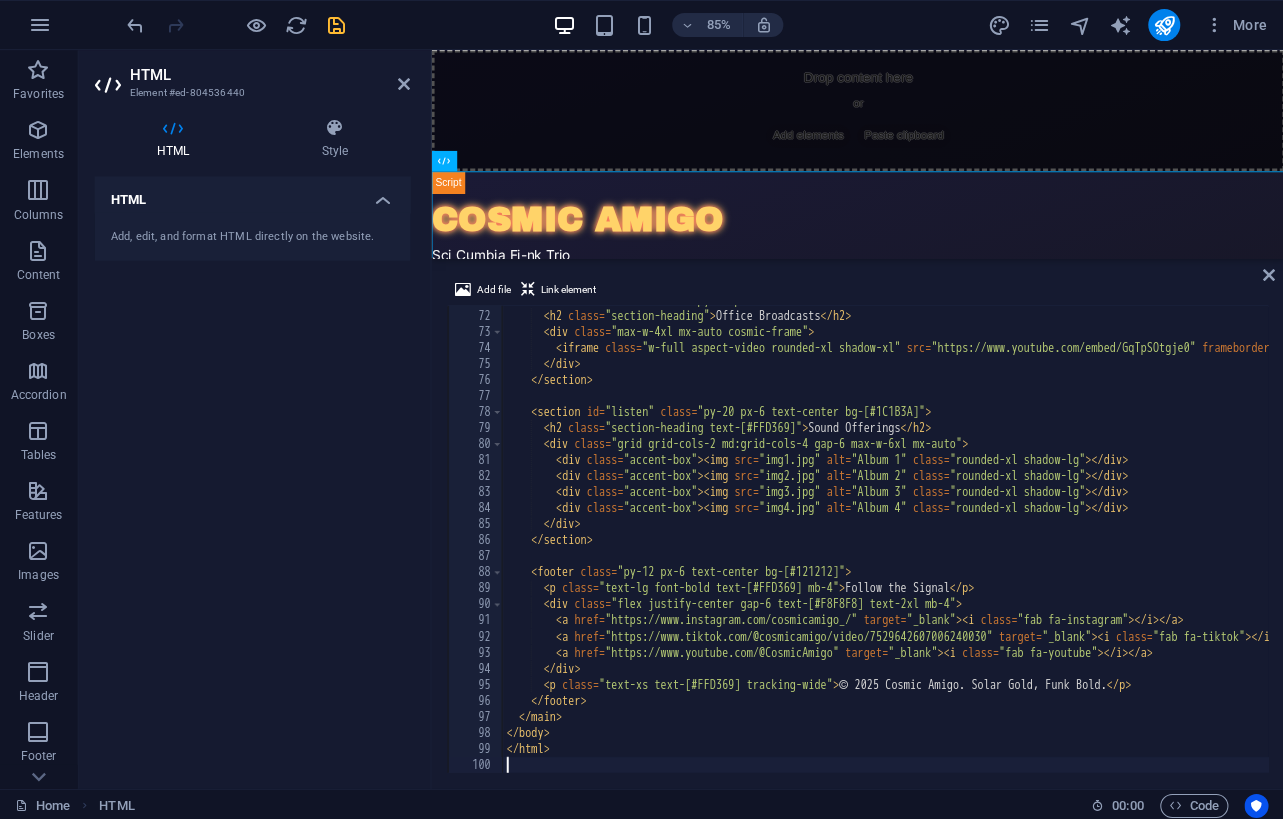 type on "</html>" 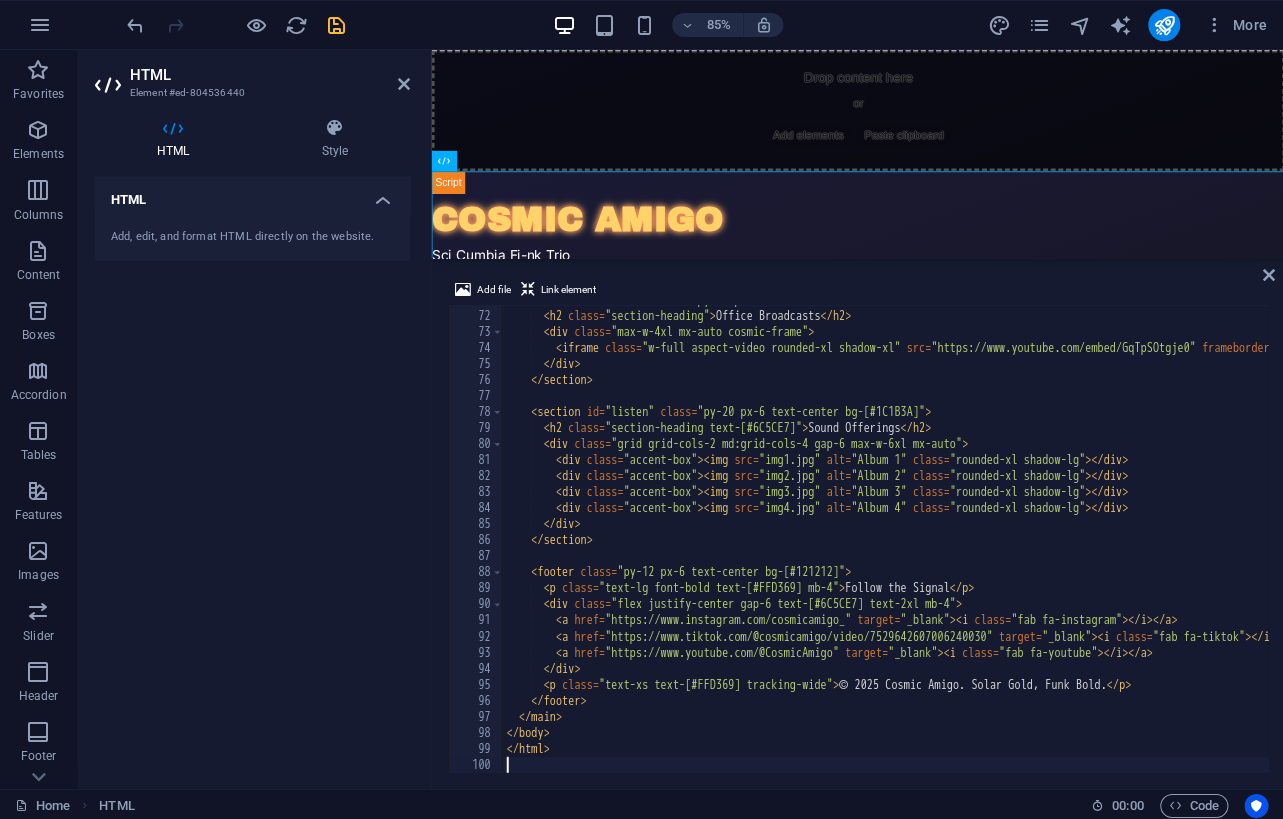 type 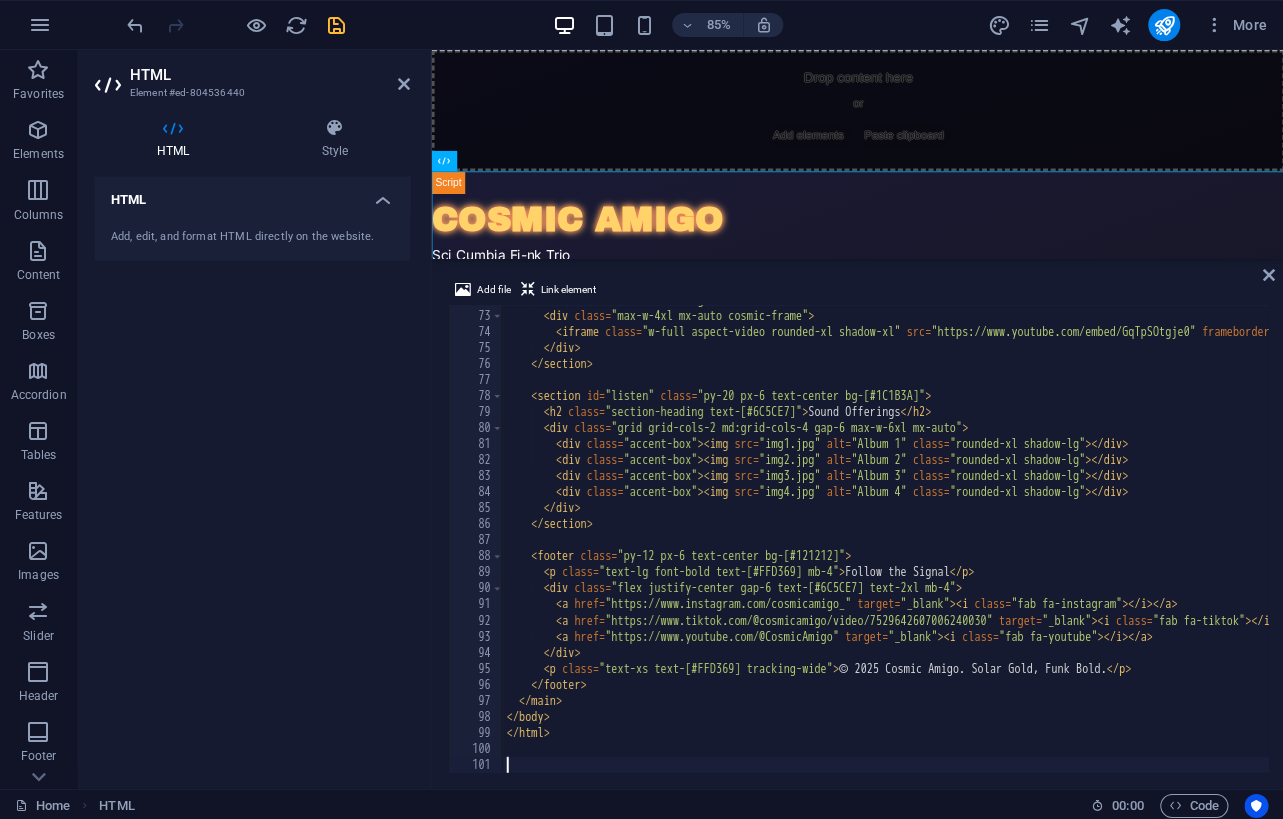 click on "HTML Add, edit, and format HTML directly on the website." at bounding box center [253, 473] 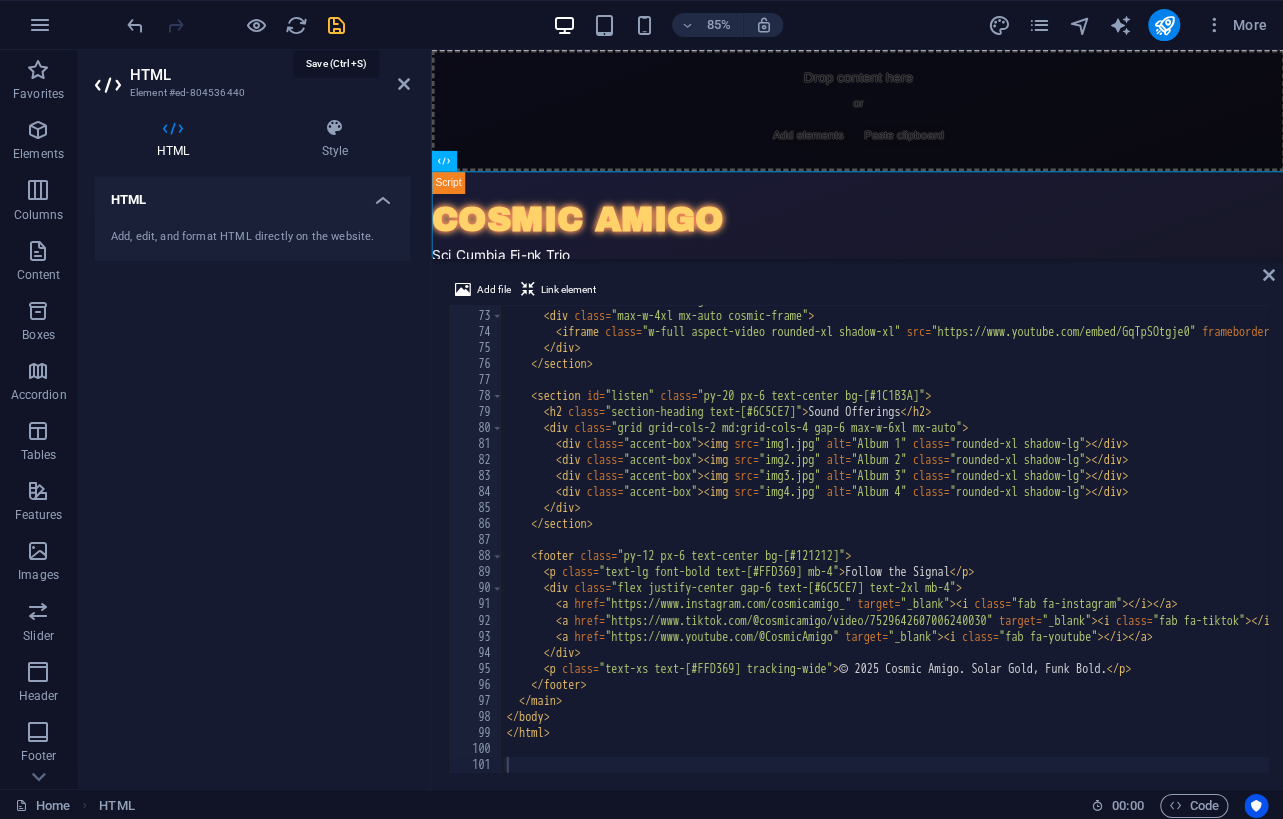 click at bounding box center (337, 25) 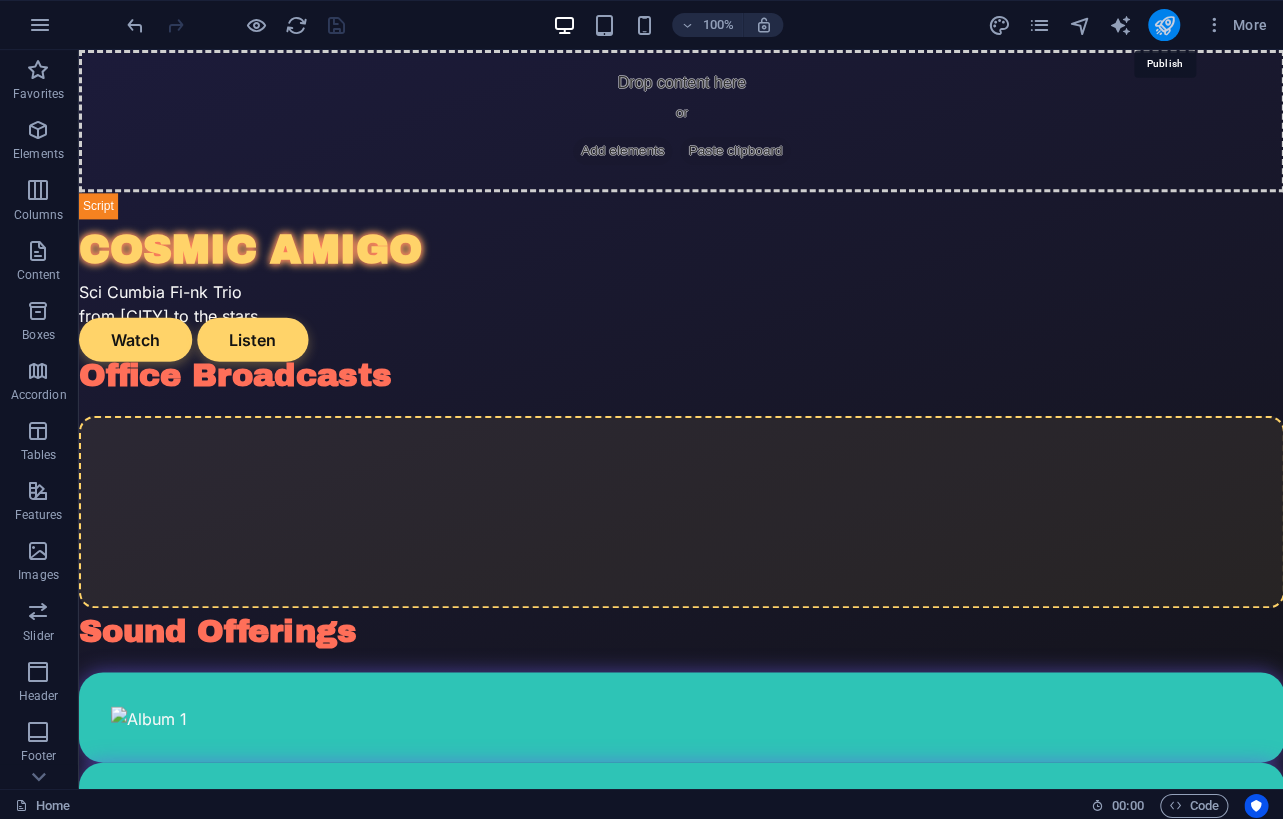 click at bounding box center [1162, 25] 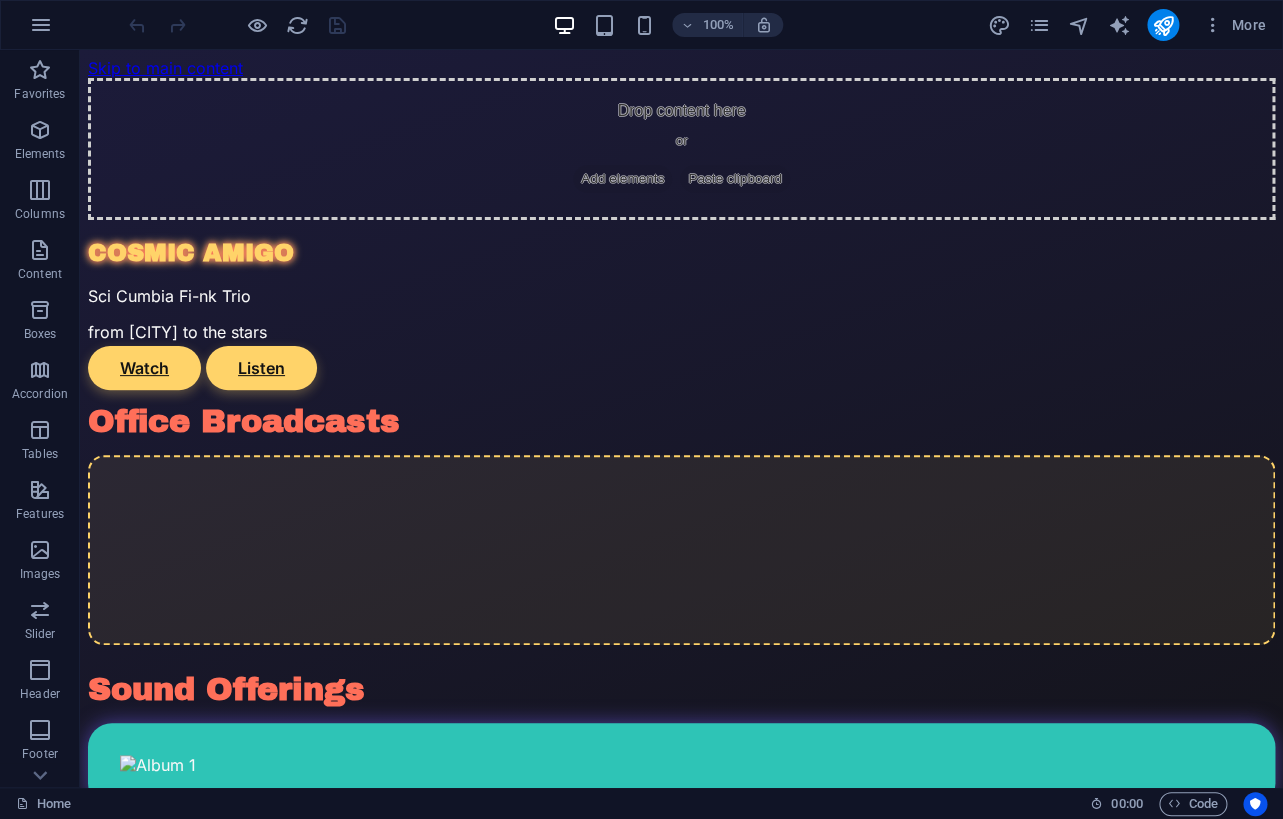 scroll, scrollTop: 0, scrollLeft: 0, axis: both 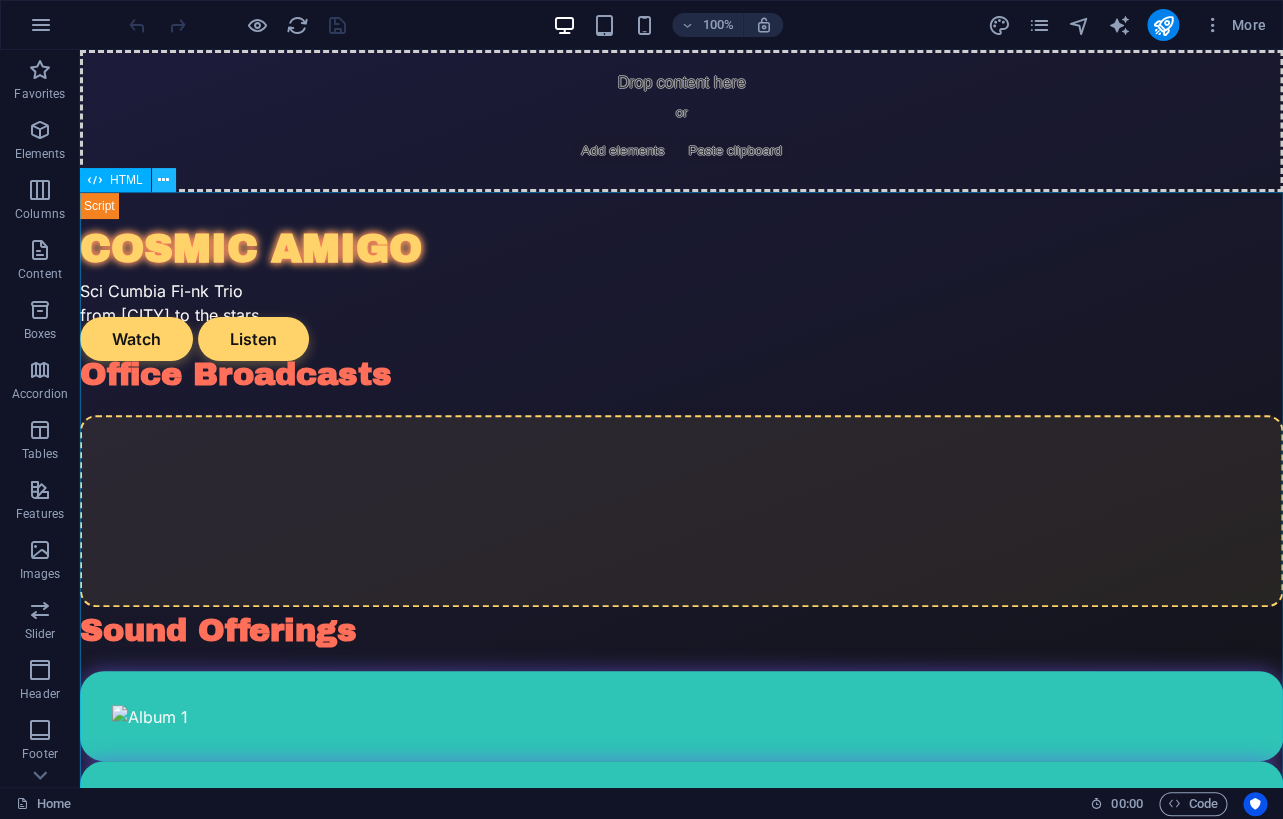 click at bounding box center (163, 180) 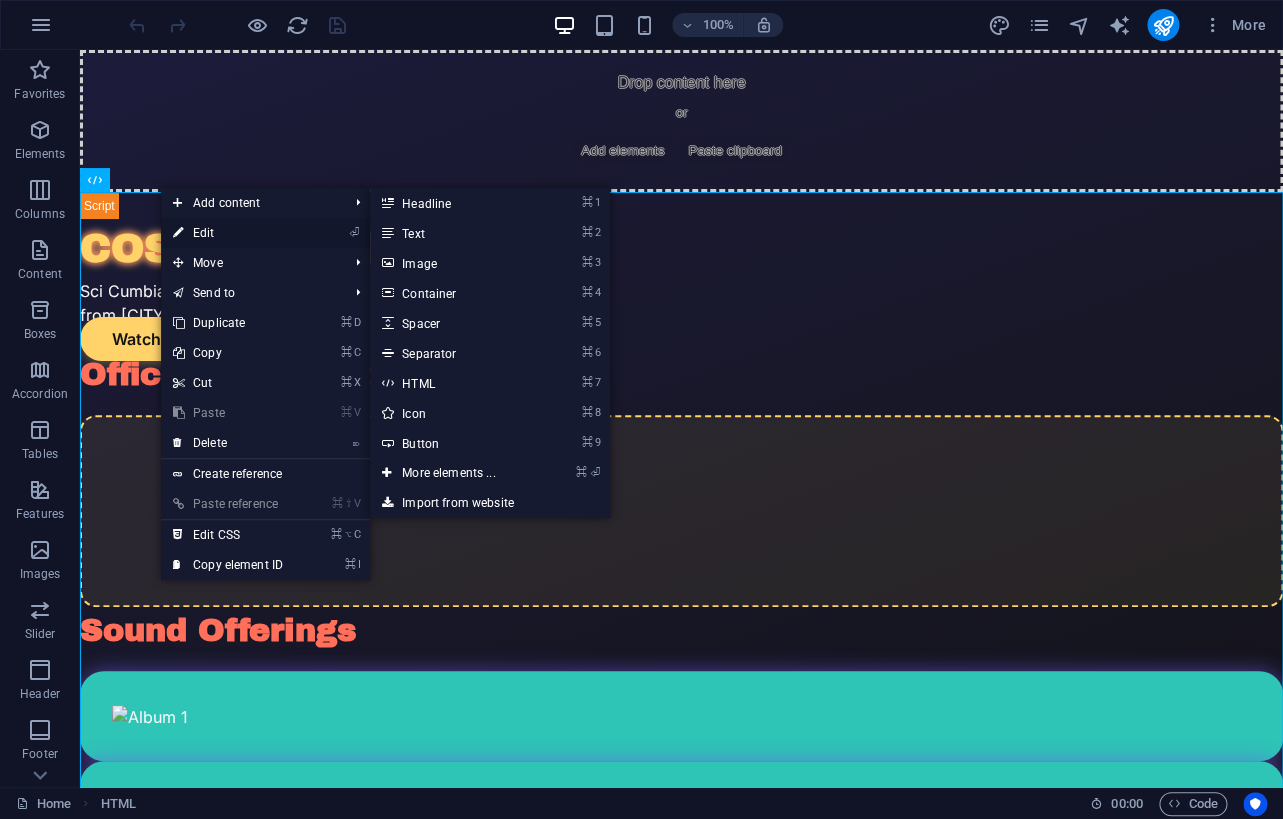 click on "⏎  Edit" at bounding box center (228, 233) 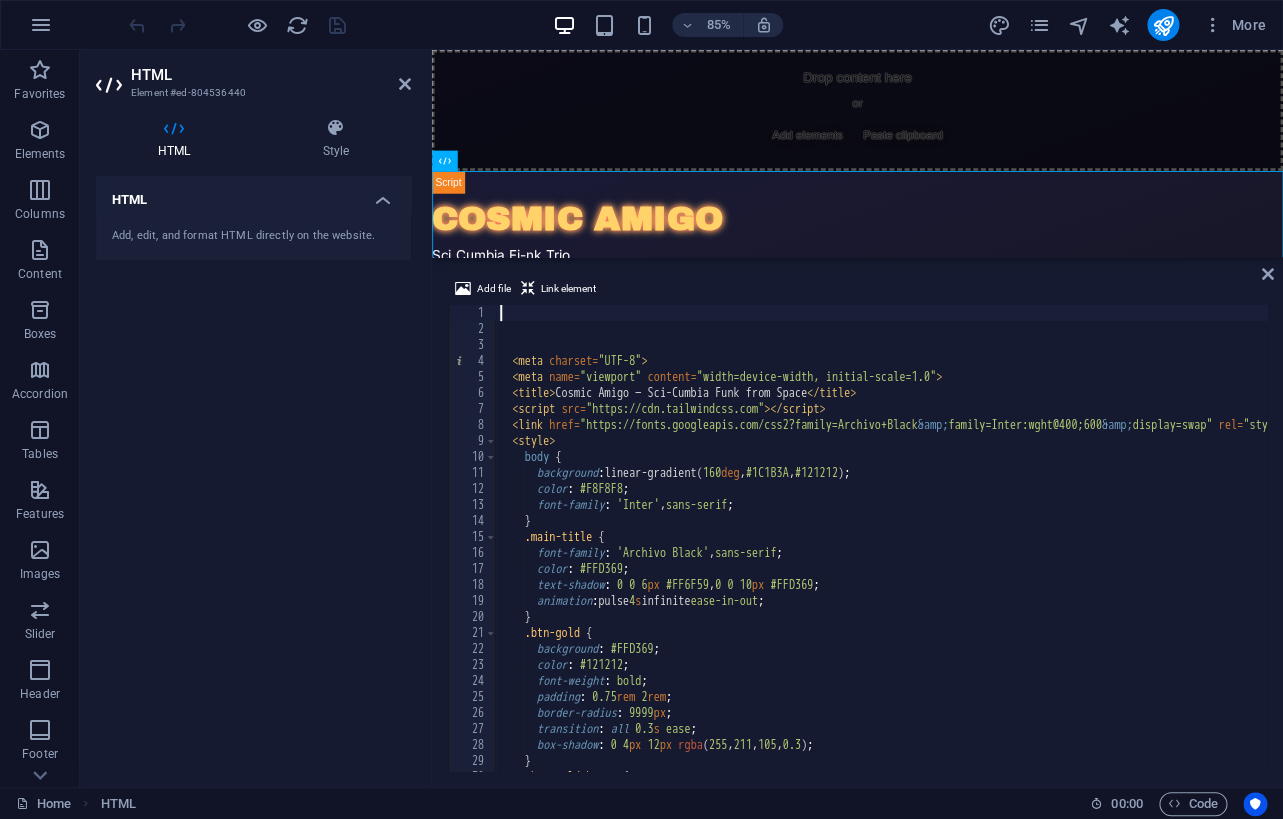 click on "< meta   charset = "UTF-8" >    < meta   name = "viewport"   content = "width=device-width, initial-scale=1.0" >    < title > Cosmic Amigo — Sci-Cumbia Funk from Space </ title >    < script   src = "https://cdn.tailwindcss.com" > </ script >    < link   href = "https://fonts.googleapis.com/css2?family=Archivo+Black &amp; family=Inter:wght@400;600 &amp; display=swap"   rel = "stylesheet" >    < style >      body   {         background :  linear-gradient( 160 deg ,  #1C1B3A ,  #121212 ) ;         color :   #F8F8F8 ;         font-family :   ' Inter ' ,  sans-serif ;      }      .main-title   {         font-family :   ' Archivo Black ' ,  sans-serif ;         color :   #FFD369 ;         text-shadow :   0   0   6 px   #FF6F59 ,  0   0   10 px   #FFD369 ;         animation :  pulse  4 s  infinite  ease-in-out ;      }      .btn-gold   {         background :   #FFD369 ;         color :   #121212 ;         font-weight :   bold ;         padding :   0.75 rem   2 rem ;         border-radius :   9999 px ;" at bounding box center [1075, 554] 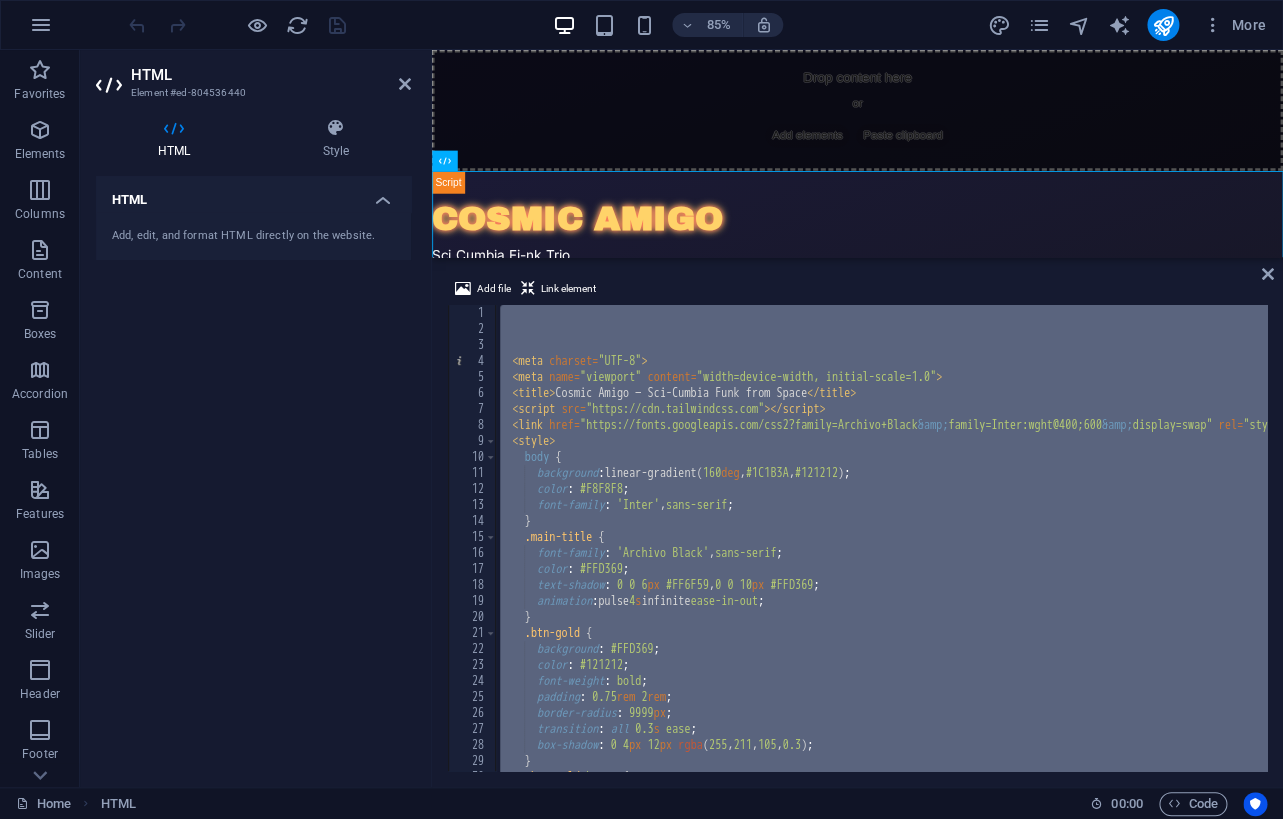 type 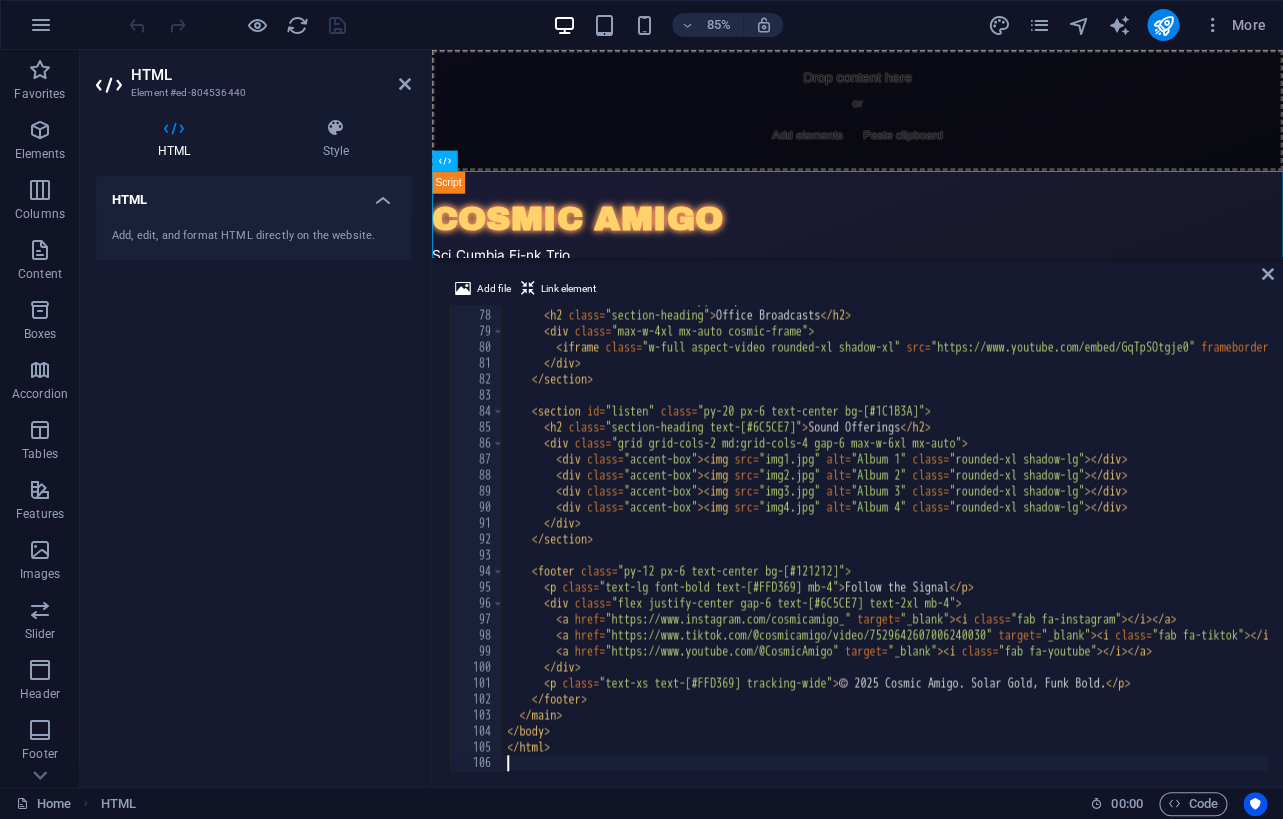 scroll, scrollTop: 1230, scrollLeft: 0, axis: vertical 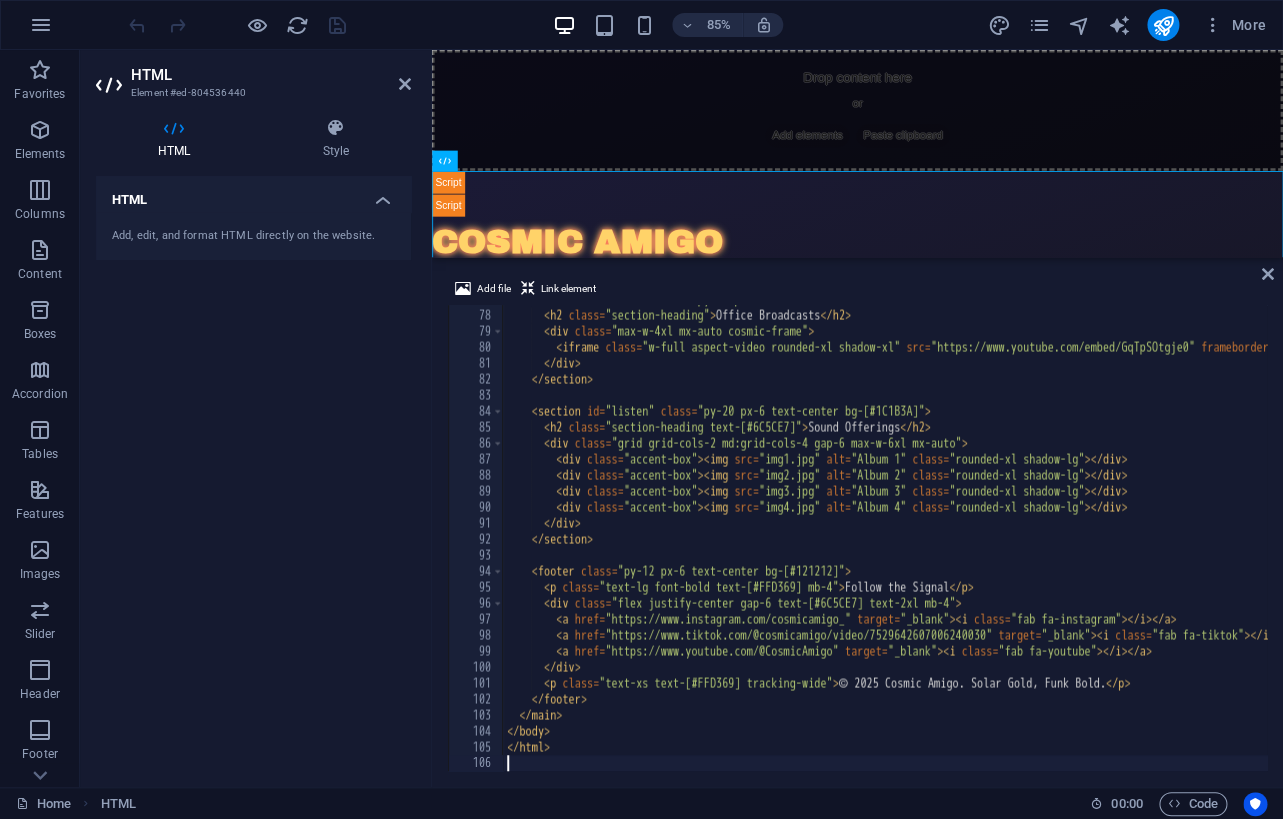 click on "HTML Add, edit, and format HTML directly on the website." at bounding box center (253, 473) 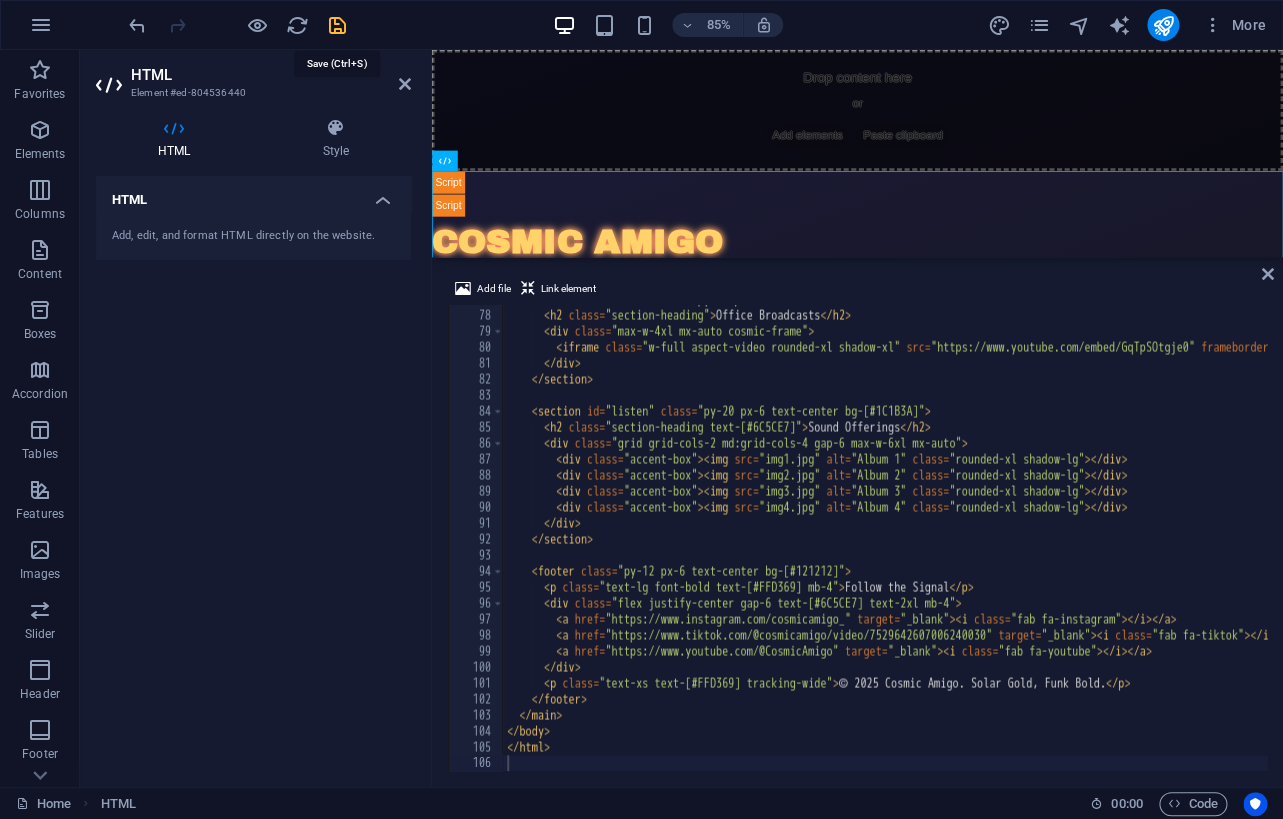 click at bounding box center (337, 25) 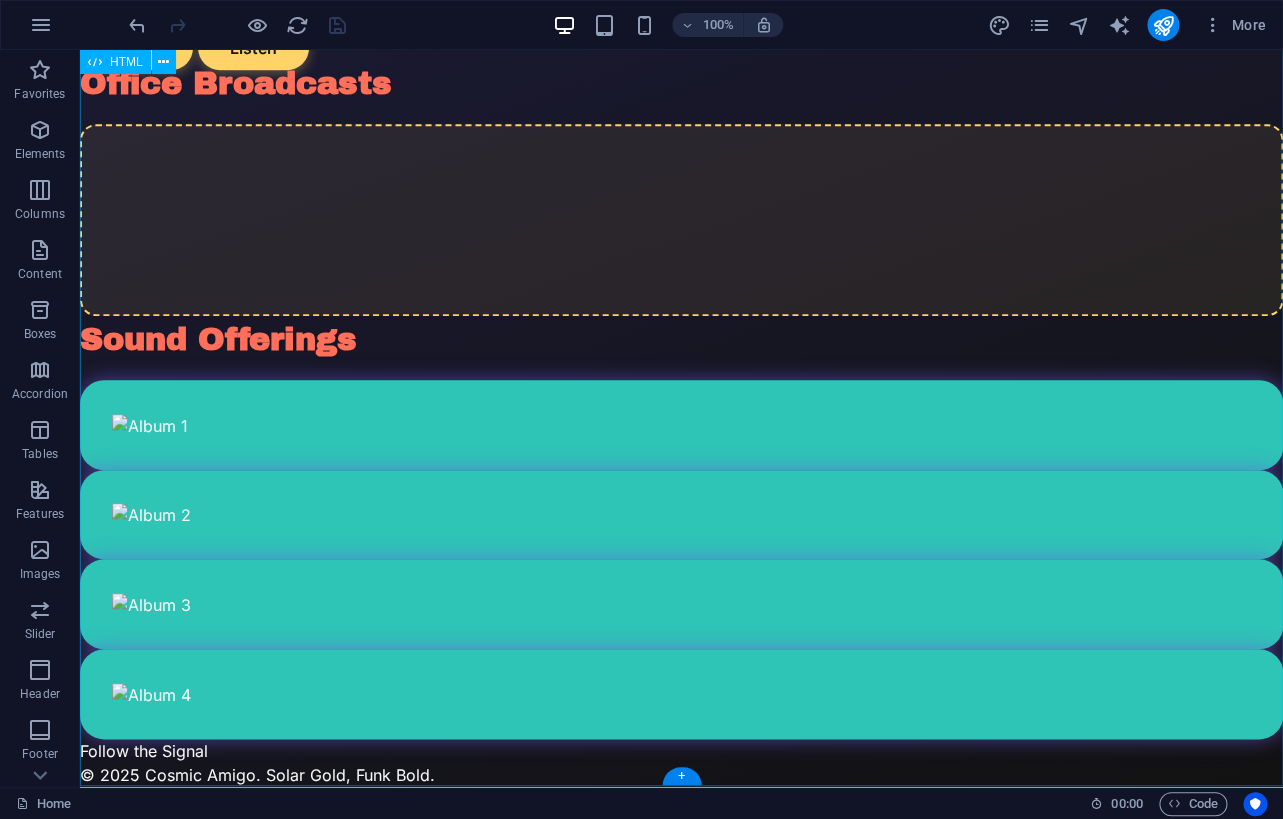 scroll, scrollTop: 0, scrollLeft: 0, axis: both 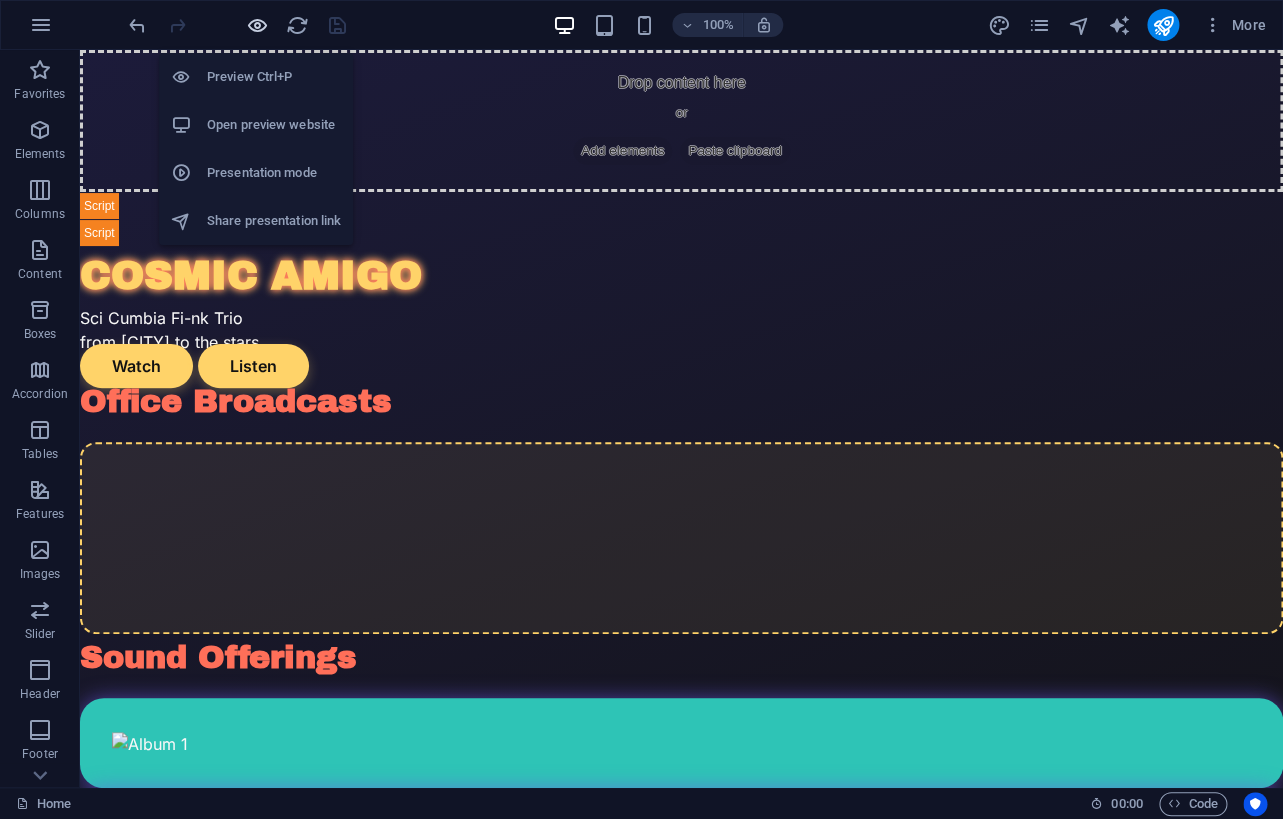 click at bounding box center [257, 25] 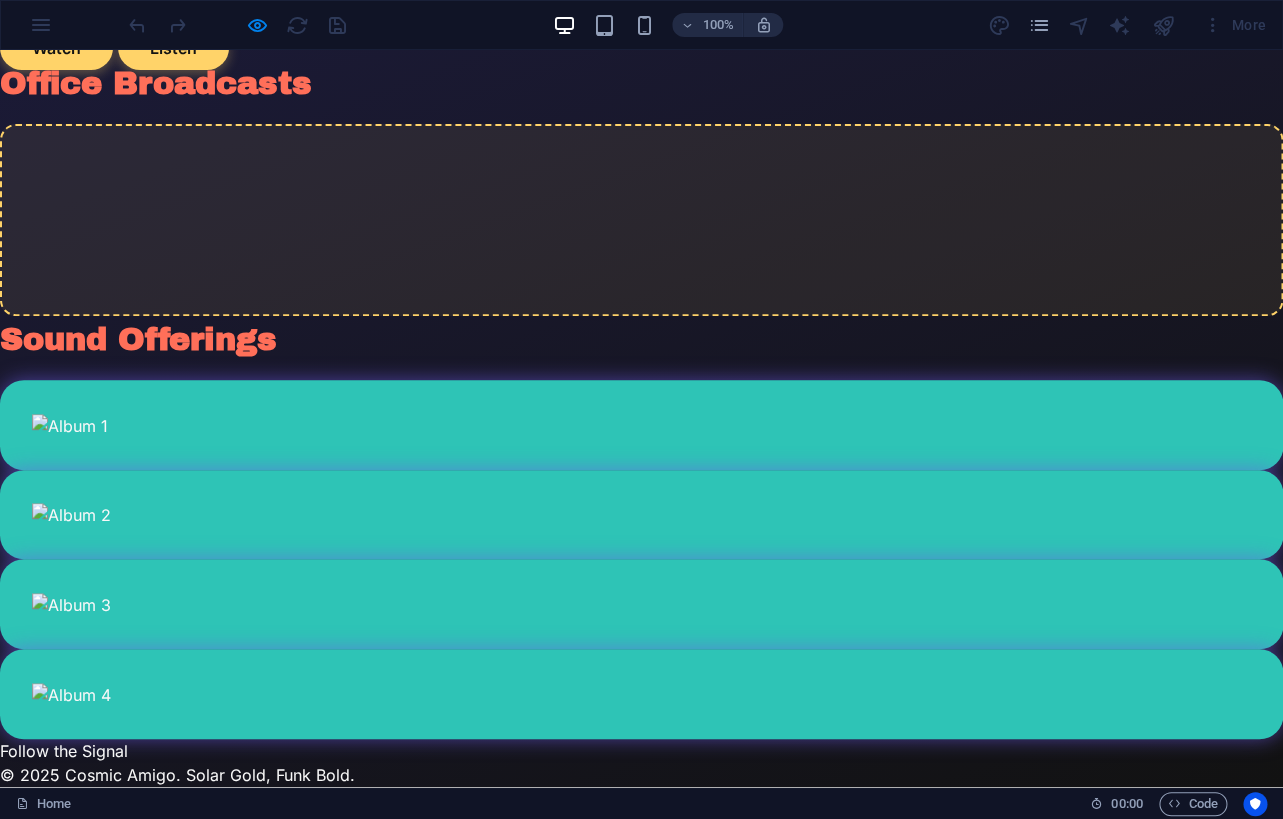 scroll, scrollTop: 0, scrollLeft: 0, axis: both 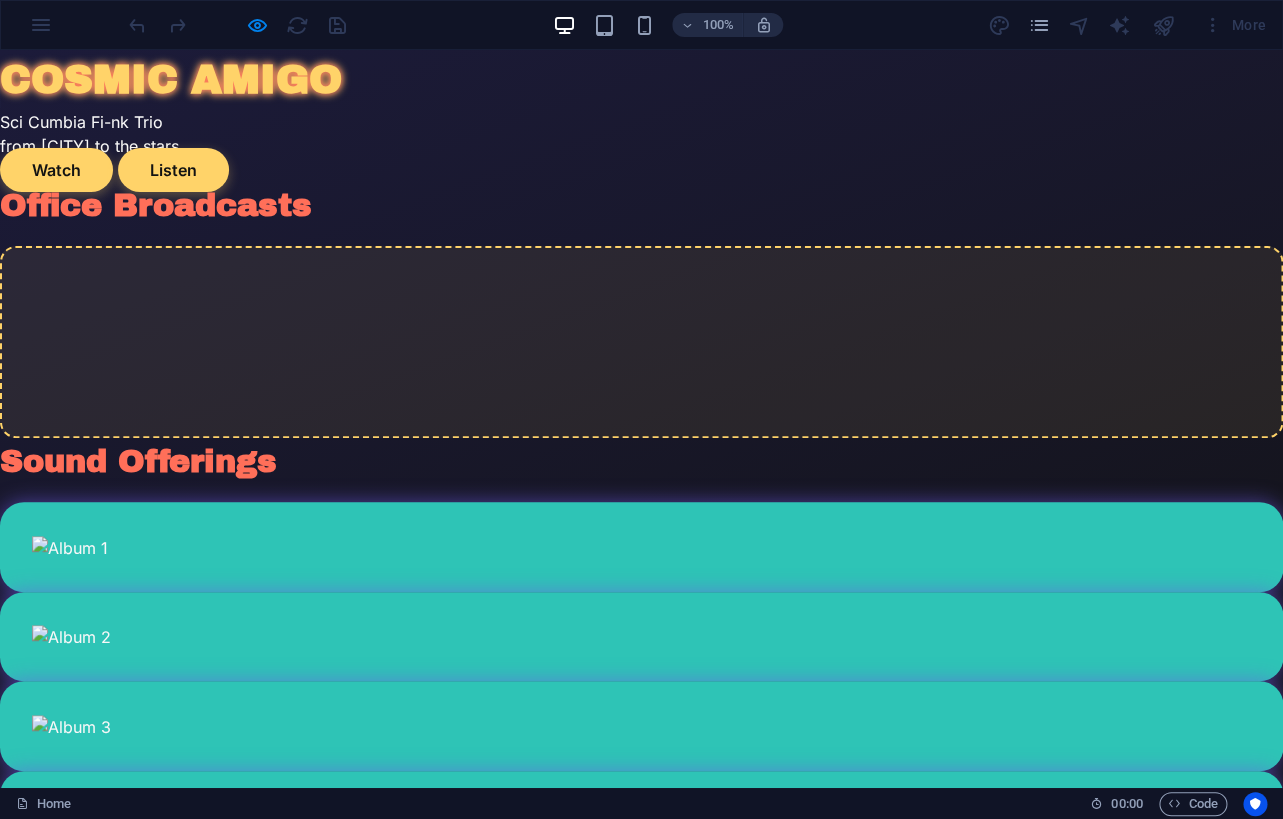 type 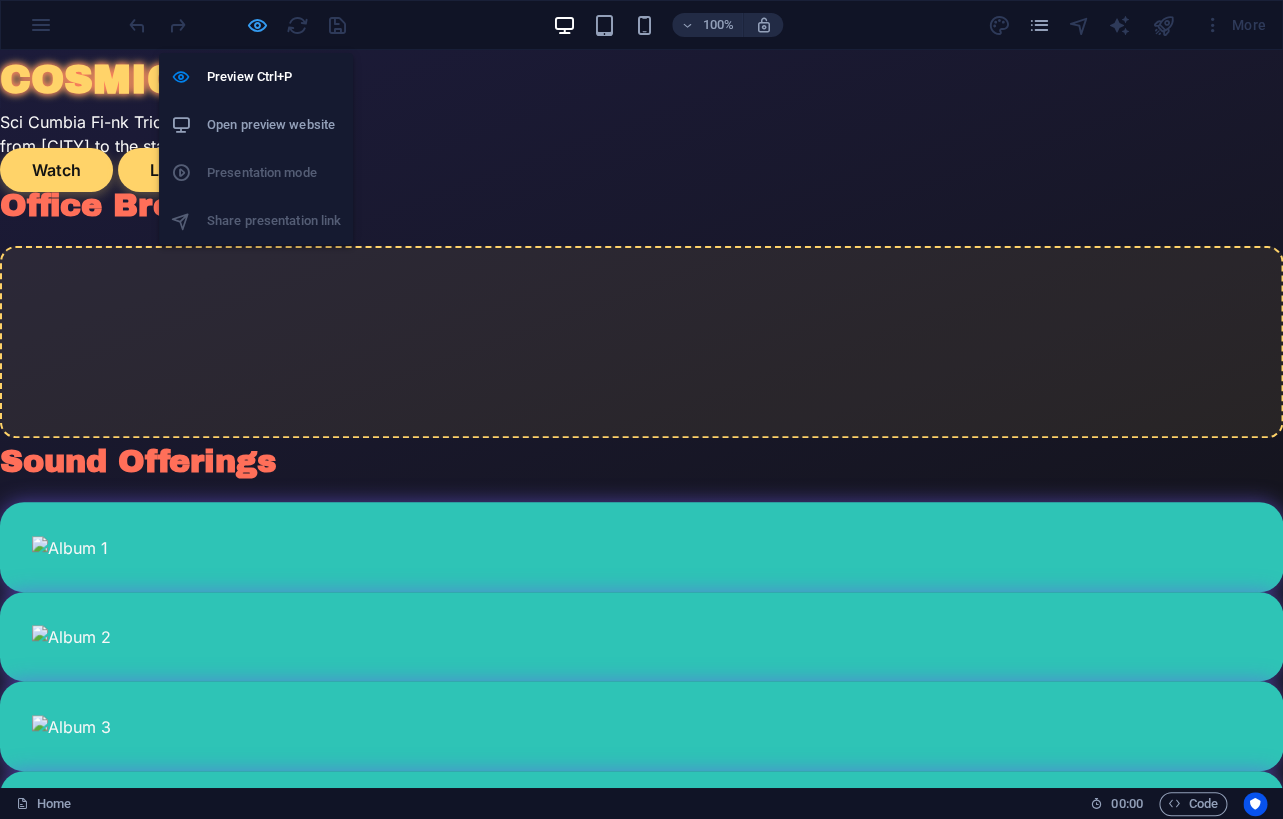click at bounding box center (257, 25) 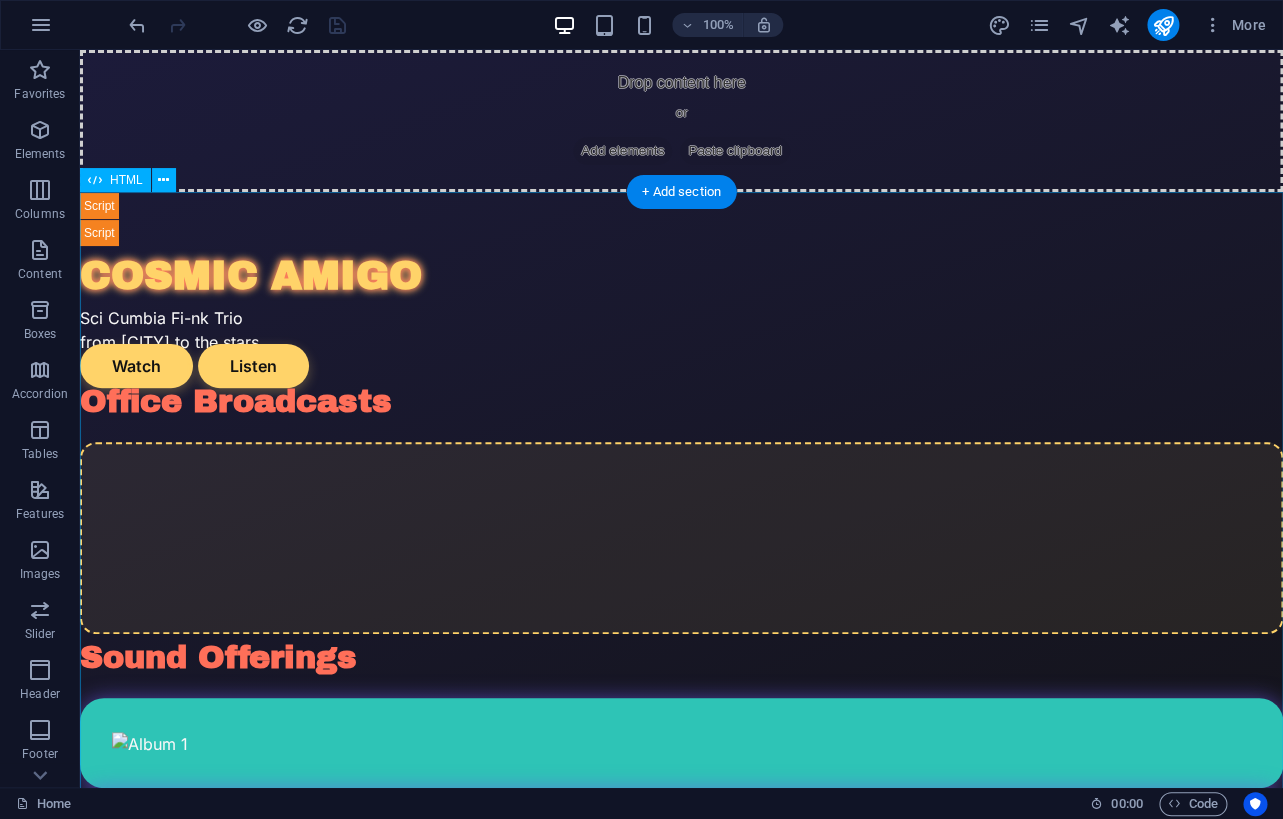 click on "Cosmic Amigo — Sci-Cumbia Funk from Space
COSMIC AMIGO
Sci Cumbia Fi-nk Trio
from San Diego to the stars
Watch
Listen
Office Broadcasts
Sound Offerings
Follow the Signal
© 2025 Cosmic Amigo. Solar Gold, Funk Bold." at bounding box center (681, 648) 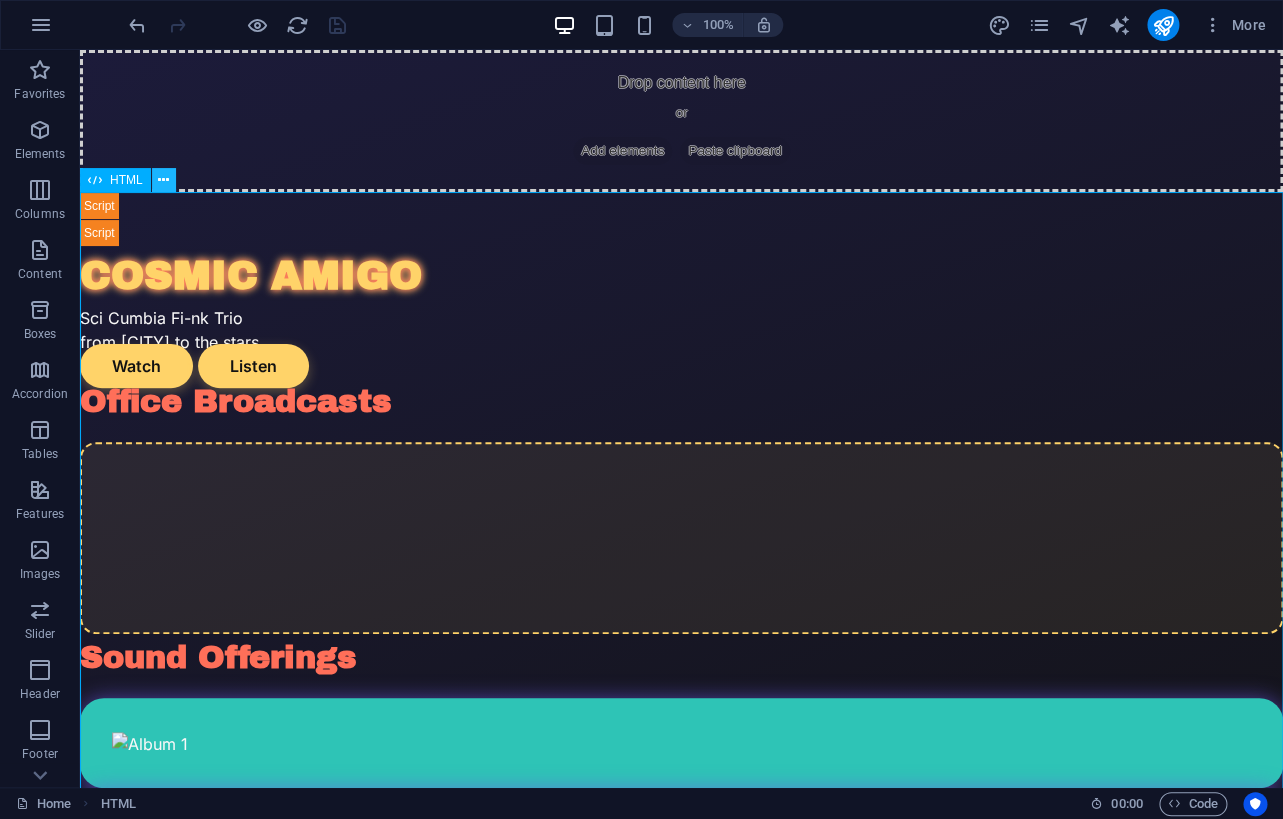 click at bounding box center [163, 180] 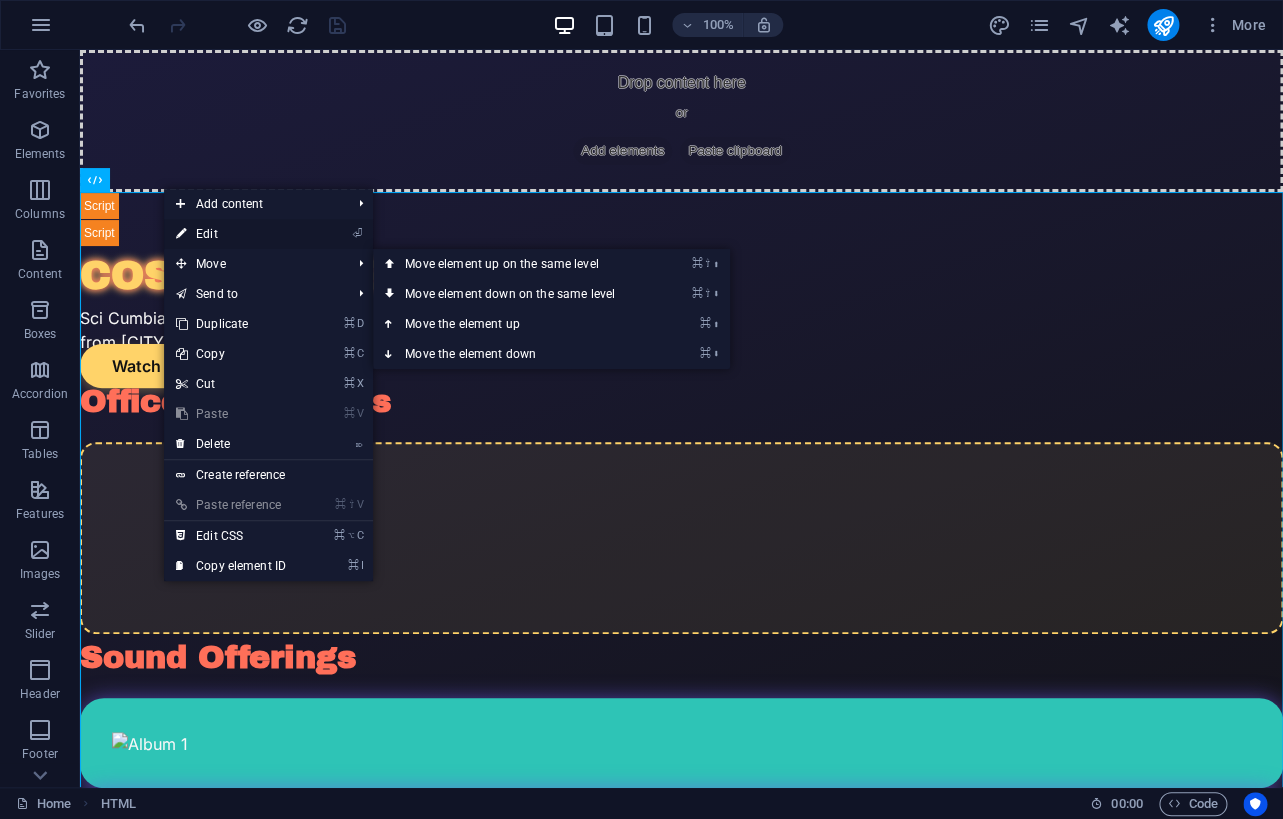 click on "⏎  Edit" at bounding box center (231, 234) 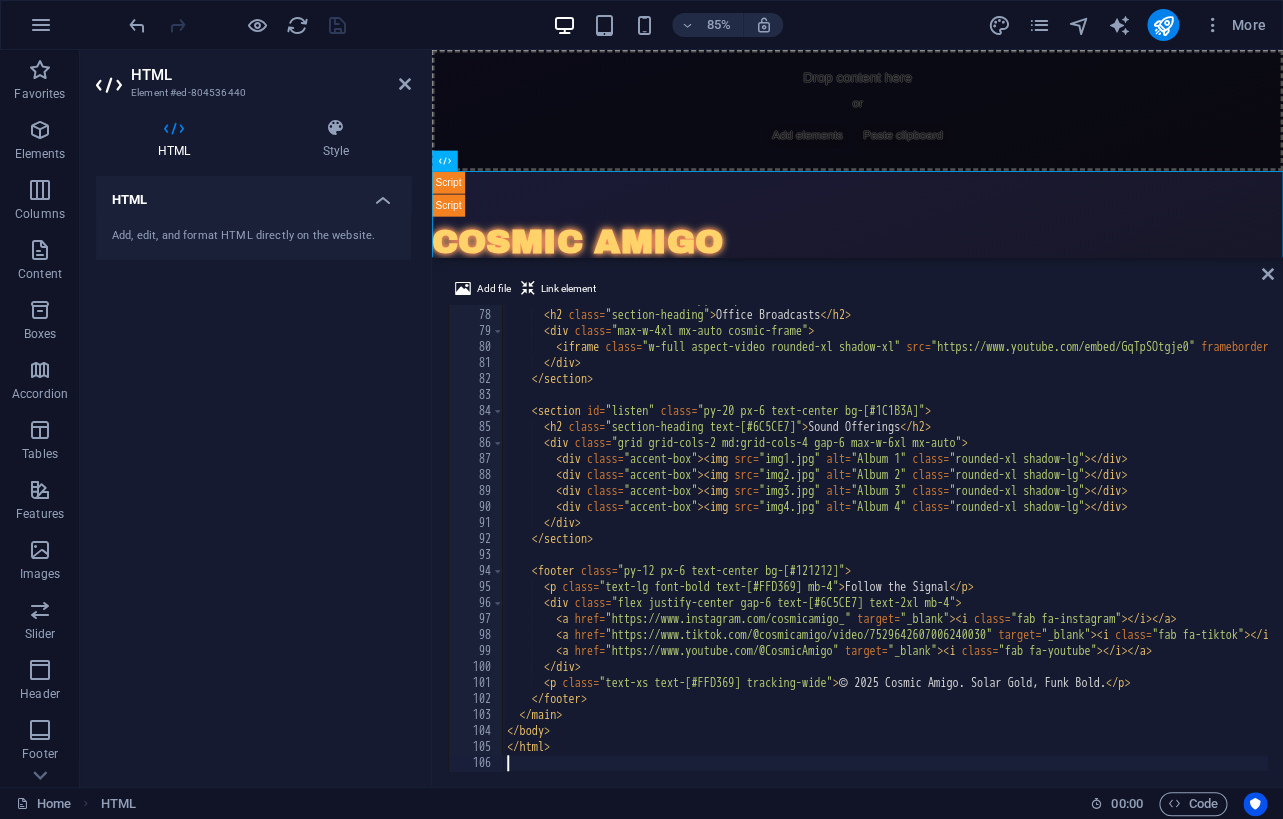 click on "< section   id = "watch"   class = "py-20 px-6 text-center" >         < h2   class = "section-heading" > Office Broadcasts </ h2 >         < div   class = "max-w-4xl mx-auto cosmic-frame" >           < iframe   class = "w-full aspect-video rounded-xl shadow-xl"   src = "https://www.youtube.com/embed/GqTpSOtgje0"   frameborder = "0"   allowfullscreen > </ iframe >         </ div >      </ section >      < section   id = "listen"   class = "py-20 px-6 text-center bg-[#1C1B3A]" >         < h2   class = "section-heading text-[#6C5CE7]" > Sound Offerings </ h2 >         < div   class = "grid grid-cols-2 md:grid-cols-4 gap-6 max-w-6xl mx-auto" >           < div   class = "accent-box" > < img   src = "img1.jpg"   alt = "Album 1"   class = "rounded-xl shadow-lg" > </ div >           < div   class = "accent-box" > < img   src = "img2.jpg"   alt = "Album 2"   class = "rounded-xl shadow-lg" > </ div >           < div   class = "accent-box" > < img   src = "img3.jpg"   alt = "Album 3"   class = > </ div >" at bounding box center [1071, 540] 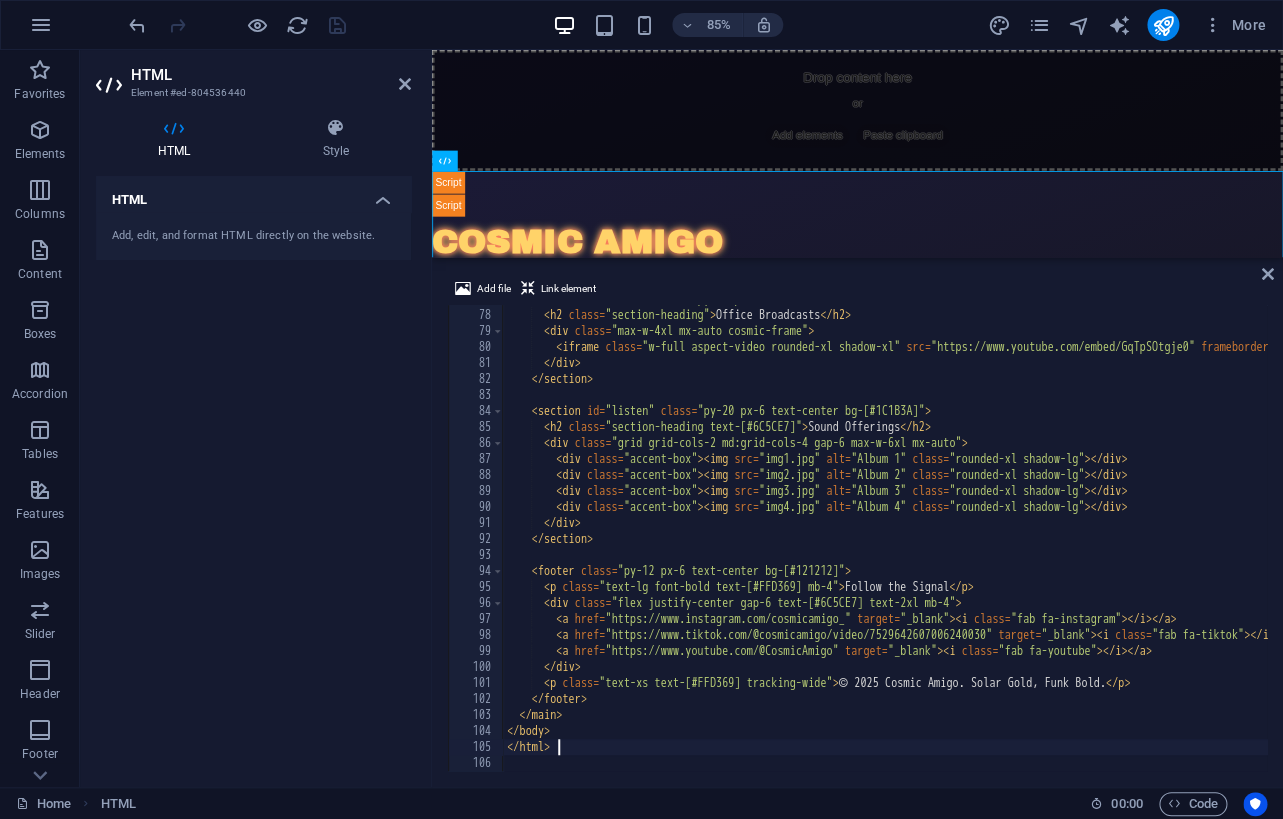type on "</html>" 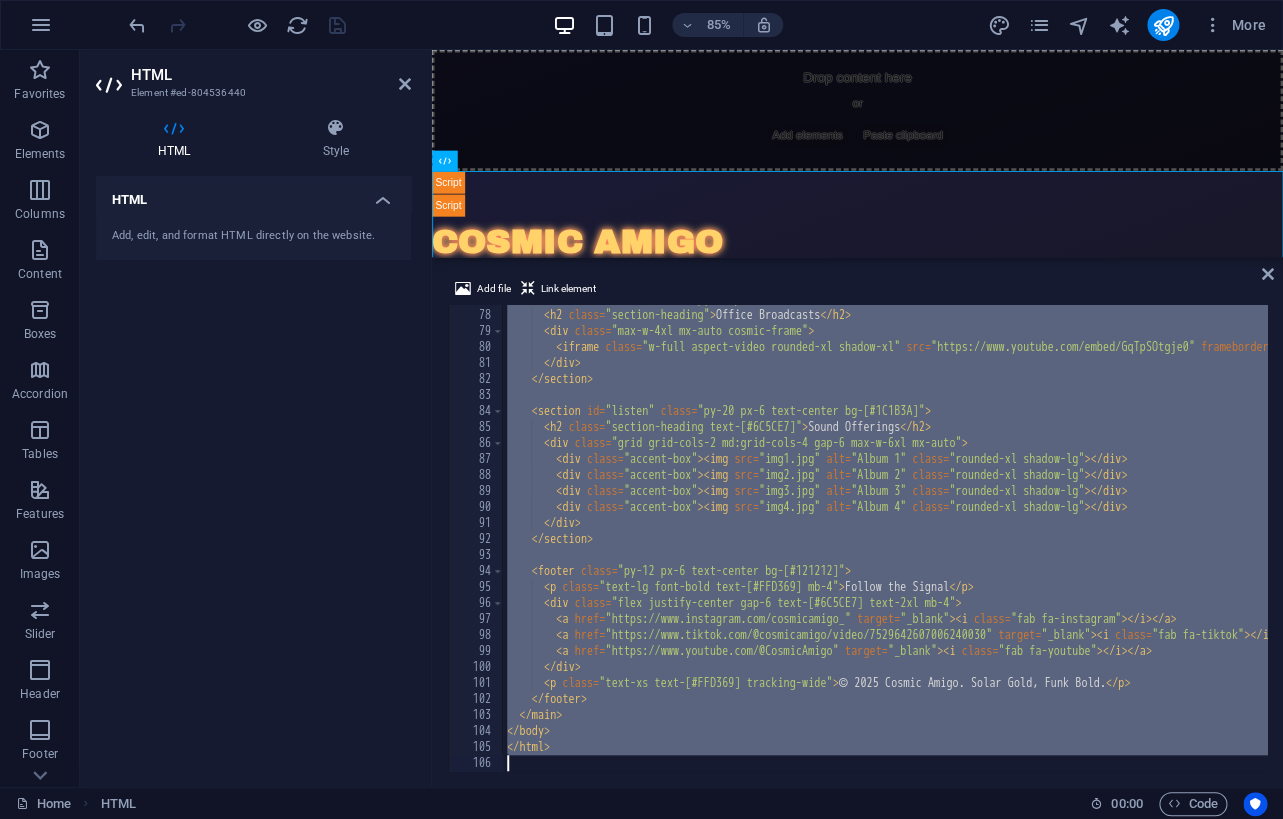 type 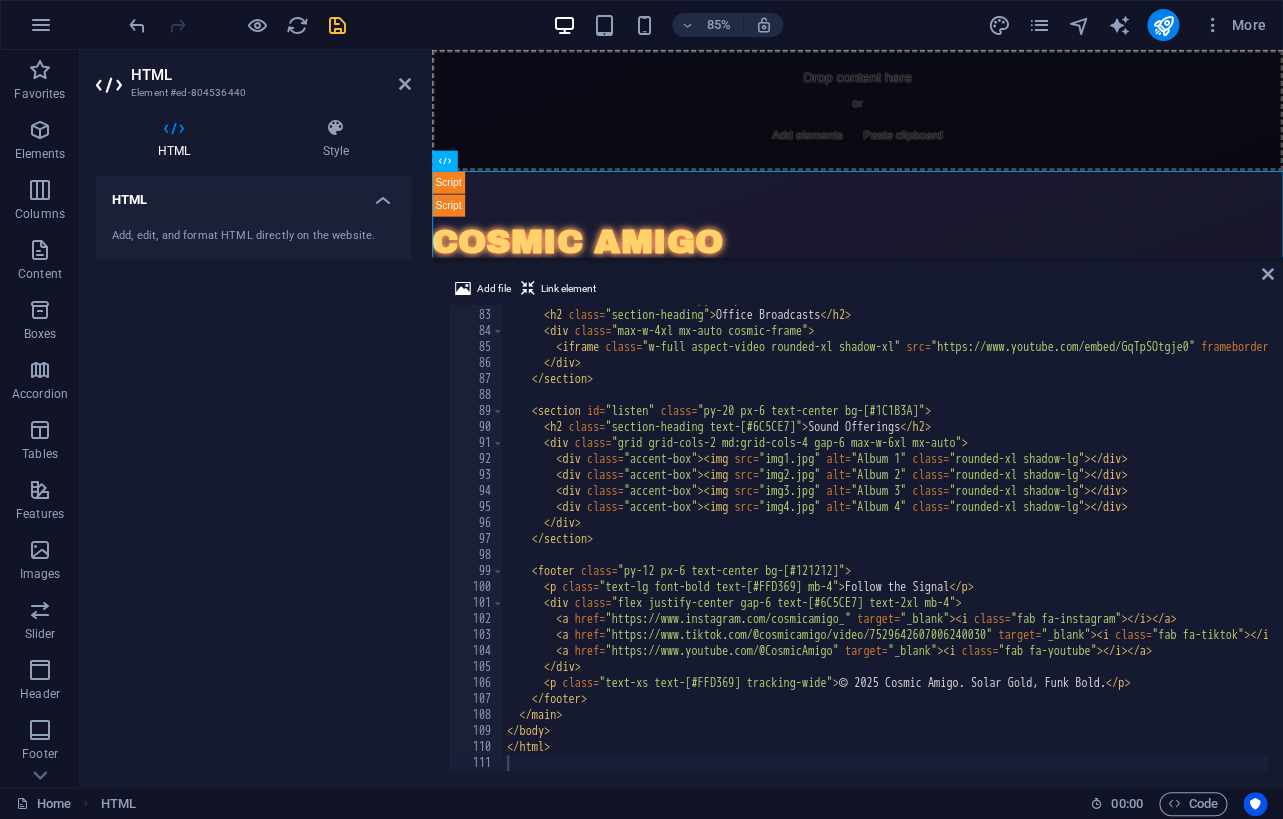 click on "HTML Add, edit, and format HTML directly on the website." at bounding box center (253, 473) 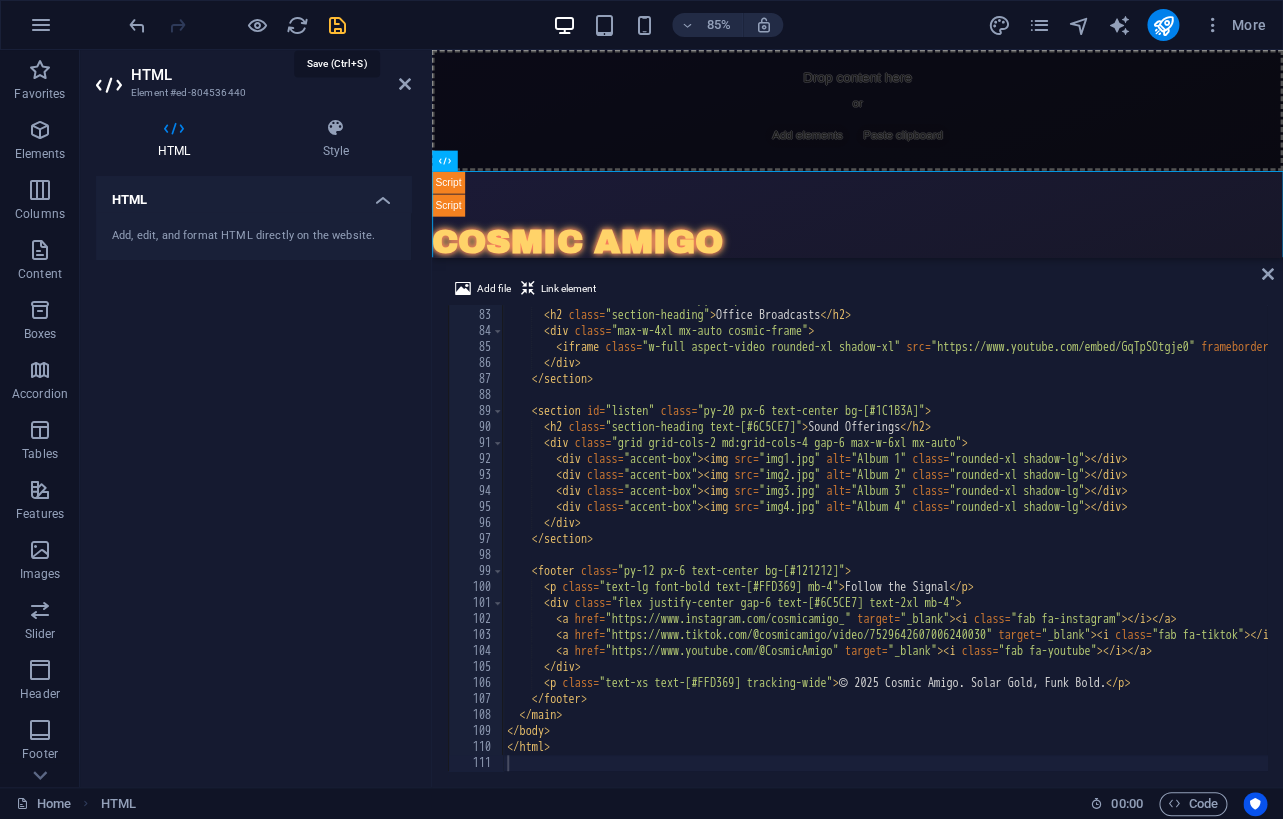 click at bounding box center (337, 25) 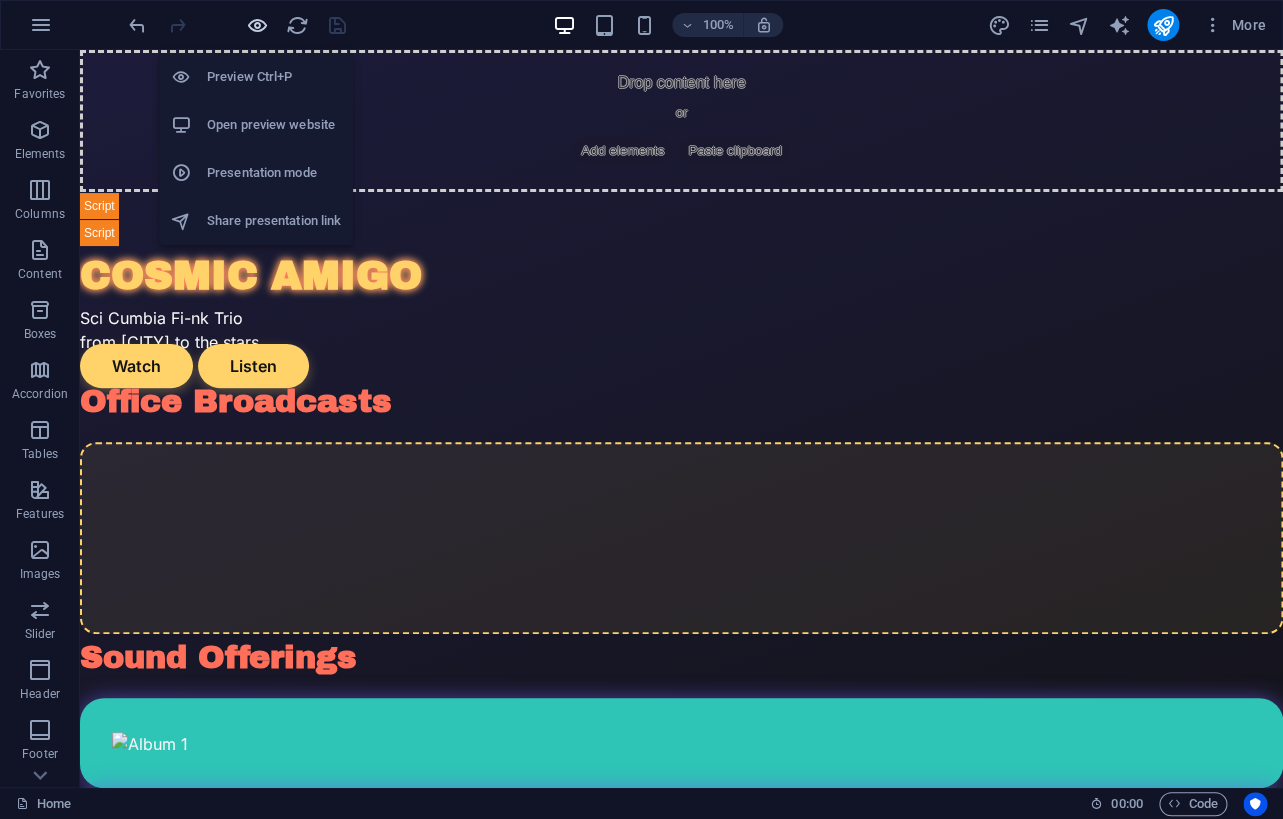 click at bounding box center [257, 25] 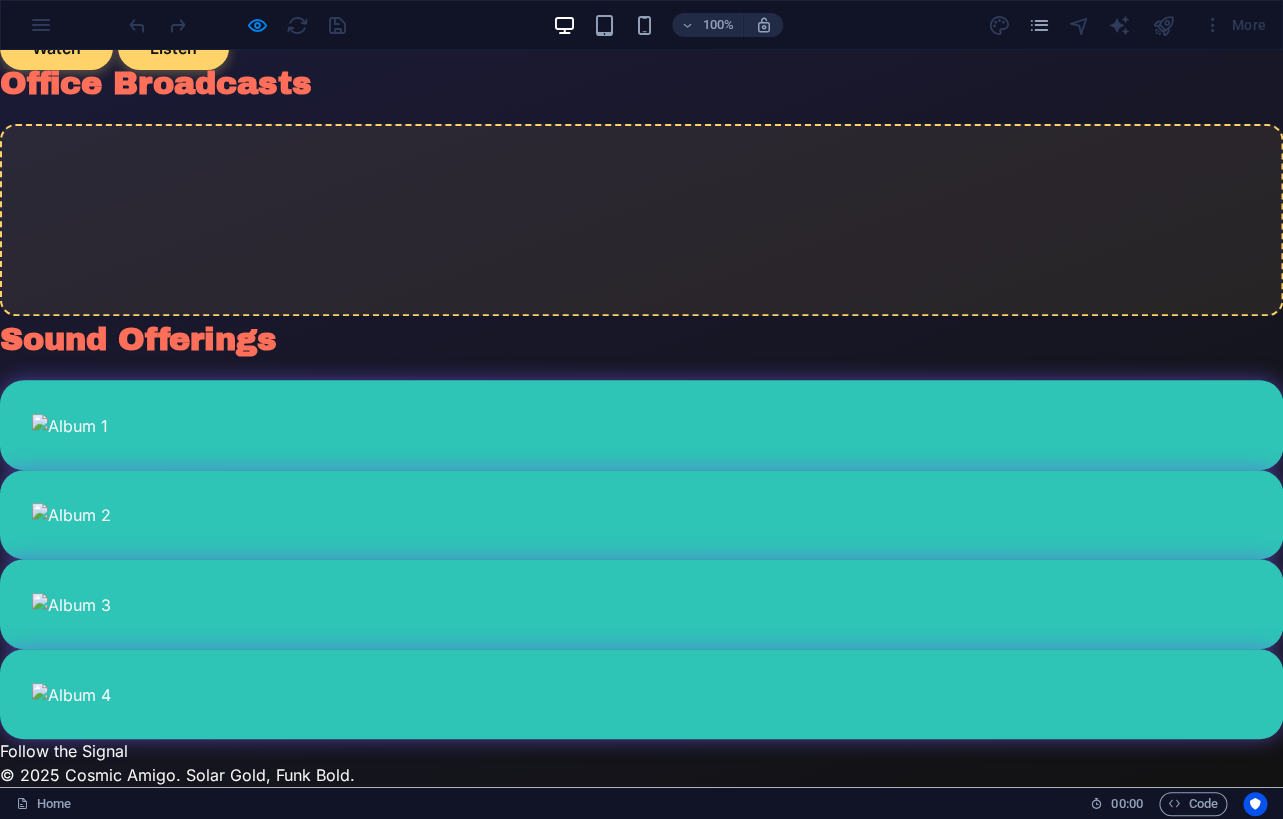 scroll, scrollTop: 145, scrollLeft: 0, axis: vertical 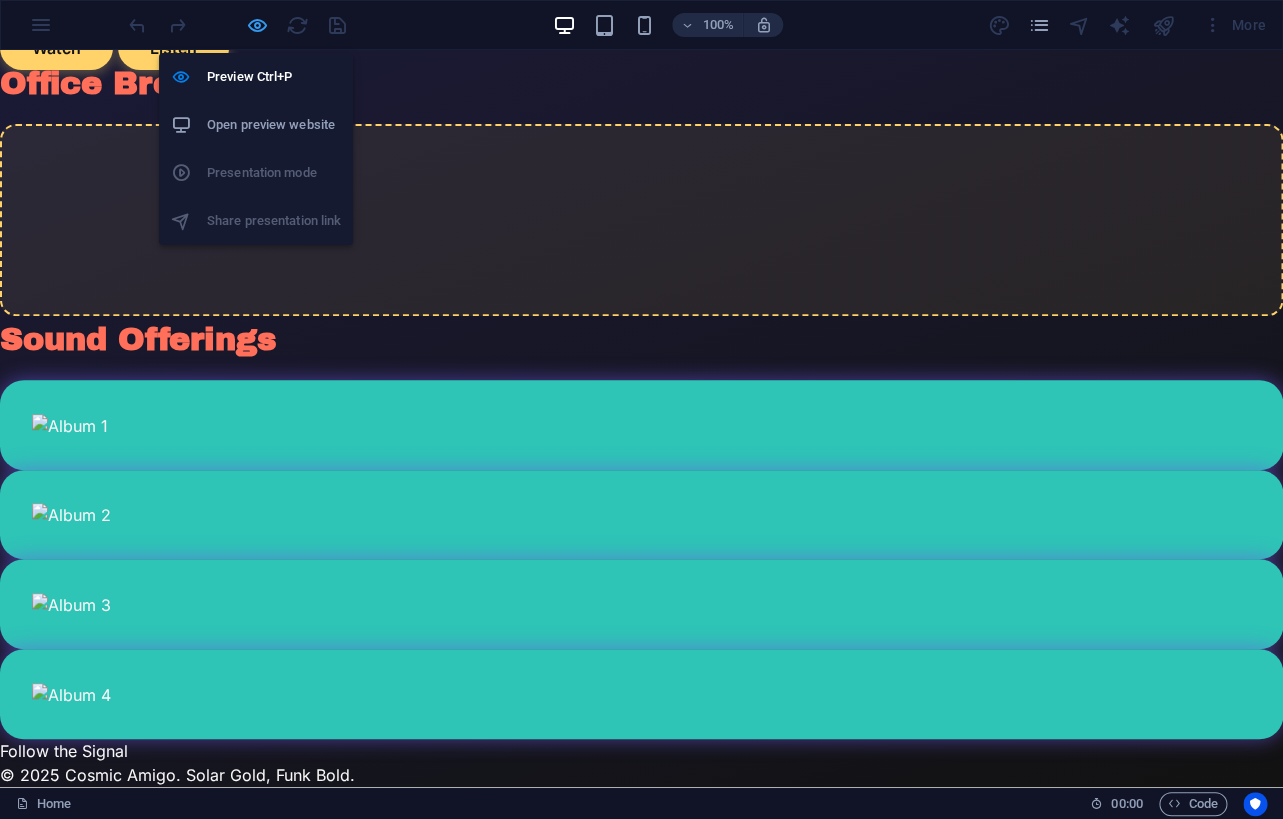 click at bounding box center [257, 25] 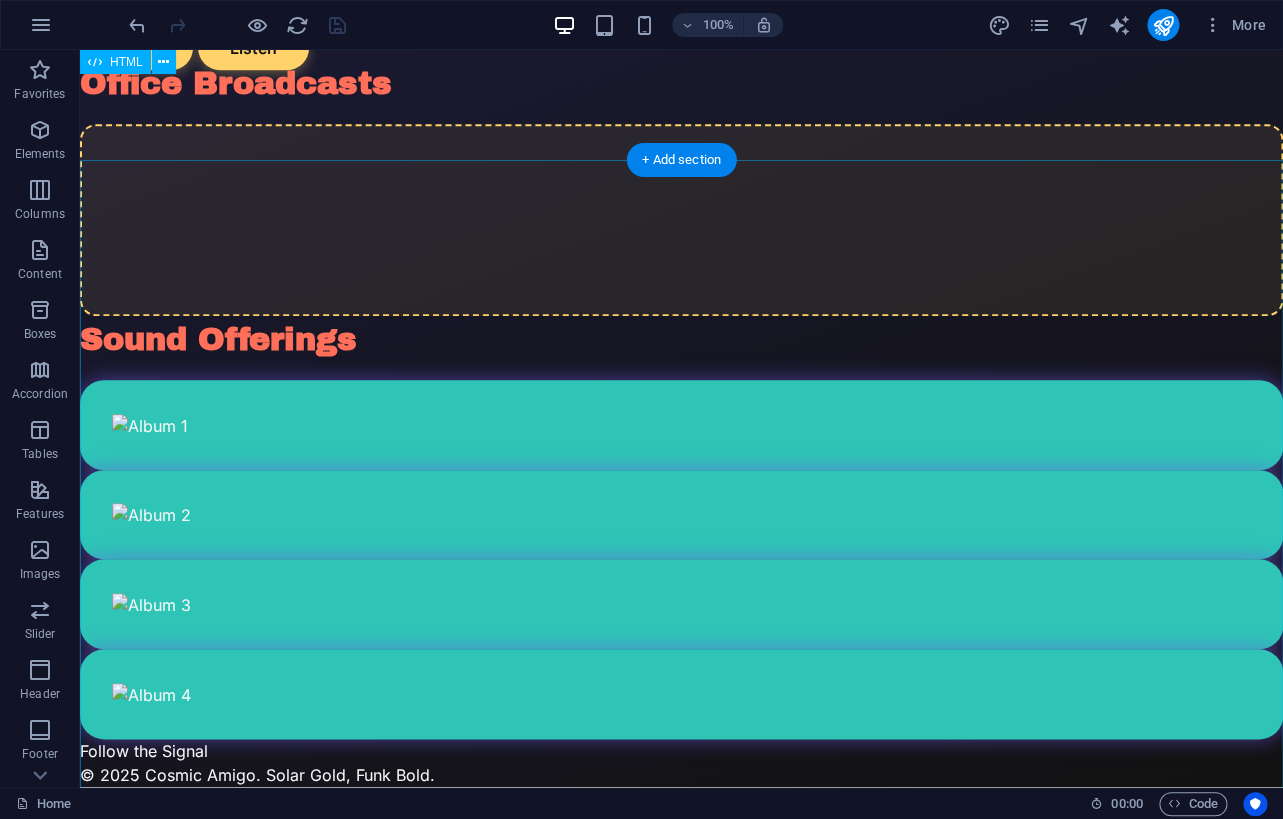 scroll, scrollTop: 0, scrollLeft: 0, axis: both 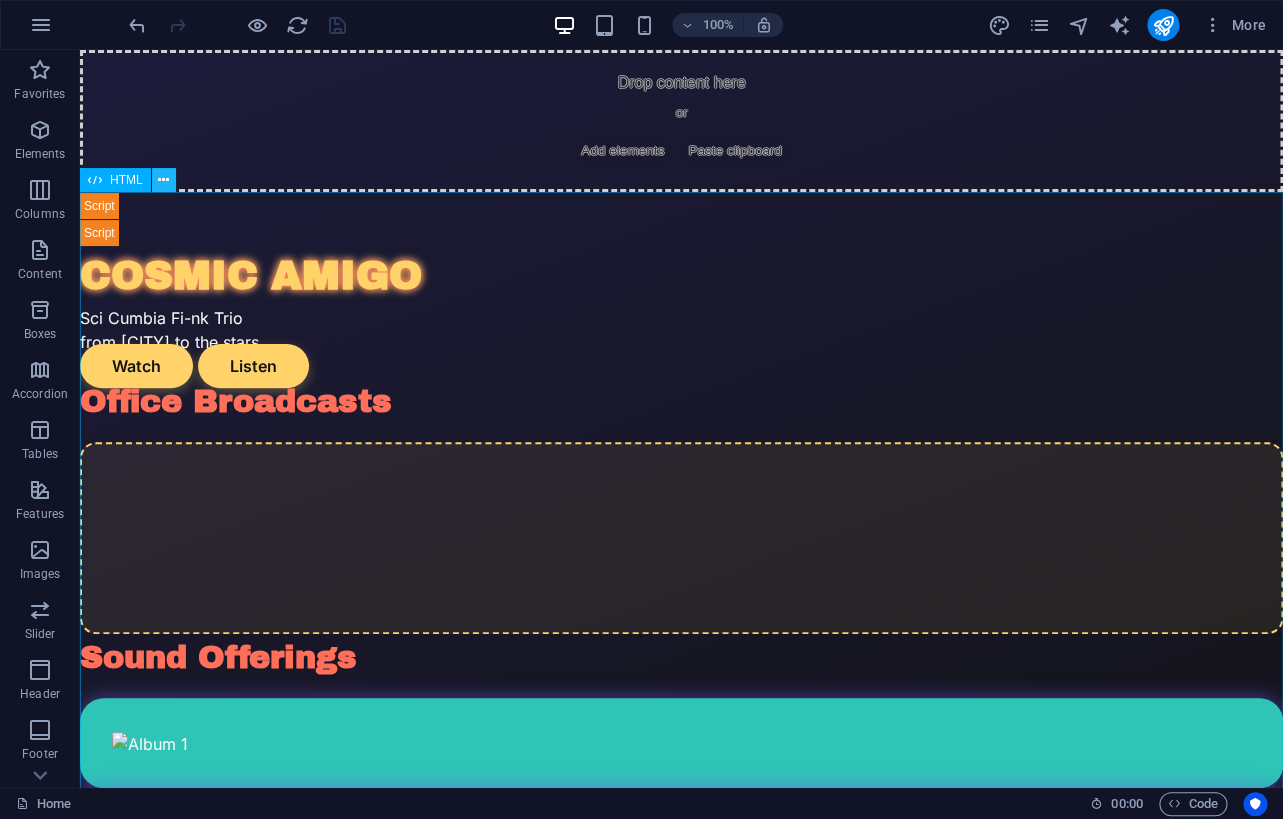 click at bounding box center (163, 180) 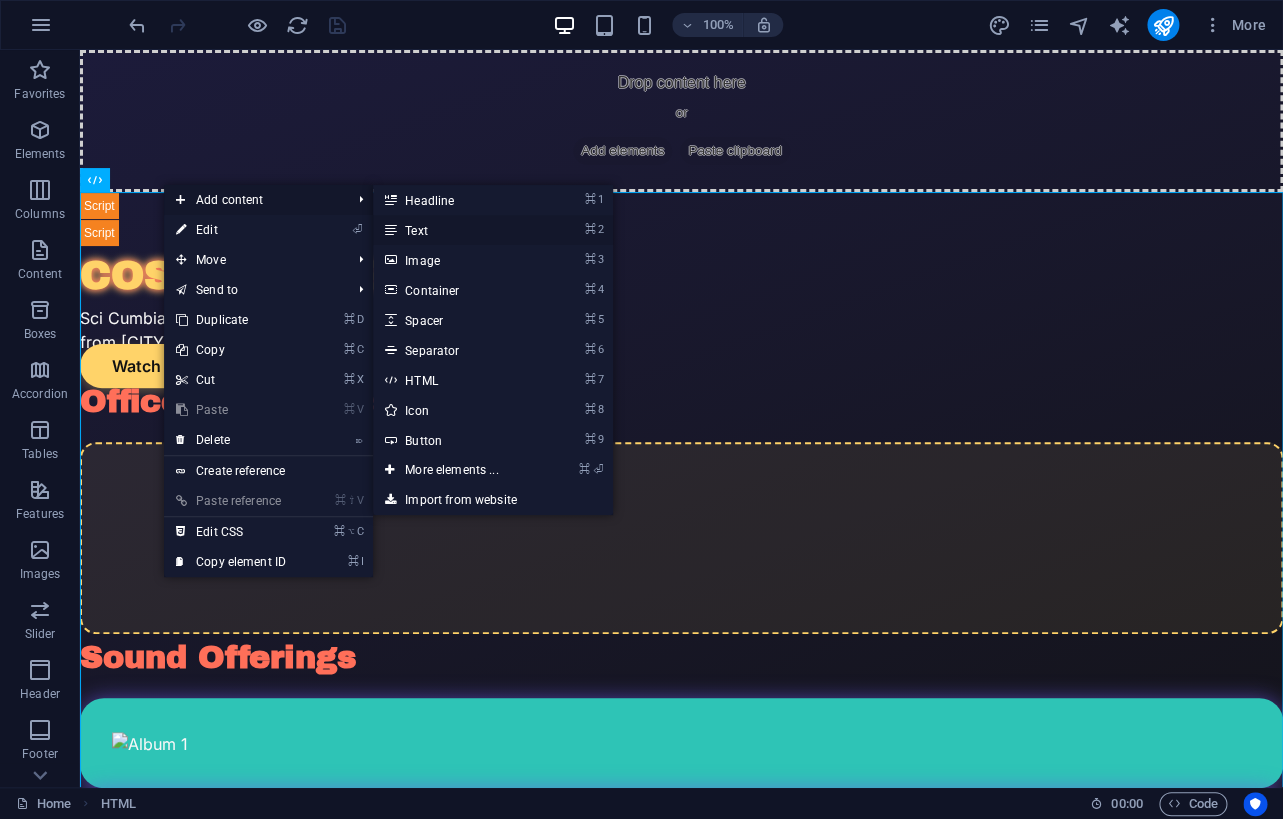 click on "⌘ 2  Text" at bounding box center (455, 230) 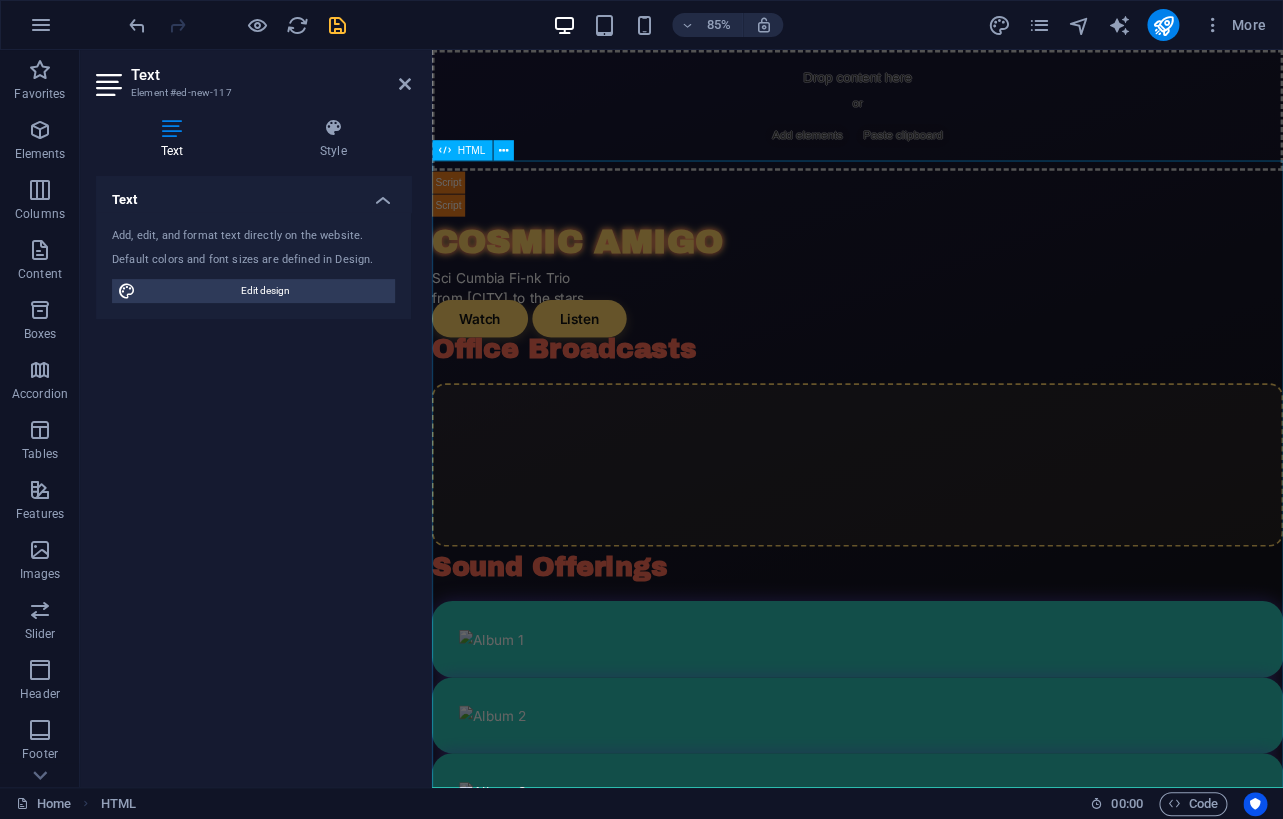 scroll, scrollTop: 236, scrollLeft: 0, axis: vertical 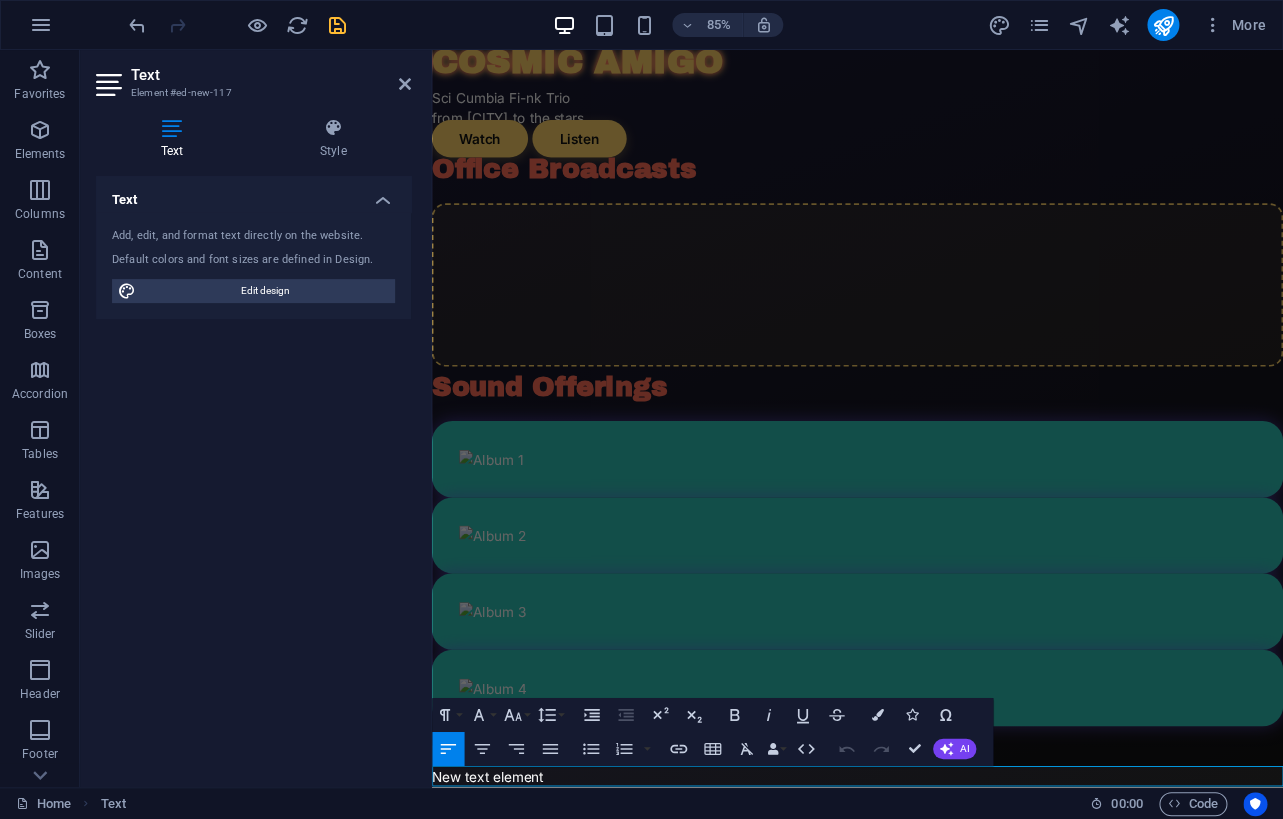 click on "Text" at bounding box center [271, 75] 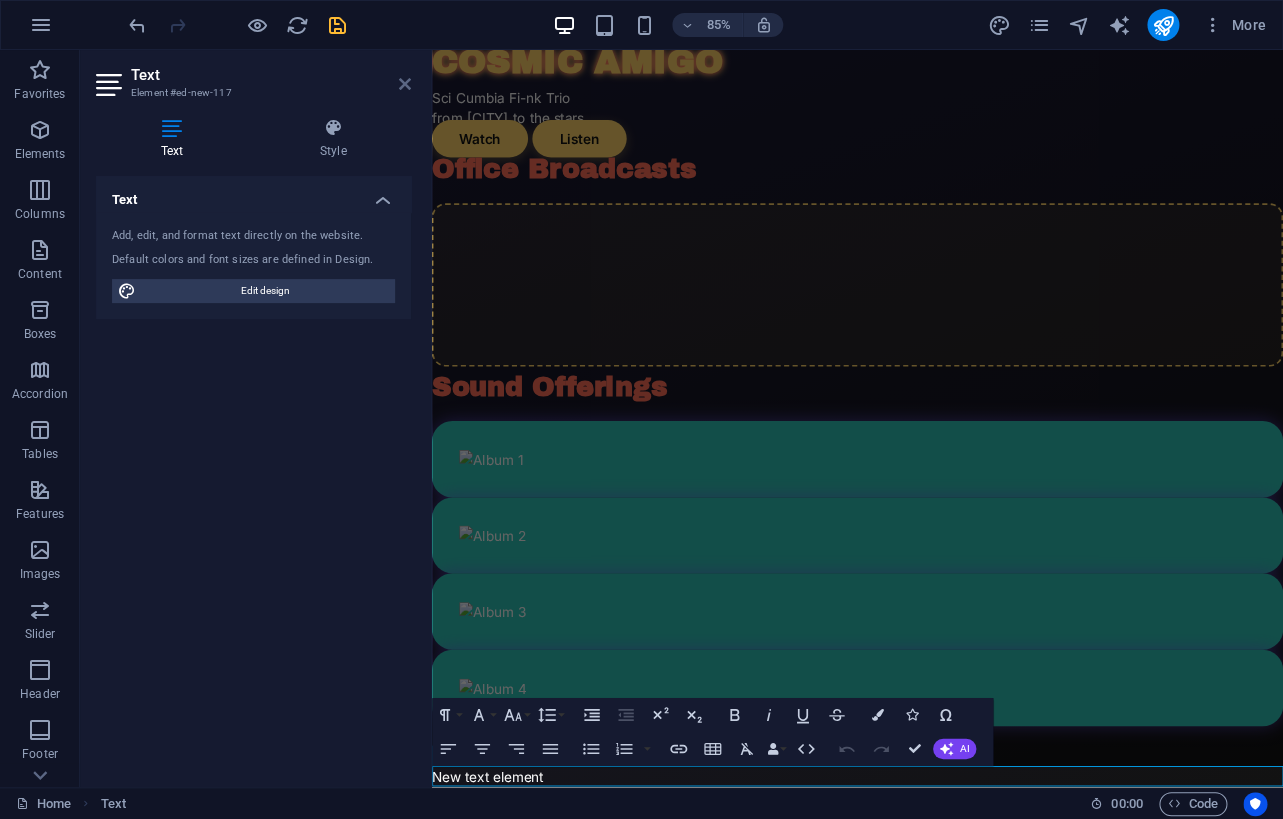 click at bounding box center [405, 84] 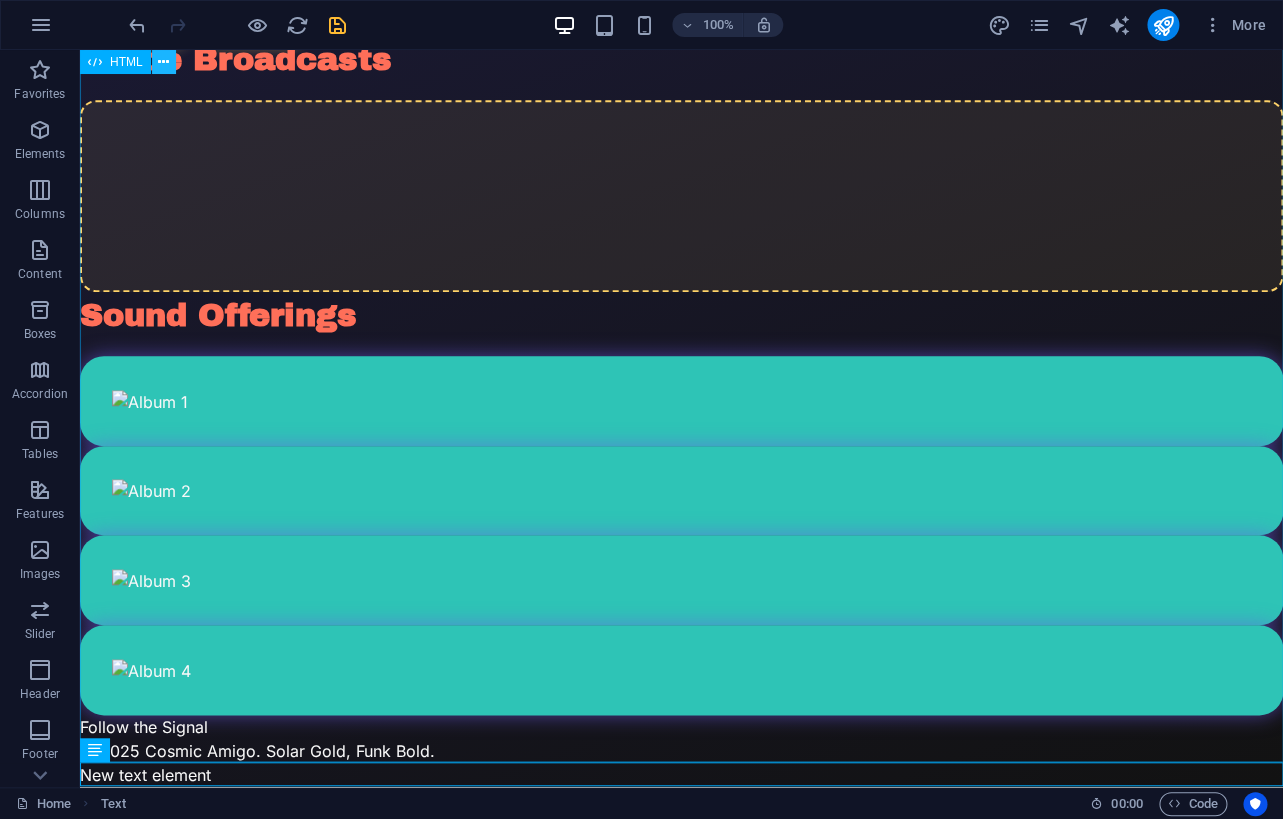 click at bounding box center [163, 62] 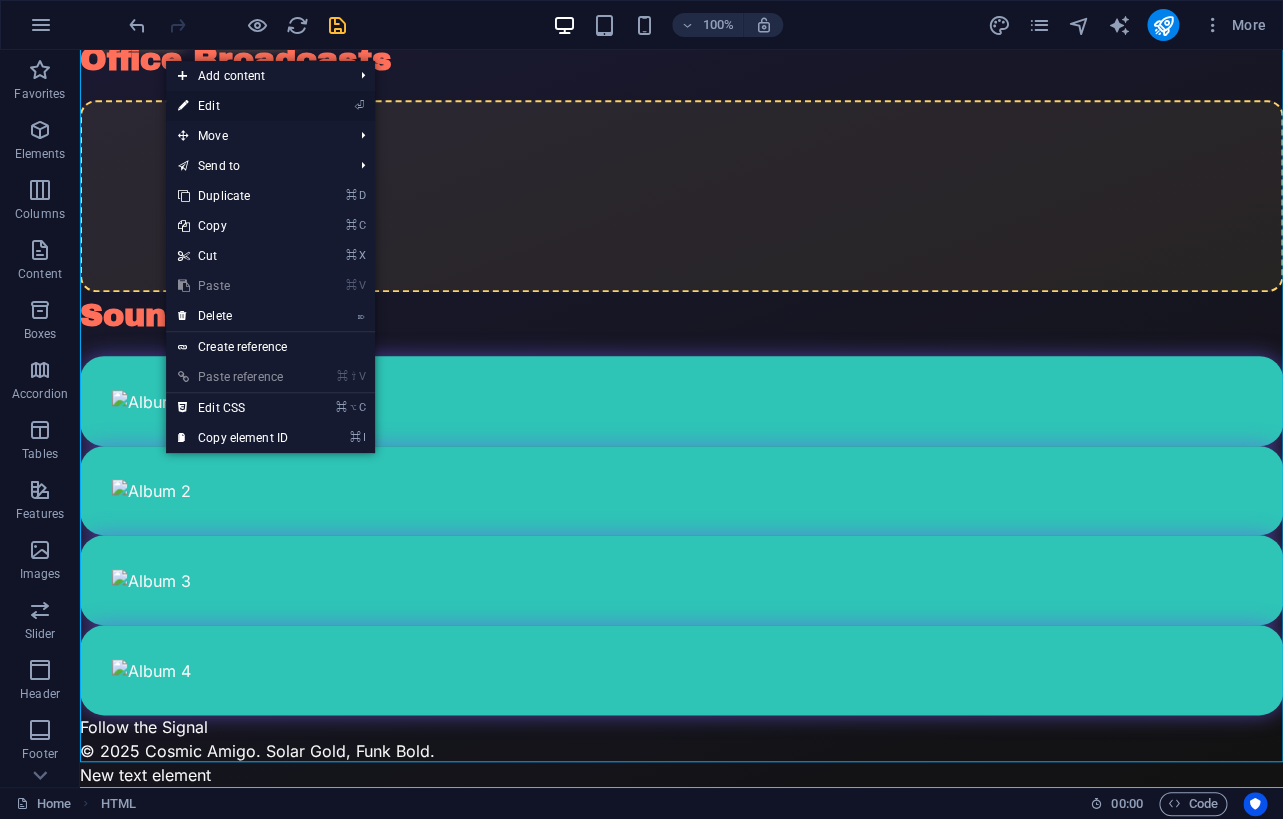 click on "⏎  Edit" at bounding box center (233, 106) 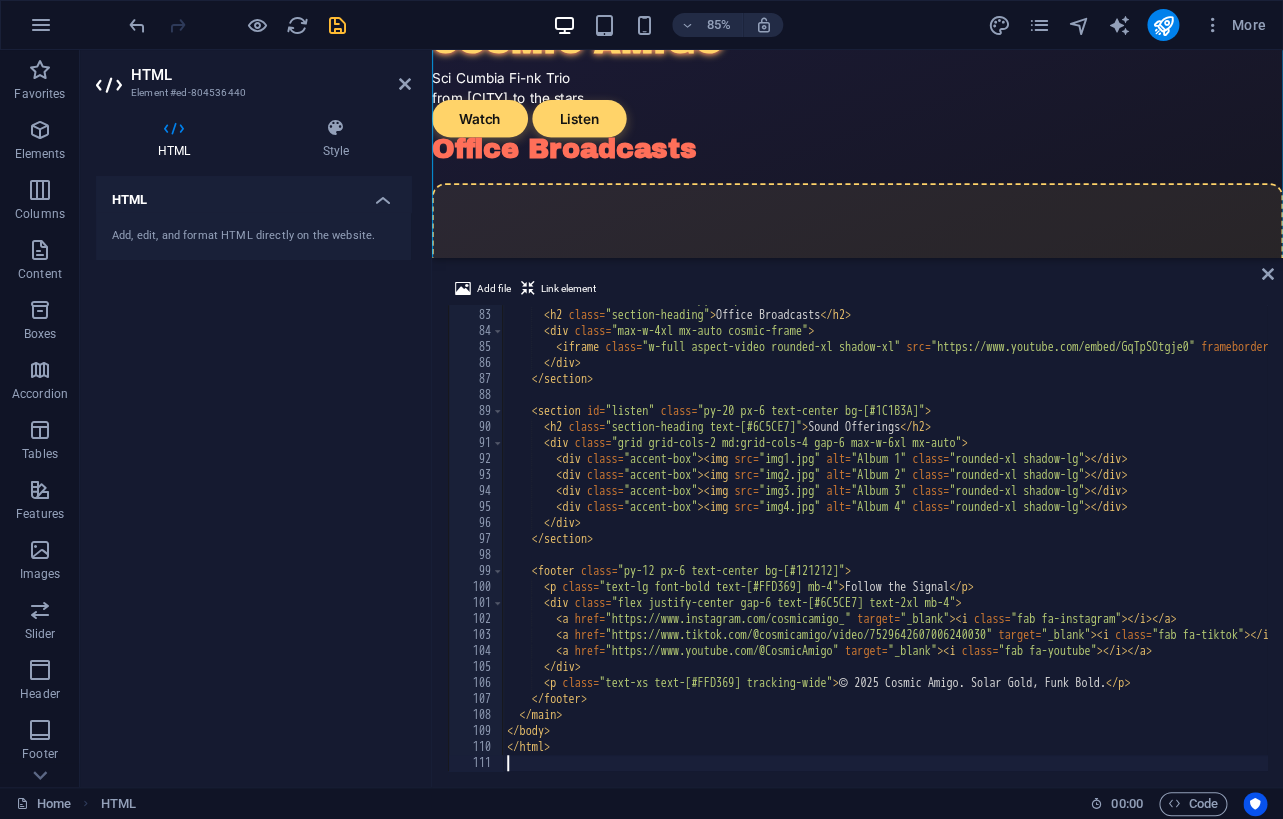 click on "< section   id = "watch"   class = "py-20 px-6 text-center" >         < h2   class = "section-heading" > Office Broadcasts </ h2 >         < div   class = "max-w-4xl mx-auto cosmic-frame" >           < iframe   class = "w-full aspect-video rounded-xl shadow-xl"   src = "https://www.youtube.com/embed/GqTpSOtgje0"   frameborder = "0"   allowfullscreen > </ iframe >         </ div >      </ section >      < section   id = "listen"   class = "py-20 px-6 text-center bg-[#1C1B3A]" >         < h2   class = "section-heading text-[#6C5CE7]" > Sound Offerings </ h2 >         < div   class = "grid grid-cols-2 md:grid-cols-4 gap-6 max-w-6xl mx-auto" >           < div   class = "accent-box" > < img   src = "img1.jpg"   alt = "Album 1"   class = "rounded-xl shadow-lg" > </ div >           < div   class = "accent-box" > < img   src = "img2.jpg"   alt = "Album 2"   class = "rounded-xl shadow-lg" > </ div >           < div   class = "accent-box" > < img   src = "img3.jpg"   alt = "Album 3"   class = > </ div >" at bounding box center (1071, 540) 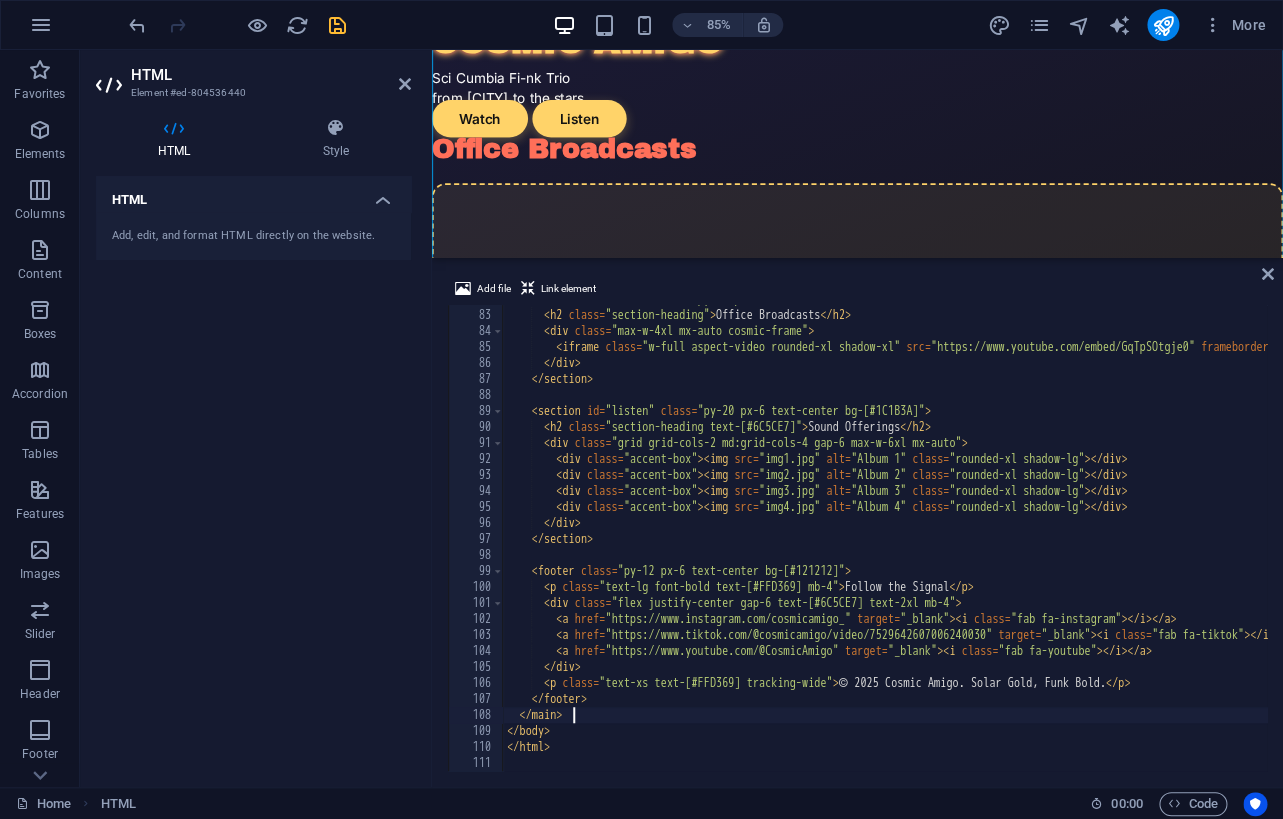 type on "</html>" 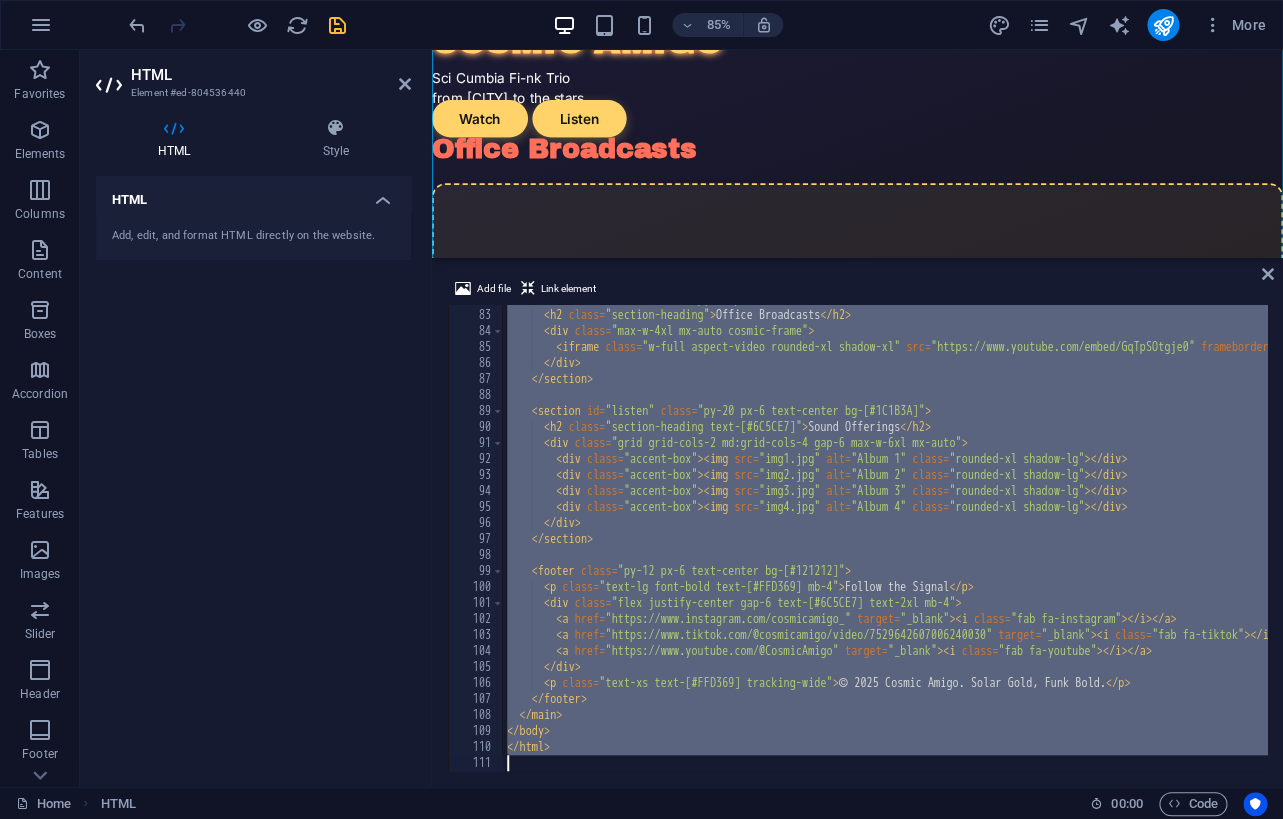 type 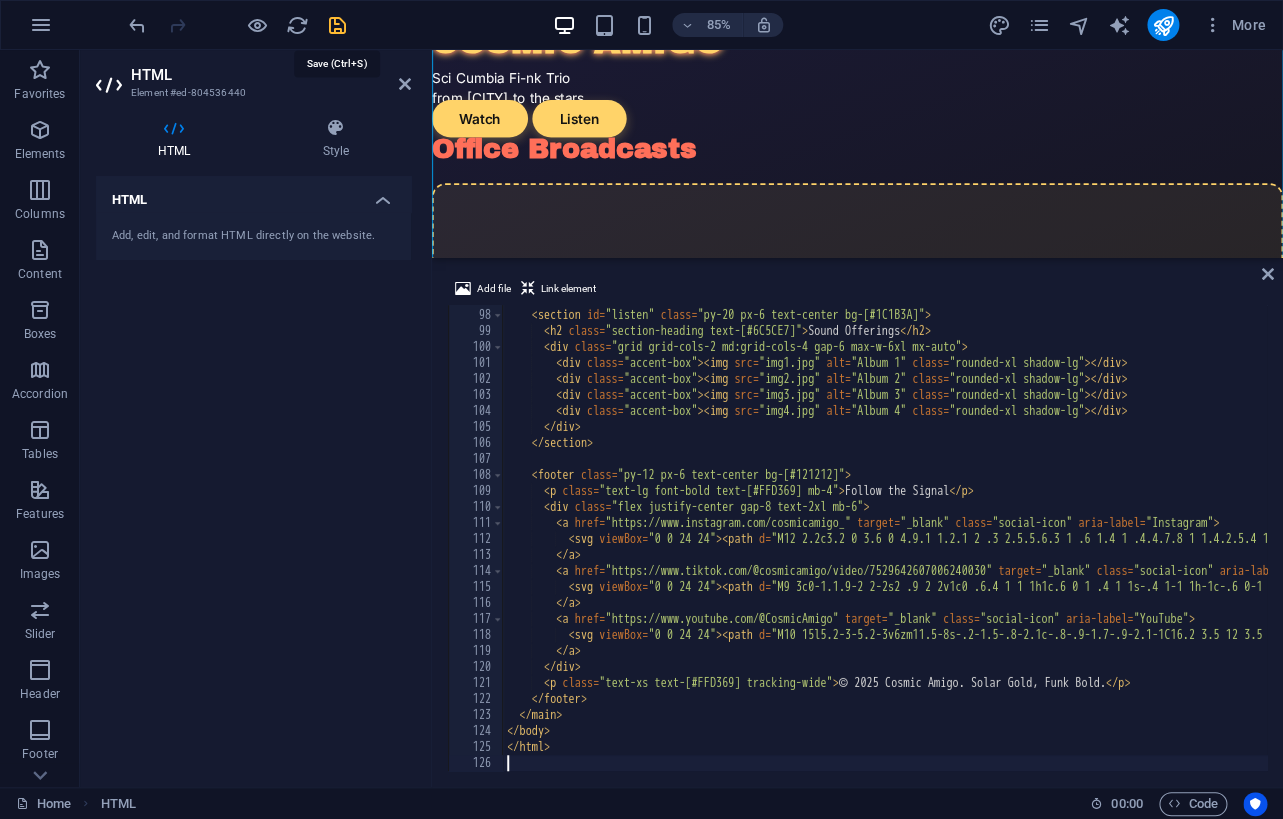 click at bounding box center (337, 25) 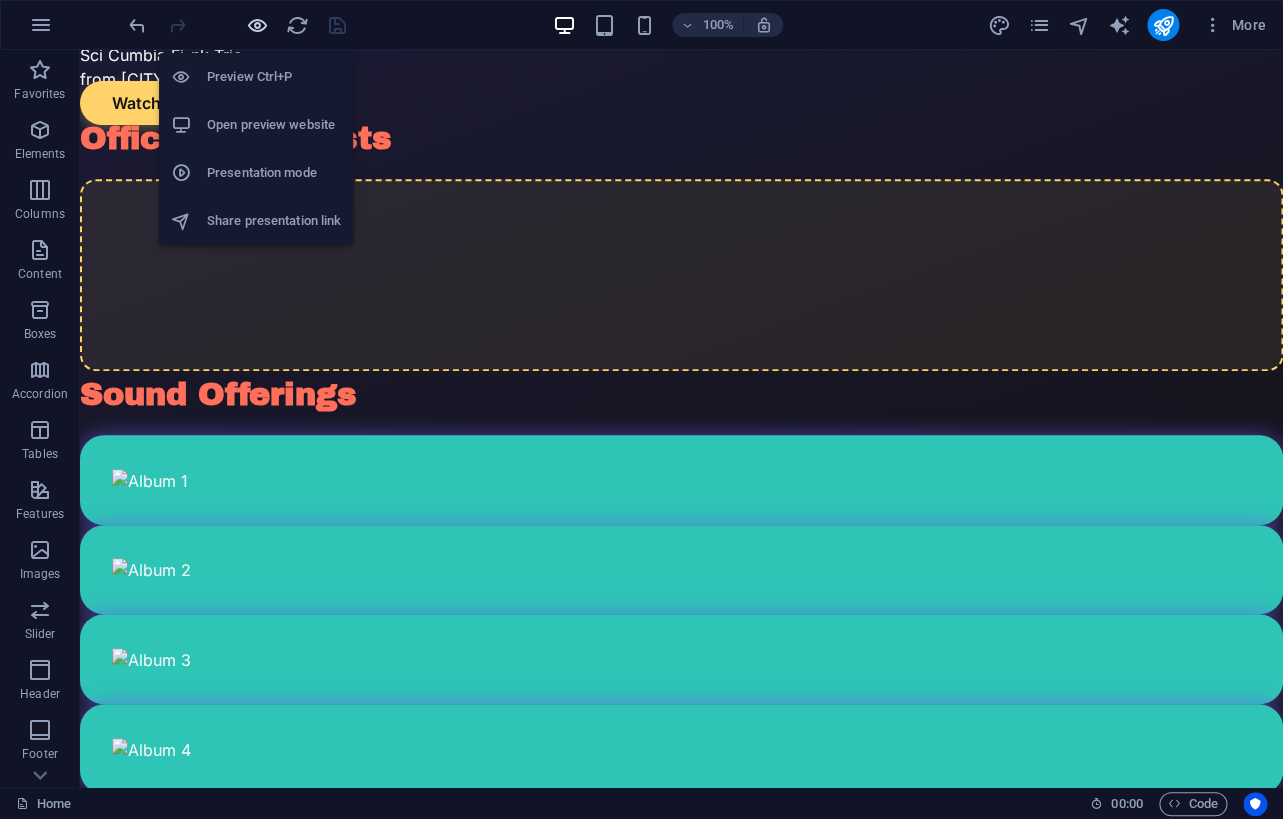 click at bounding box center [257, 25] 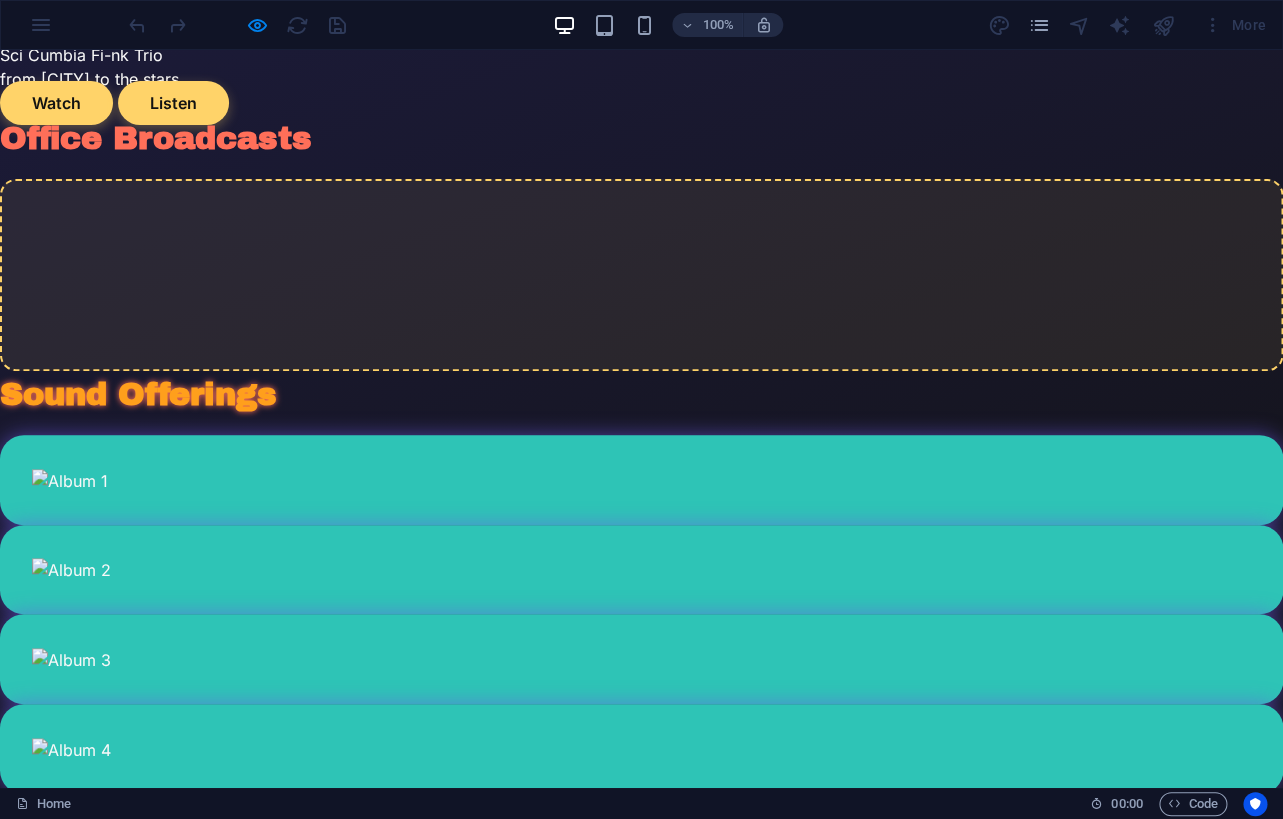 scroll, scrollTop: 183, scrollLeft: 0, axis: vertical 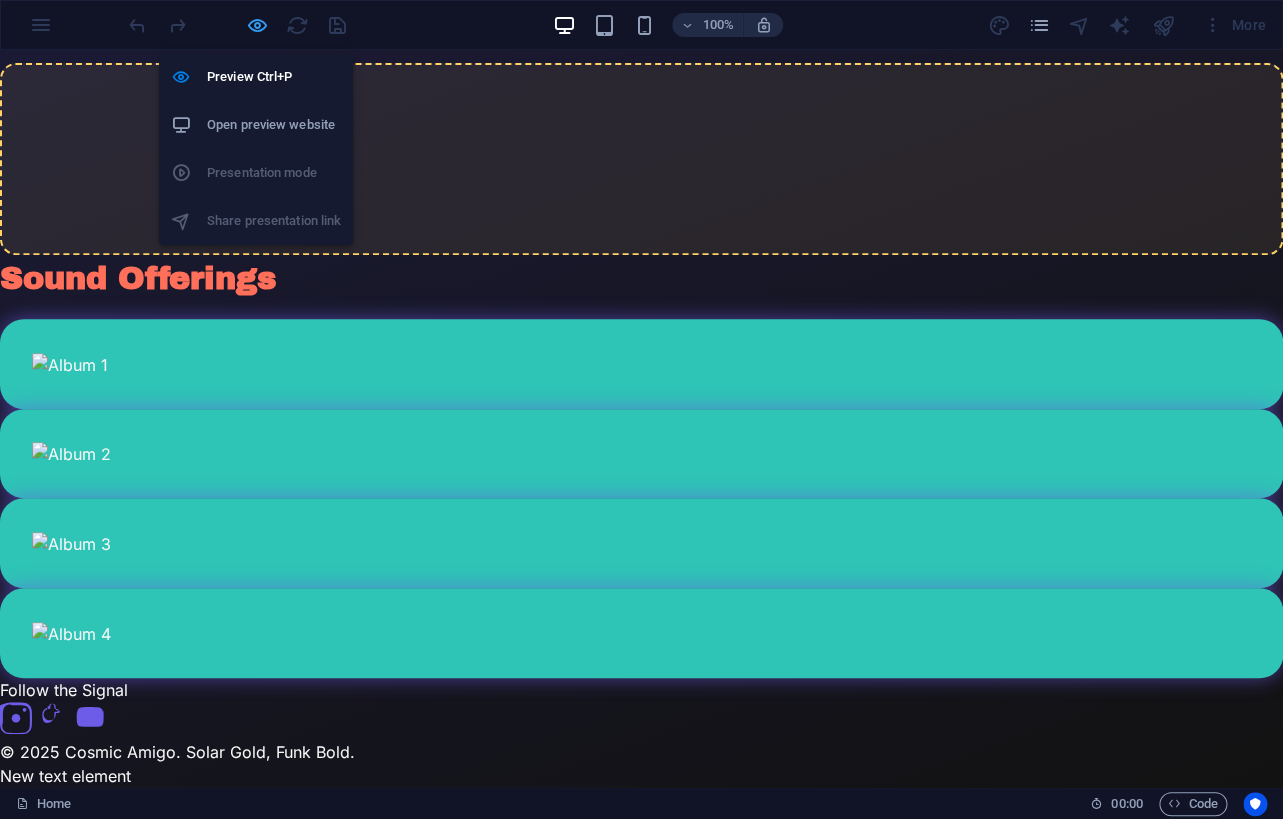 click at bounding box center [257, 25] 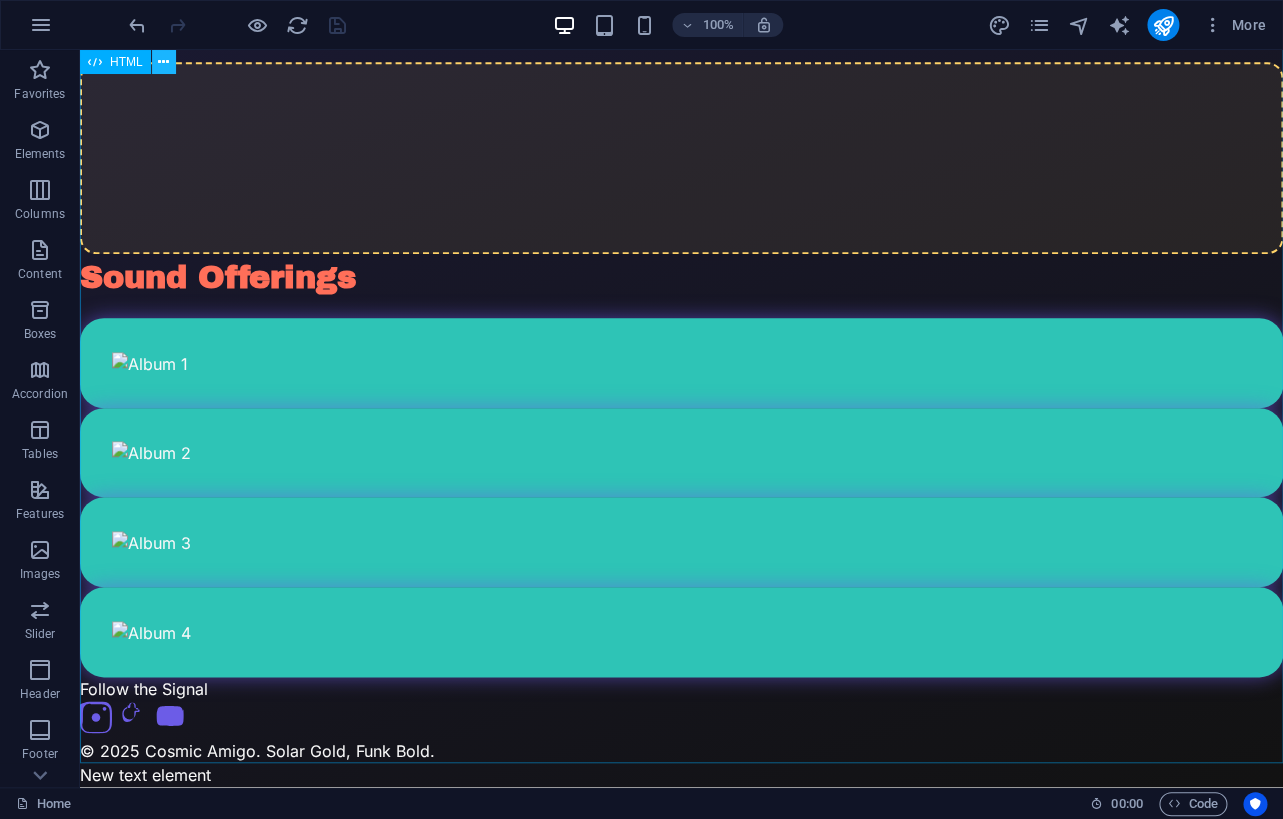 click at bounding box center (163, 62) 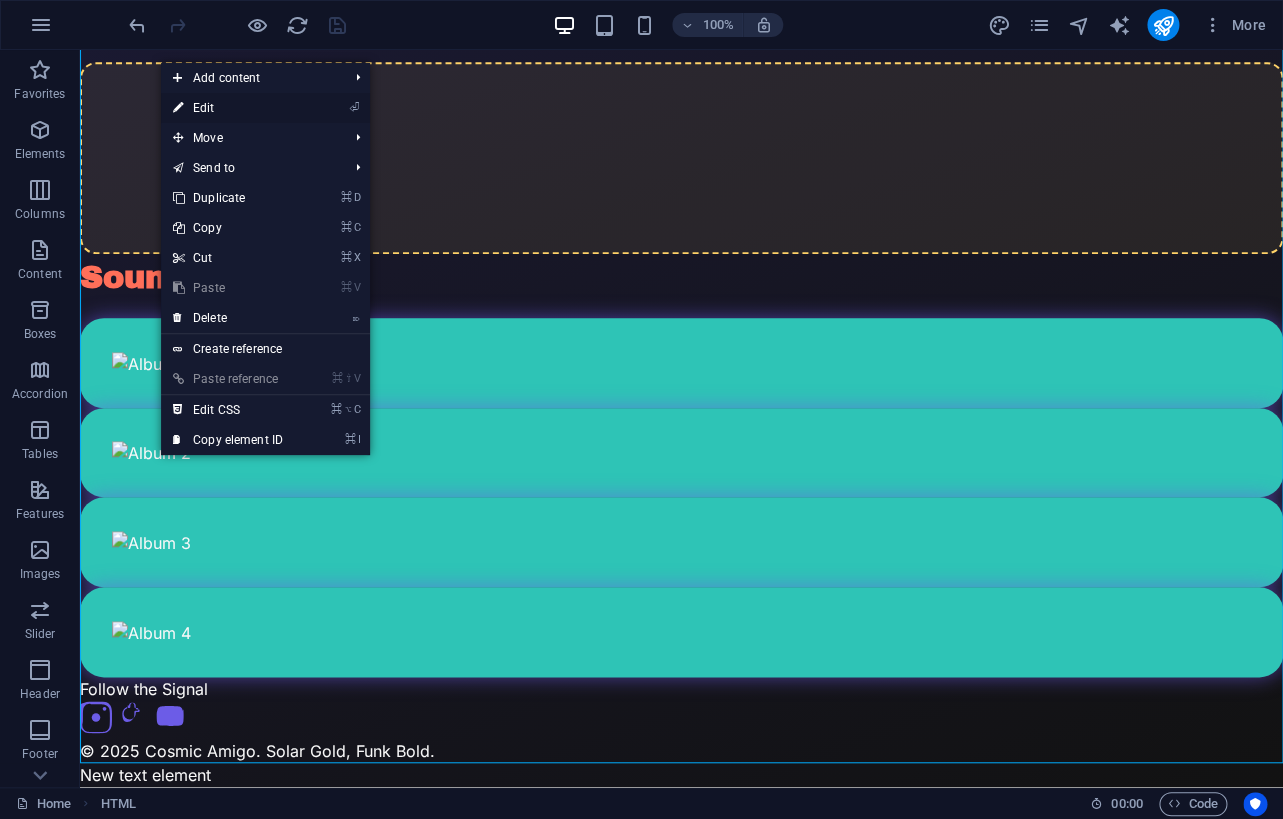 click on "⏎  Edit" at bounding box center [228, 108] 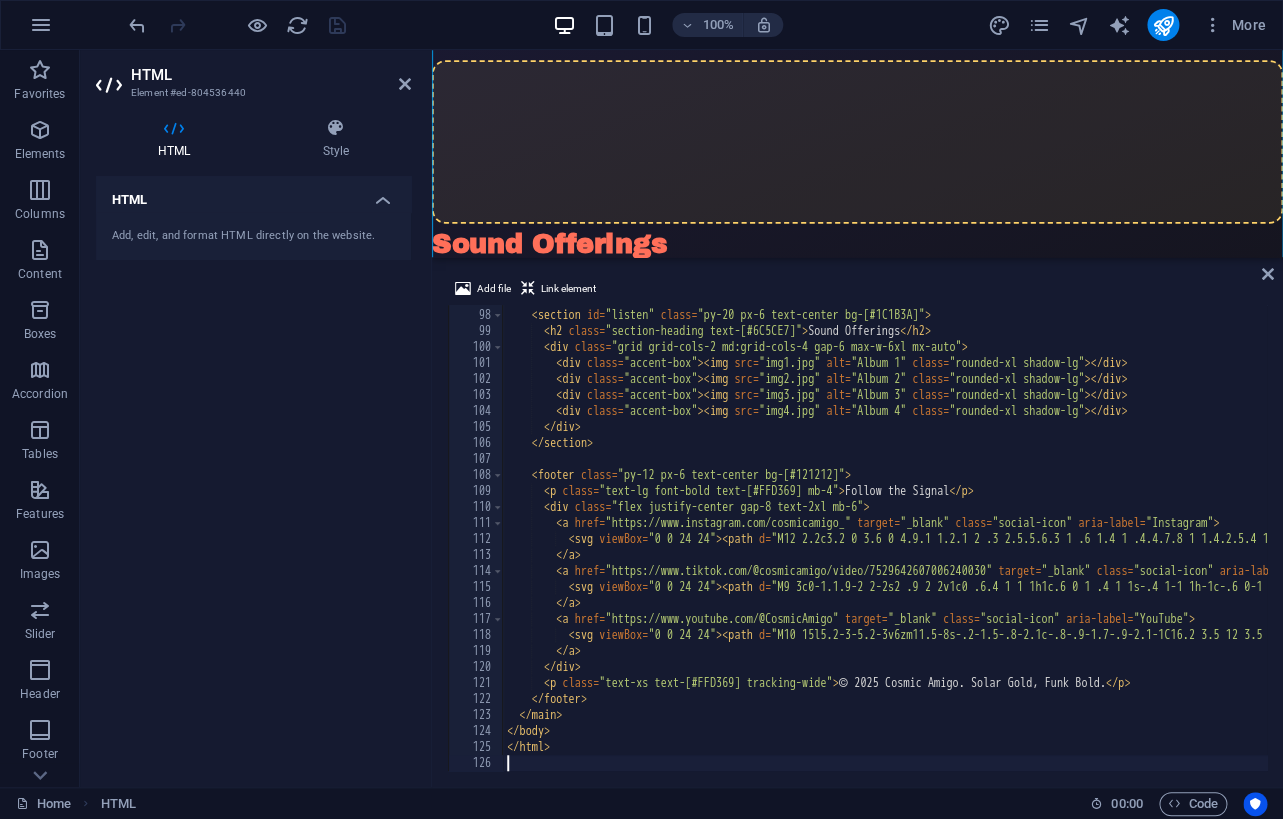 scroll, scrollTop: 223, scrollLeft: 0, axis: vertical 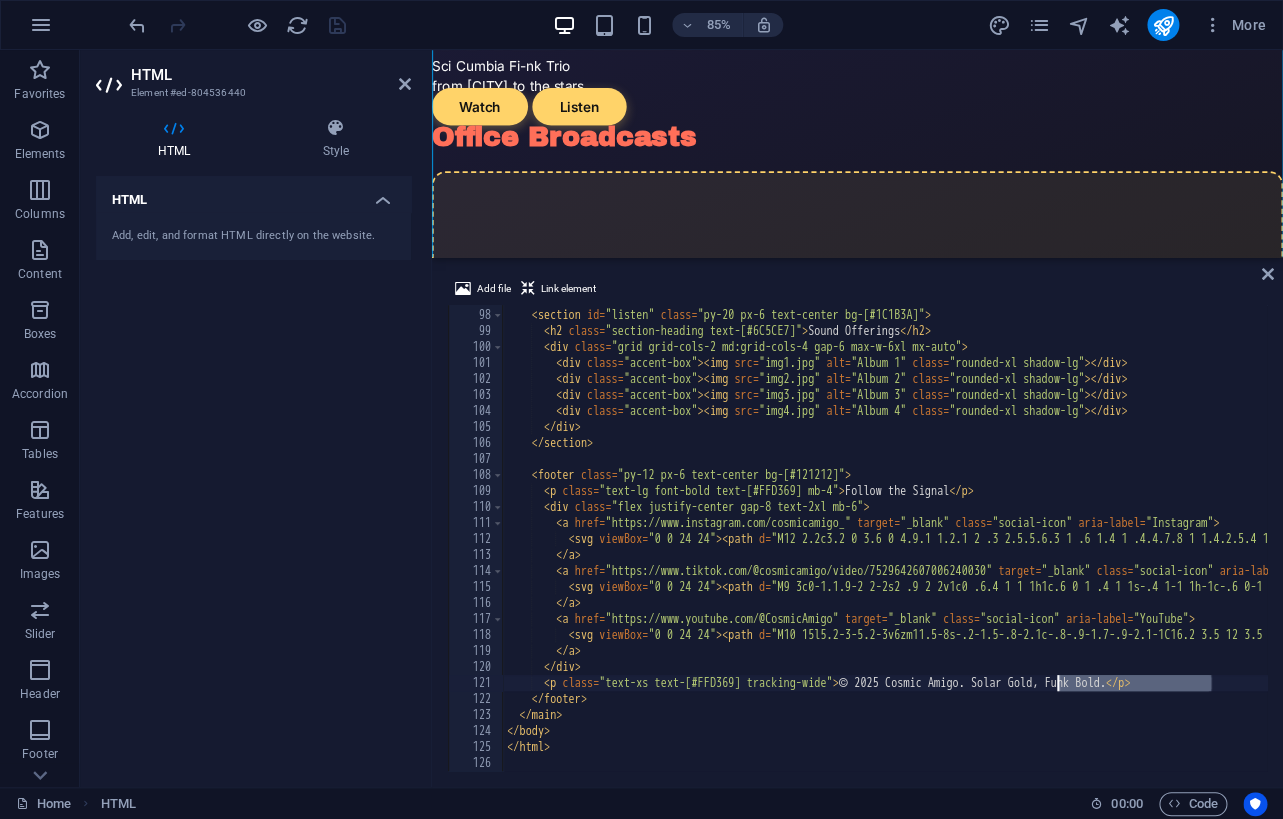 drag, startPoint x: 1212, startPoint y: 683, endPoint x: 1060, endPoint y: 681, distance: 152.01315 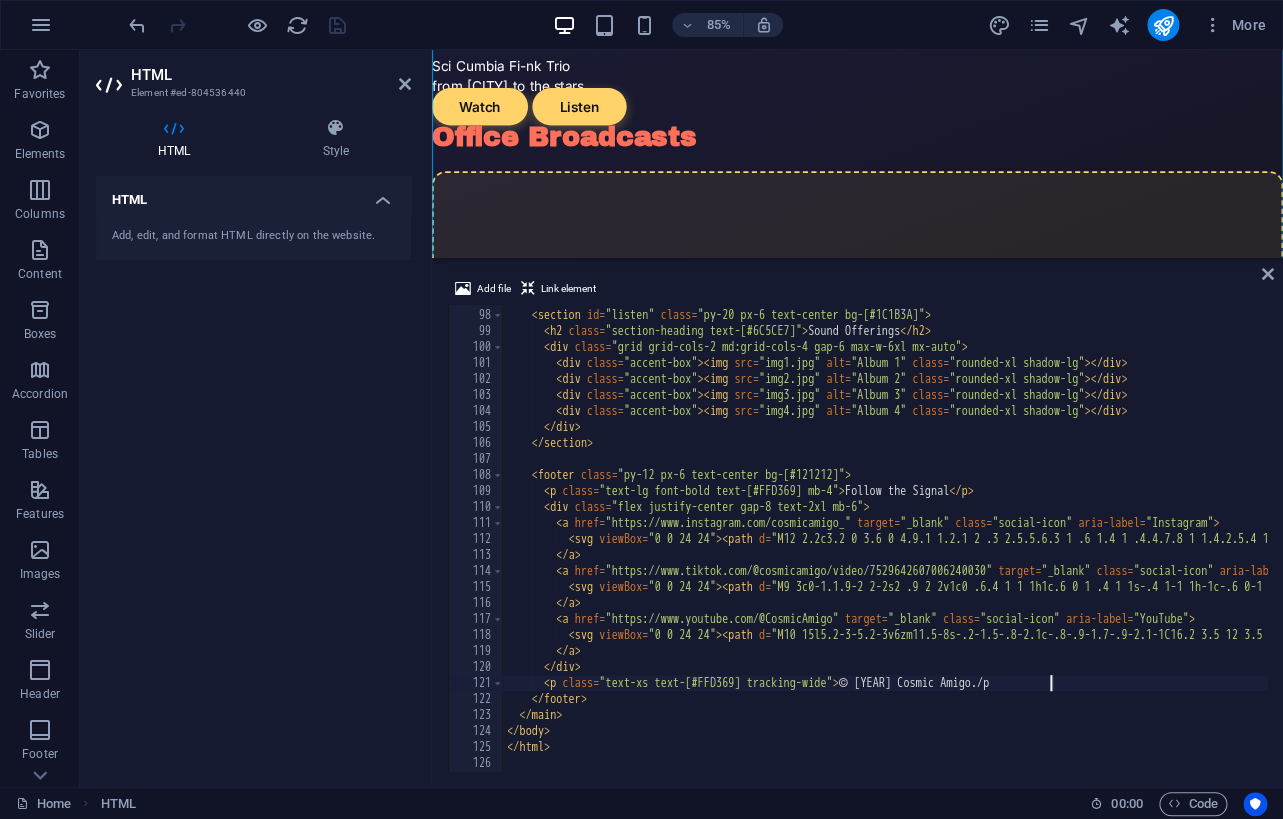 scroll, scrollTop: 0, scrollLeft: 44, axis: horizontal 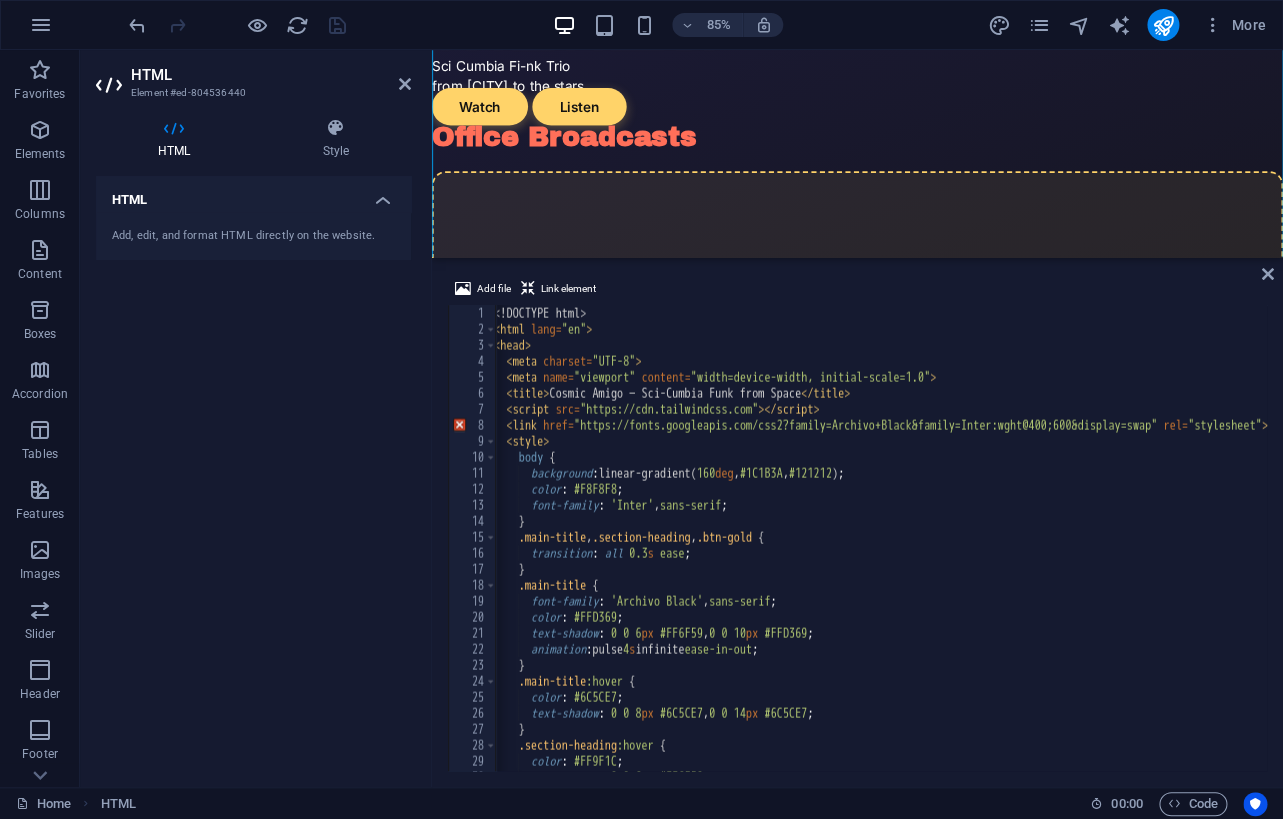 type on "<p class="text-xs text-[#FFD369] tracking-wide">© 2025 Cosmic Amigo.</p>" 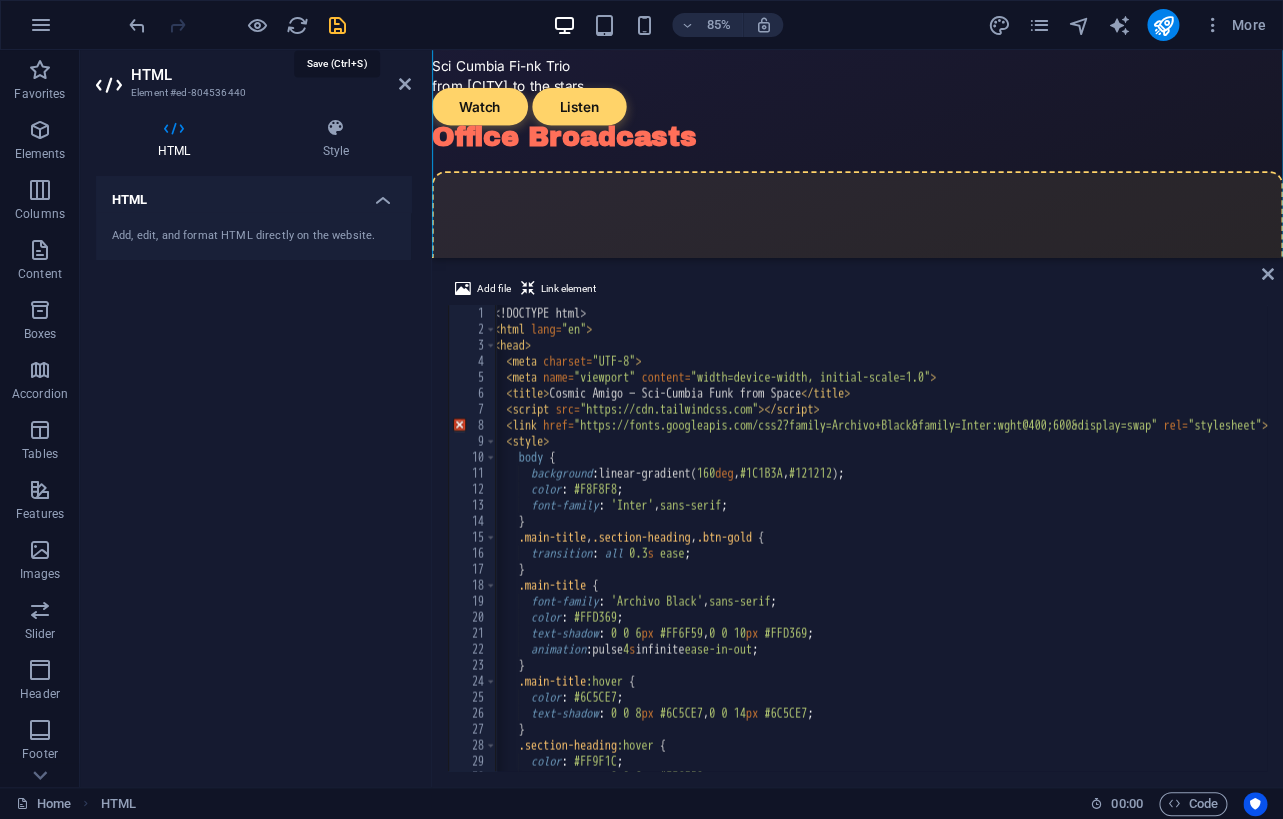 click at bounding box center [337, 25] 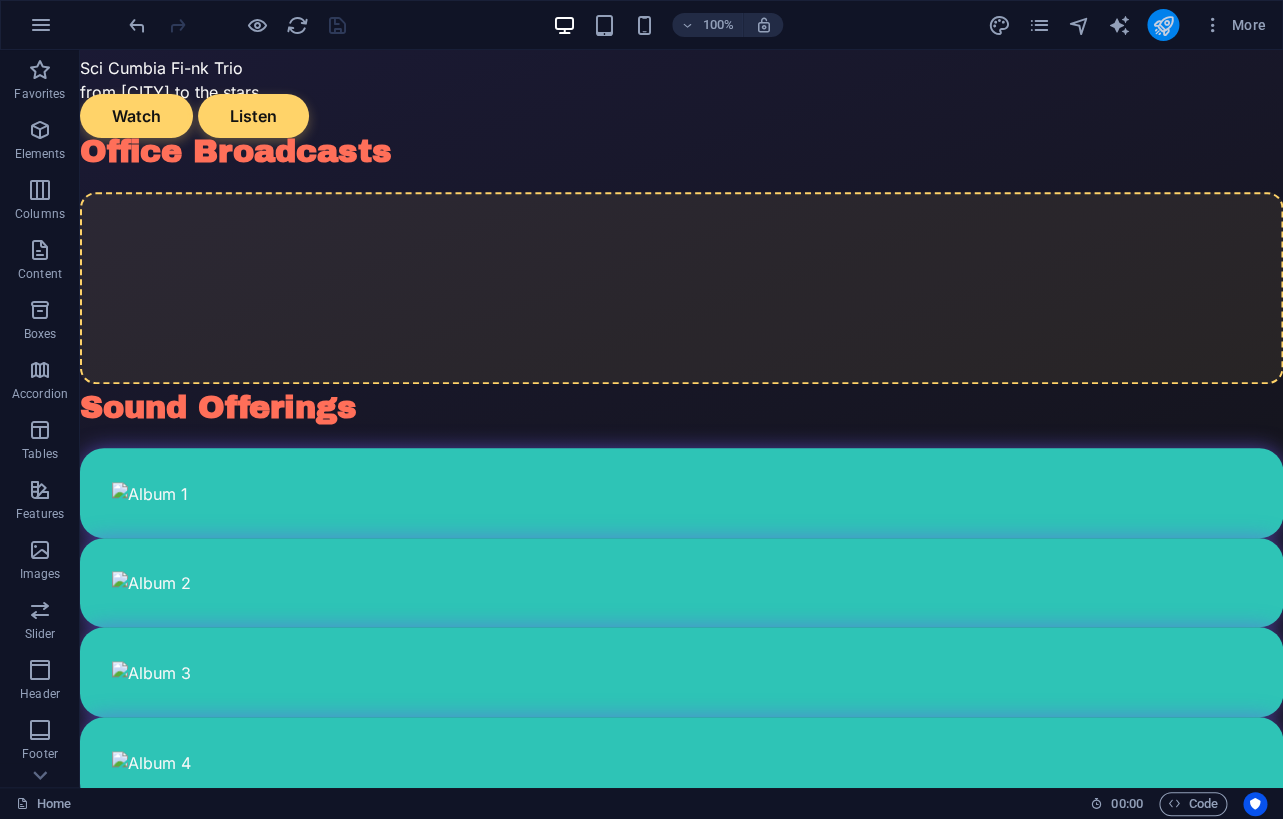click at bounding box center [1163, 25] 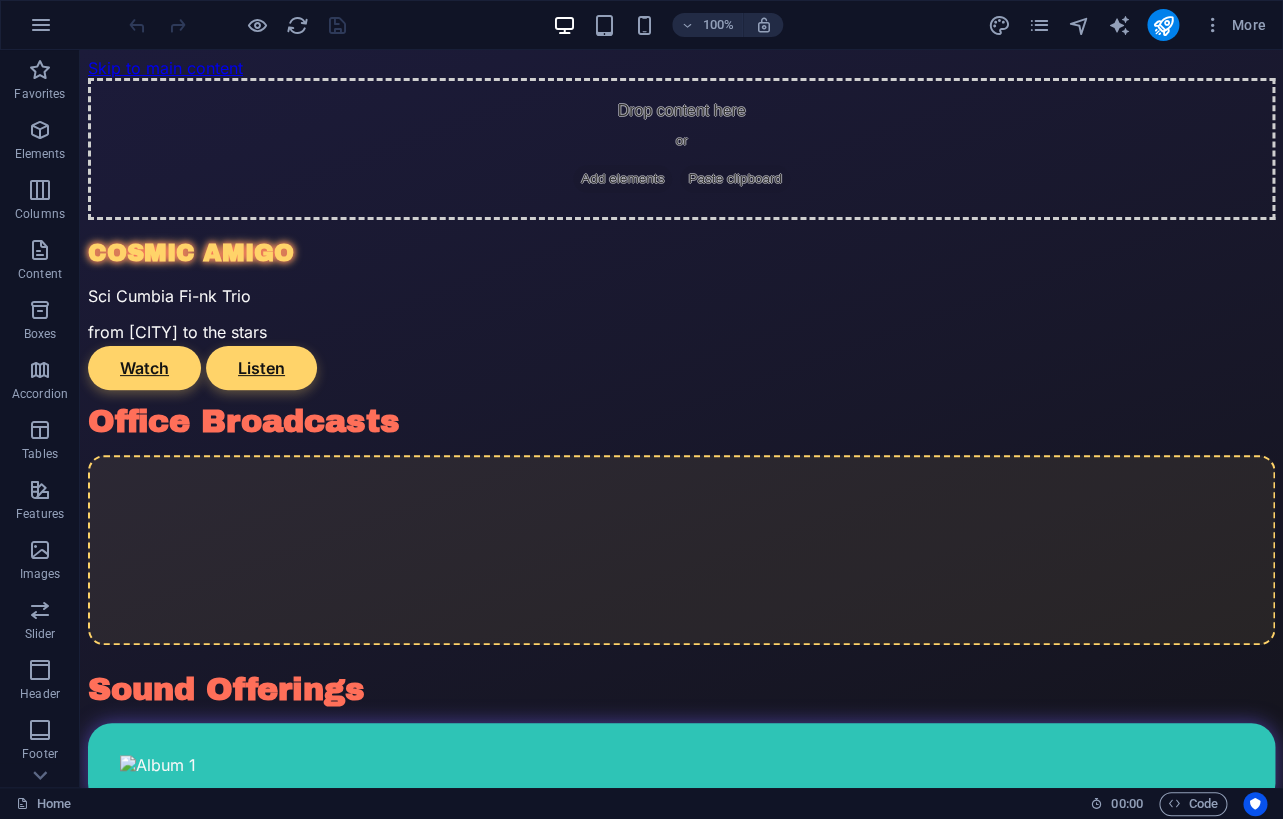 scroll, scrollTop: 0, scrollLeft: 0, axis: both 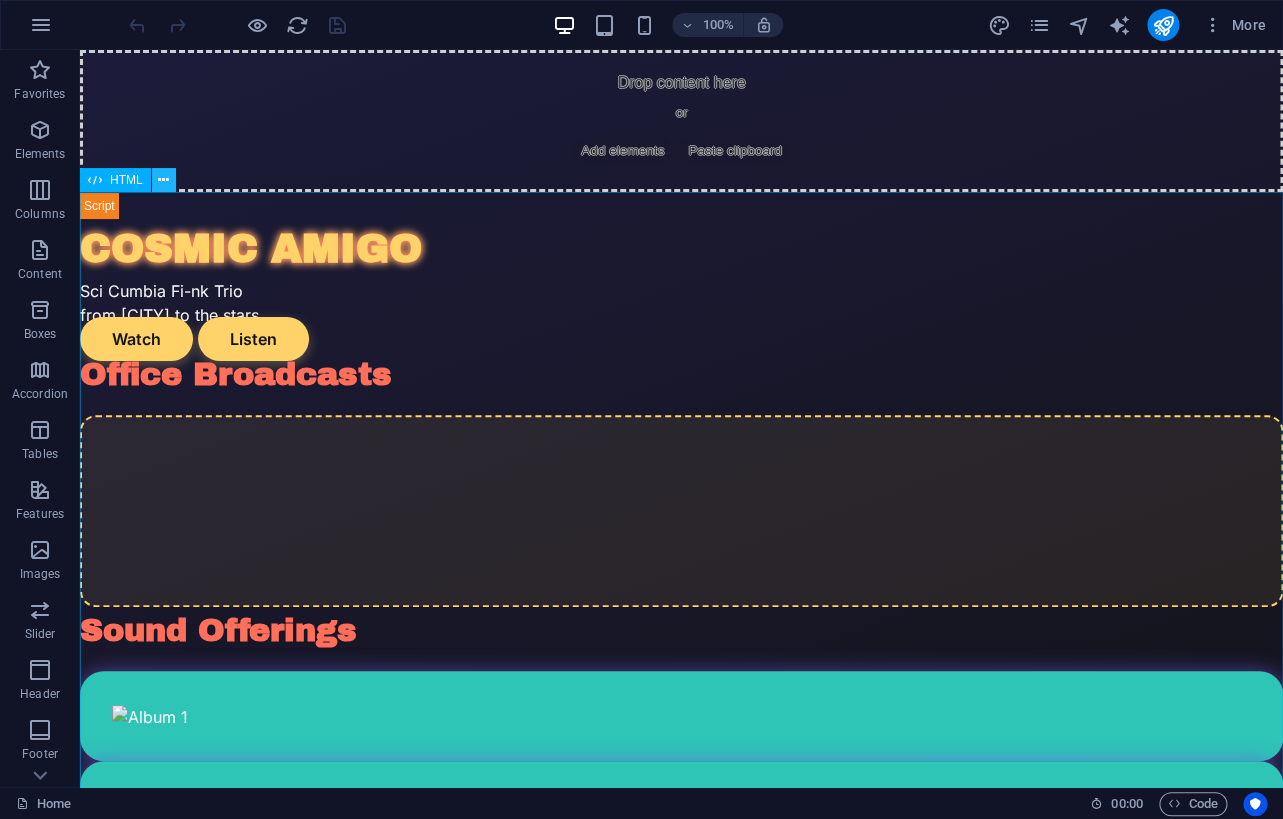 click at bounding box center (163, 180) 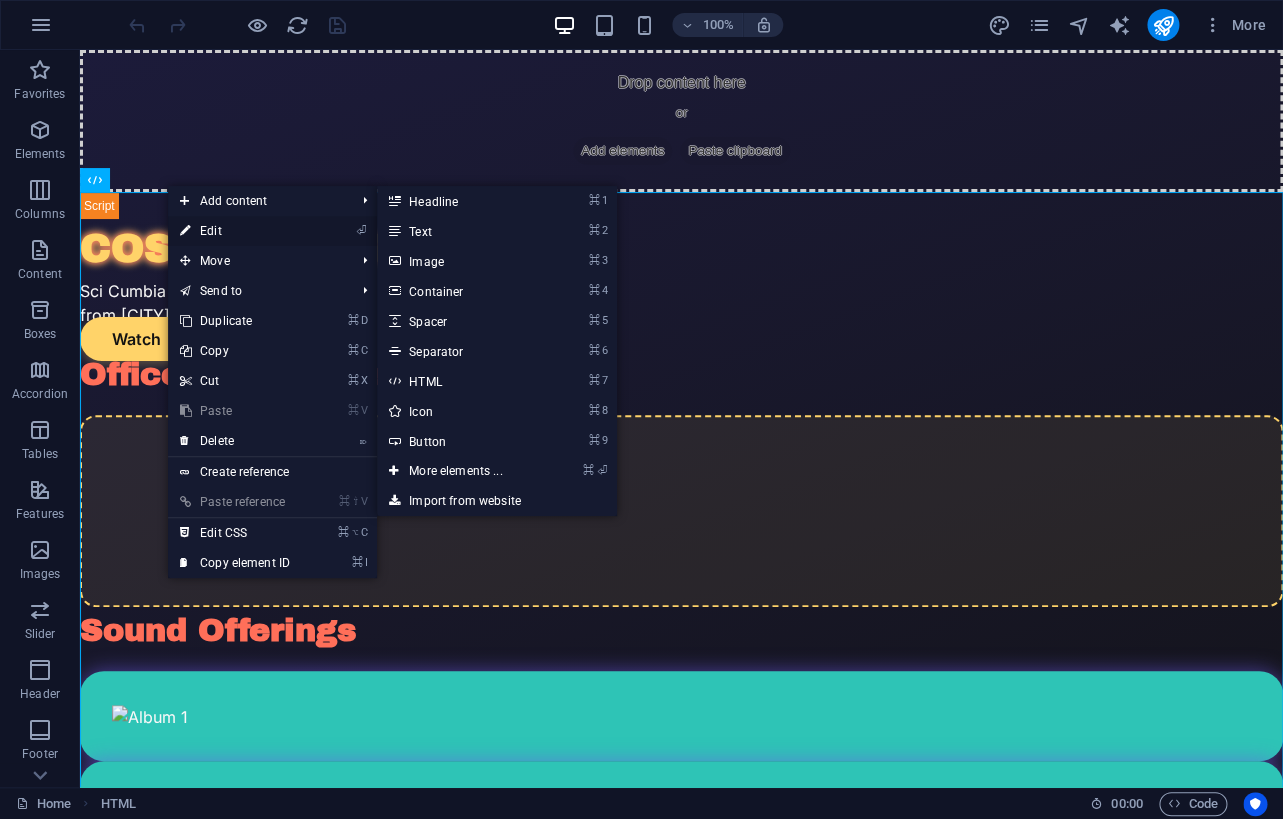 click on "⏎  Edit" at bounding box center (235, 231) 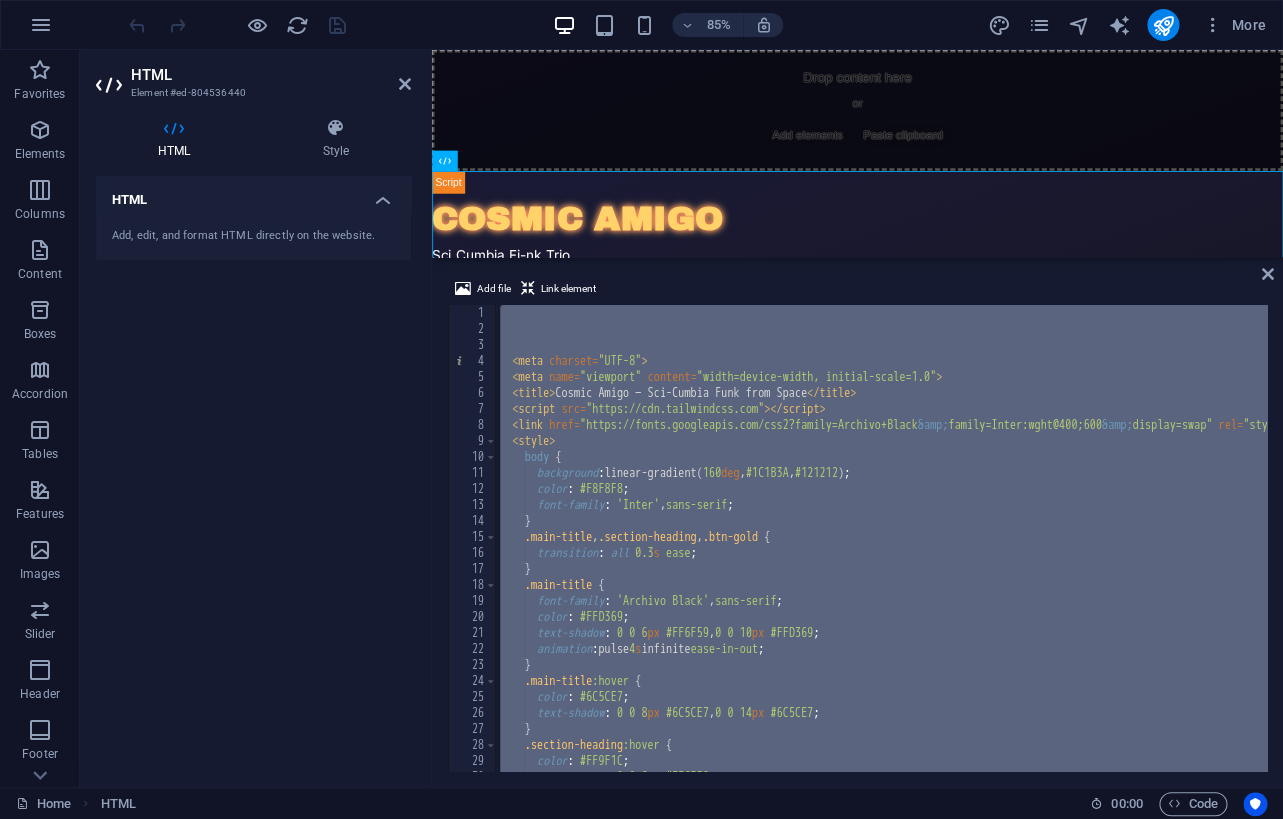 type 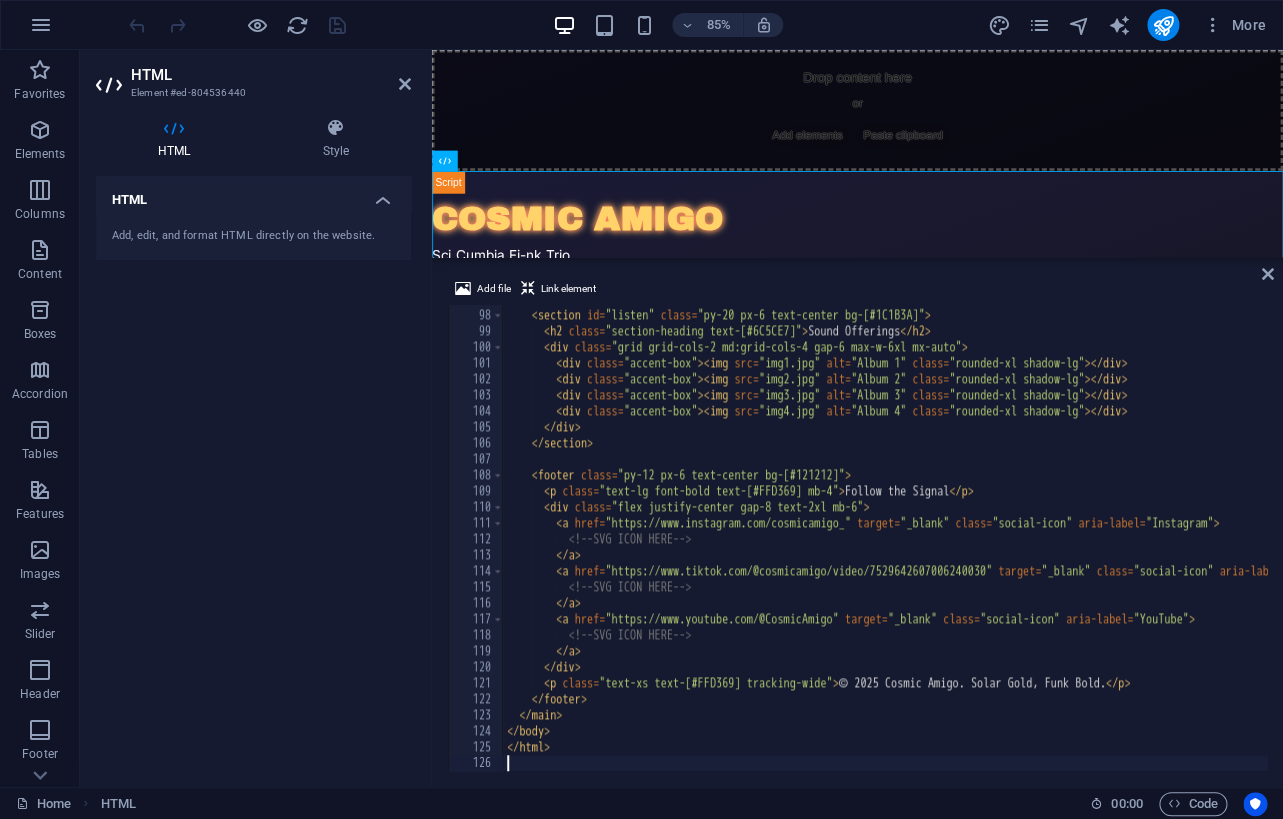 scroll, scrollTop: 1550, scrollLeft: 0, axis: vertical 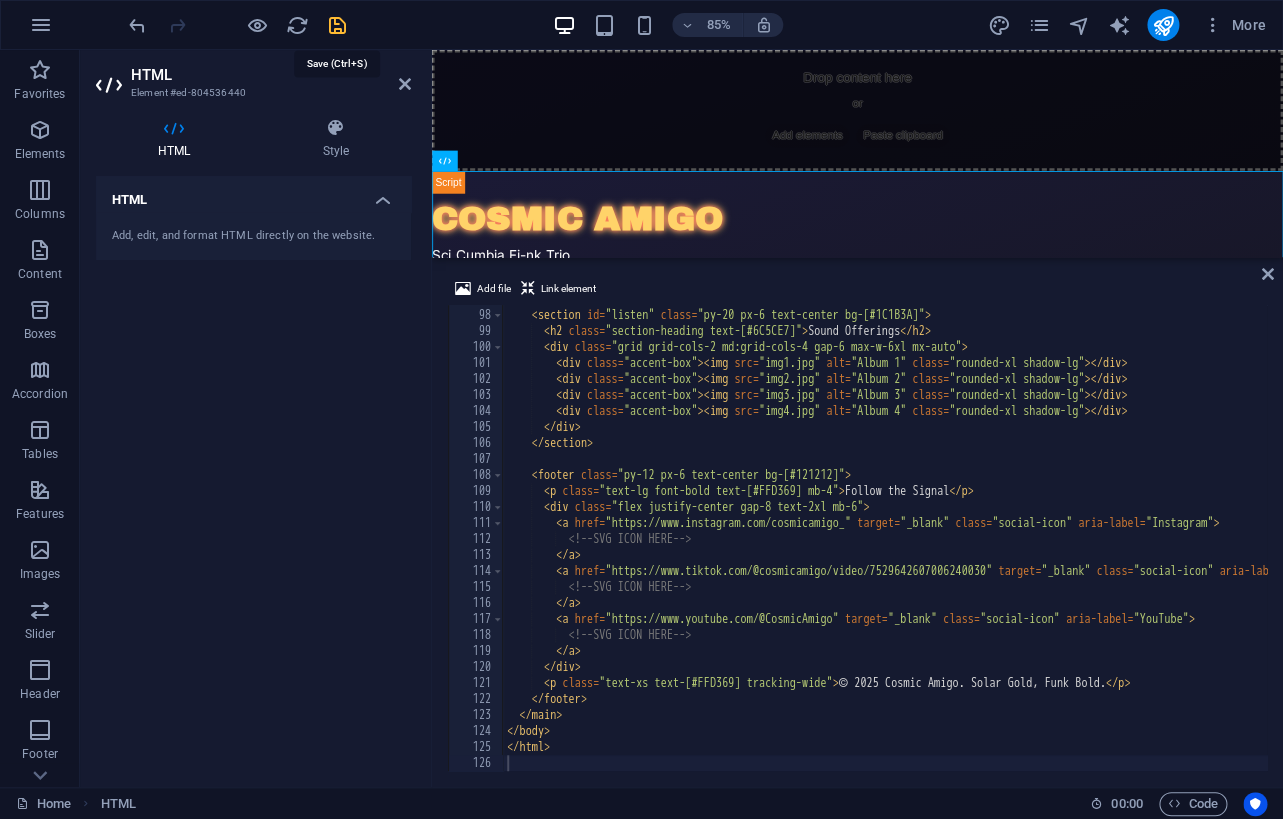 click at bounding box center [337, 25] 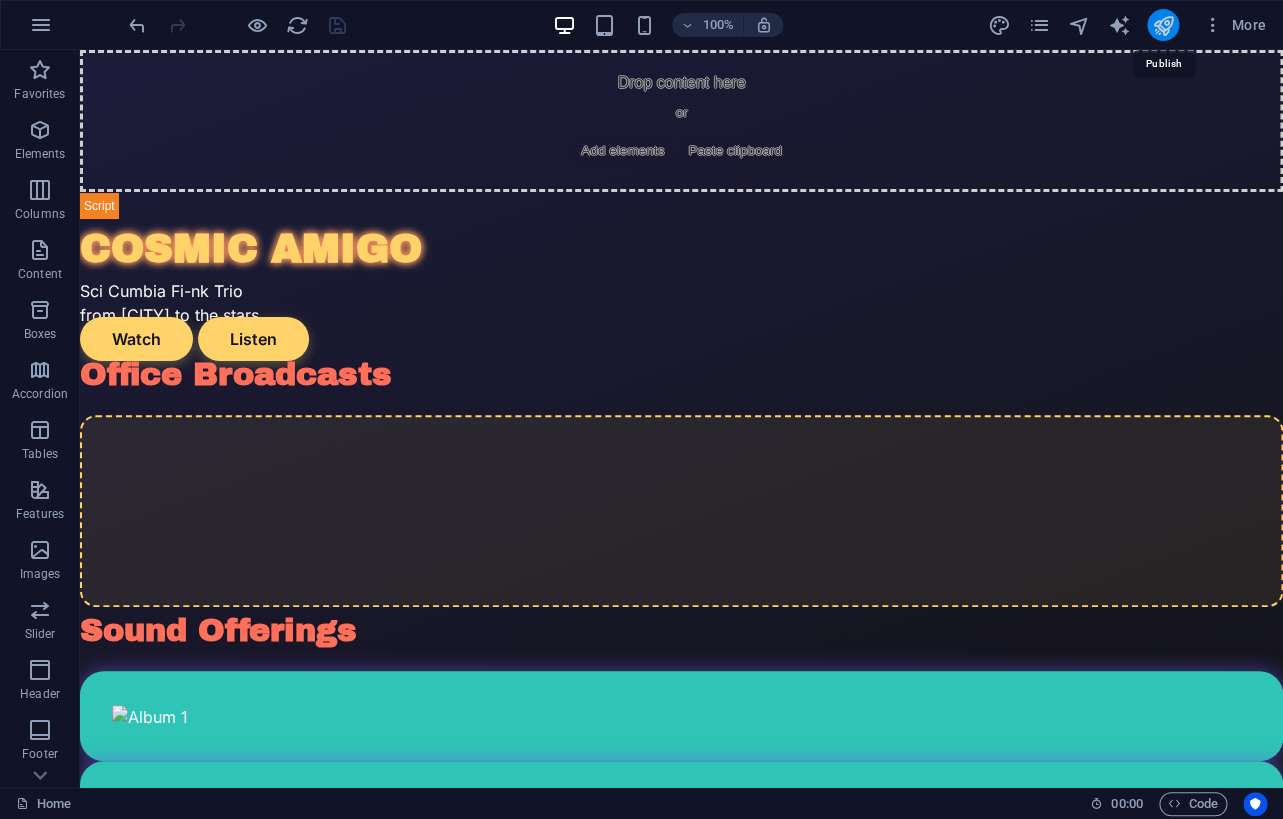 click at bounding box center [1162, 25] 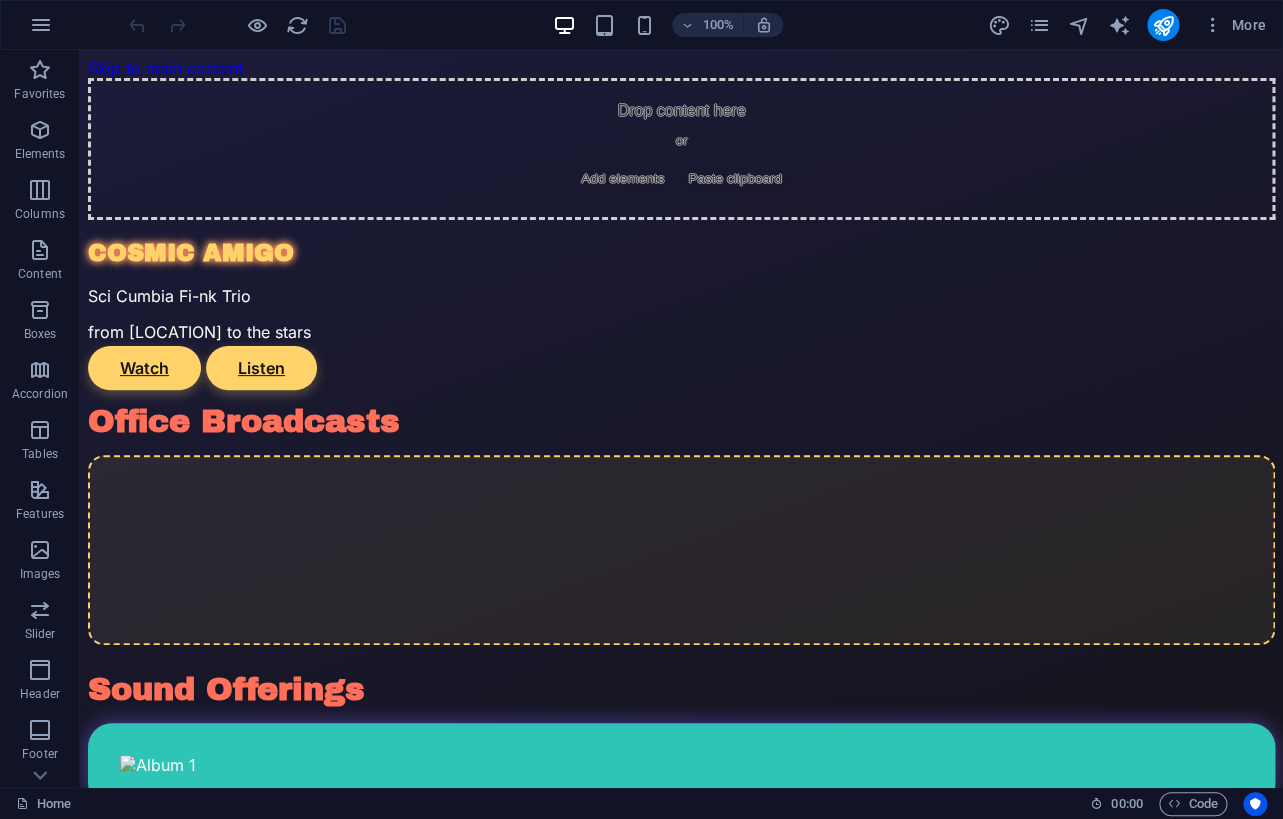 scroll, scrollTop: 0, scrollLeft: 0, axis: both 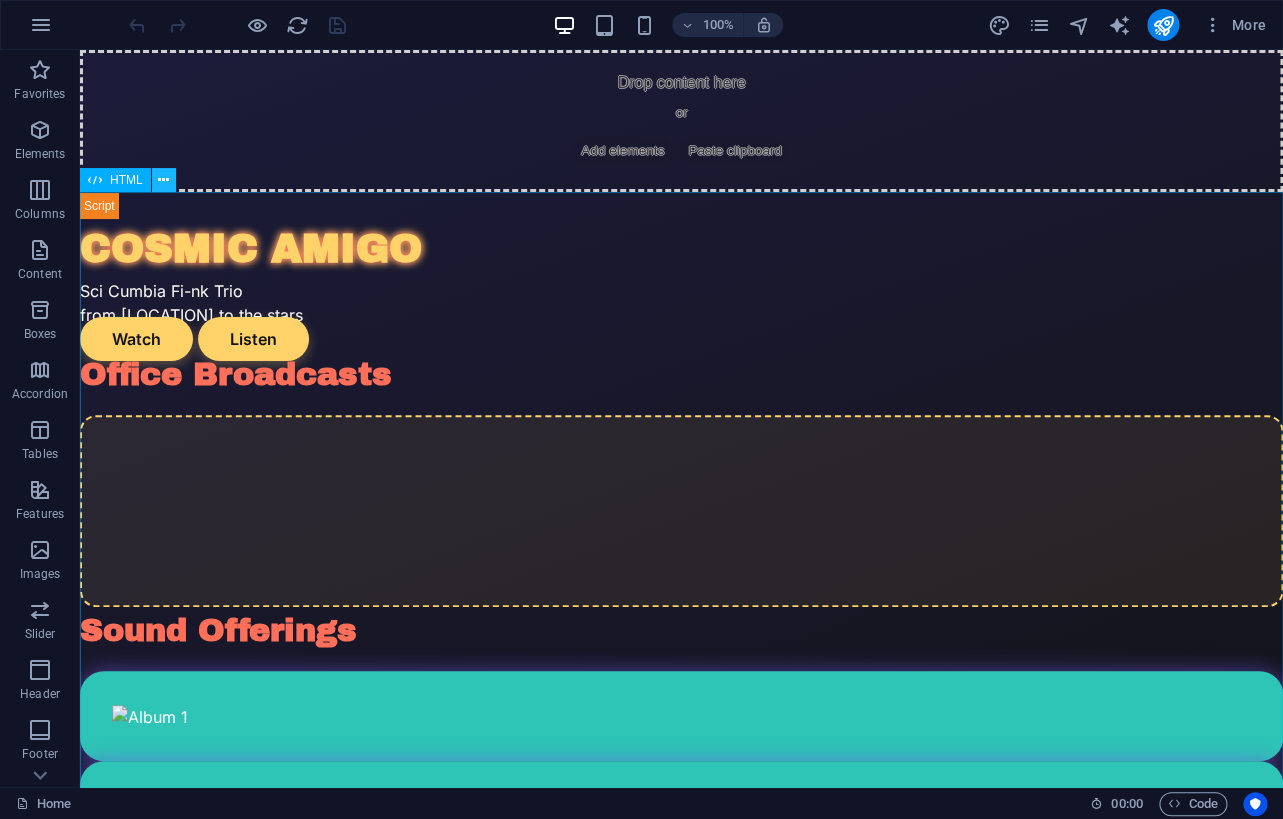 click at bounding box center (163, 180) 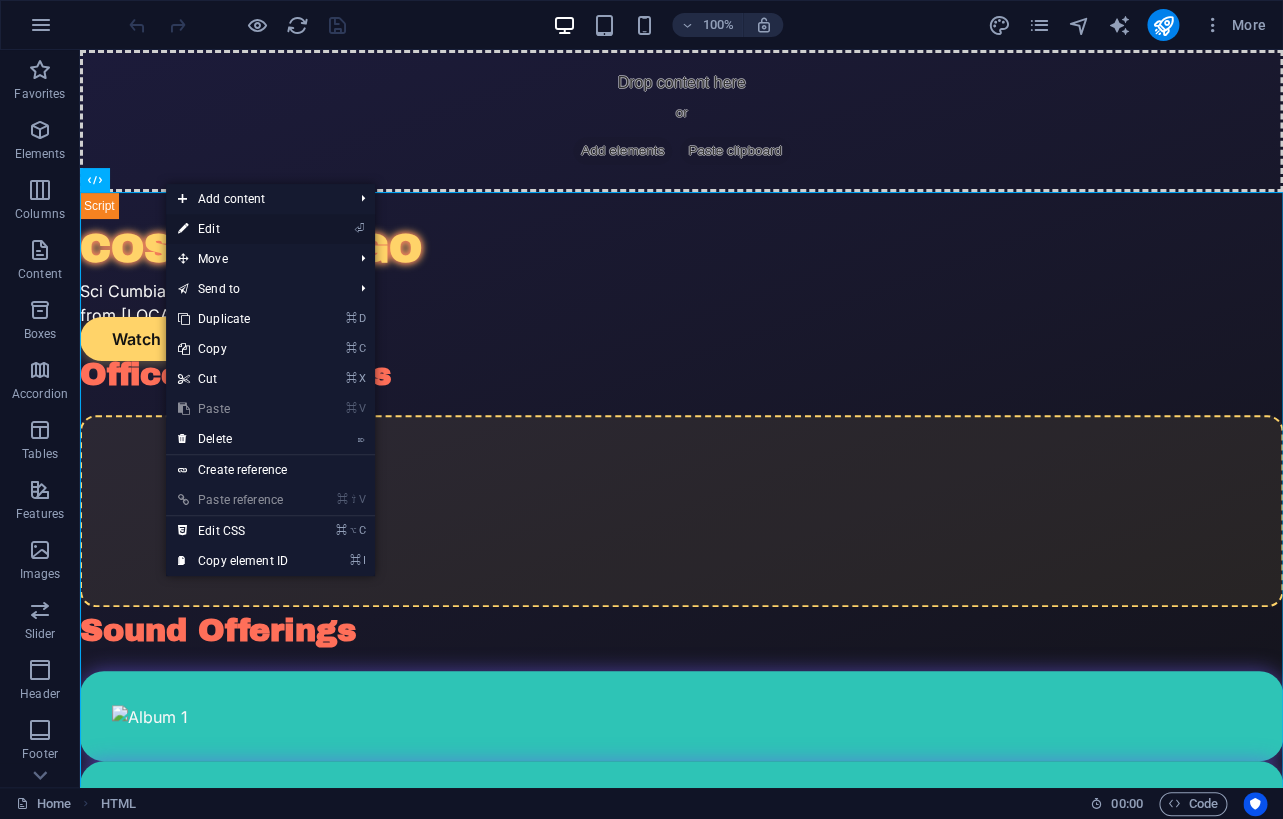 click on "⏎  Edit" at bounding box center (233, 229) 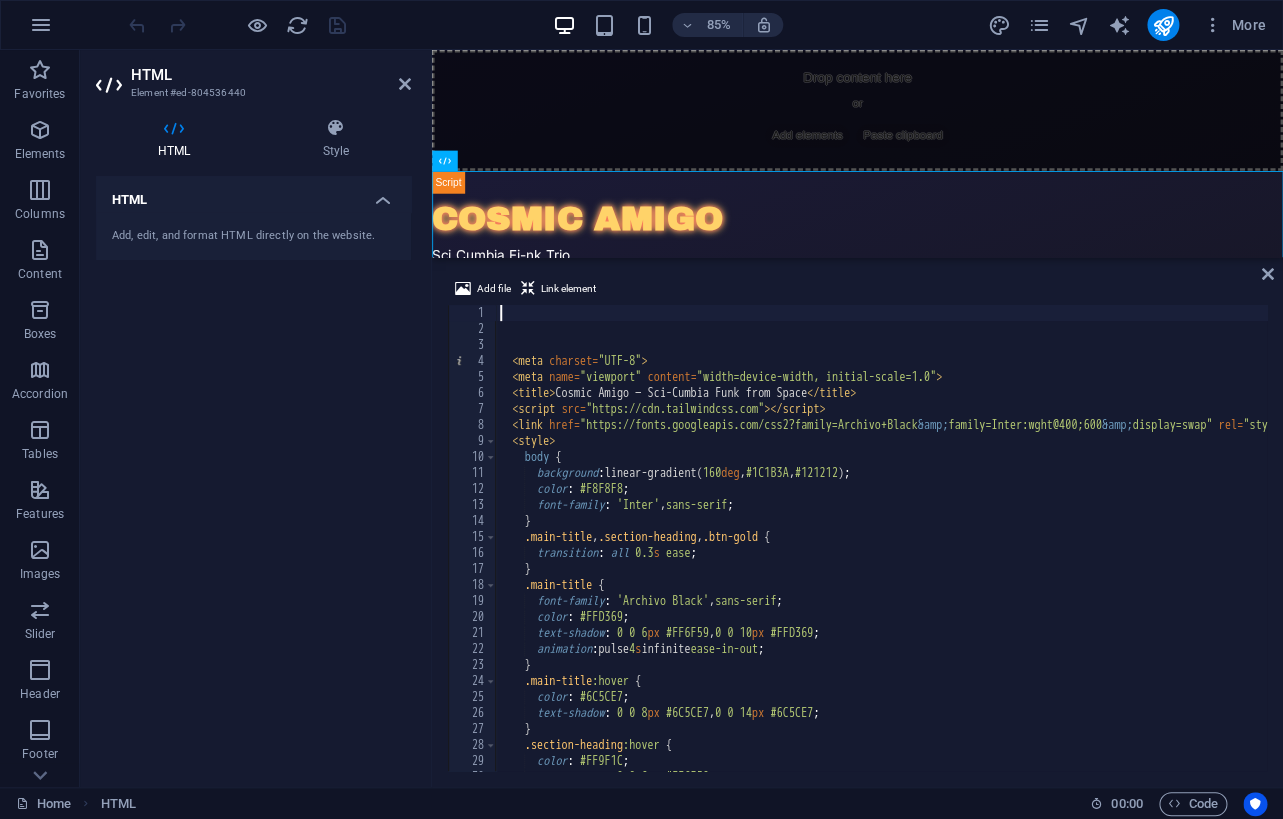 click on "< meta   charset = "UTF-8" >    < meta   name = "viewport"   content = "width=device-width, initial-scale=1.0" >    < title > Cosmic Amigo — Sci-Cumbia Funk from Space </ title >    < script   src = "https://cdn.tailwindcss.com" > </ script >    < link   href = "https://fonts.googleapis.com/css2?family=Archivo+Black &amp; family=Inter:wght@400;600 &amp; display=swap"   rel = "stylesheet" >    < style >      body   {         background :  linear-gradient( 160 deg ,  #1C1B3A ,  #121212 ) ;         color :   #F8F8F8 ;         font-family :   ' Inter ' ,  sans-serif ;      }      .main-title ,  .section-heading ,  .btn-gold   {         transition :   all   0.3 s   ease ;      }      .main-title   {         font-family :   ' Archivo Black ' ,  sans-serif ;         color :   #FFD369 ;         text-shadow :   0   0   6 px   #FF6F59 ,  0   0   10 px   #FFD369 ;         animation :  pulse  4 s  infinite  ease-in-out ;      }      .main-title :hover   {         color :   #6C5CE7 ;         text-shadow :   0   0   8" at bounding box center [1075, 554] 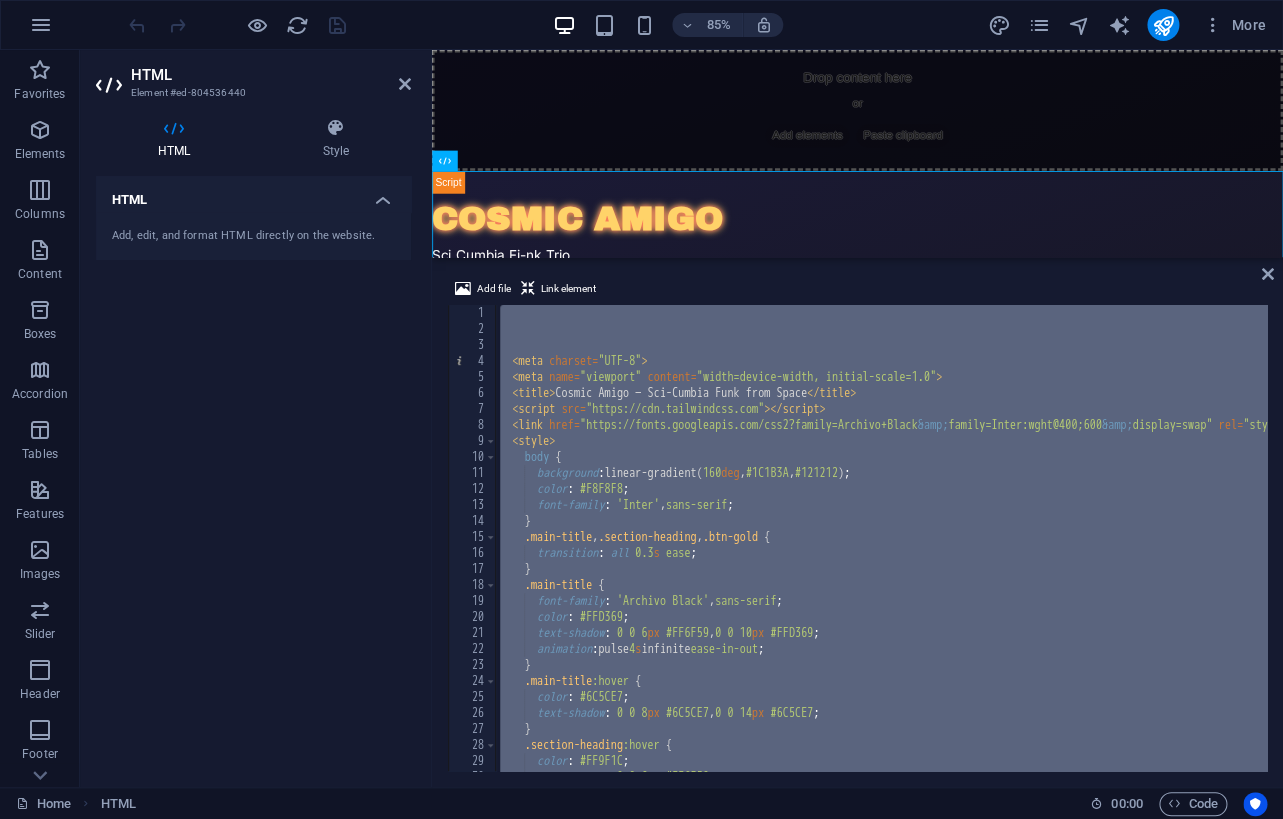 type 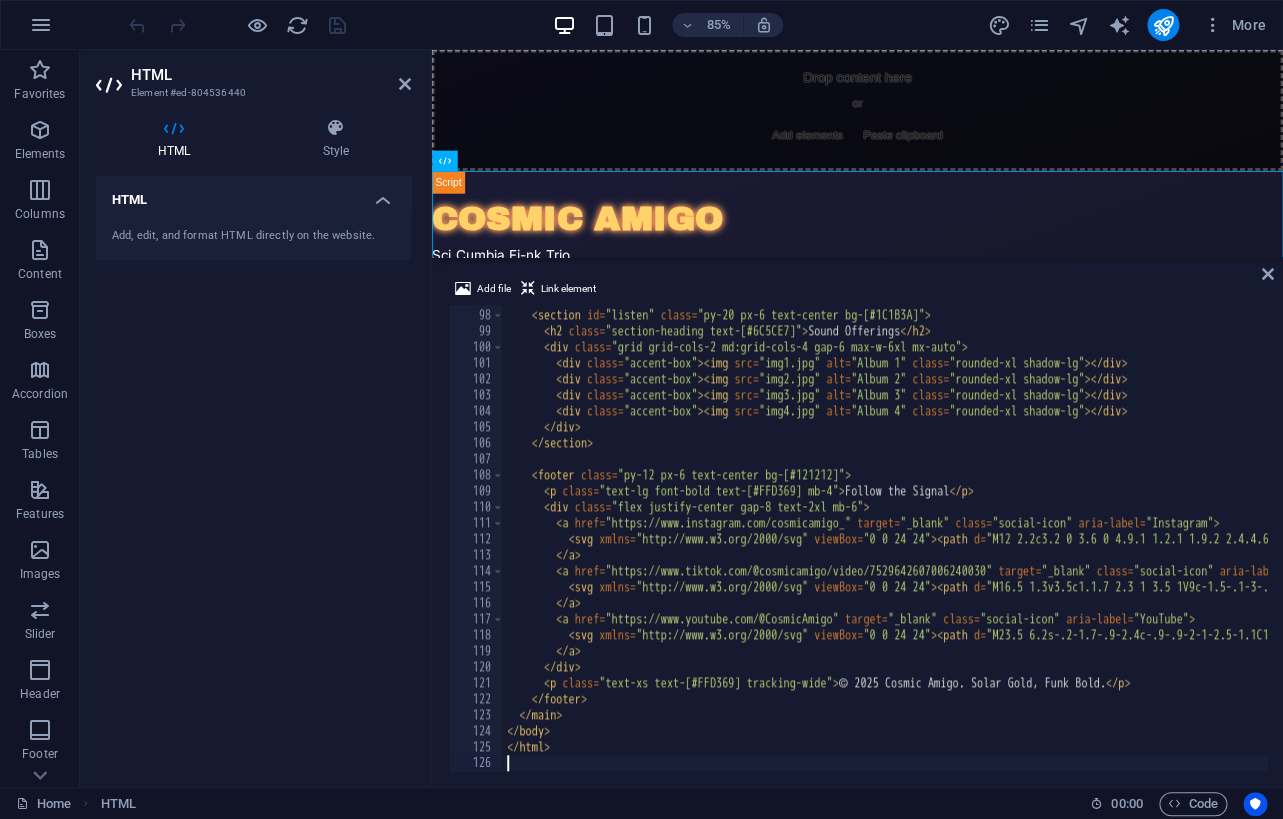 scroll, scrollTop: 1550, scrollLeft: 0, axis: vertical 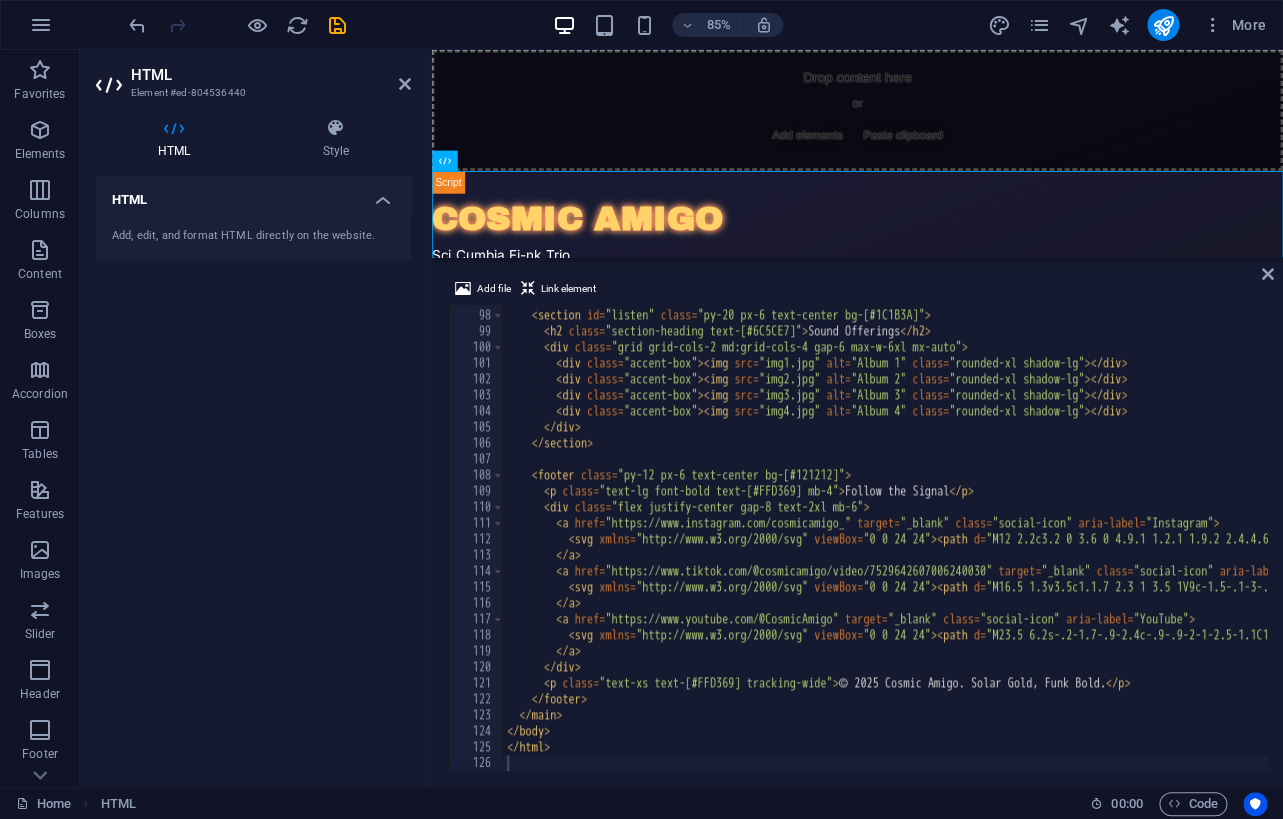 click on "HTML Add, edit, and format HTML directly on the website." at bounding box center (253, 473) 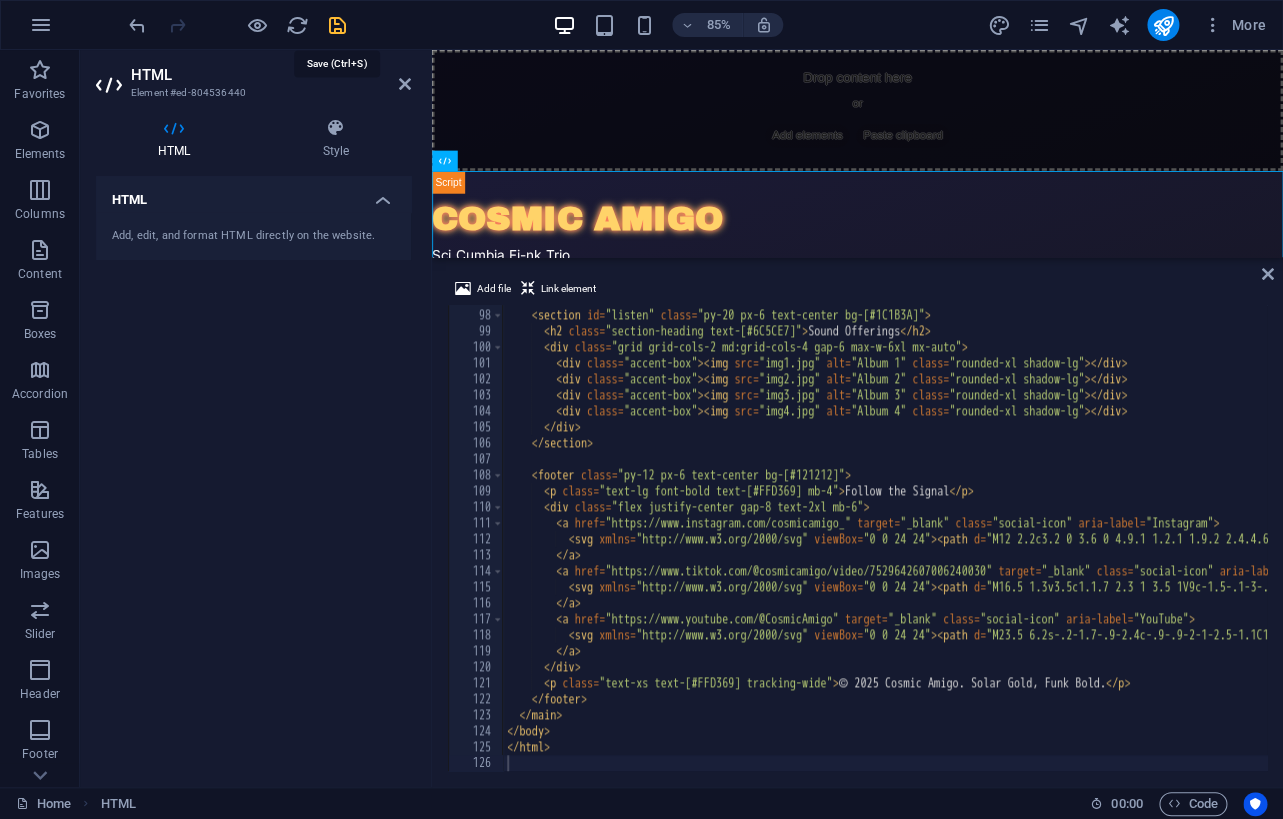 click at bounding box center [337, 25] 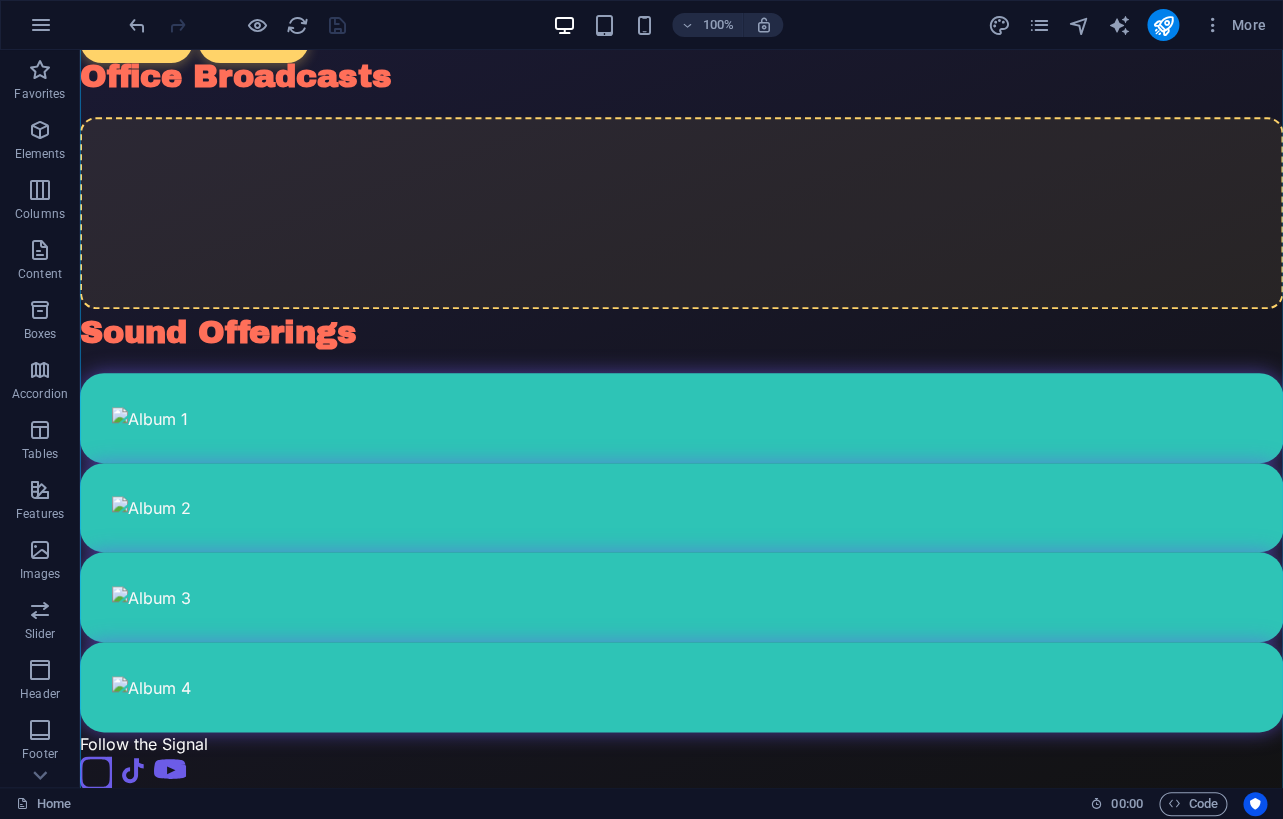 scroll, scrollTop: 353, scrollLeft: 0, axis: vertical 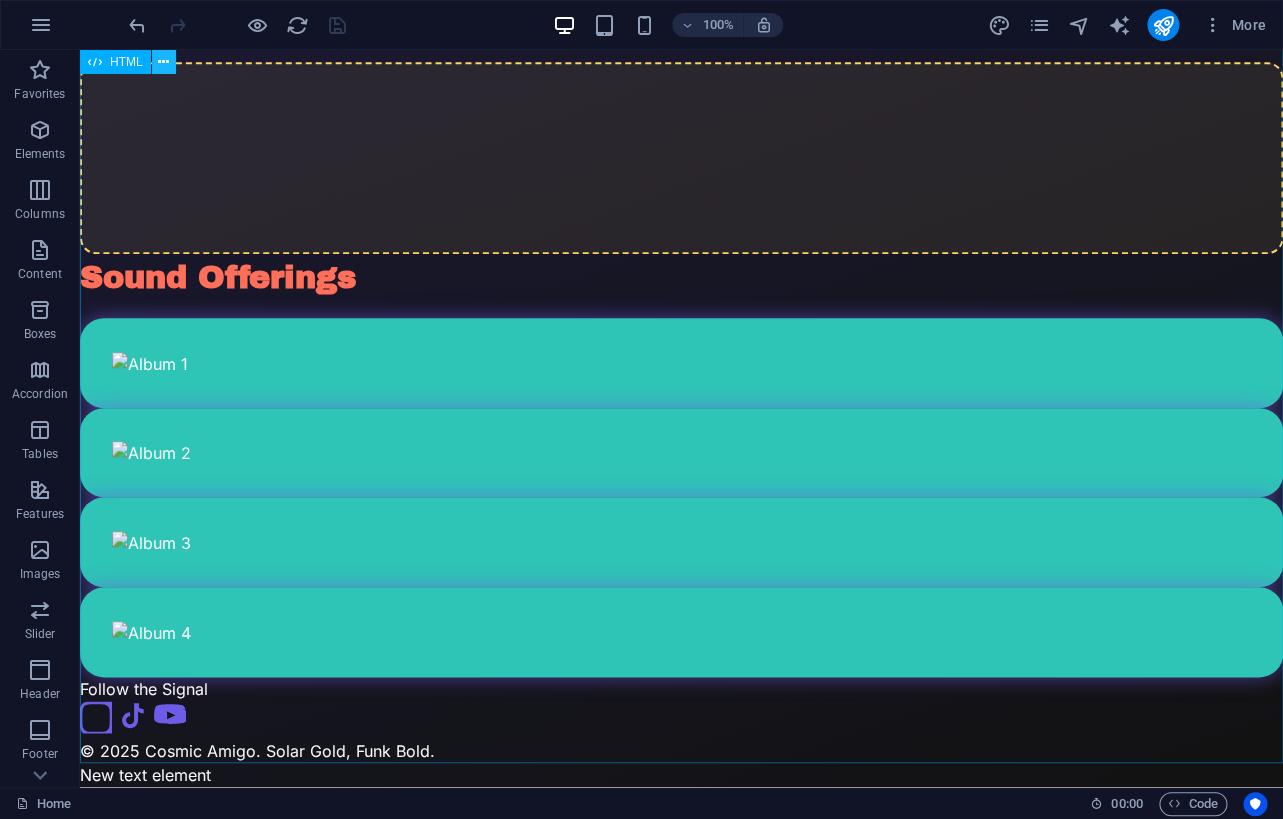 click at bounding box center [163, 62] 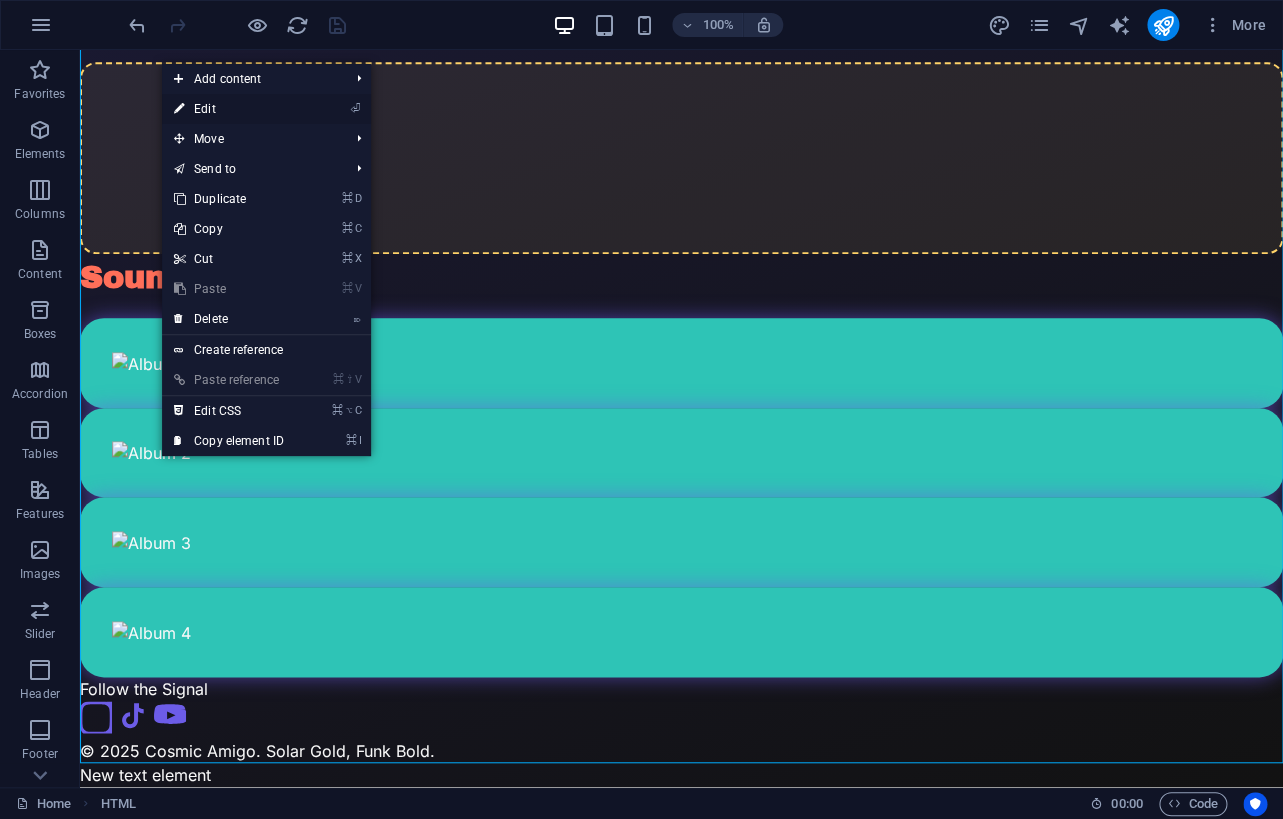click on "⏎  Edit" at bounding box center (229, 109) 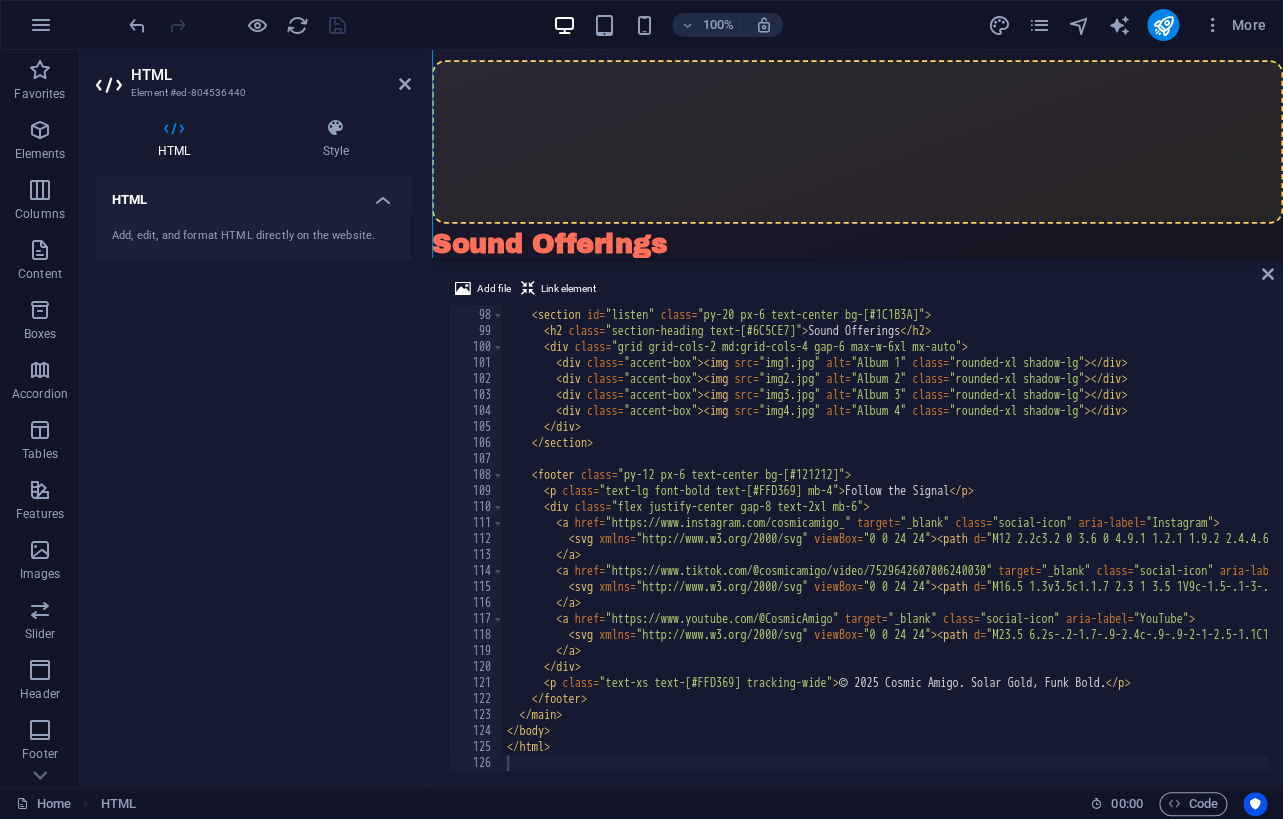 scroll, scrollTop: 223, scrollLeft: 0, axis: vertical 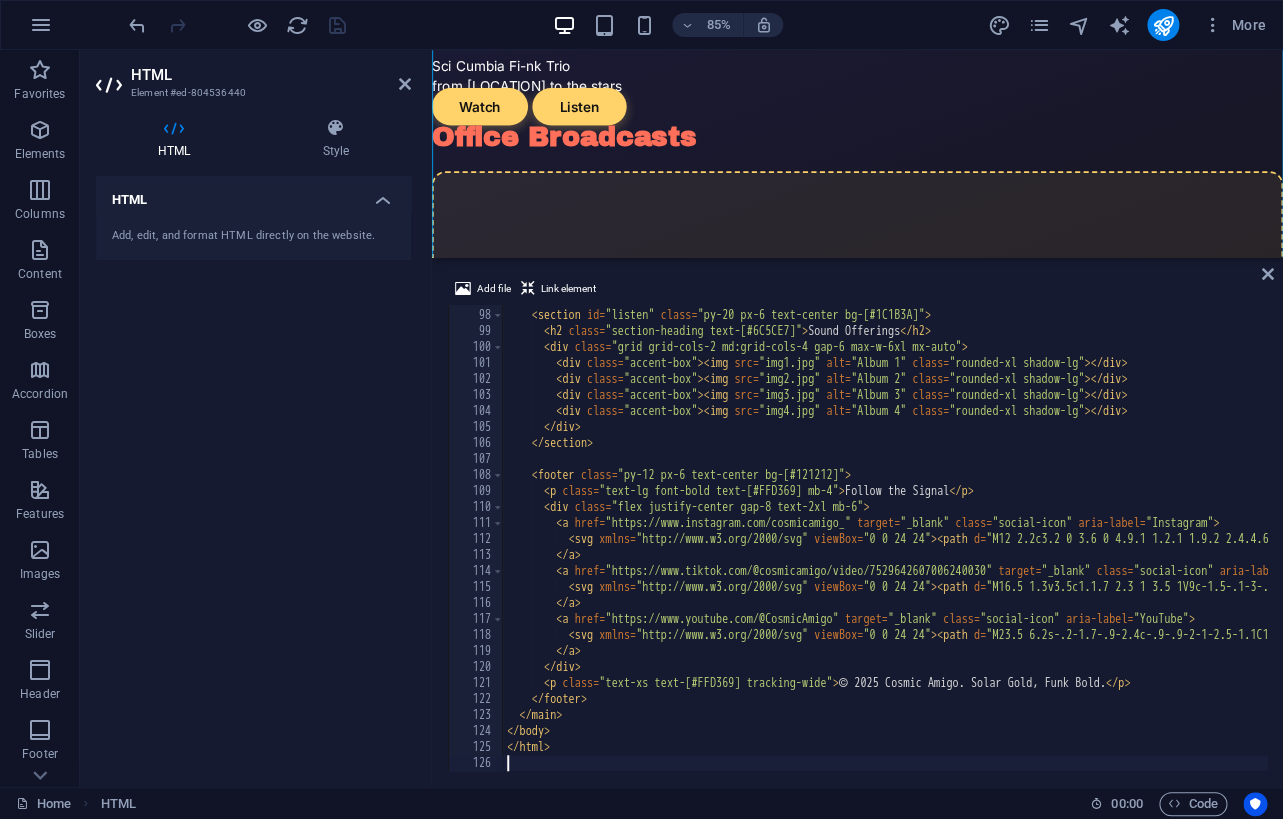 type on "</html>" 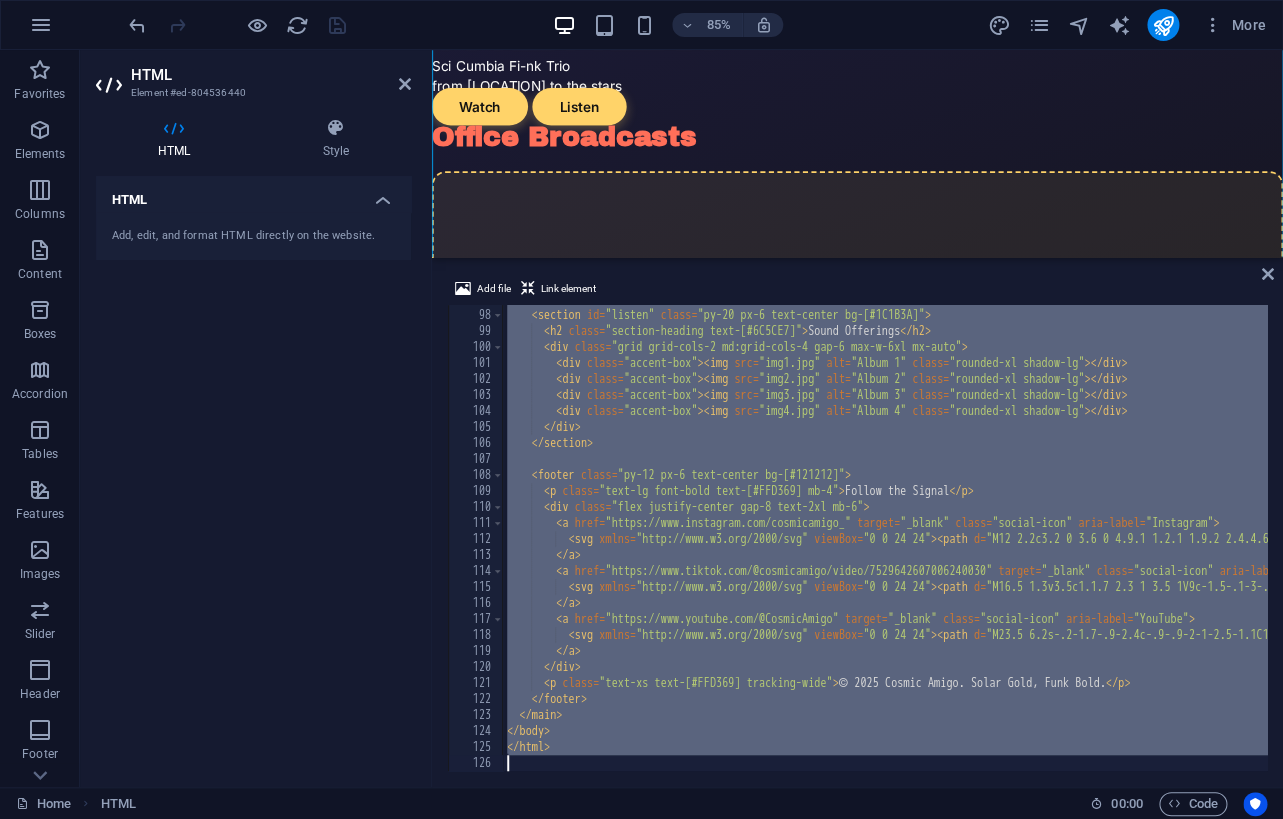 paste 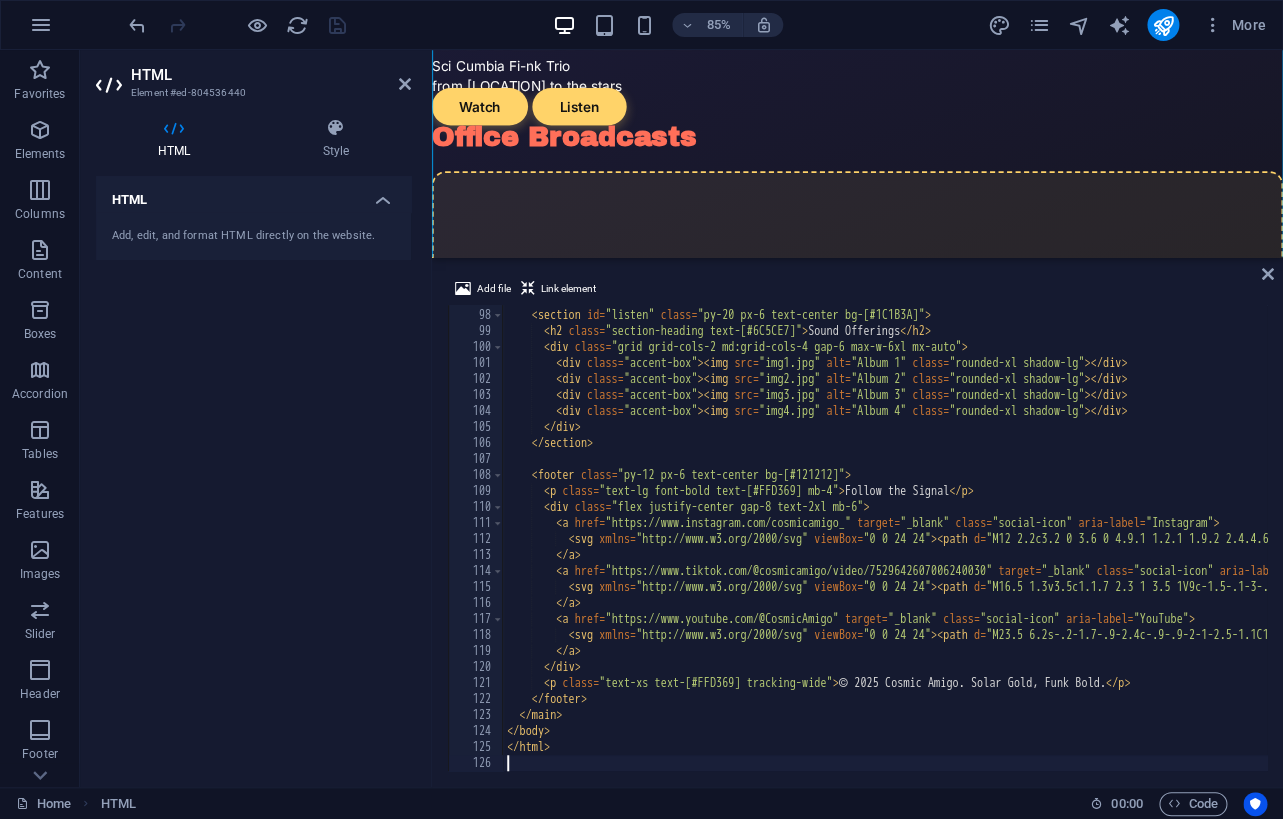 click on "HTML Add, edit, and format HTML directly on the website." at bounding box center (253, 473) 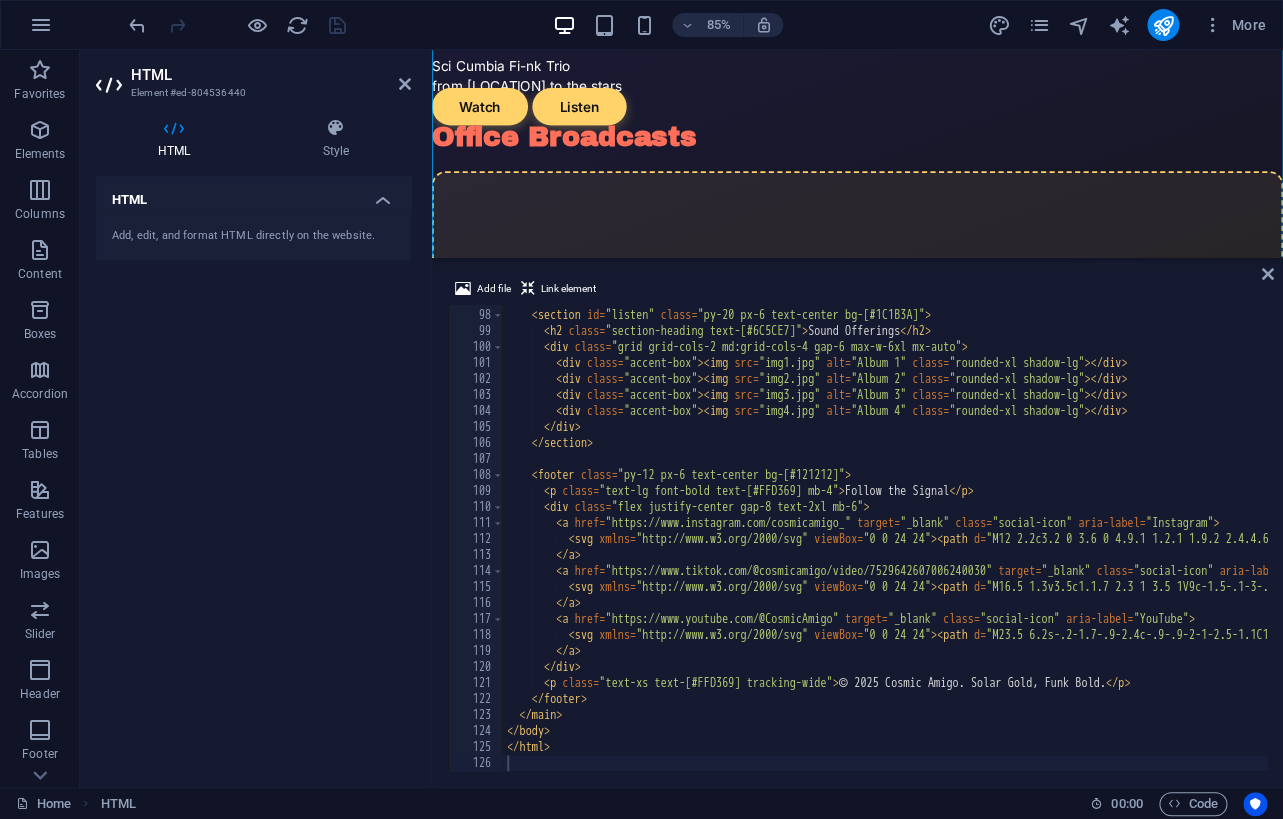 click on "< section   id = "listen"   class = "py-20 px-6 text-center bg-[#1C1B3A]" >         < h2   class = "section-heading text-[#6C5CE7]" > Sound Offerings </ h2 >         < div   class = "grid grid-cols-2 md:grid-cols-4 gap-6 max-w-6xl mx-auto" >           < div   class = "accent-box" > < img   src = "img1.jpg"   alt = "Album 1"   class = "rounded-xl shadow-lg" > </ div >           < div   class = "accent-box" > < img   src = "img2.jpg"   alt = "Album 2"   class = "rounded-xl shadow-lg" > </ div >           < div   class = "accent-box" > < img   src = "img3.jpg"   alt = "Album 3"   class = "rounded-xl shadow-lg" > </ div >           < div   class = "accent-box" > < img   src = "img4.jpg"   alt = "Album 4"   class = "rounded-xl shadow-lg" > </ div >         </ div >      </ section >      < footer   class = "py-12 px-6 text-center bg-[#121212]" >         < p   class = "text-lg font-bold text-[#FFD369] mb-4" > Follow the Signal </ p >         < div   class = "flex justify-center gap-8 text-2xl mb-6" >" at bounding box center [4301, 540] 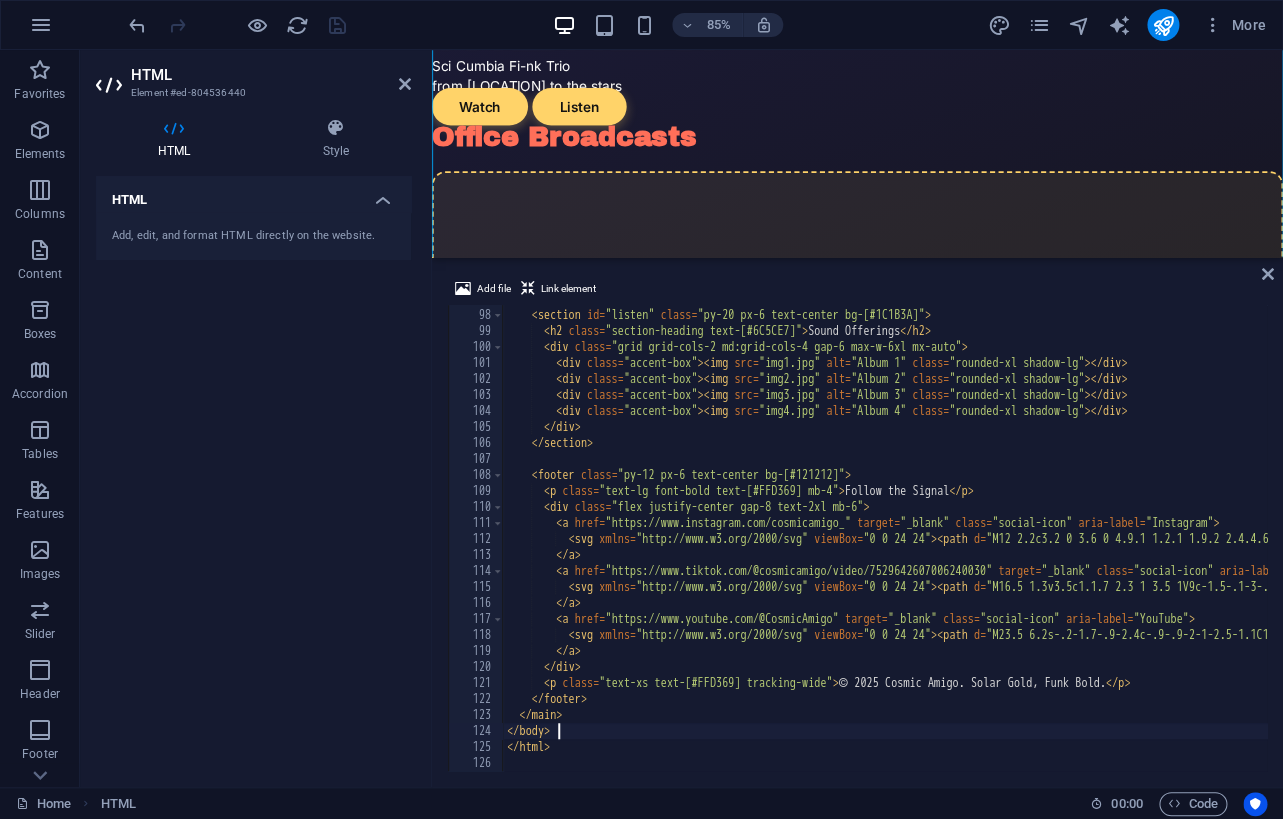 type on "</html>" 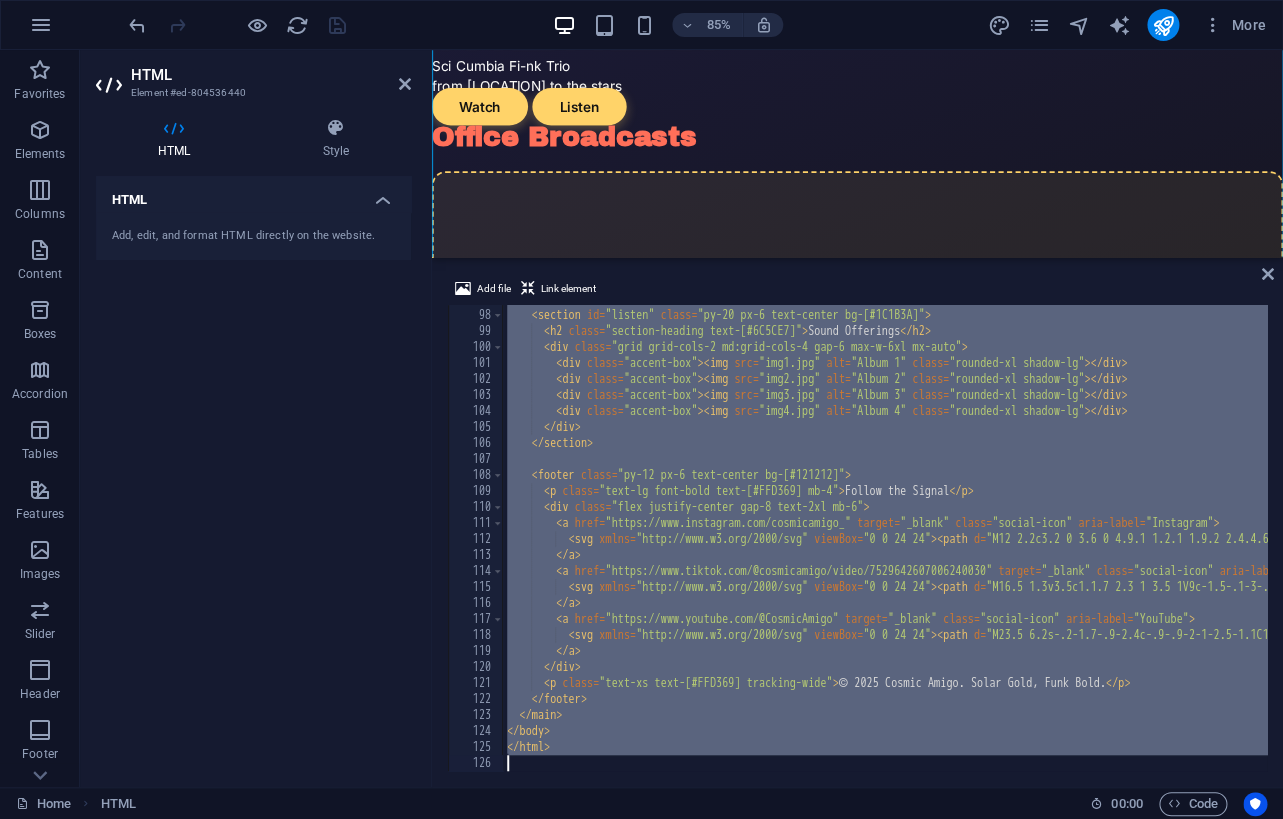 paste 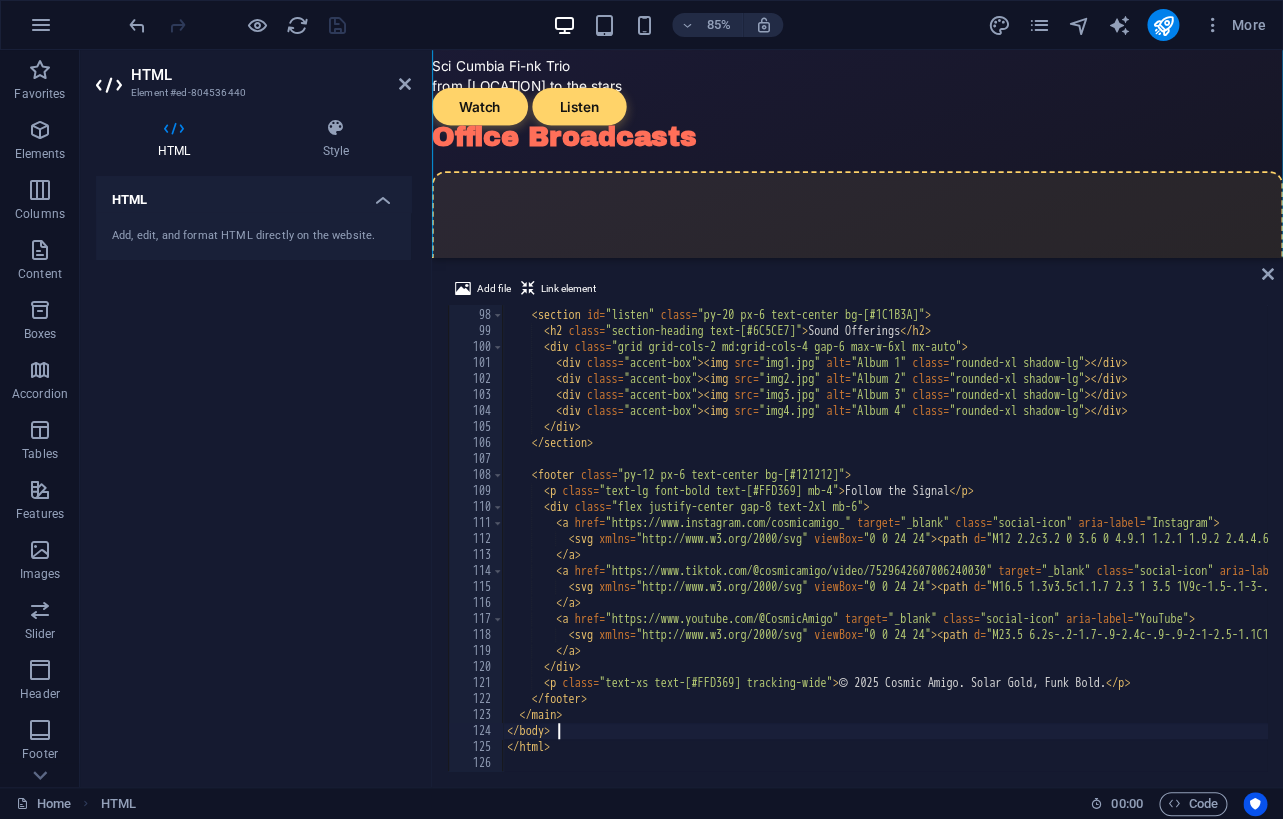 click on "< section   id = "listen"   class = "py-20 px-6 text-center bg-[#1C1B3A]" >         < h2   class = "section-heading text-[#6C5CE7]" > Sound Offerings </ h2 >         < div   class = "grid grid-cols-2 md:grid-cols-4 gap-6 max-w-6xl mx-auto" >           < div   class = "accent-box" > < img   src = "img1.jpg"   alt = "Album 1"   class = "rounded-xl shadow-lg" > </ div >           < div   class = "accent-box" > < img   src = "img2.jpg"   alt = "Album 2"   class = "rounded-xl shadow-lg" > </ div >           < div   class = "accent-box" > < img   src = "img3.jpg"   alt = "Album 3"   class = "rounded-xl shadow-lg" > </ div >           < div   class = "accent-box" > < img   src = "img4.jpg"   alt = "Album 4"   class = "rounded-xl shadow-lg" > </ div >         </ div >      </ section >      < footer   class = "py-12 px-6 text-center bg-[#121212]" >         < p   class = "text-lg font-bold text-[#FFD369] mb-4" > Follow the Signal </ p >         < div   class = "flex justify-center gap-8 text-2xl mb-6" >" at bounding box center (4301, 540) 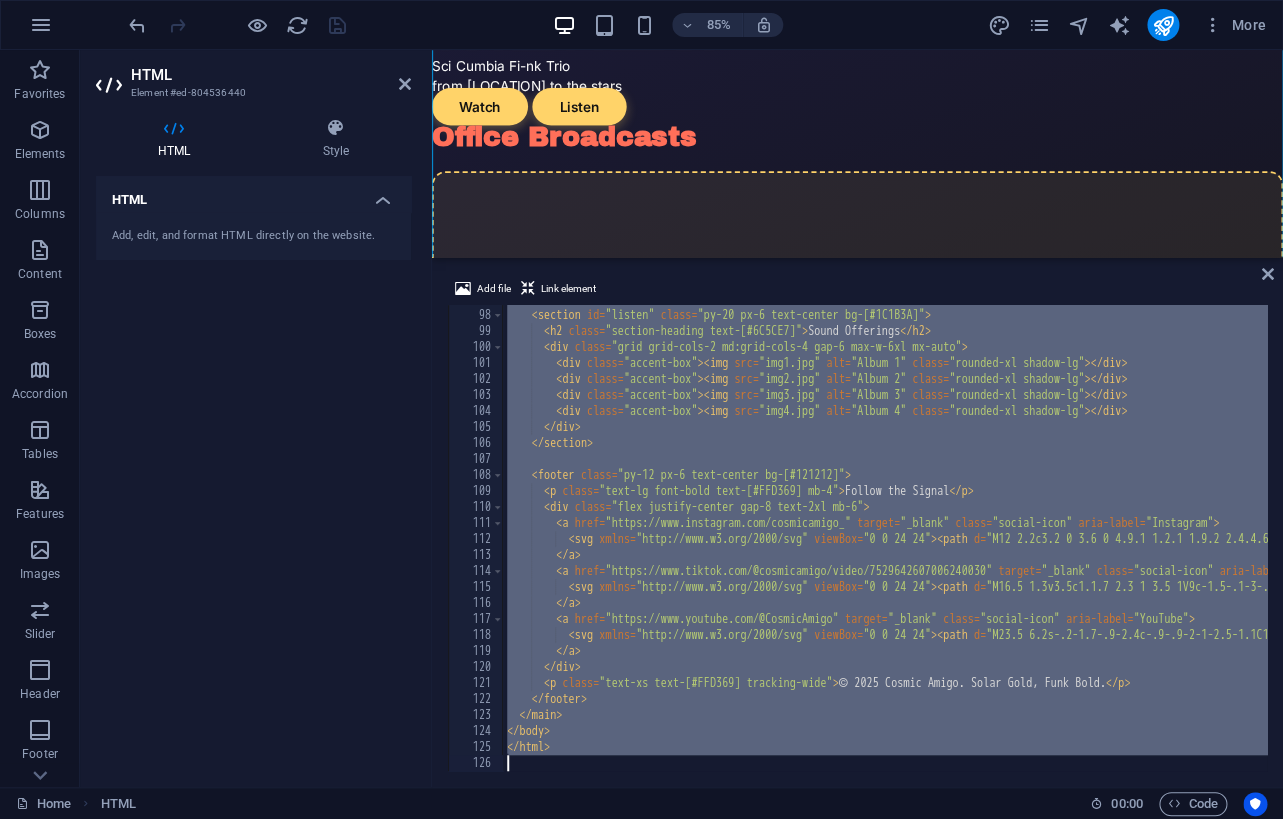 paste 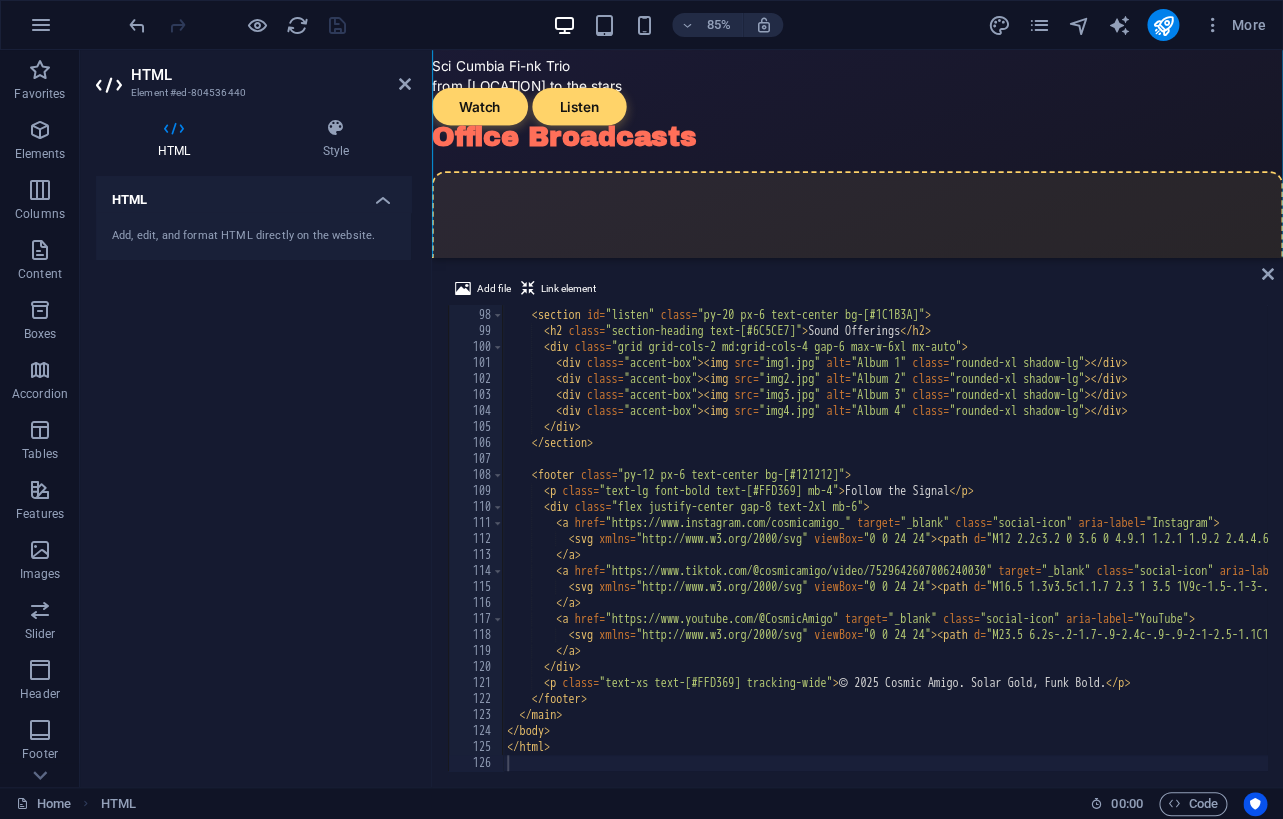 click on "HTML Add, edit, and format HTML directly on the website." at bounding box center [253, 473] 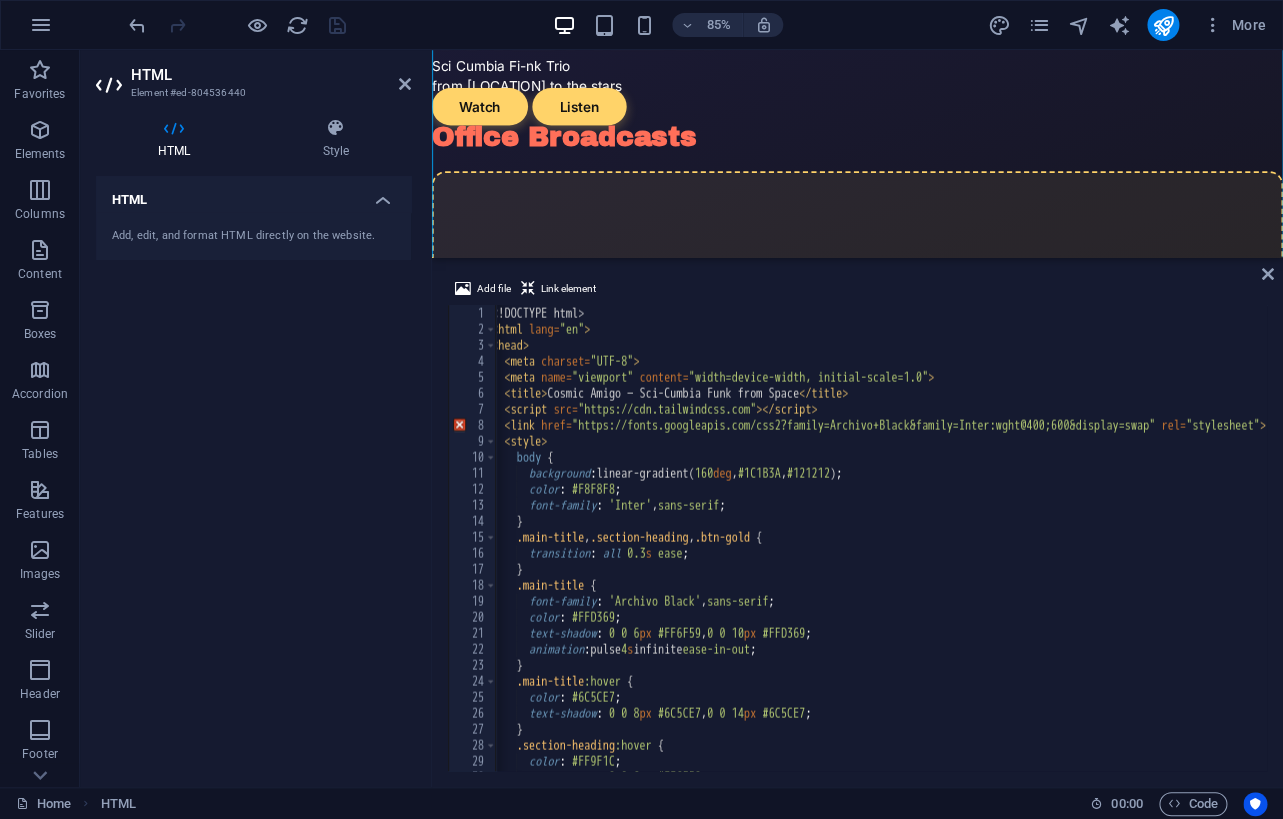 click on "HTML Add, edit, and format HTML directly on the website." at bounding box center [253, 473] 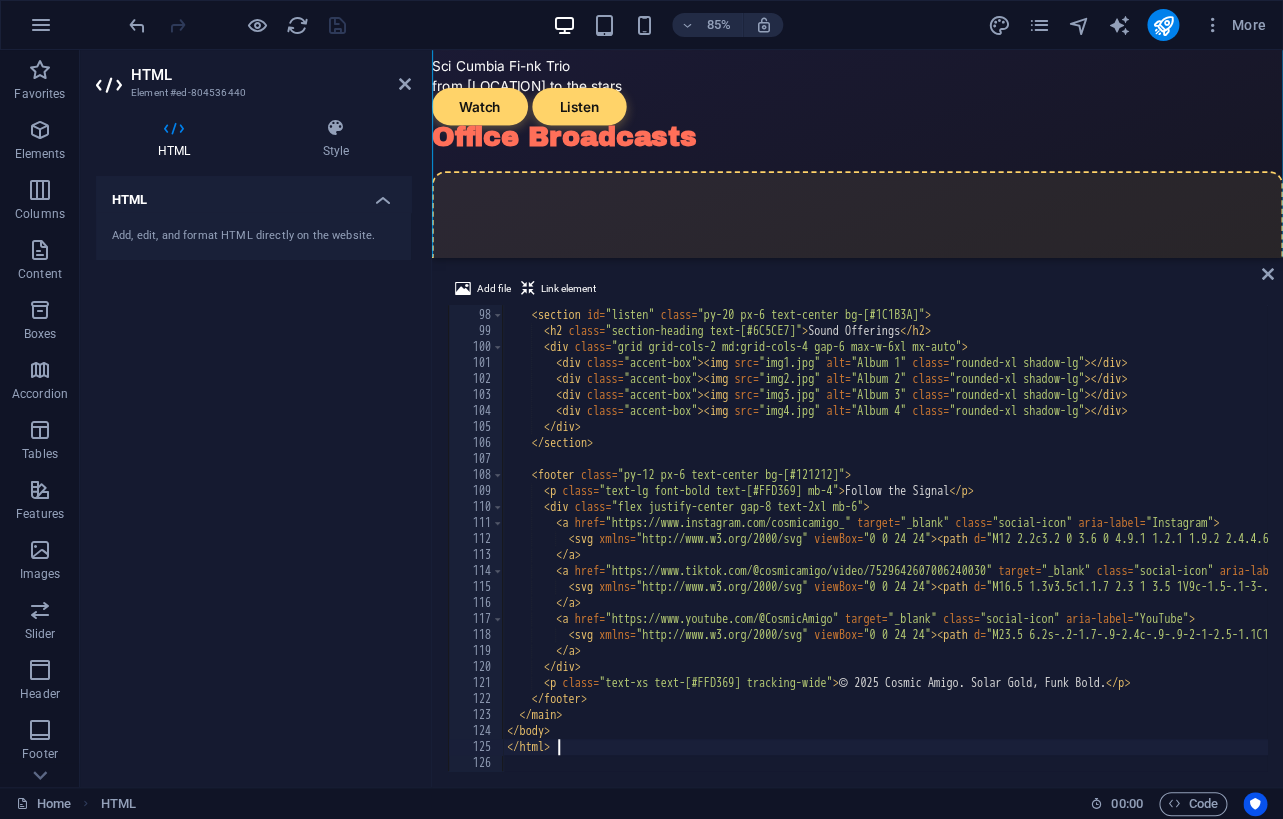 click on "< section   id = "listen"   class = "py-20 px-6 text-center bg-[#1C1B3A]" >         < h2   class = "section-heading text-[#6C5CE7]" > Sound Offerings </ h2 >         < div   class = "grid grid-cols-2 md:grid-cols-4 gap-6 max-w-6xl mx-auto" >           < div   class = "accent-box" > < img   src = "img1.jpg"   alt = "Album 1"   class = "rounded-xl shadow-lg" > </ div >           < div   class = "accent-box" > < img   src = "img2.jpg"   alt = "Album 2"   class = "rounded-xl shadow-lg" > </ div >           < div   class = "accent-box" > < img   src = "img3.jpg"   alt = "Album 3"   class = "rounded-xl shadow-lg" > </ div >           < div   class = "accent-box" > < img   src = "img4.jpg"   alt = "Album 4"   class = "rounded-xl shadow-lg" > </ div >         </ div >      </ section >      < footer   class = "py-12 px-6 text-center bg-[#121212]" >         < p   class = "text-lg font-bold text-[#FFD369] mb-4" > Follow the Signal </ p >         < div   class = "flex justify-center gap-8 text-2xl mb-6" >" at bounding box center (4301, 540) 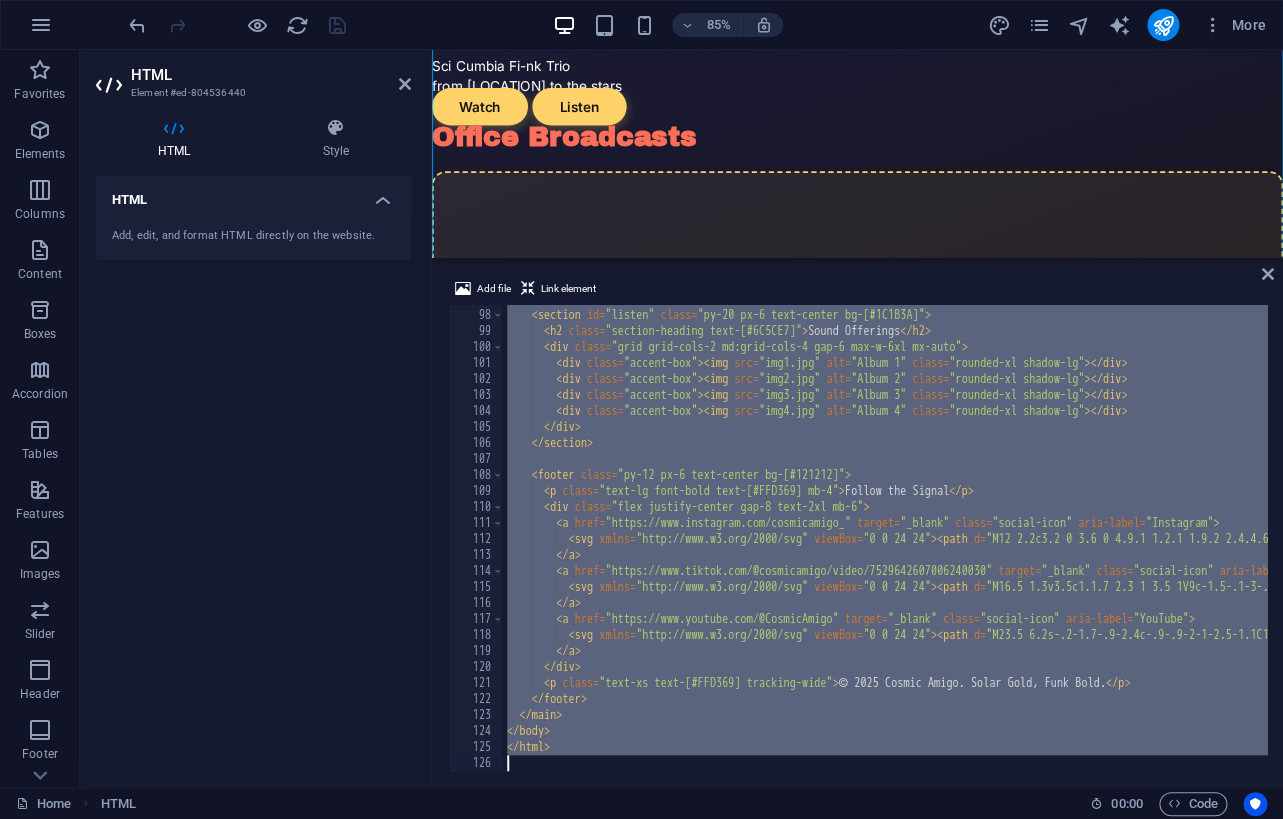 paste 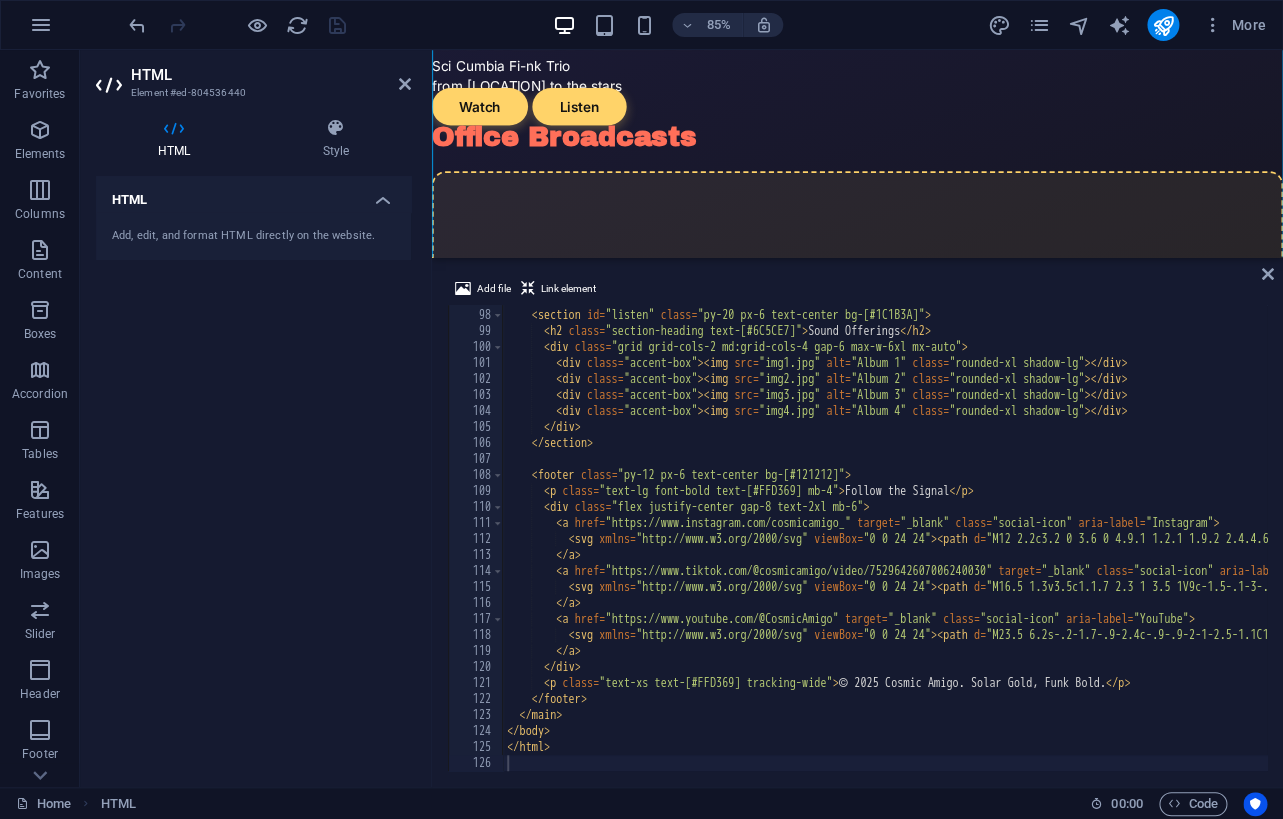 click on "HTML Add, edit, and format HTML directly on the website." at bounding box center (253, 473) 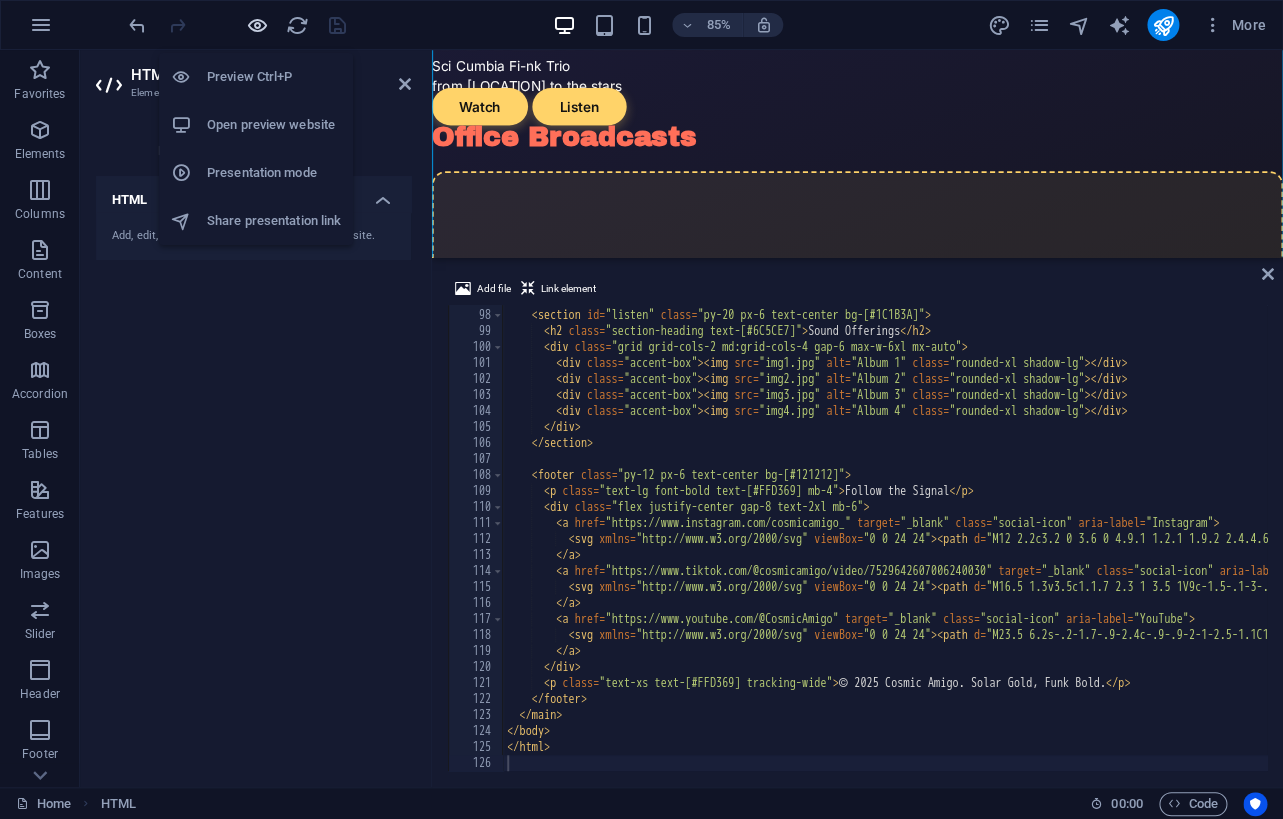 click at bounding box center (257, 25) 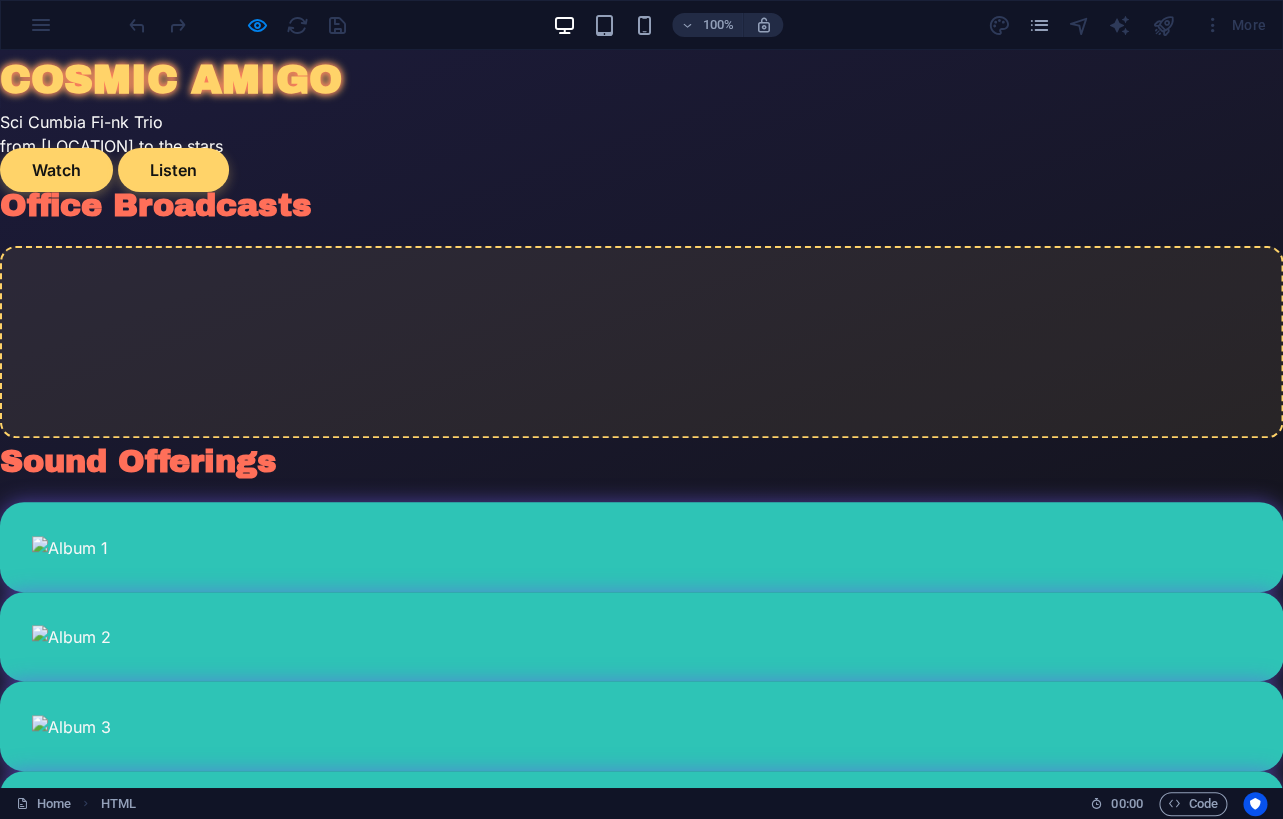 scroll, scrollTop: 183, scrollLeft: 0, axis: vertical 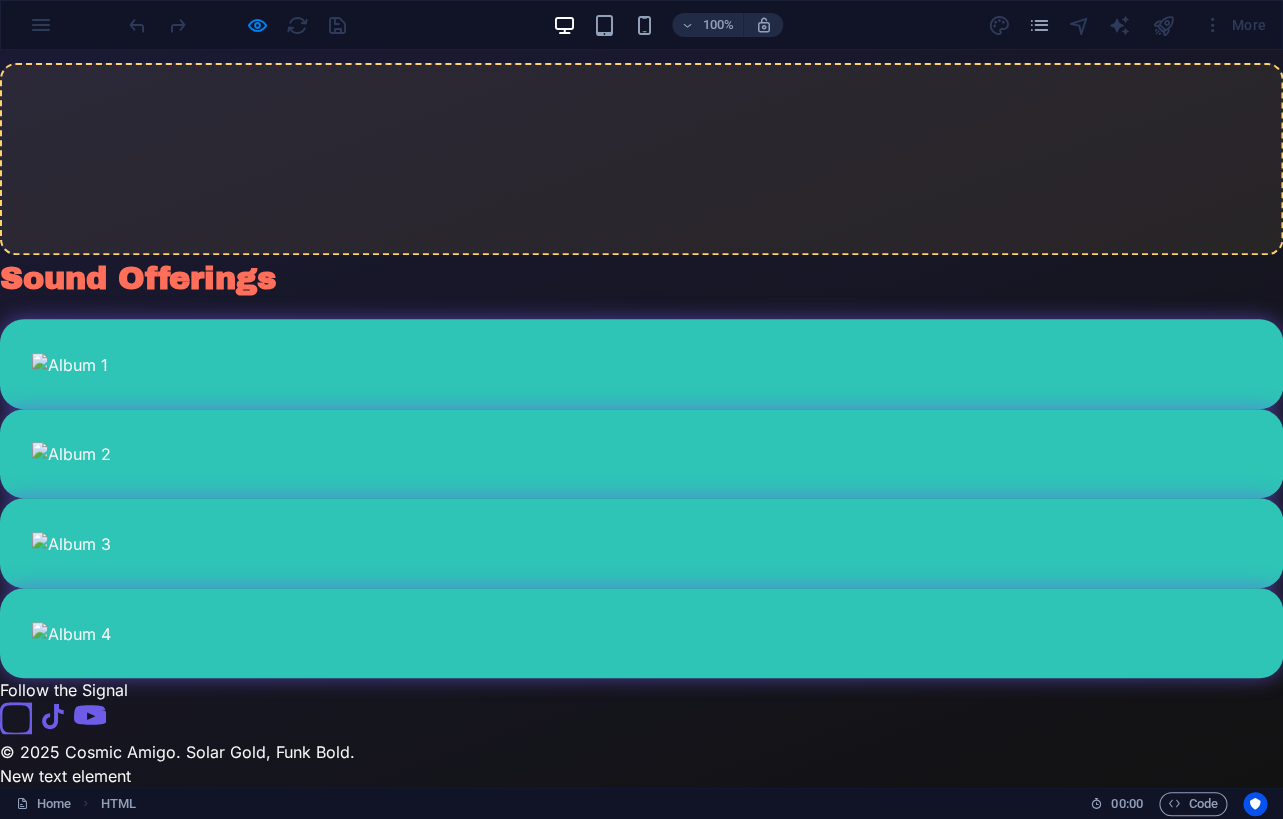 type 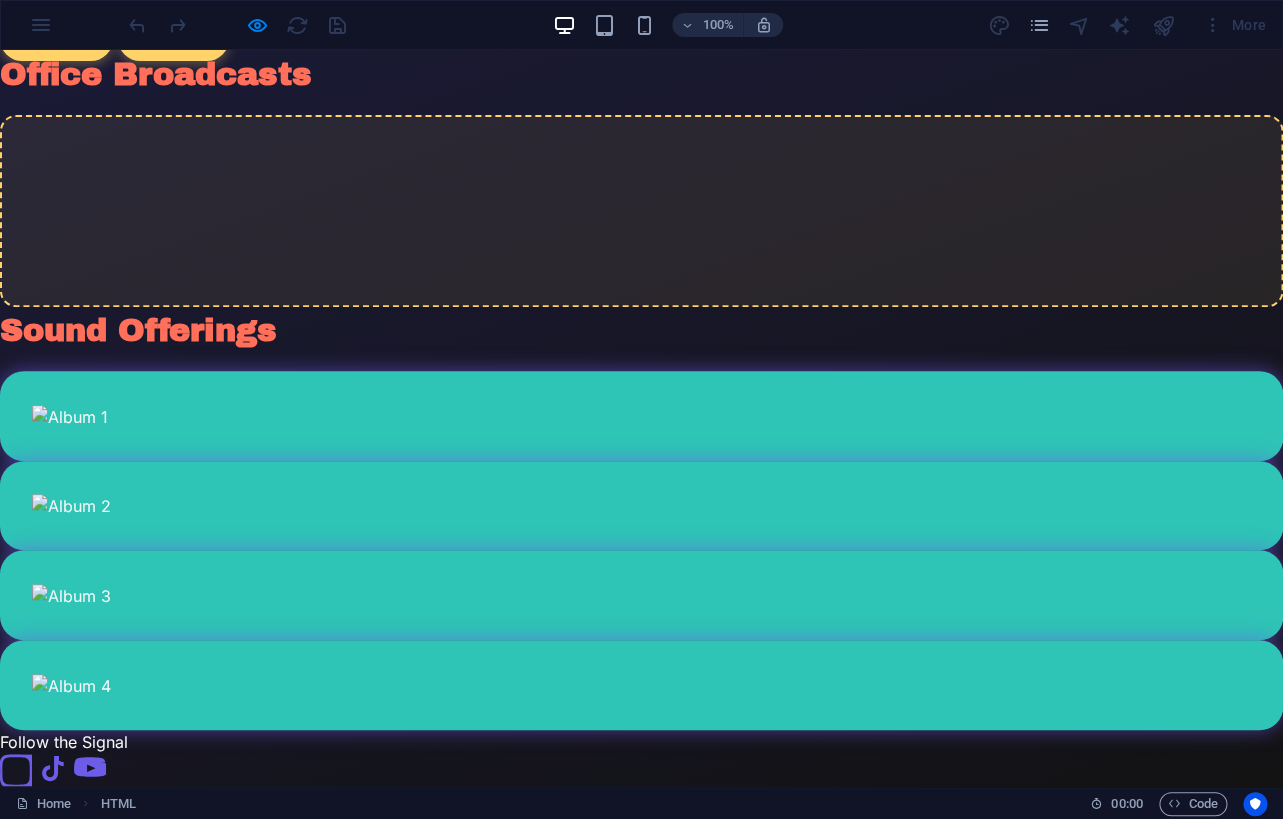 scroll, scrollTop: 0, scrollLeft: 0, axis: both 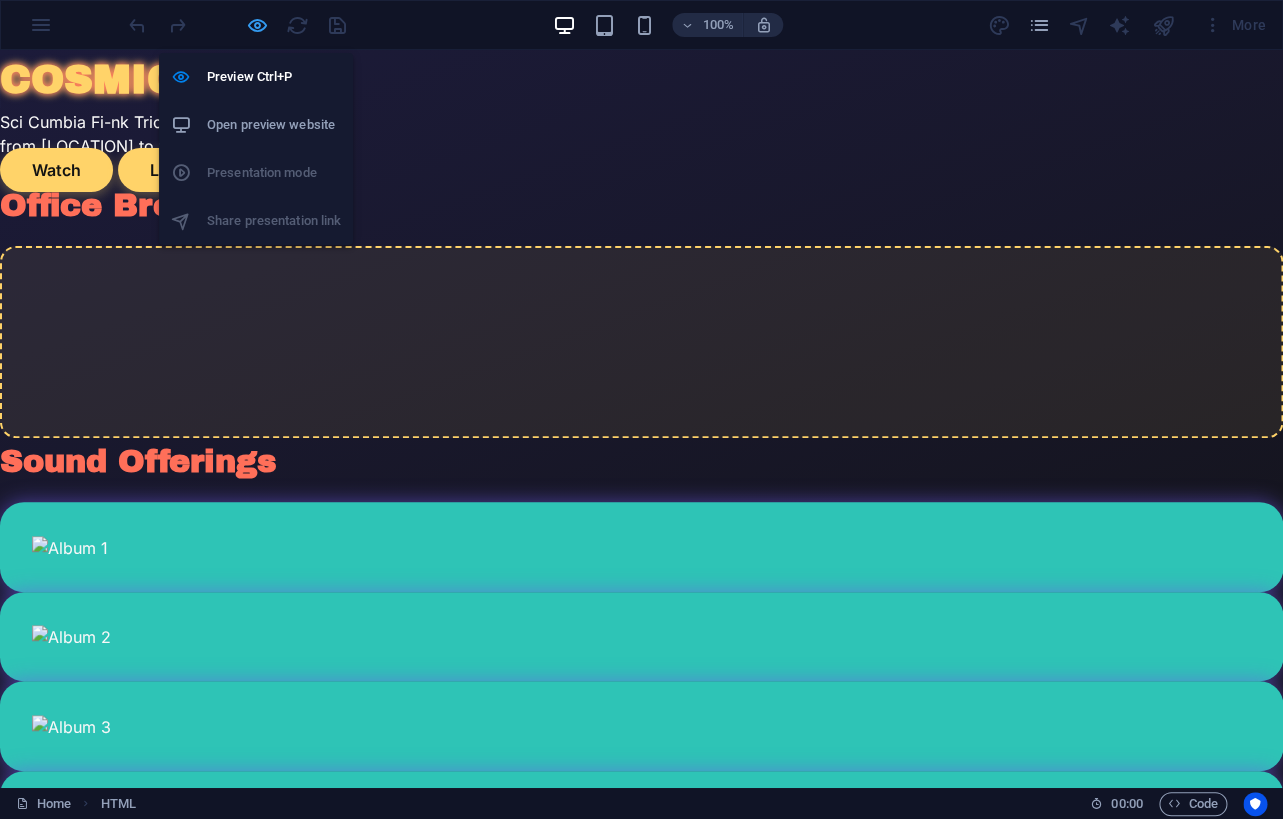 click at bounding box center (257, 25) 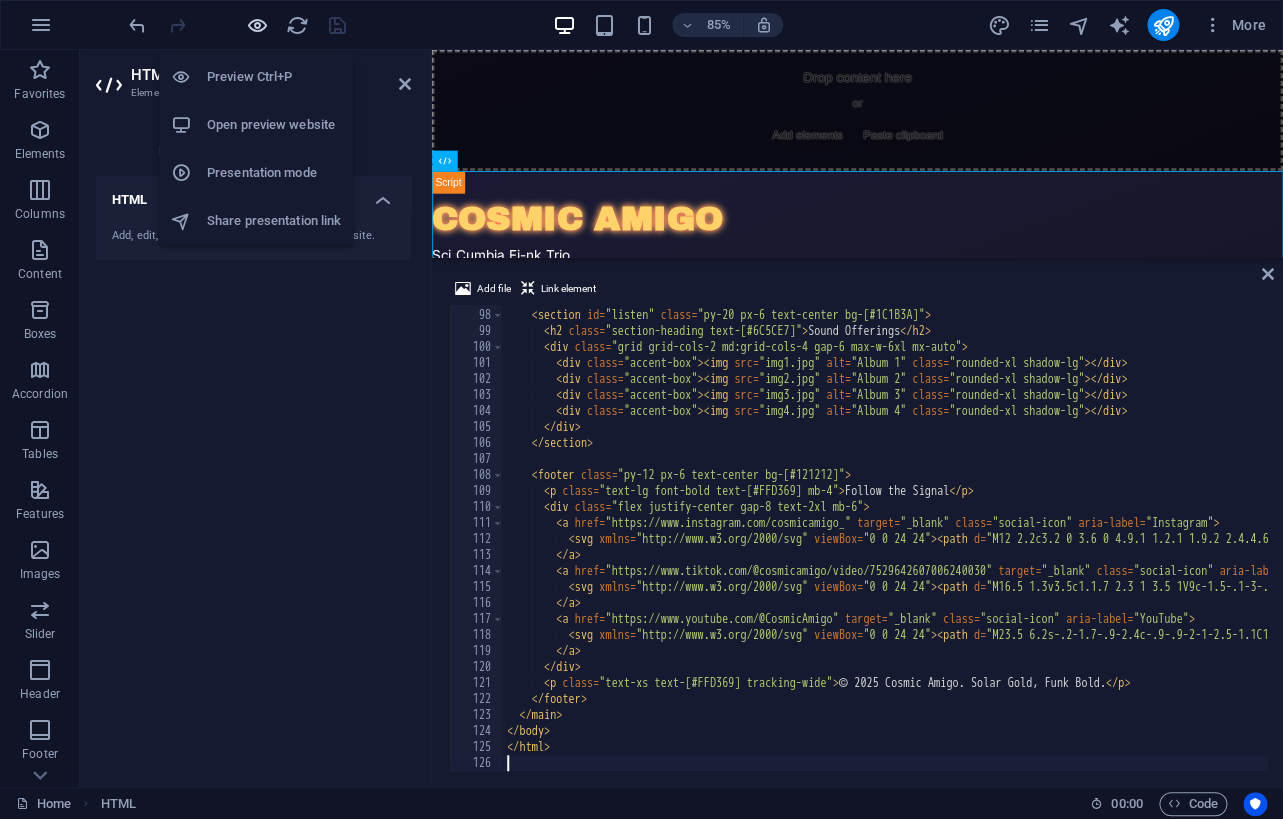 scroll, scrollTop: 1550, scrollLeft: 0, axis: vertical 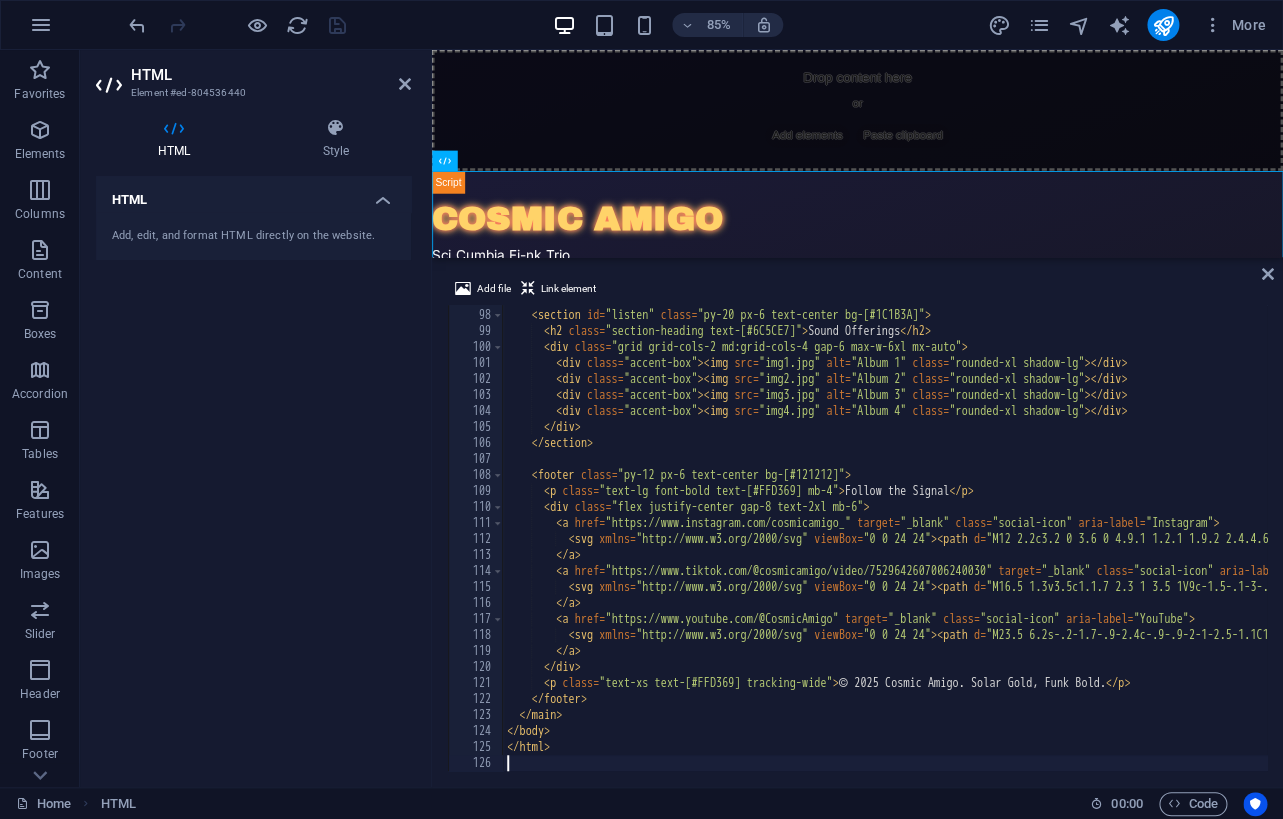 type on "</html>" 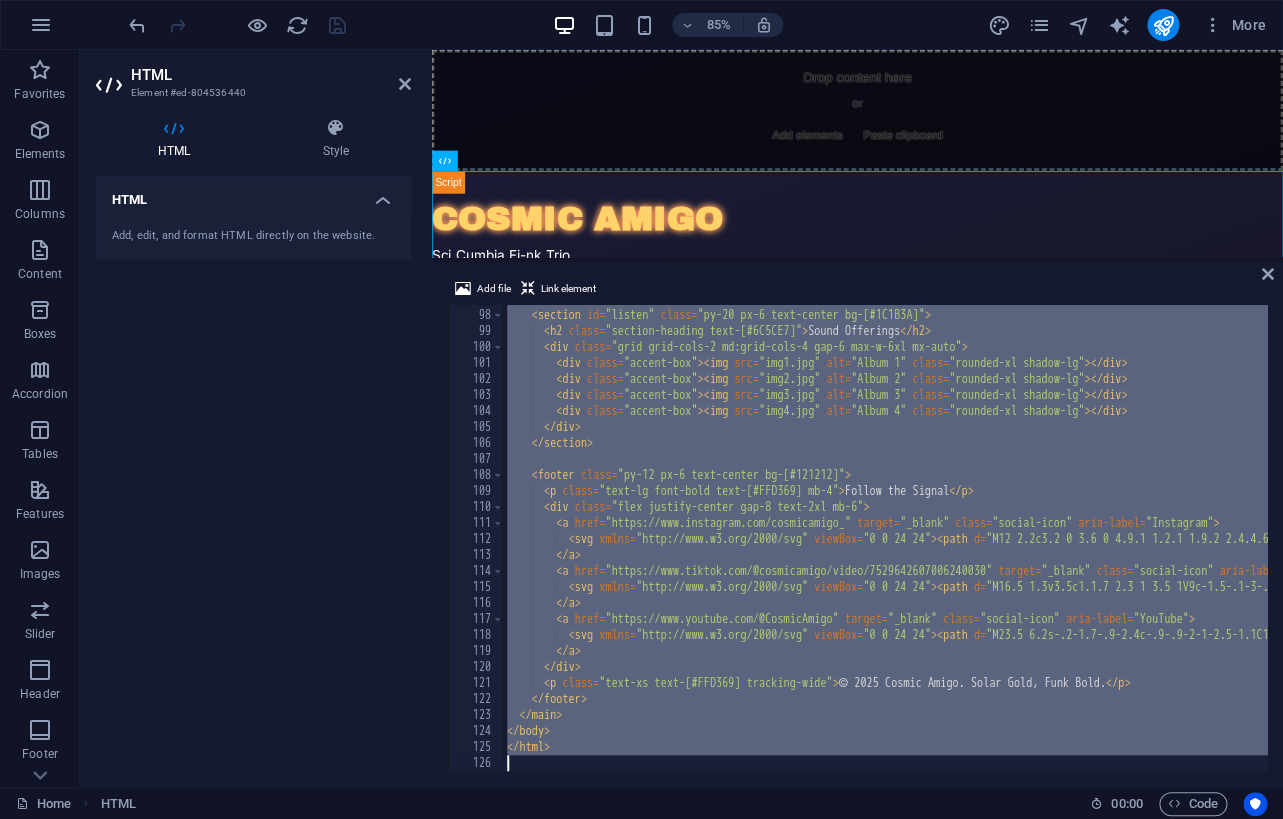 type 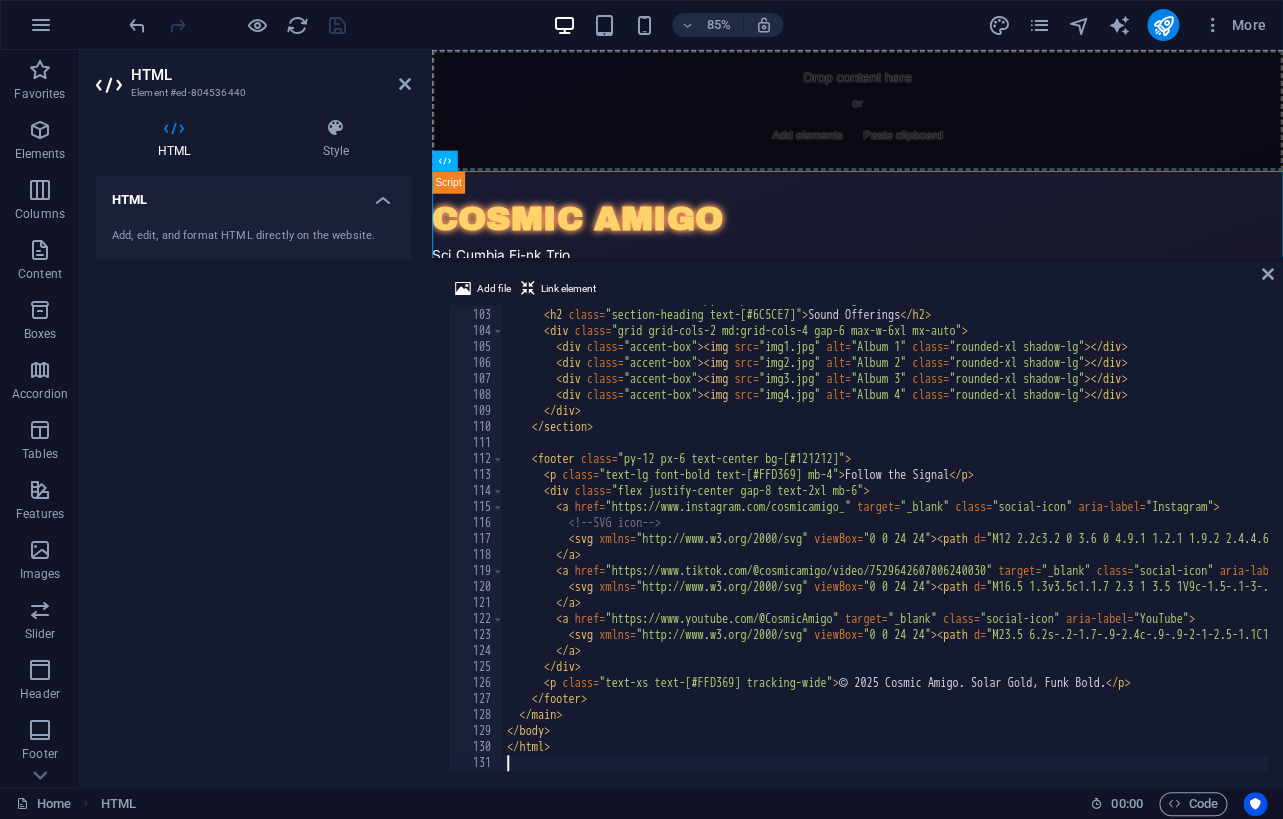 click on "HTML Add, edit, and format HTML directly on the website." at bounding box center (253, 473) 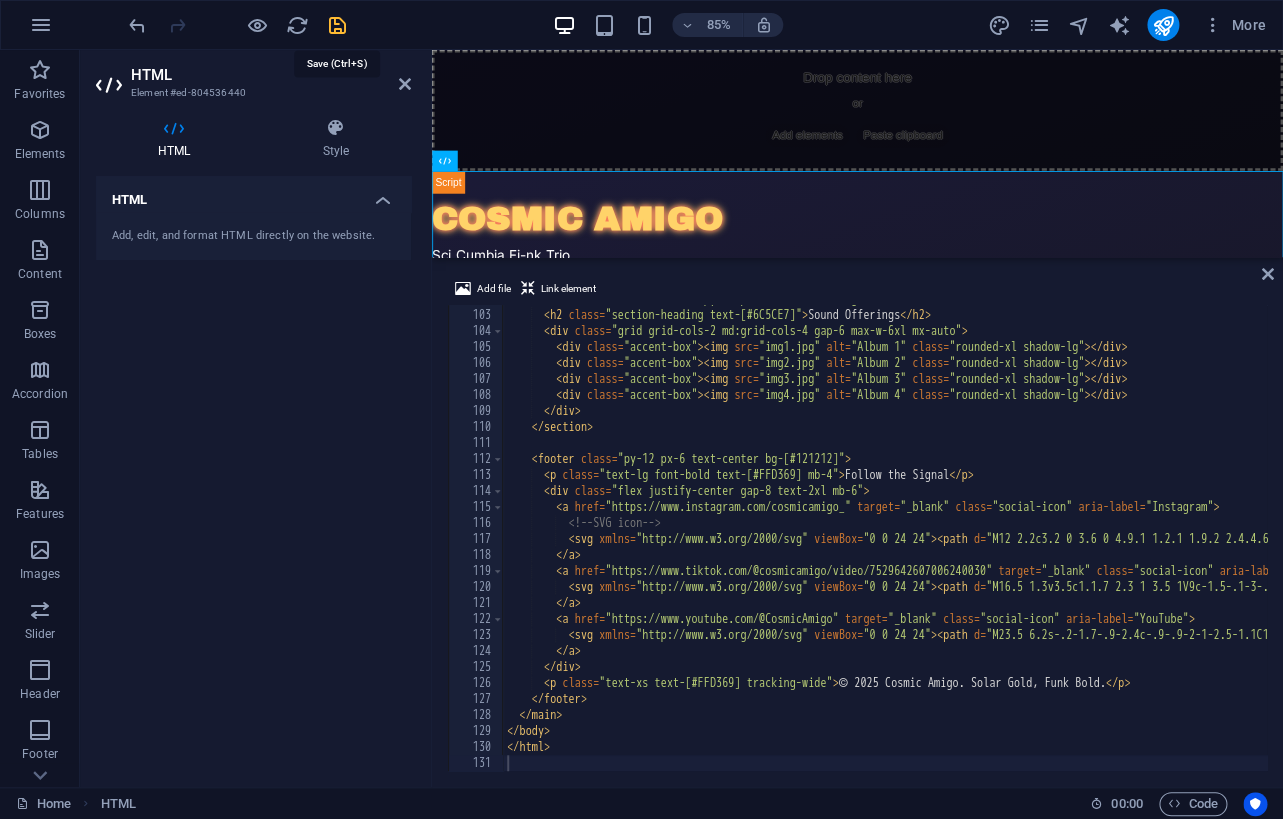 click at bounding box center [337, 25] 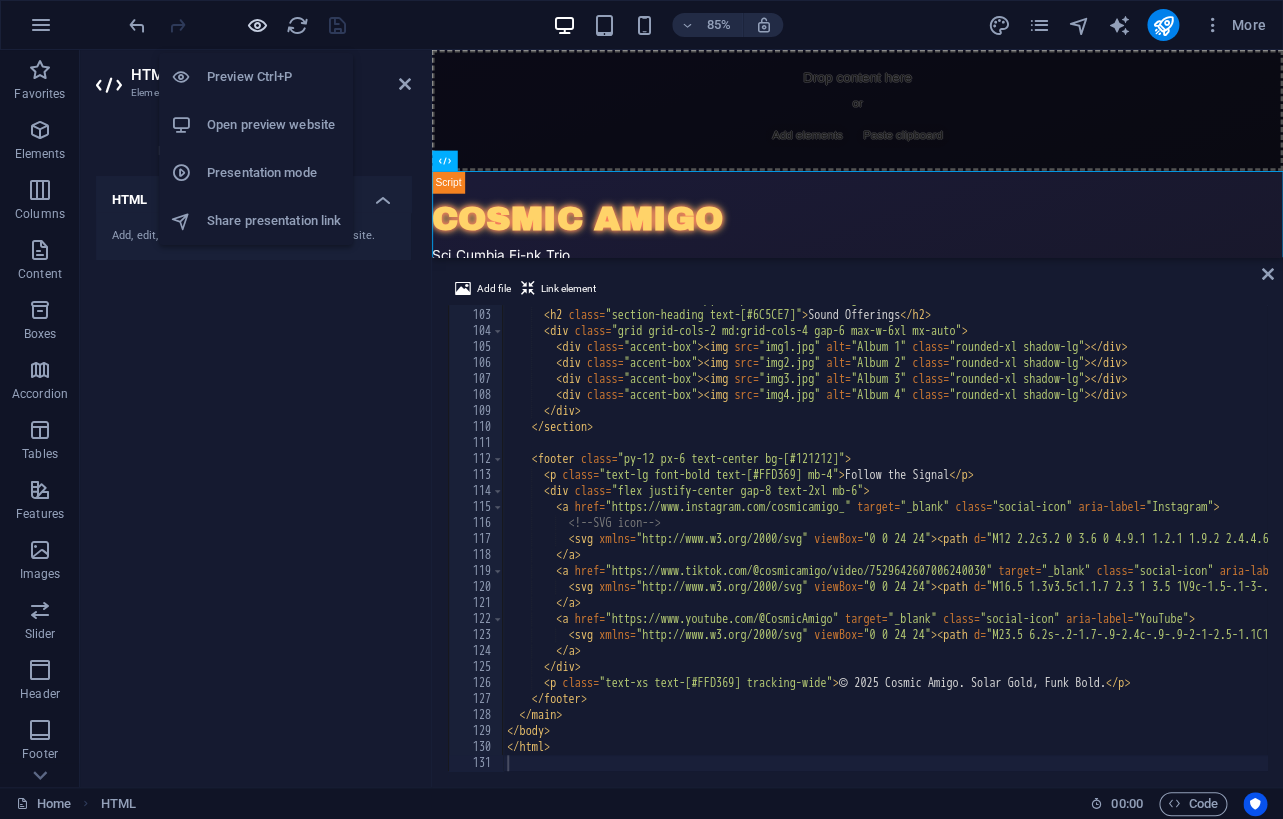click at bounding box center (257, 25) 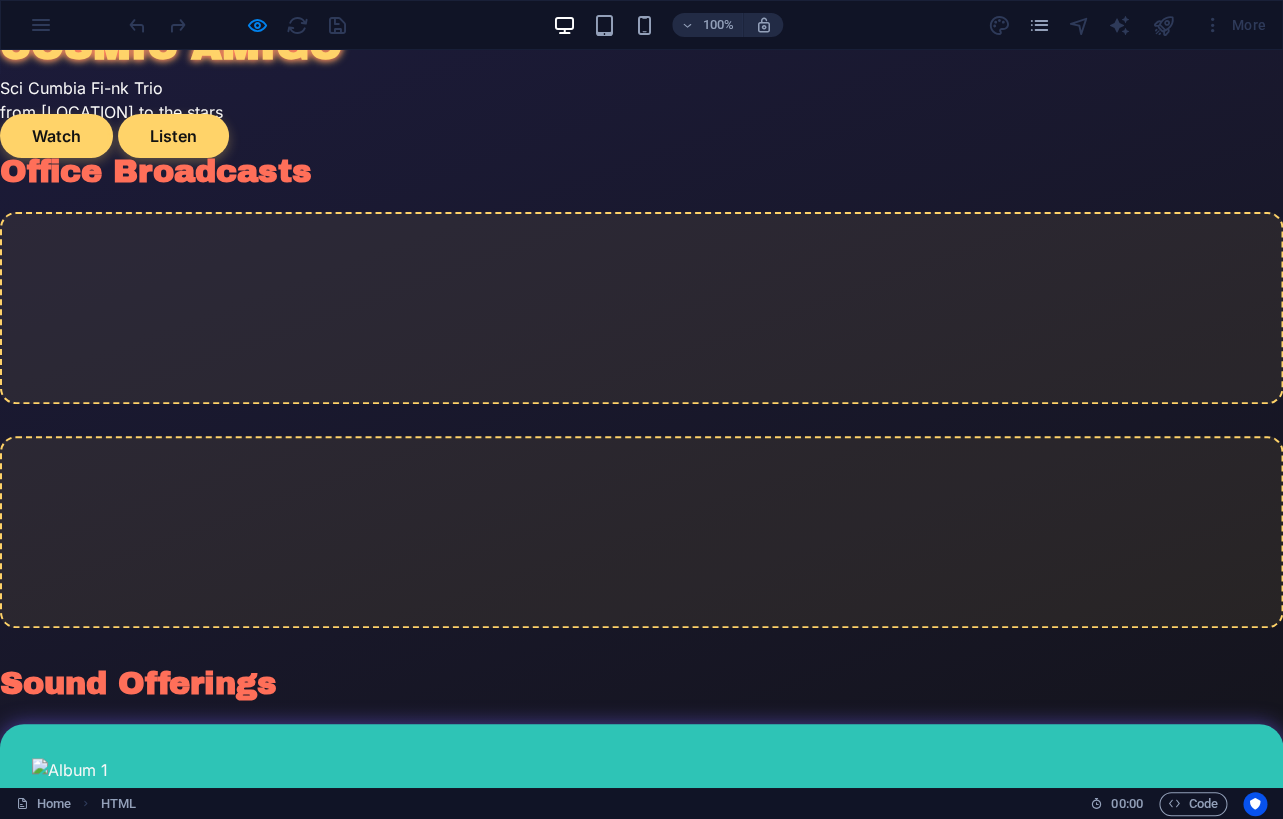 scroll, scrollTop: 0, scrollLeft: 0, axis: both 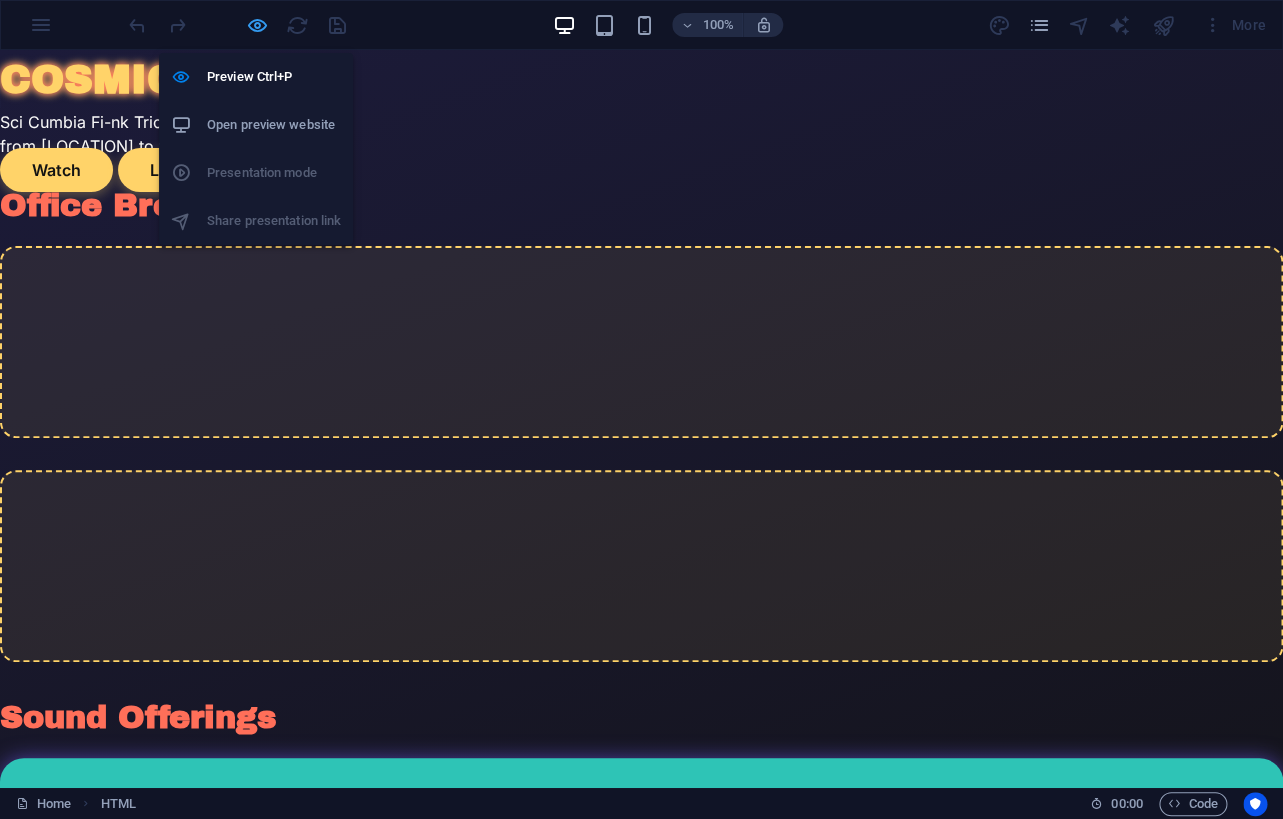 click at bounding box center [257, 25] 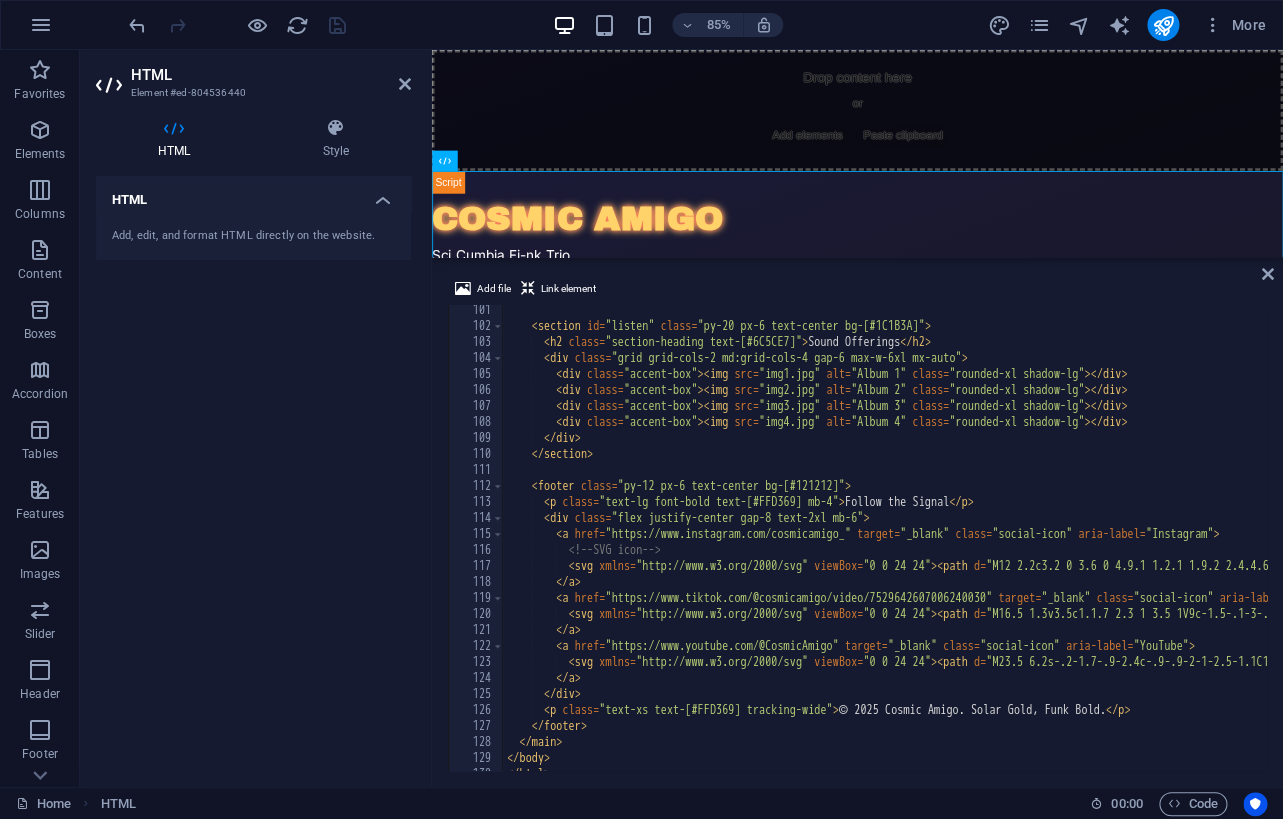 scroll, scrollTop: 1571, scrollLeft: 0, axis: vertical 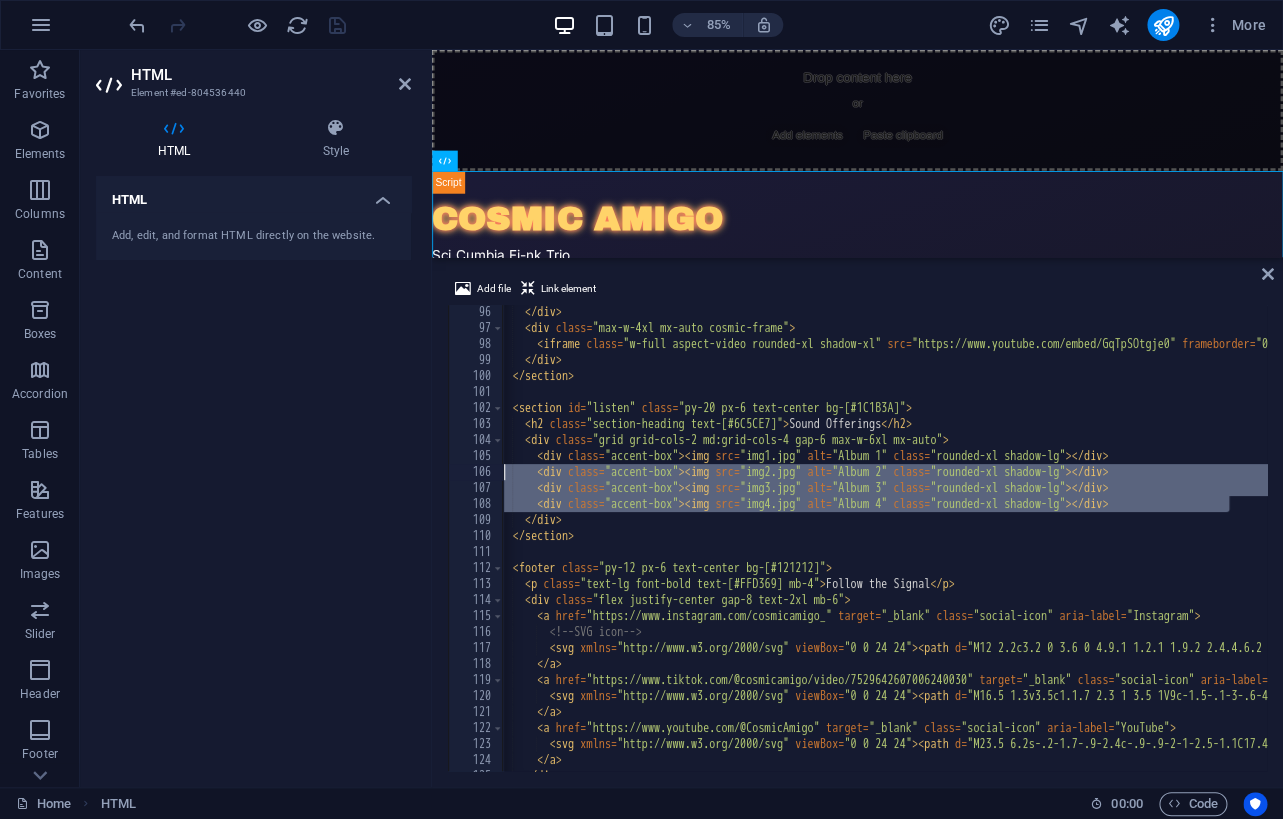 drag, startPoint x: 1234, startPoint y: 507, endPoint x: 501, endPoint y: 474, distance: 733.74243 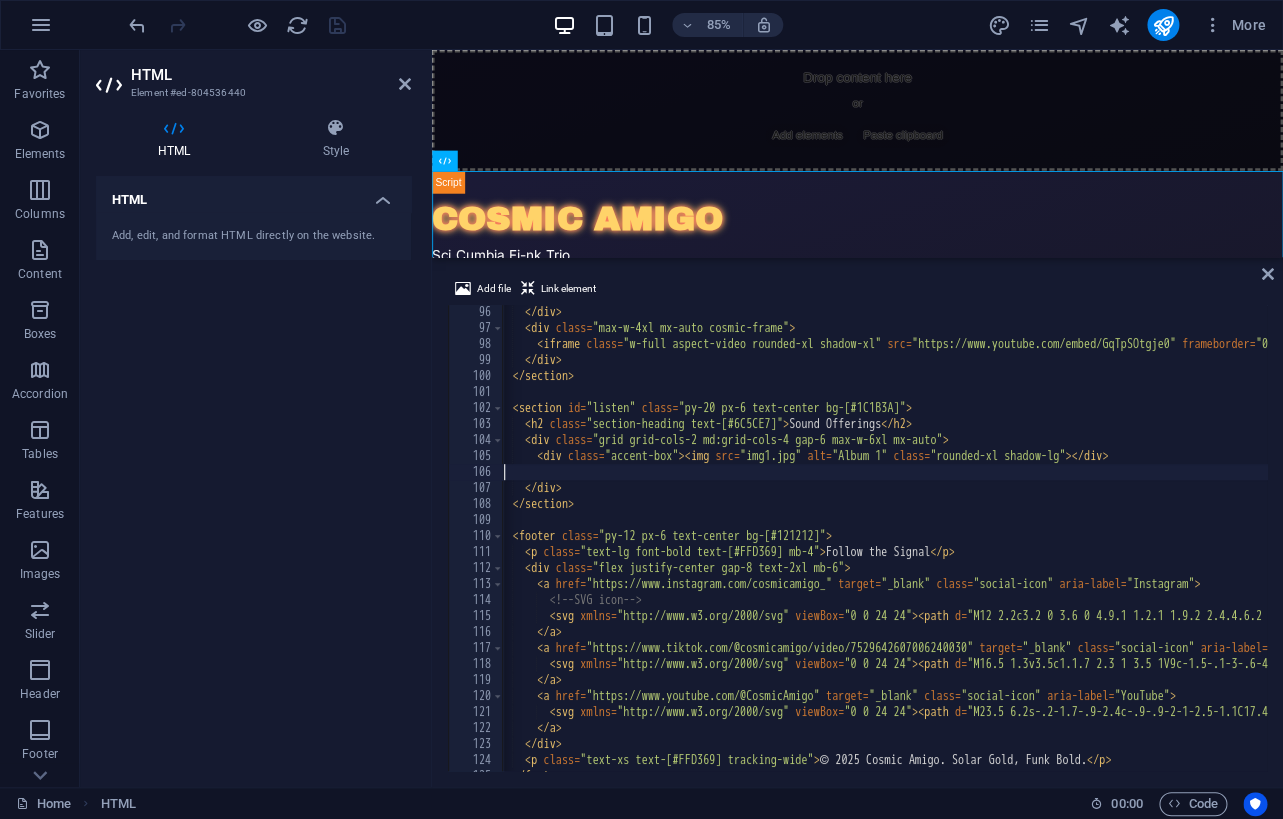 scroll, scrollTop: 0, scrollLeft: 0, axis: both 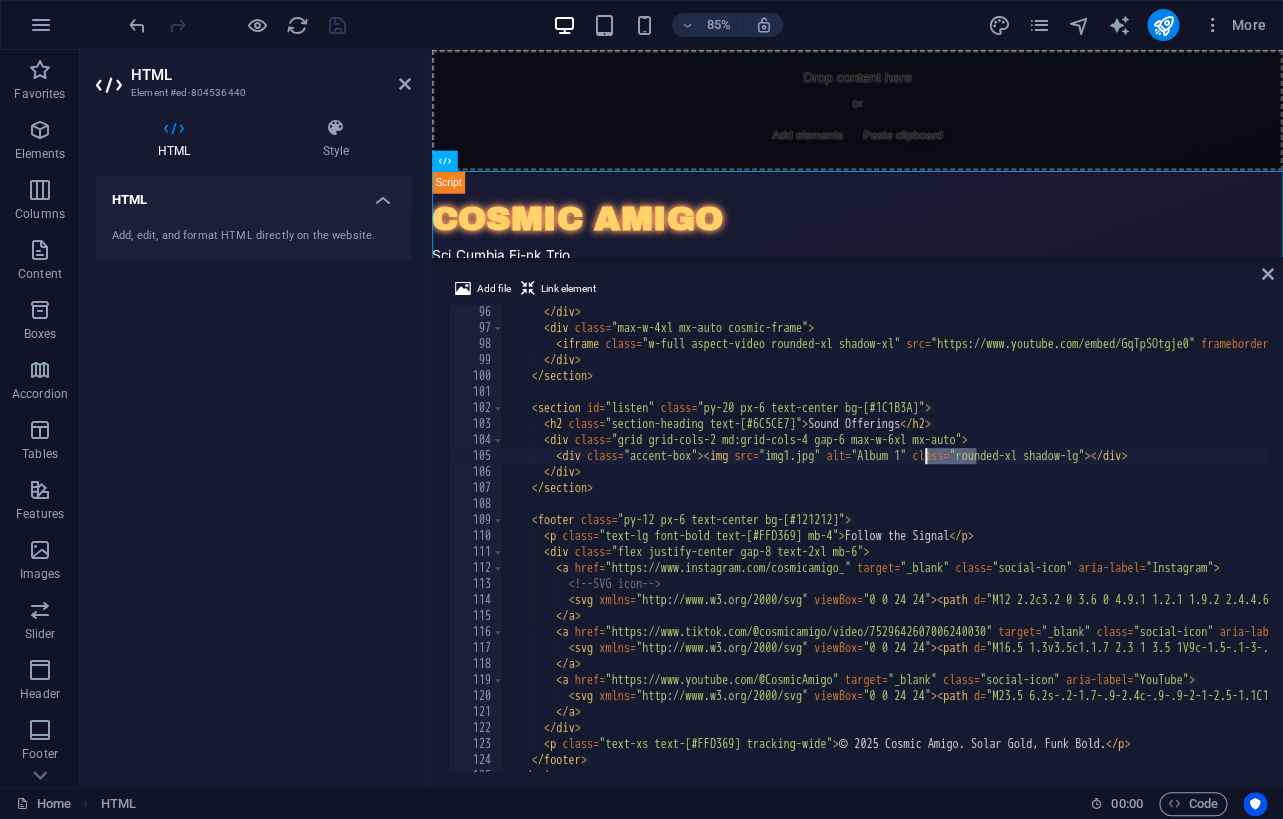 drag, startPoint x: 976, startPoint y: 457, endPoint x: 925, endPoint y: 462, distance: 51.24451 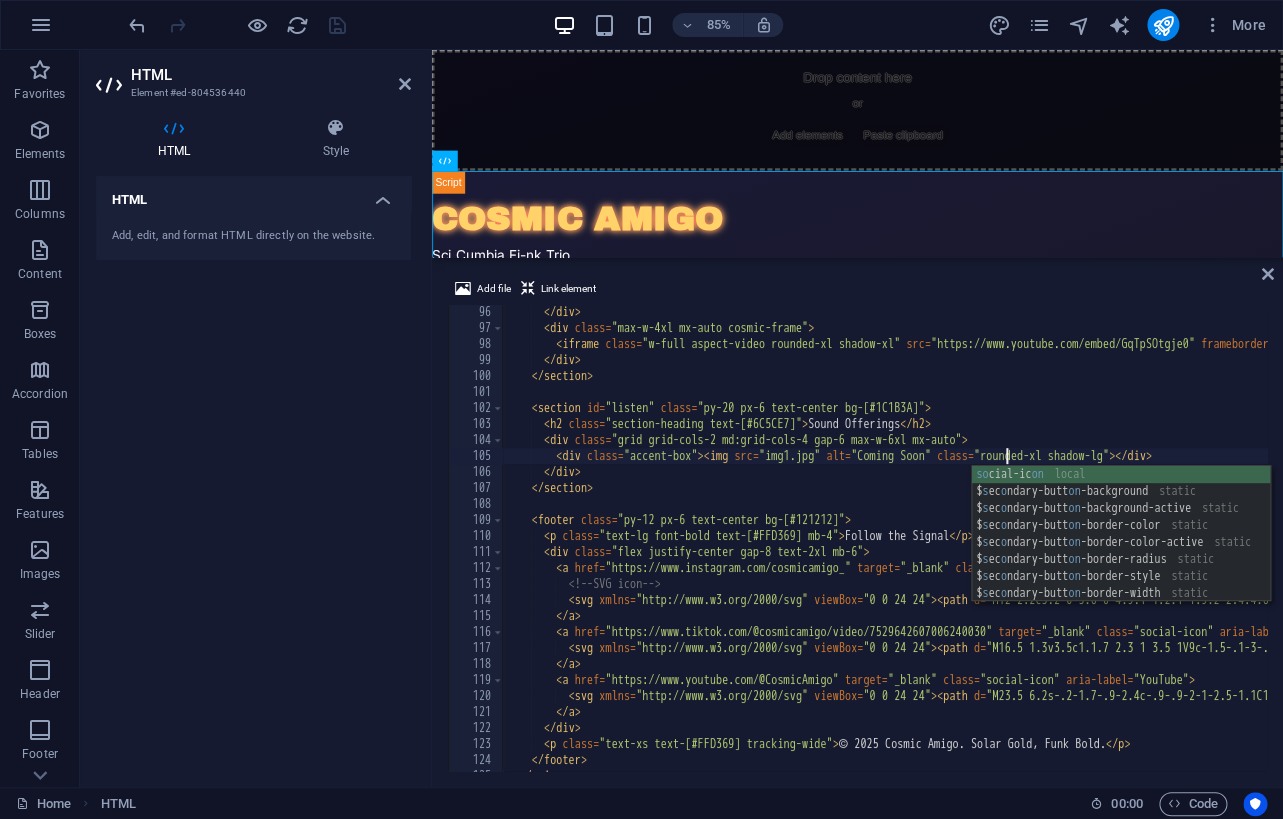 scroll, scrollTop: 0, scrollLeft: 40, axis: horizontal 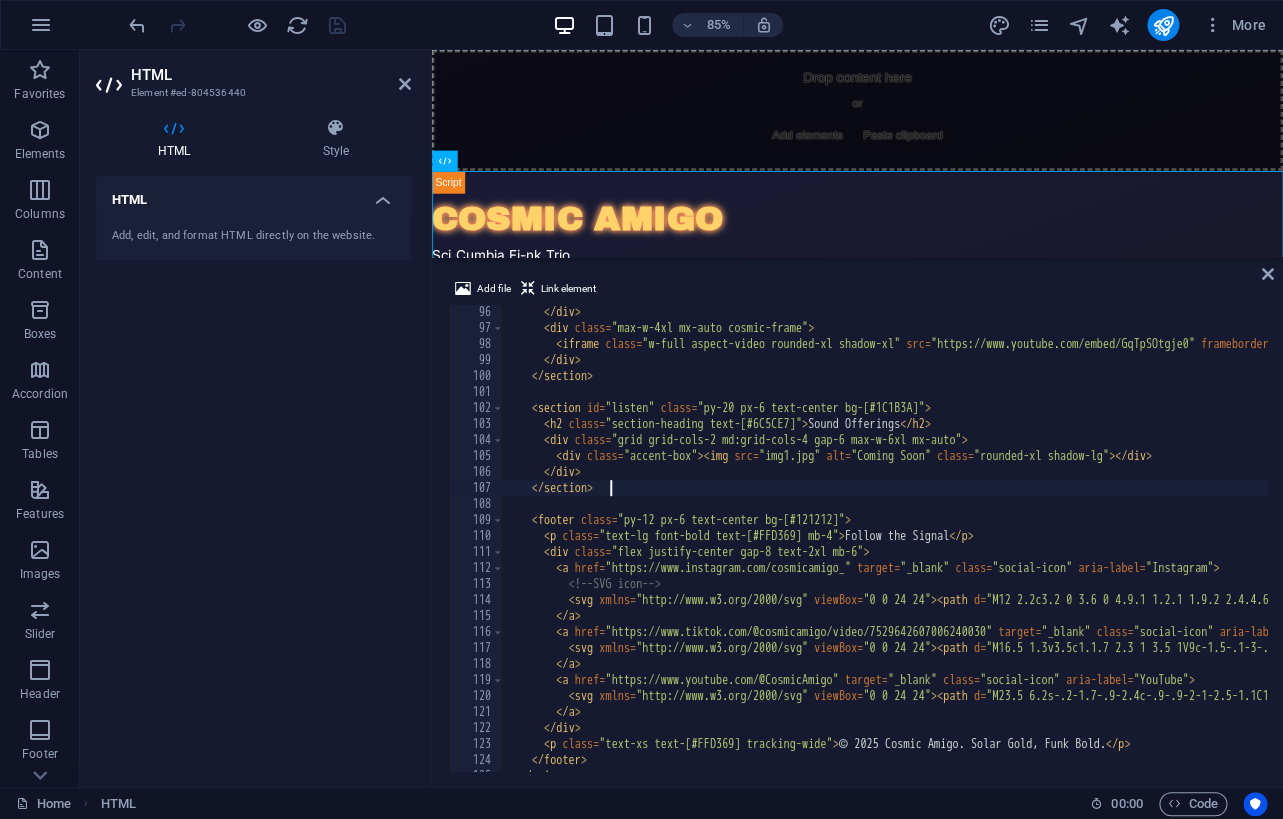 type on "</section>" 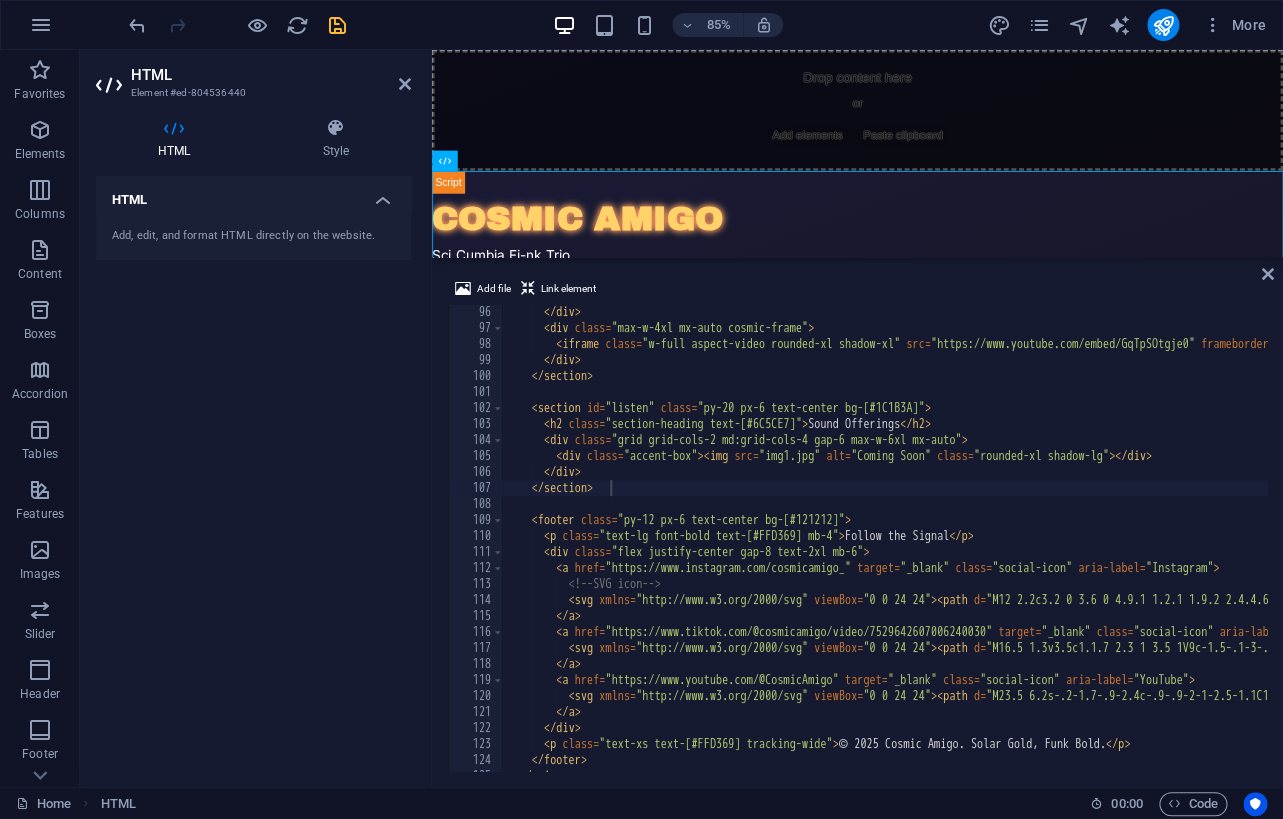 click on "HTML Add, edit, and format HTML directly on the website." at bounding box center [253, 473] 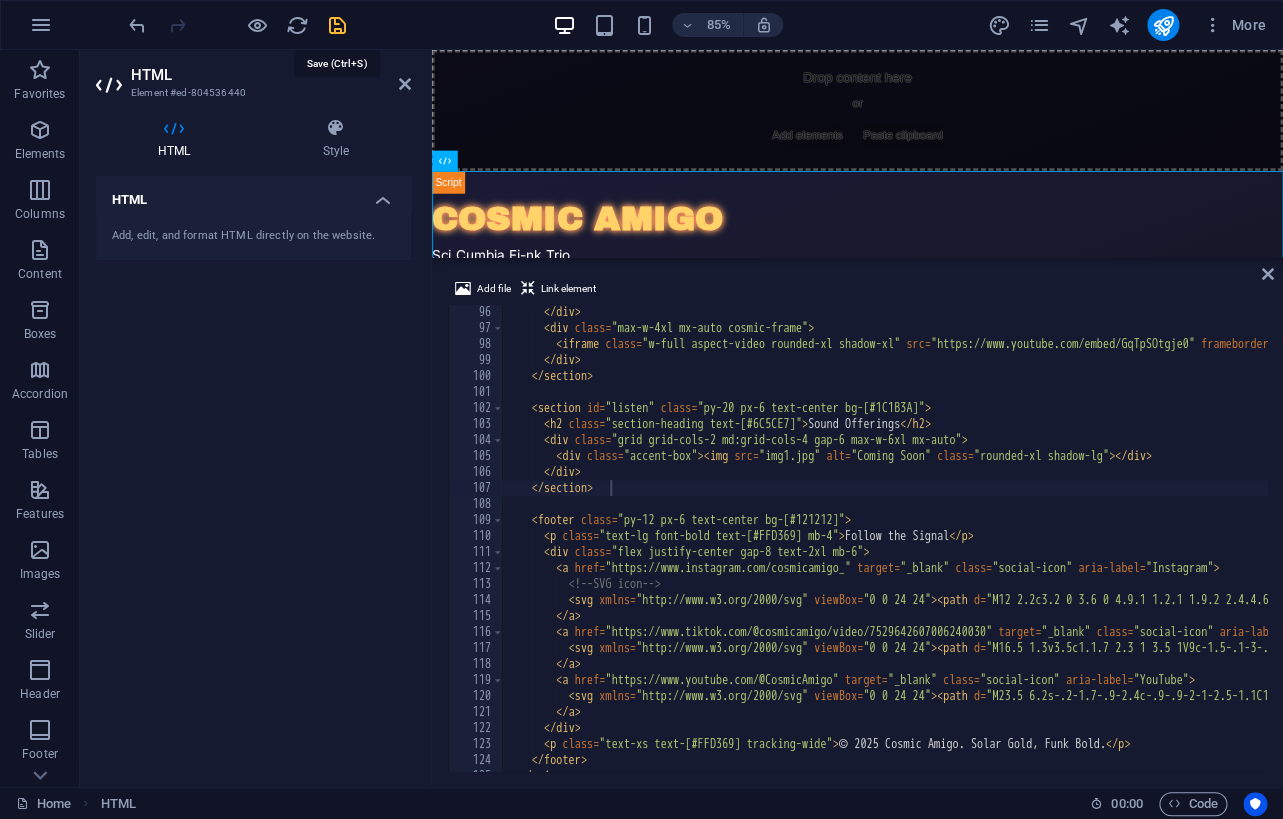 click at bounding box center [337, 25] 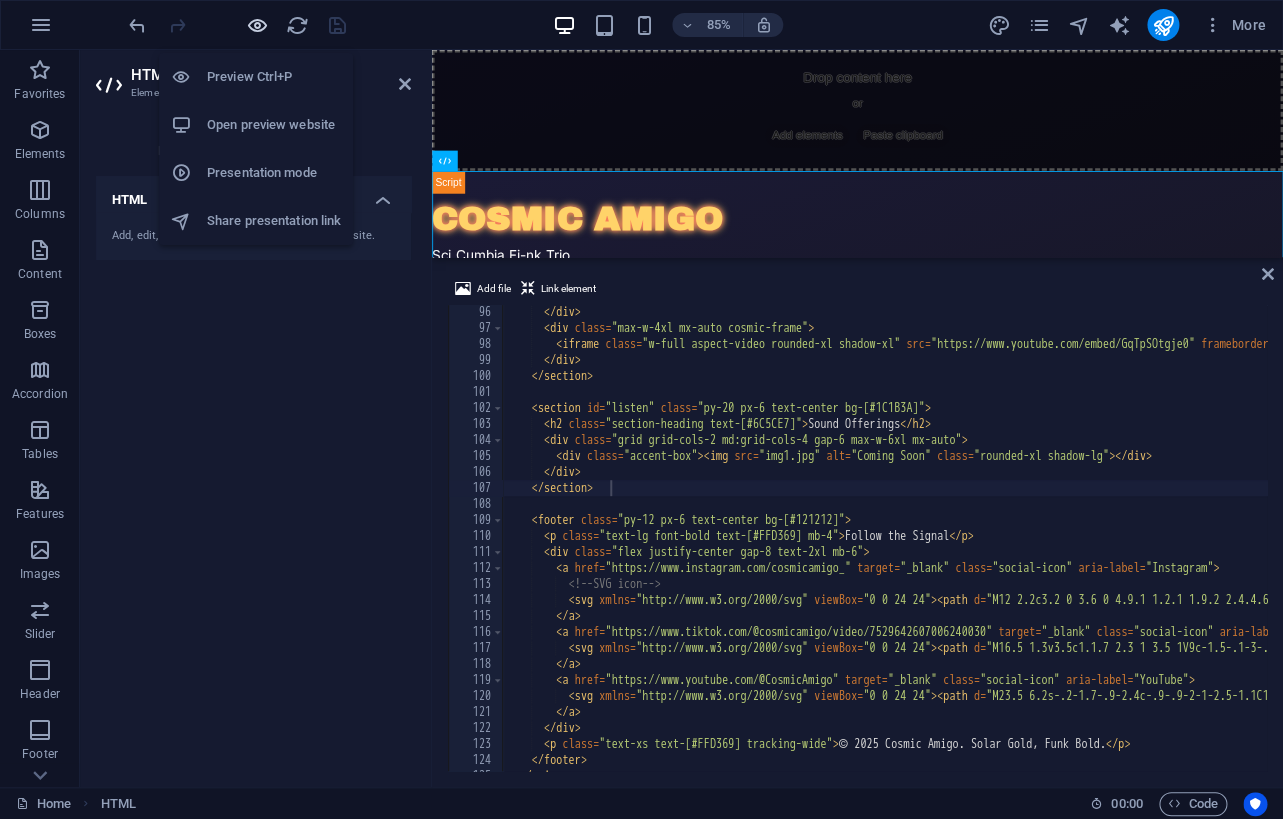 click at bounding box center [257, 25] 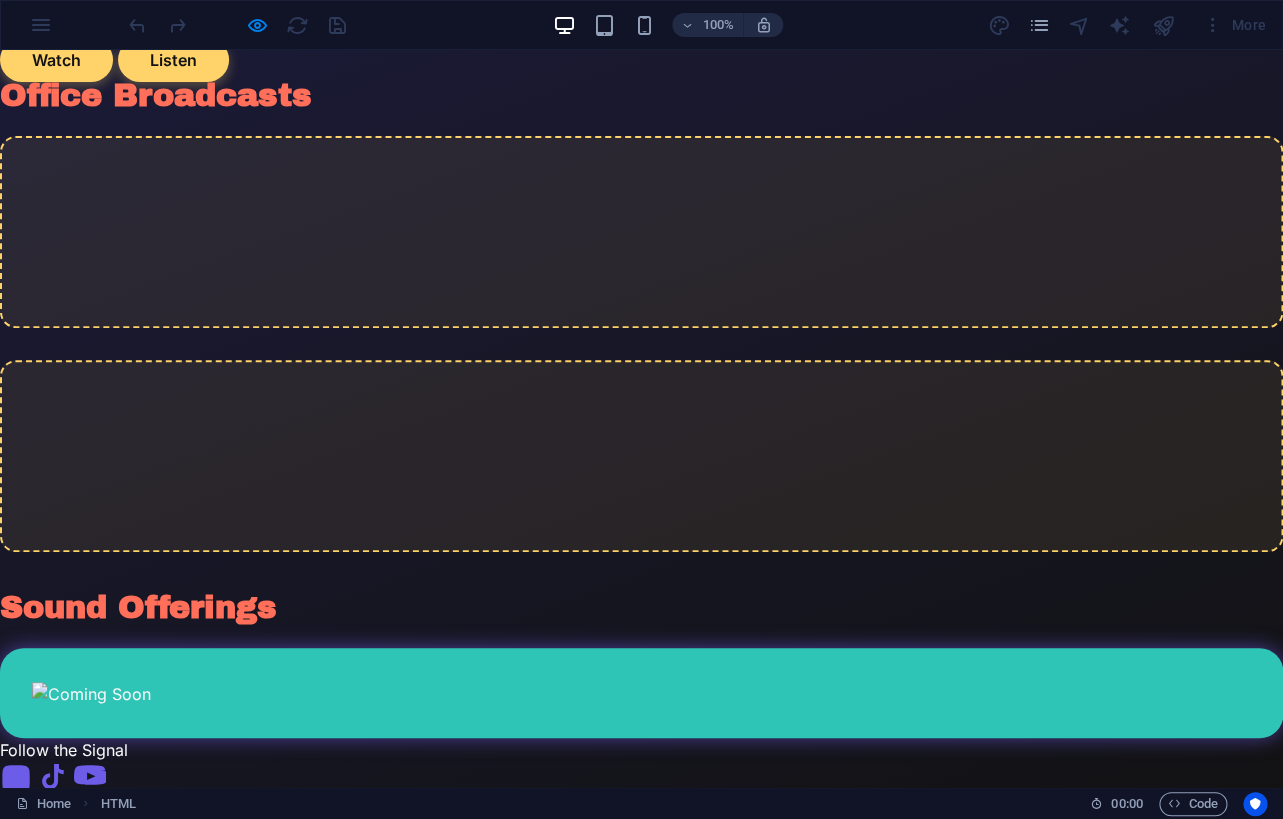 scroll, scrollTop: 0, scrollLeft: 0, axis: both 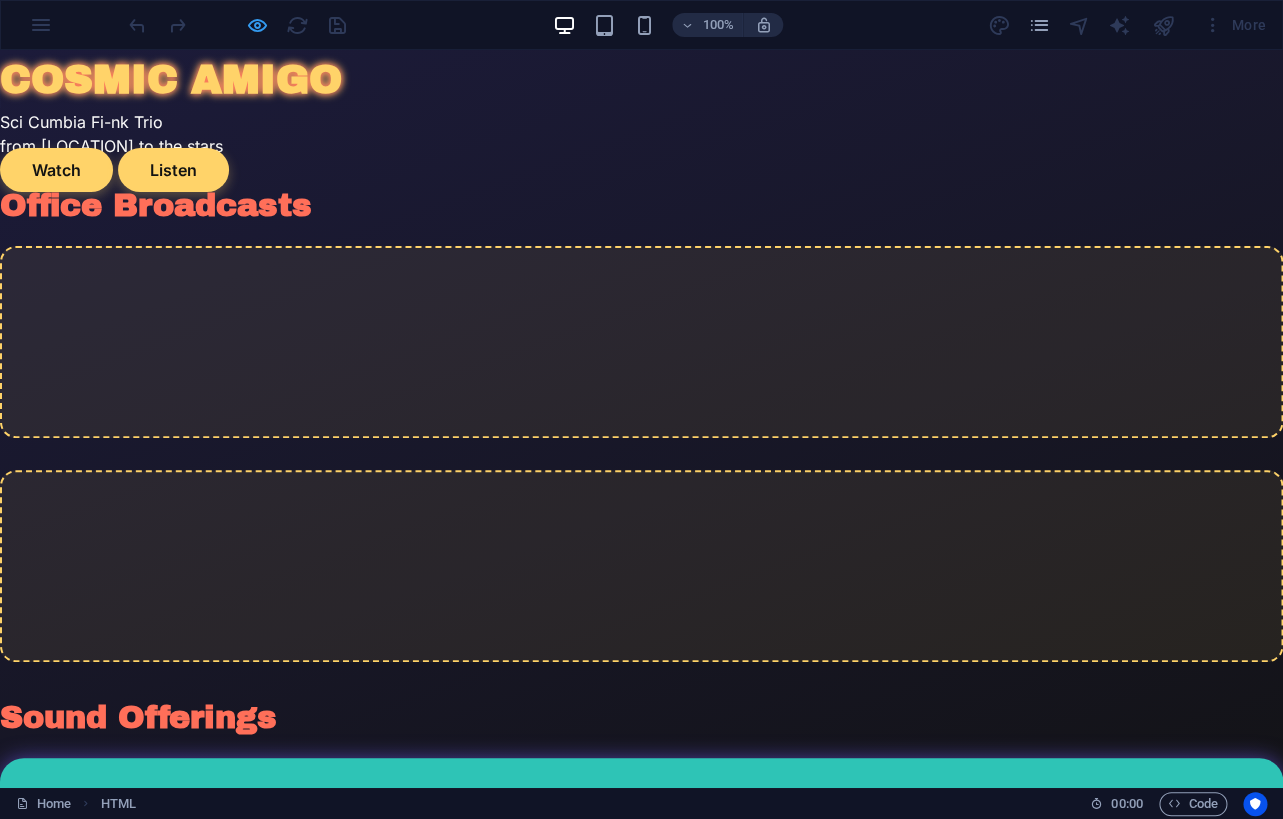 click at bounding box center (257, 25) 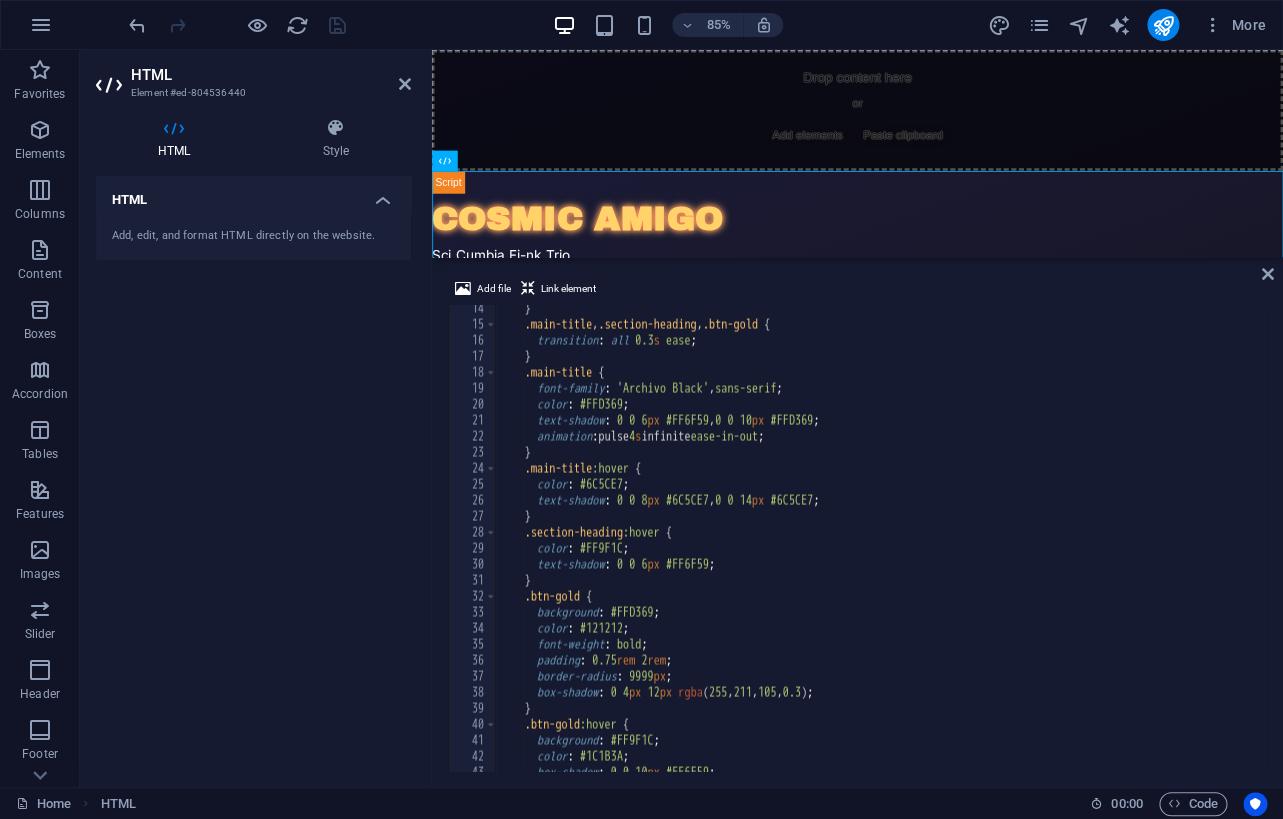 scroll, scrollTop: 0, scrollLeft: 0, axis: both 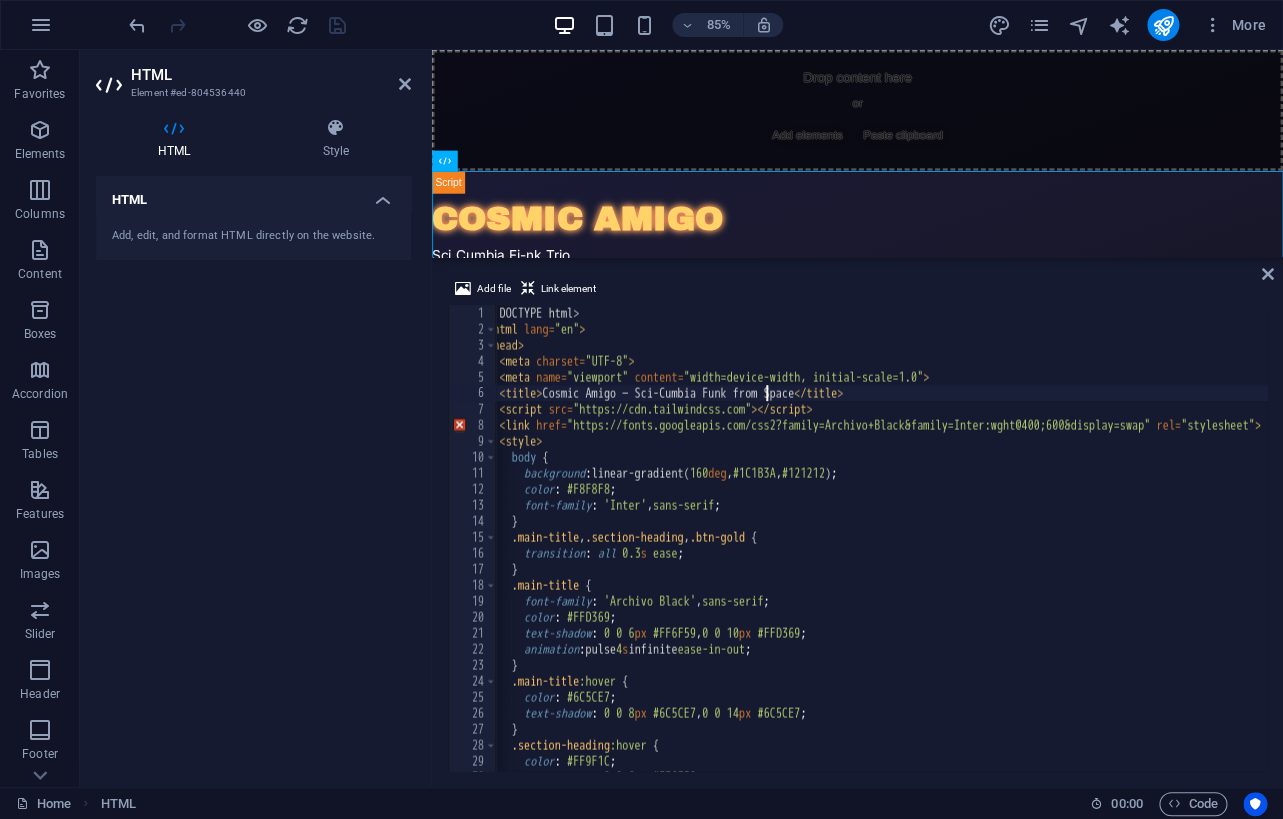 click on "<! DOCTYPE   html > < html   lang = "en" > < head >    < meta   charset = "UTF-8" >    < meta   name = "viewport"   content = "width=device-width, initial-scale=1.0" >    < title > Cosmic Amigo — Sci-Cumbia Funk from Space </ title >    < script   src = "https://cdn.tailwindcss.com" > </ script >    < link   href = "https://fonts.googleapis.com/css2?family=Archivo+Black&family=Inter:wght@400;600&display=swap"   rel = "stylesheet" >    < style >      body   {         background :  linear-gradient( 160 deg ,  #1C1B3A ,  #121212 ) ;         color :   #F8F8F8 ;         font-family :   ' Inter ' ,  sans-serif ;      }      .main-title ,  .section-heading ,  .btn-gold   {         transition :   all   0.3 s   ease ;      }      .main-title   {         font-family :   ' Archivo Black ' ,  sans-serif ;         color :   #FFD369 ;         text-shadow :   0   0   6 px   #FF6F59 ,  0   0   10 px   #FFD369 ;         animation :  pulse  4 s  infinite  ease-in-out ;      }      .main-title :hover   {         color :   ; :" at bounding box center [2331, 554] 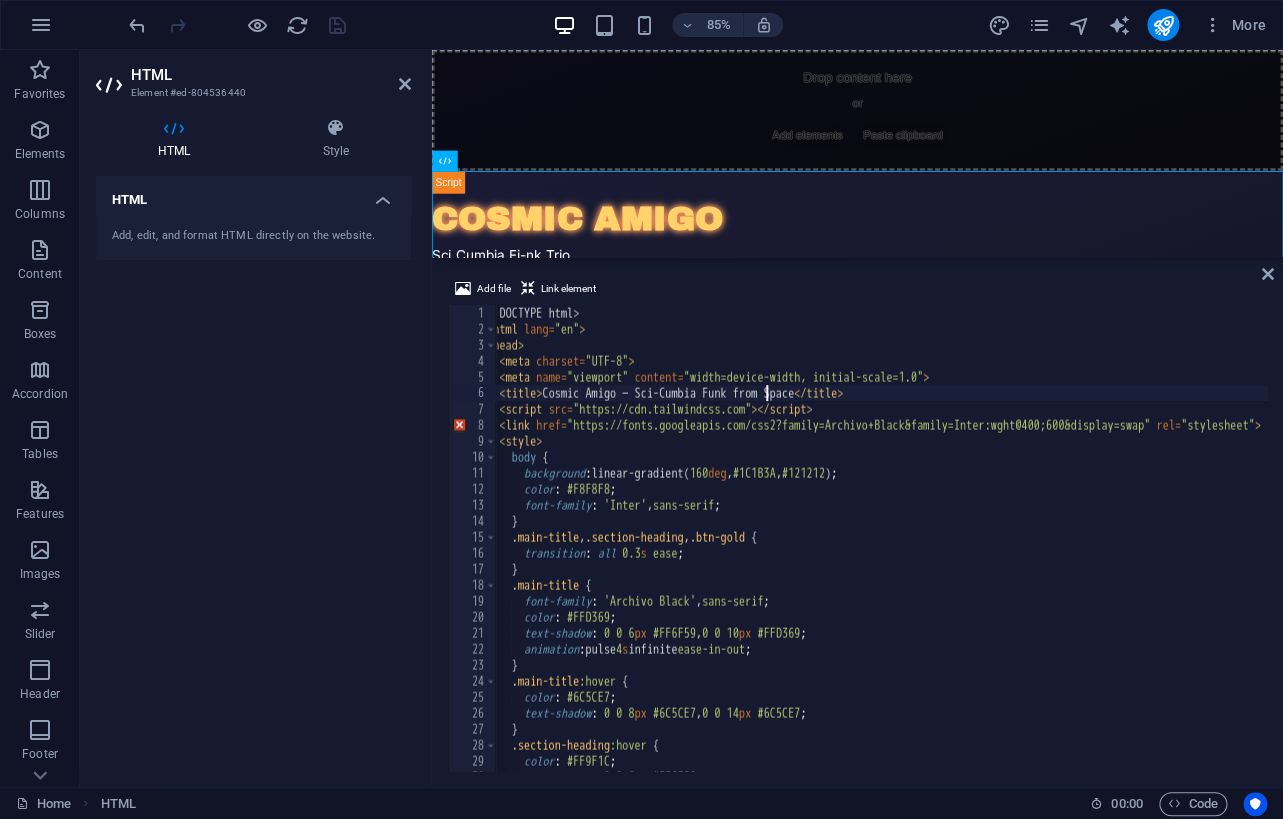 click on "HTML Add, edit, and format HTML directly on the website." at bounding box center (253, 473) 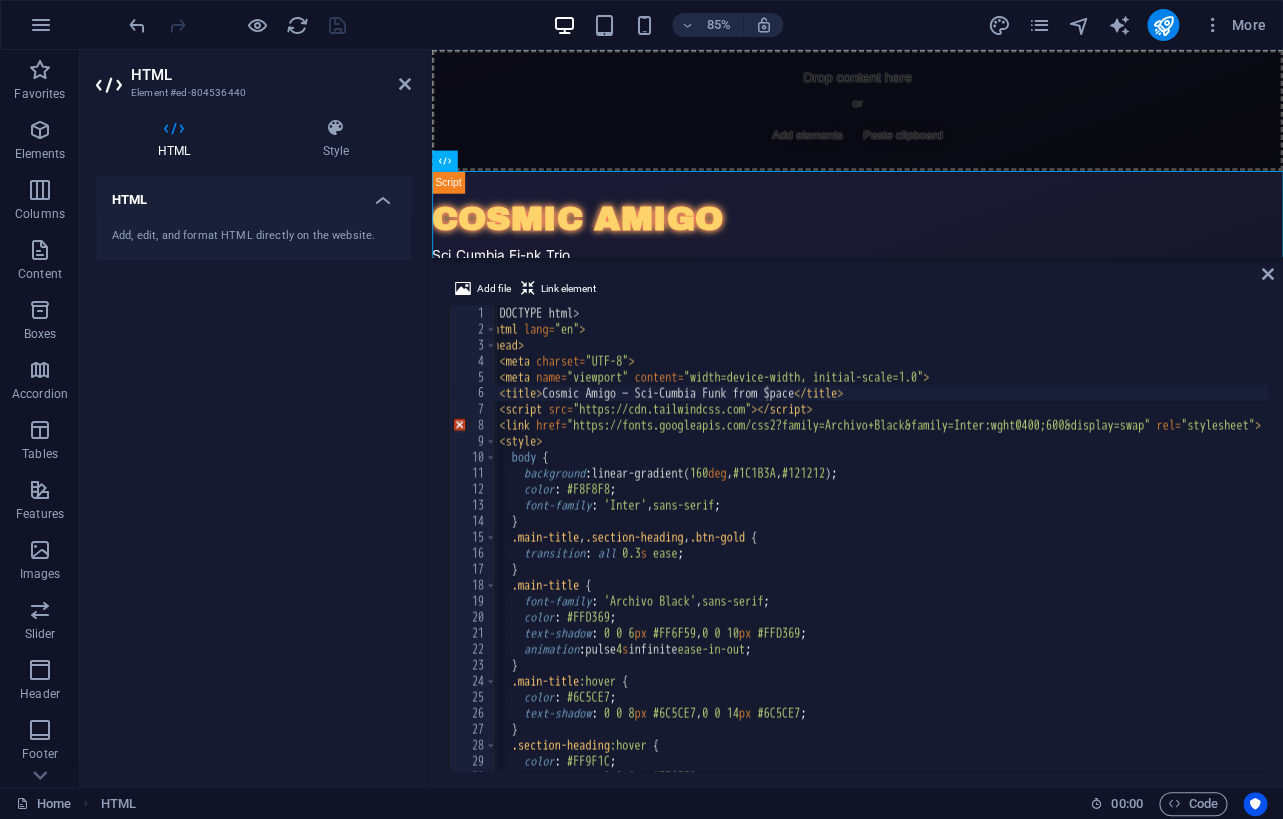 click at bounding box center [237, 25] 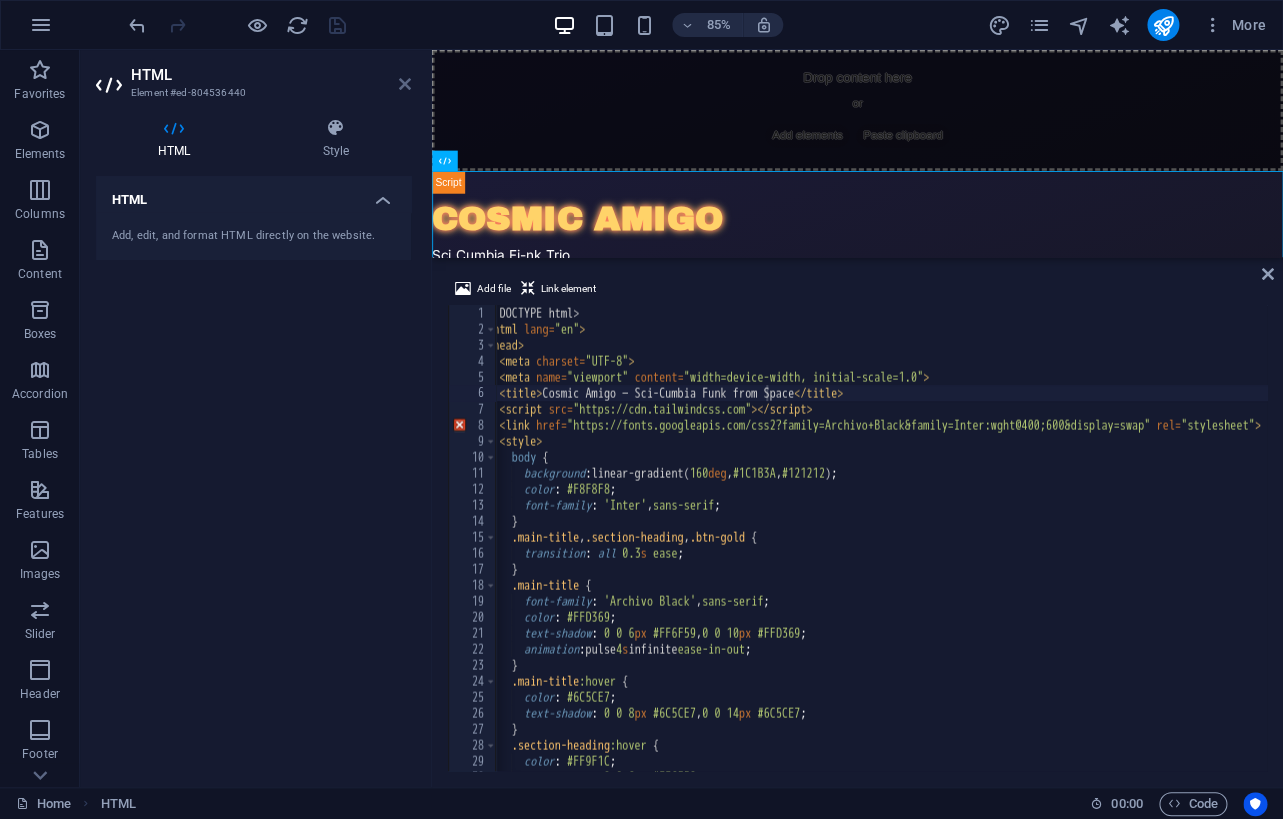 click at bounding box center (405, 84) 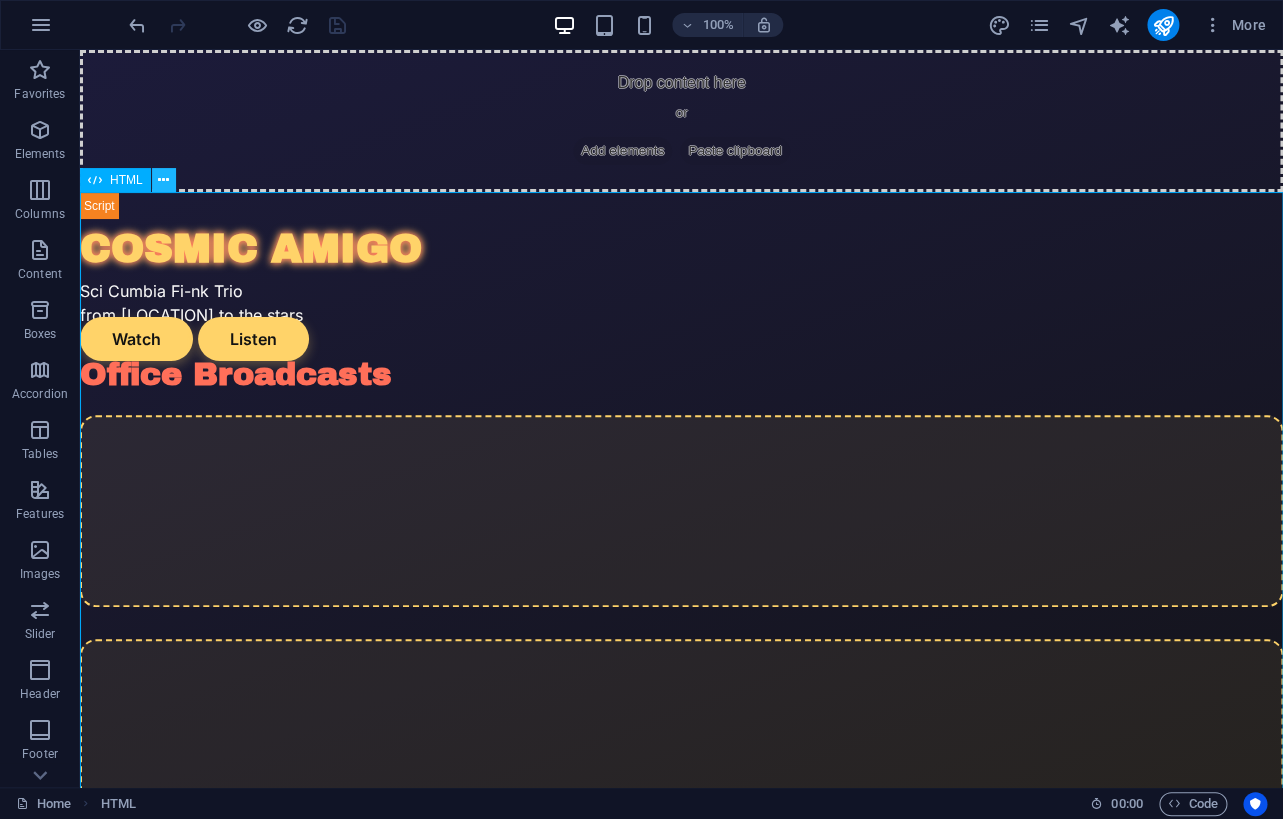 click at bounding box center [163, 180] 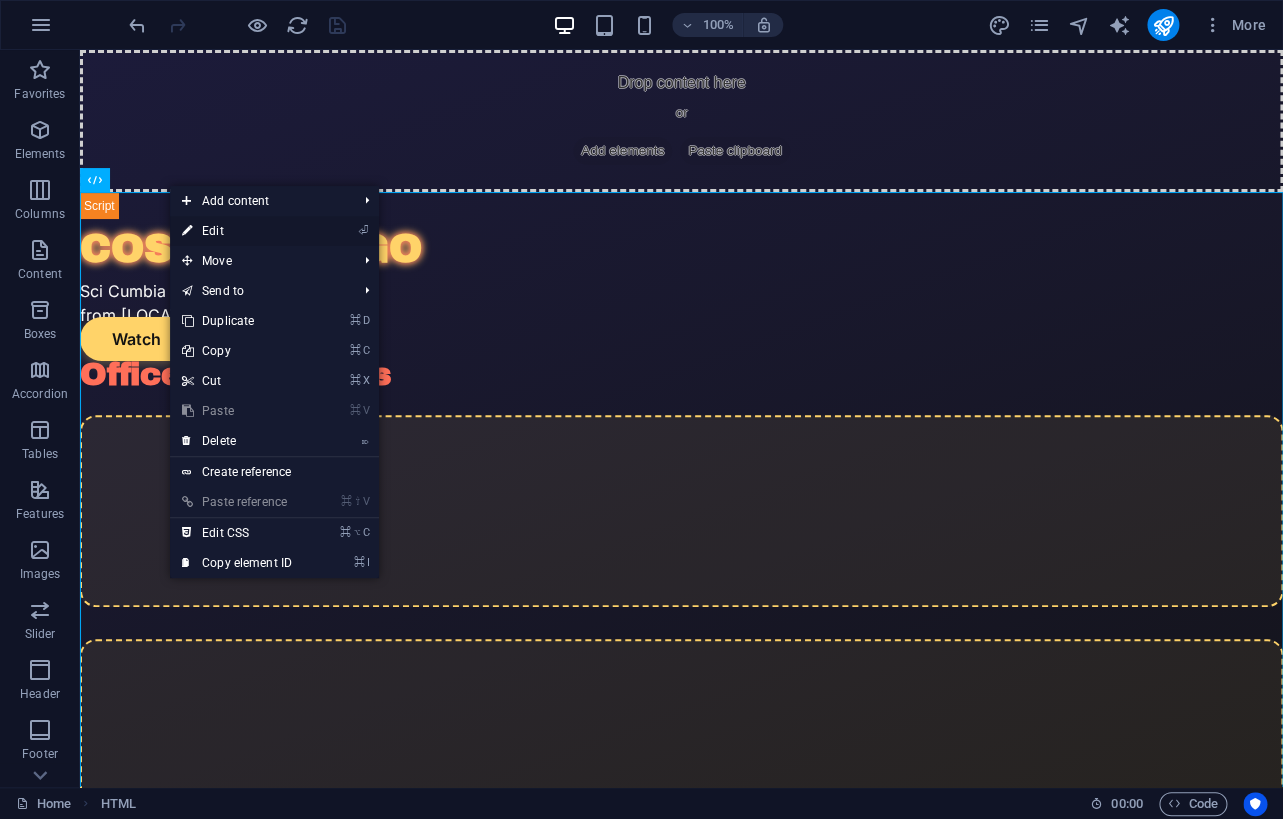 click on "⏎  Edit" at bounding box center (237, 231) 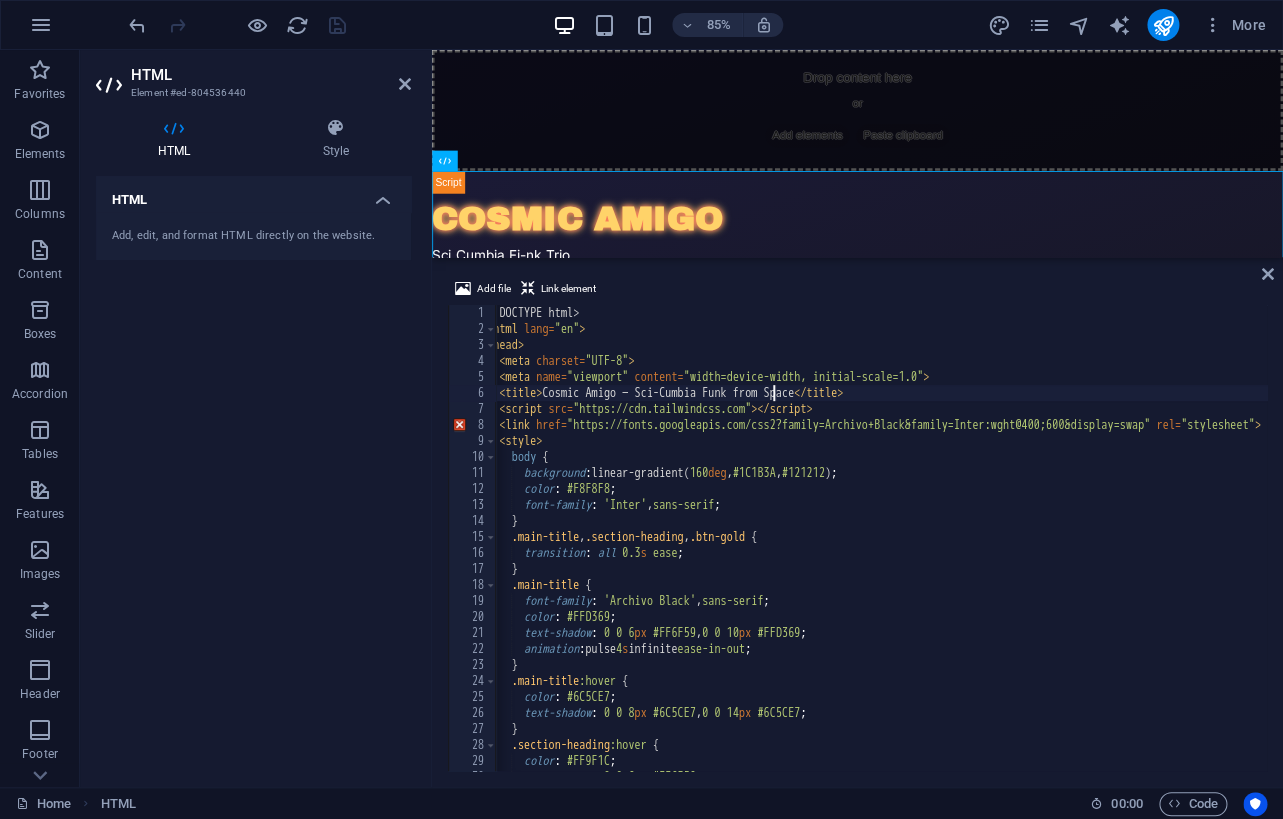 click on "<! DOCTYPE   html > < html   lang = "en" > < head >    < meta   charset = "UTF-8" >    < meta   name = "viewport"   content = "width=device-width, initial-scale=1.0" >    < title > Cosmic Amigo — Sci-Cumbia Funk from Space </ title >    < script   src = "https://cdn.tailwindcss.com" > </ script >    < link   href = "https://fonts.googleapis.com/css2?family=Archivo+Black&family=Inter:wght@400;600&display=swap"   rel = "stylesheet" >    < style >      body   {         background :  linear-gradient( 160 deg ,  #1C1B3A ,  #121212 ) ;         color :   #F8F8F8 ;         font-family :   ' Inter ' ,  sans-serif ;      }      .main-title ,  .section-heading ,  .btn-gold   {         transition :   all   0.3 s   ease ;      }      .main-title   {         font-family :   ' Archivo Black ' ,  sans-serif ;         color :   #FFD369 ;         text-shadow :   0   0   6 px   #FF6F59 ,  0   0   10 px   #FFD369 ;         animation :  pulse  4 s  infinite  ease-in-out ;      }      .main-title :hover   {         color :   ; :" at bounding box center (2331, 554) 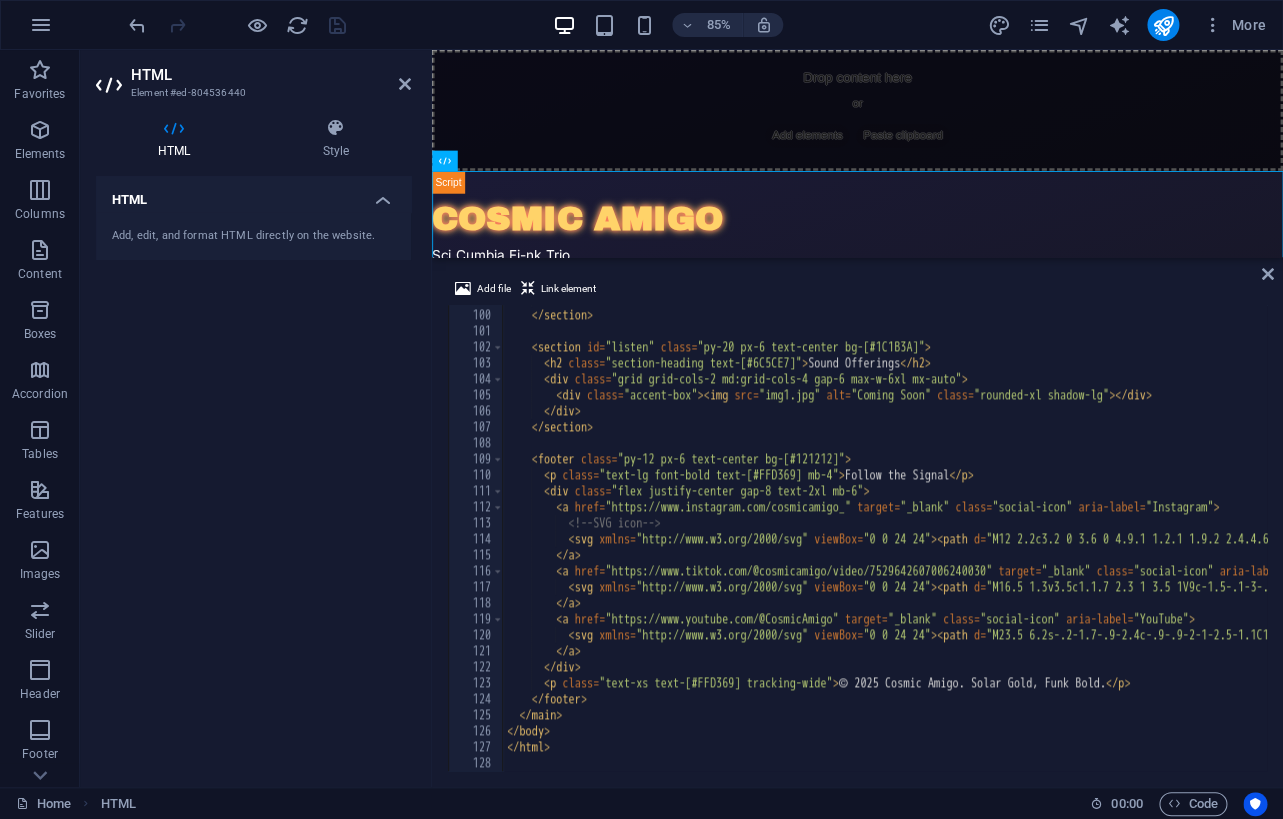 scroll, scrollTop: 0, scrollLeft: 0, axis: both 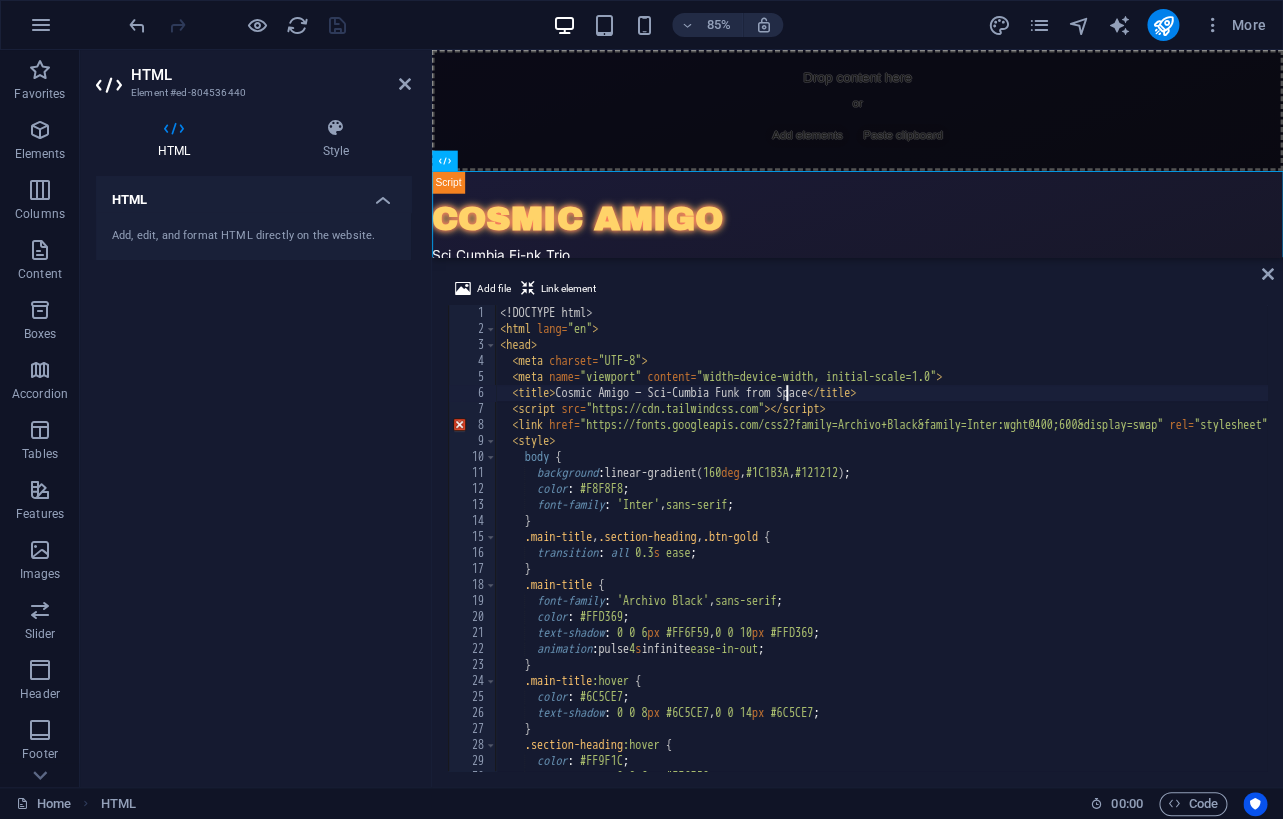 click on "<! DOCTYPE   html > < html   lang = "en" > < head >    < meta   charset = "UTF-8" >    < meta   name = "viewport"   content = "width=device-width, initial-scale=1.0" >    < title > Cosmic Amigo — Sci-Cumbia Funk from Space </ title >    < script   src = "https://cdn.tailwindcss.com" > </ script >    < link   href = "https://fonts.googleapis.com/css2?family=Archivo+Black&family=Inter:wght@400;600&display=swap"   rel = "stylesheet" >    < style >      body   {         background :  linear-gradient( 160 deg ,  #1C1B3A ,  #121212 ) ;         color :   #F8F8F8 ;         font-family :   ' Inter ' ,  sans-serif ;      }      .main-title ,  .section-heading ,  .btn-gold   {         transition :   all   0.3 s   ease ;      }      .main-title   {         font-family :   ' Archivo Black ' ,  sans-serif ;         color :   #FFD369 ;         text-shadow :   0   0   6 px   #FF6F59 ,  0   0   10 px   #FFD369 ;         animation :  pulse  4 s  infinite  ease-in-out ;      }      .main-title :hover   {         color :   ; :" at bounding box center [2344, 554] 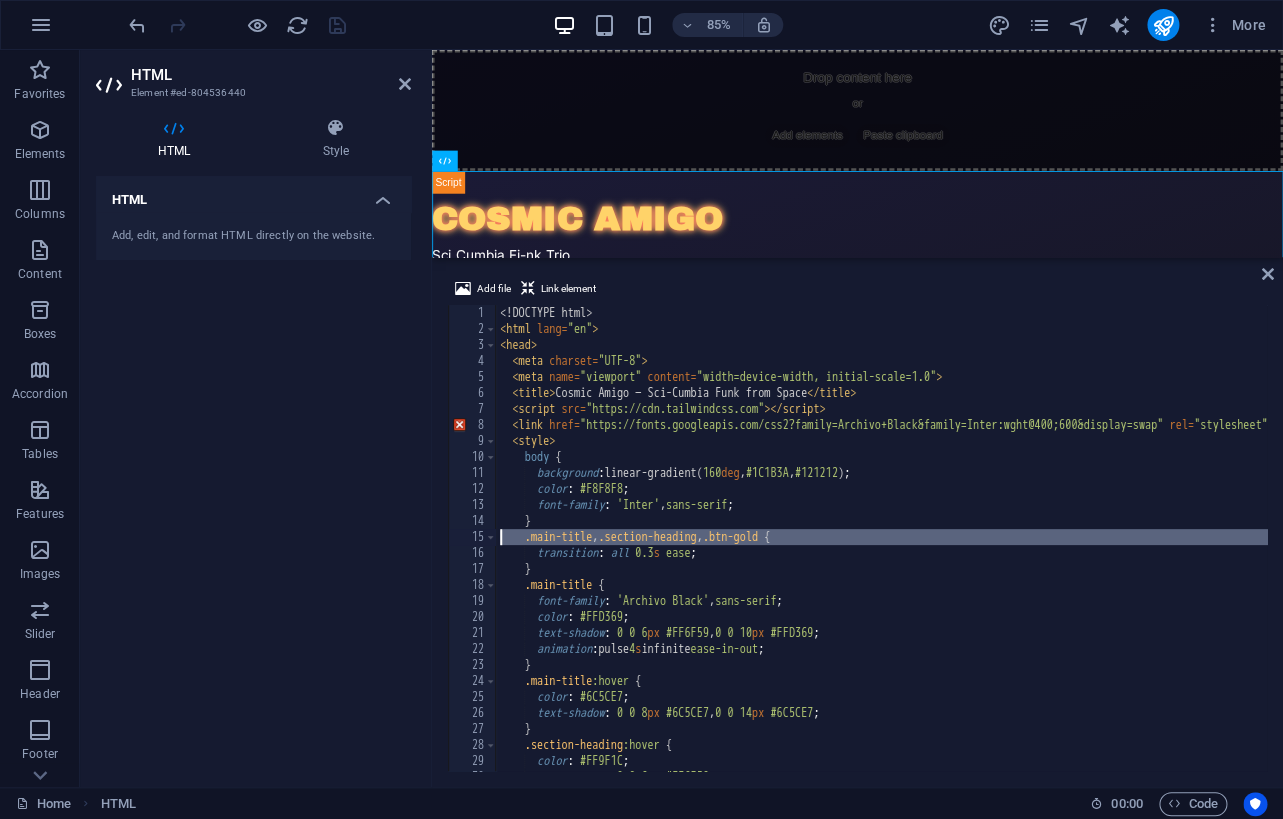 click on "<! DOCTYPE   html > < html   lang = "en" > < head >    < meta   charset = "UTF-8" >    < meta   name = "viewport"   content = "width=device-width, initial-scale=1.0" >    < title > Cosmic Amigo — Sci-Cumbia Funk from Space </ title >    < script   src = "https://cdn.tailwindcss.com" > </ script >    < link   href = "https://fonts.googleapis.com/css2?family=Archivo+Black&family=Inter:wght@400;600&display=swap"   rel = "stylesheet" >    < style >      body   {         background :  linear-gradient( 160 deg ,  #1C1B3A ,  #121212 ) ;         color :   #F8F8F8 ;         font-family :   ' Inter ' ,  sans-serif ;      }      .main-title ,  .section-heading ,  .btn-gold   {         transition :   all   0.3 s   ease ;      }      .main-title   {         font-family :   ' Archivo Black ' ,  sans-serif ;         color :   #FFD369 ;         text-shadow :   0   0   6 px   #FF6F59 ,  0   0   10 px   #FFD369 ;         animation :  pulse  4 s  infinite  ease-in-out ;      }      .main-title :hover   {         color :   ; :" at bounding box center [2344, 554] 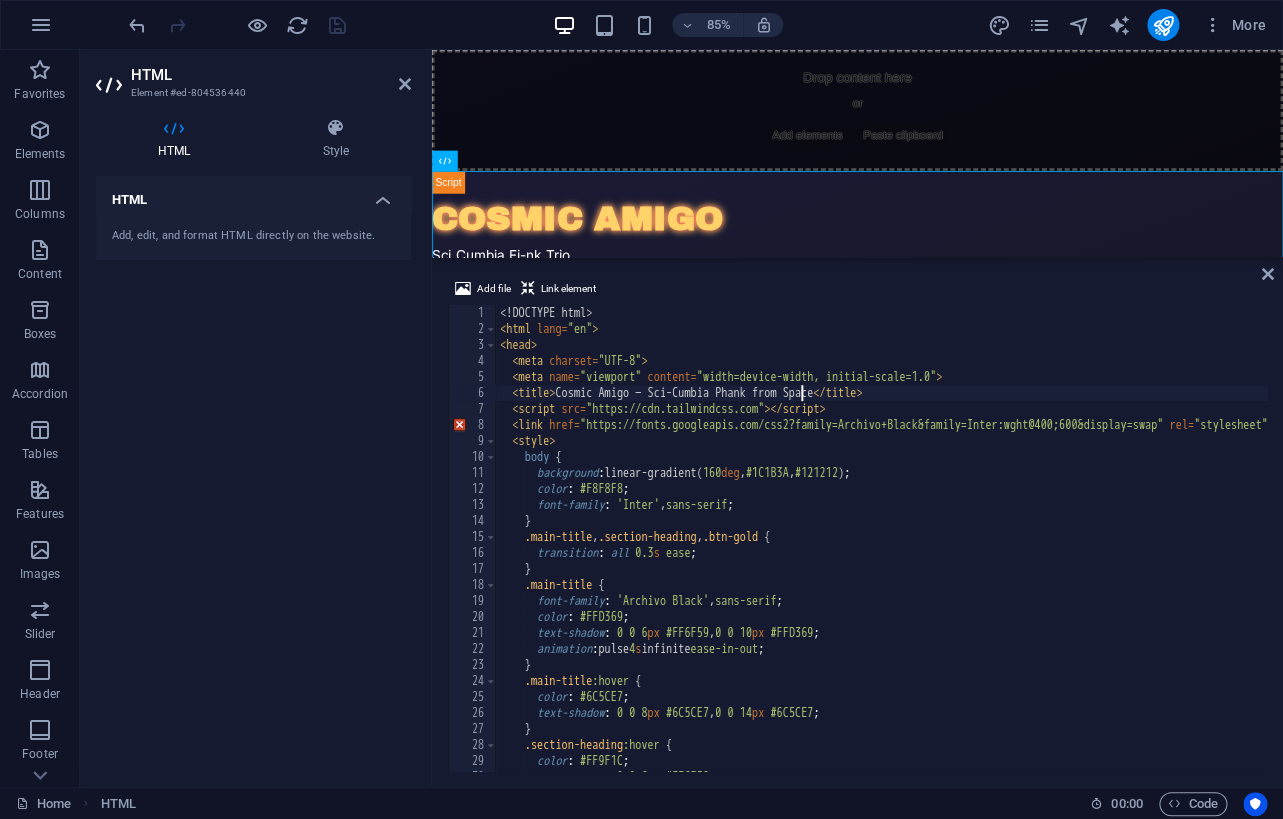 scroll, scrollTop: 0, scrollLeft: 24, axis: horizontal 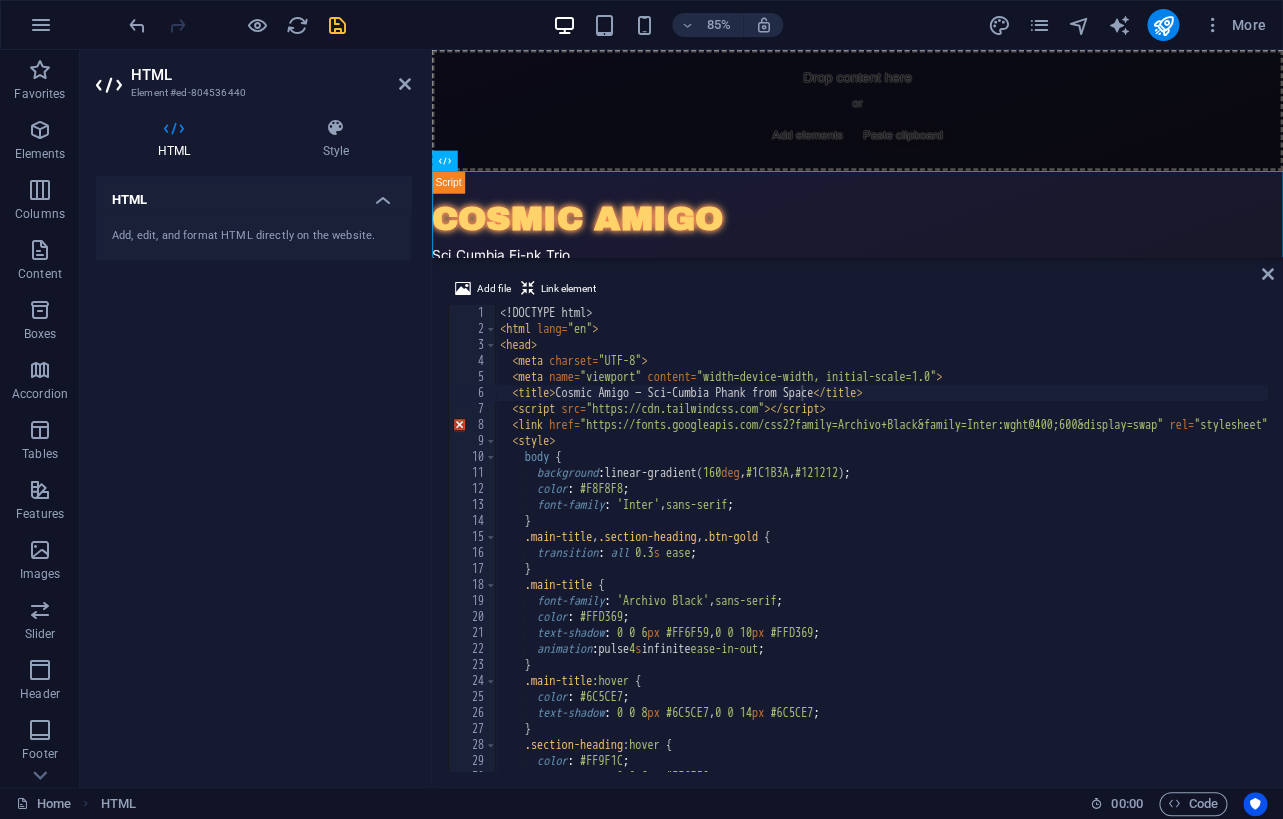 click on "HTML Add, edit, and format HTML directly on the website." at bounding box center [253, 473] 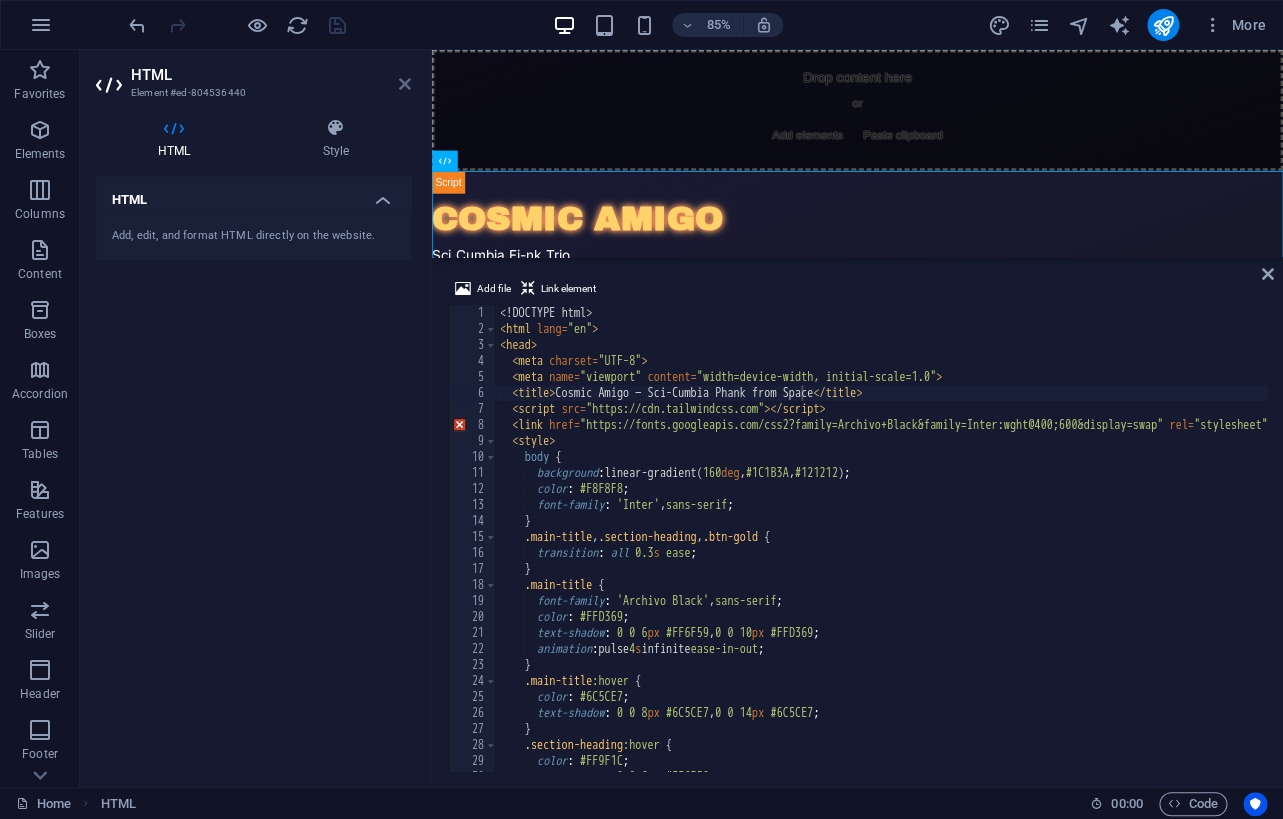 click on "HTML Element #ed-804536440 HTML Style HTML Add, edit, and format HTML directly on the website. Preset Element Layout How this element expands within the layout (Flexbox). Size Default auto px % 1/1 1/2 1/3 1/4 1/5 1/6 1/7 1/8 1/9 1/10 Grow Shrink Order Container layout Visible Visible Opacity 100 % Overflow Spacing Margin Default auto px % rem vw vh Custom Custom auto px % rem vw vh auto px % rem vw vh auto px % rem vw vh auto px % rem vw vh Padding Default px rem % vh vw Custom Custom px rem % vh vw px rem % vh vw px rem % vh vw px rem % vh vw Border Style              - Width 1 auto px rem % vh vw Custom Custom 1 auto px rem % vh vw 1 auto px rem % vh vw 1 auto px rem % vh vw 1 auto px rem % vh vw  - Color Round corners Default px rem % vh vw Custom Custom px rem % vh vw px rem % vh vw px rem % vh vw px rem % vh vw Shadow Default None Outside Inside Color X offset 0 px rem vh vw Y offset 0 px rem vh vw Blur 0 px rem % vh vw Spread 0 px rem vh vw Text Shadow Default None Outside Color X offset 0 px" at bounding box center (256, 418) 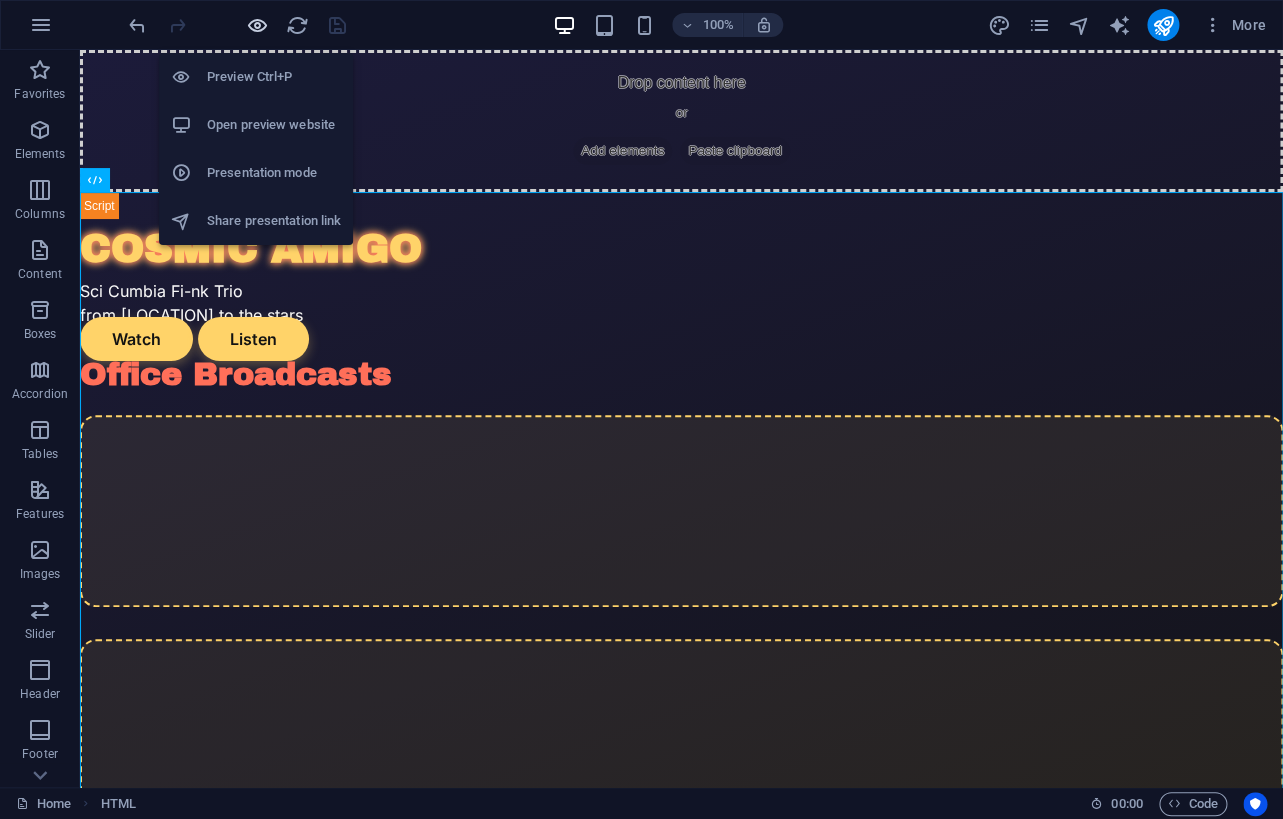 click at bounding box center (257, 25) 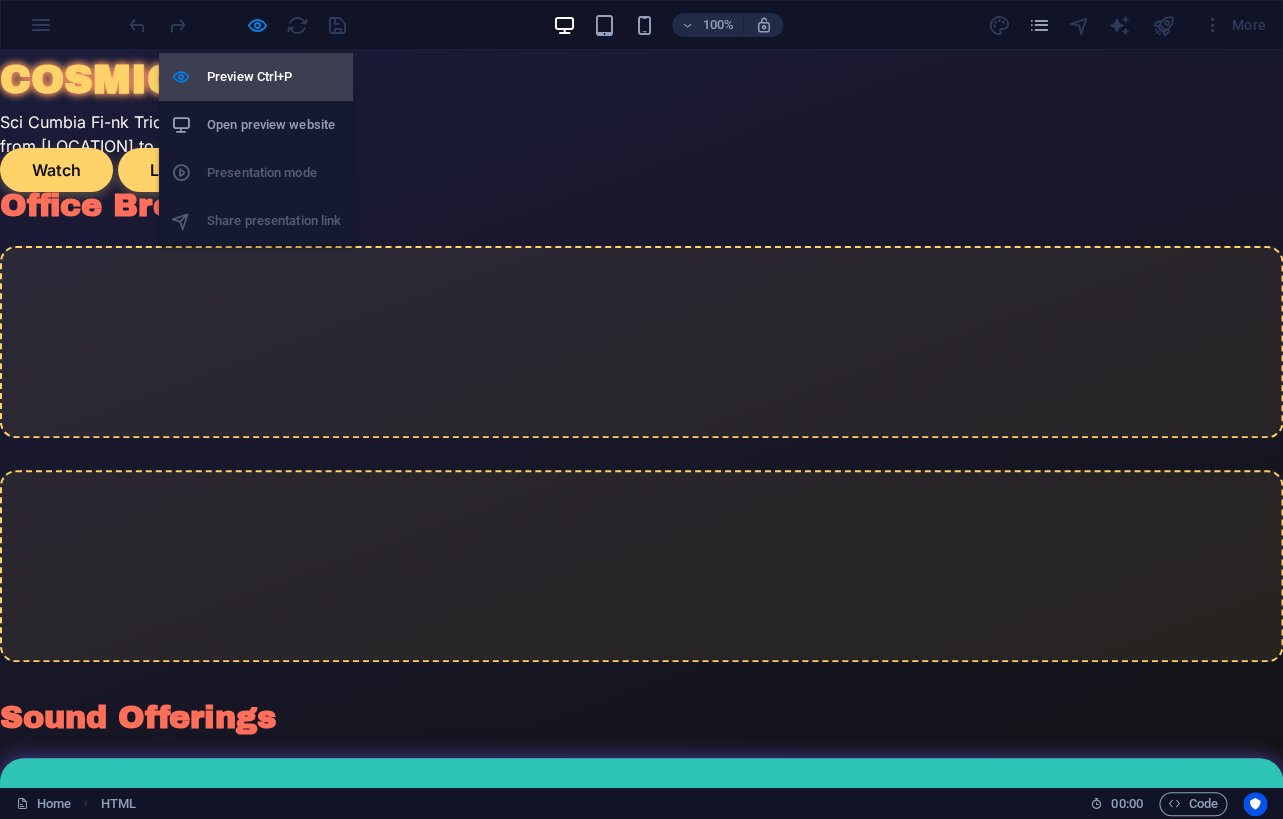click on "Preview Ctrl+P" at bounding box center (274, 77) 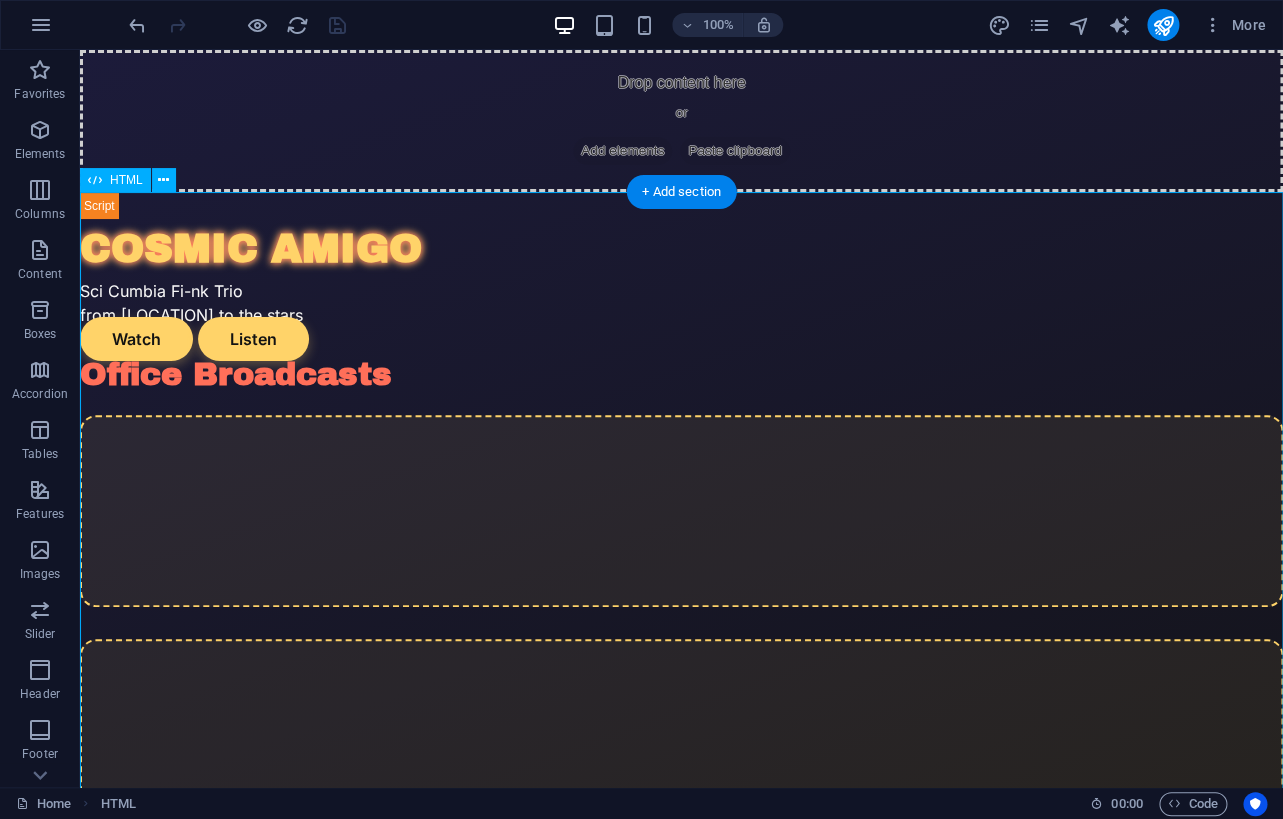 click on "Cosmic Amigo — Sci-Cumbia Phank from Space
COSMIC AMIGO
Sci Cumbia Fi-nk Trio
from San Diego to the stars
Watch
Listen
Office Broadcasts
Sound Offerings
Follow the Signal
© 2025 Cosmic Amigo. Solar Gold, Funk Bold." at bounding box center [681, 647] 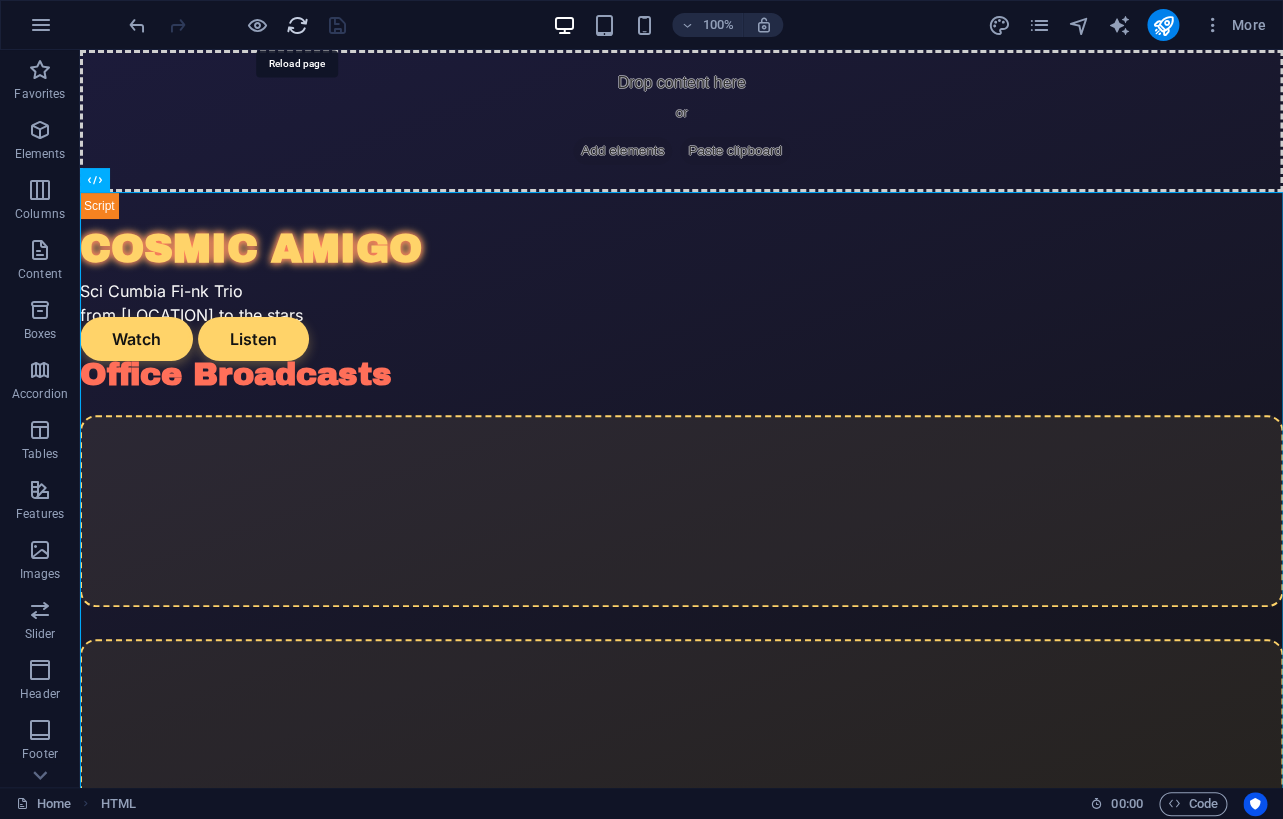 click at bounding box center [297, 25] 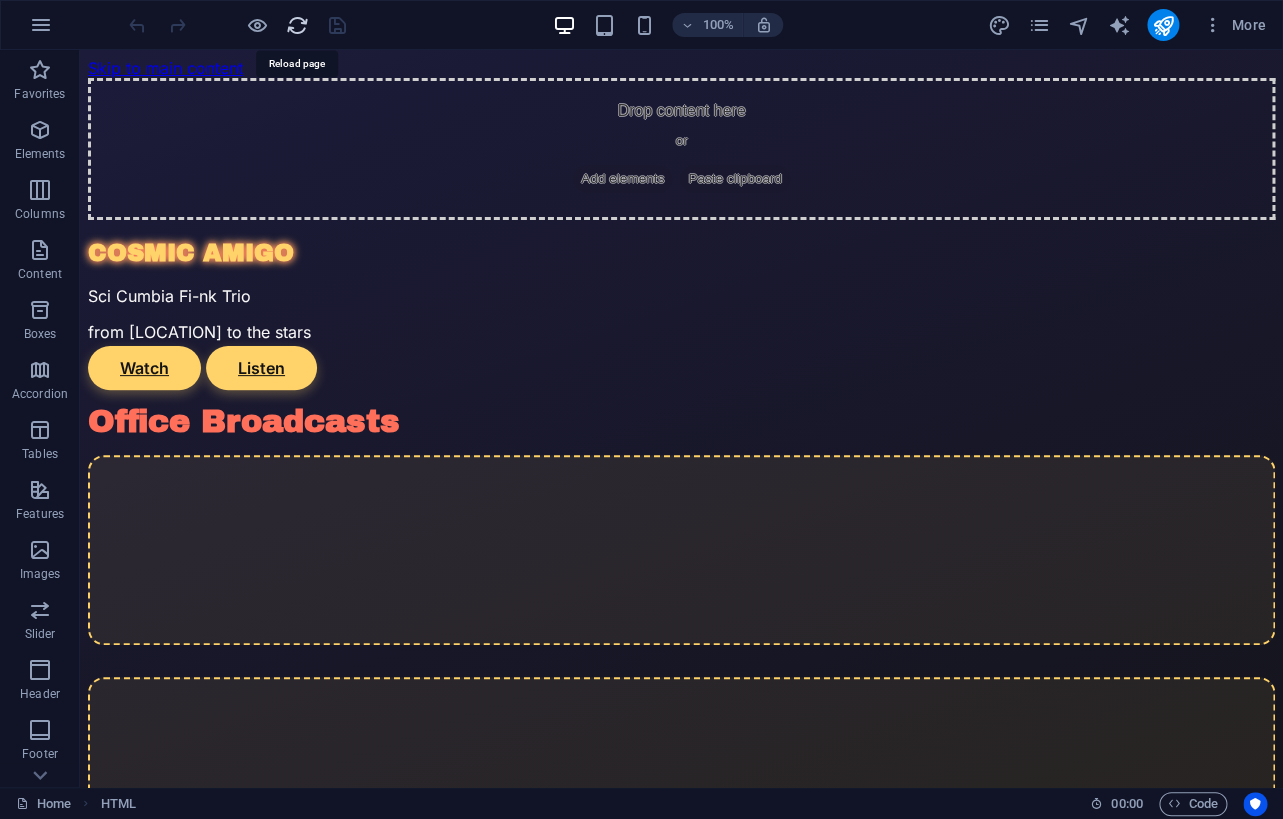 scroll, scrollTop: 0, scrollLeft: 0, axis: both 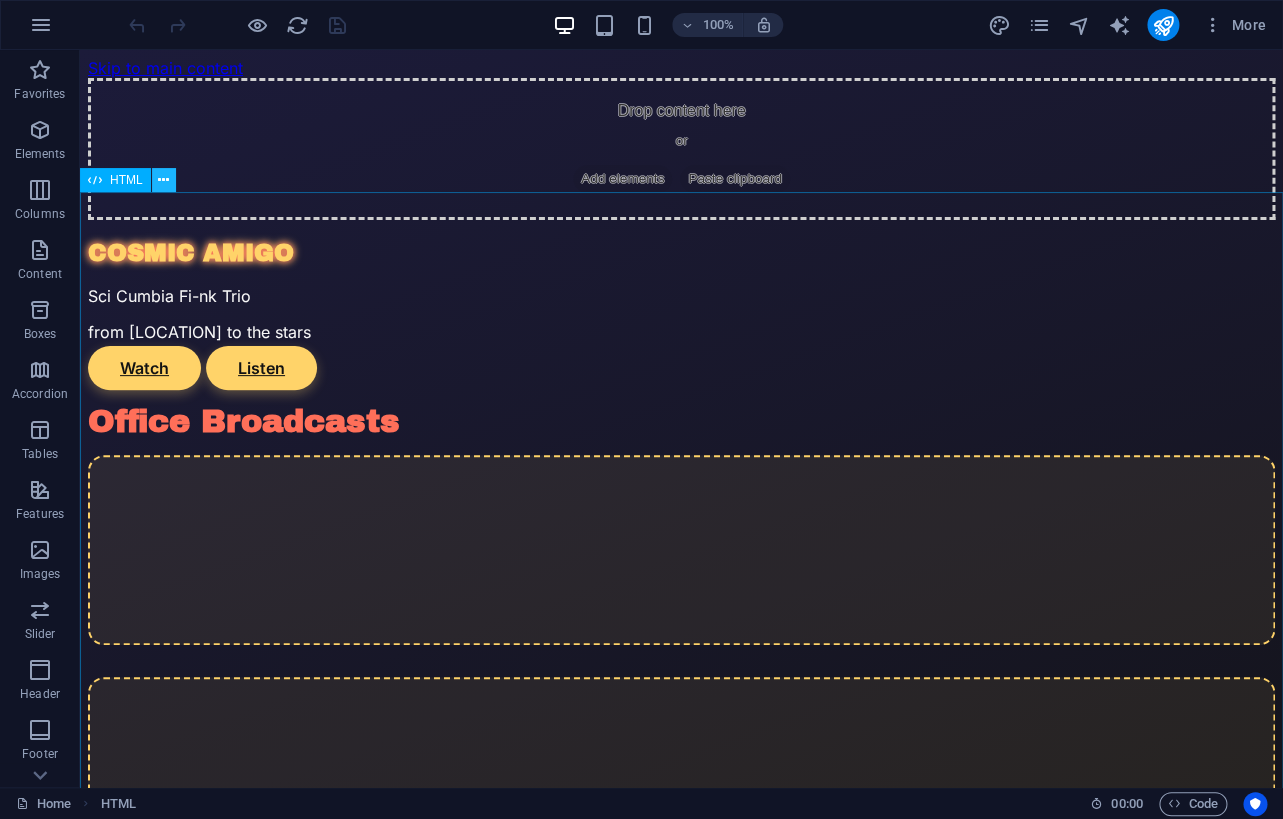click at bounding box center [163, 180] 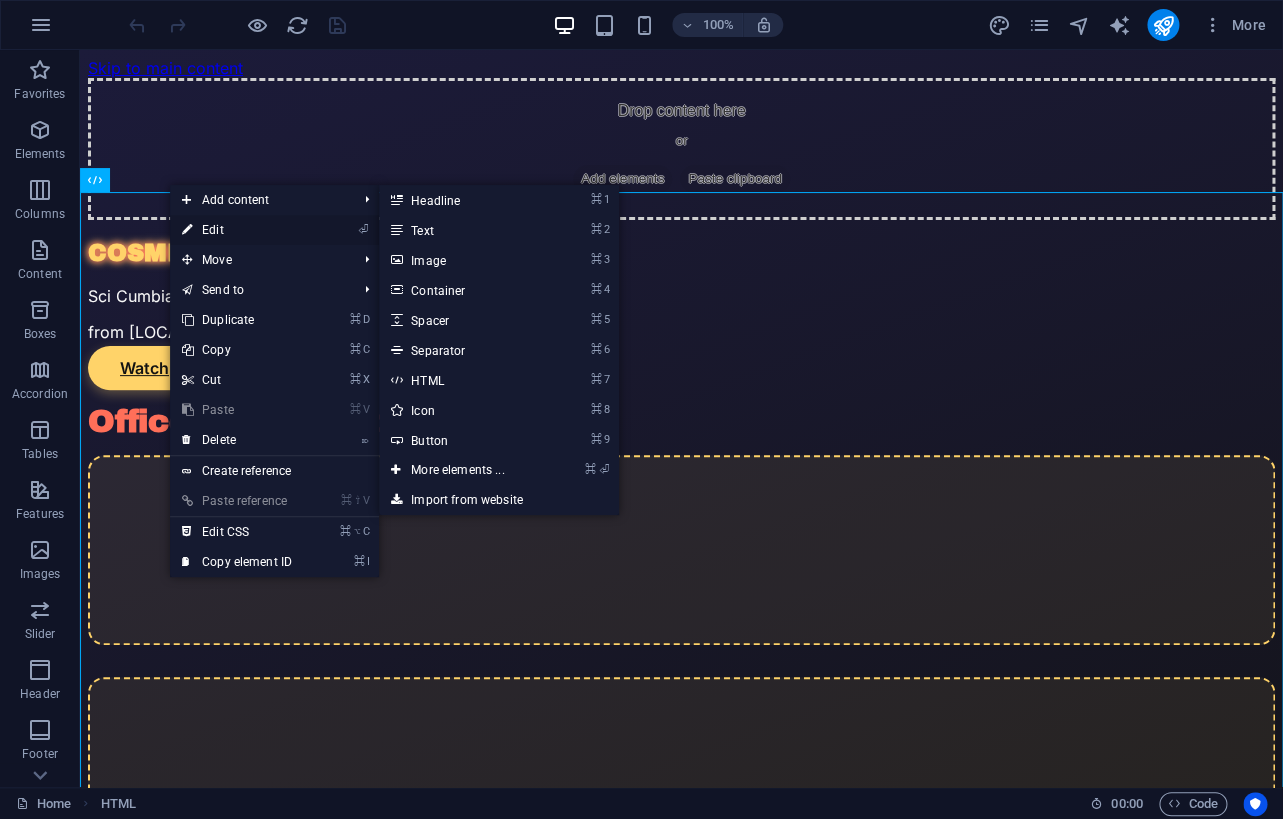 click on "⏎  Edit" at bounding box center [237, 230] 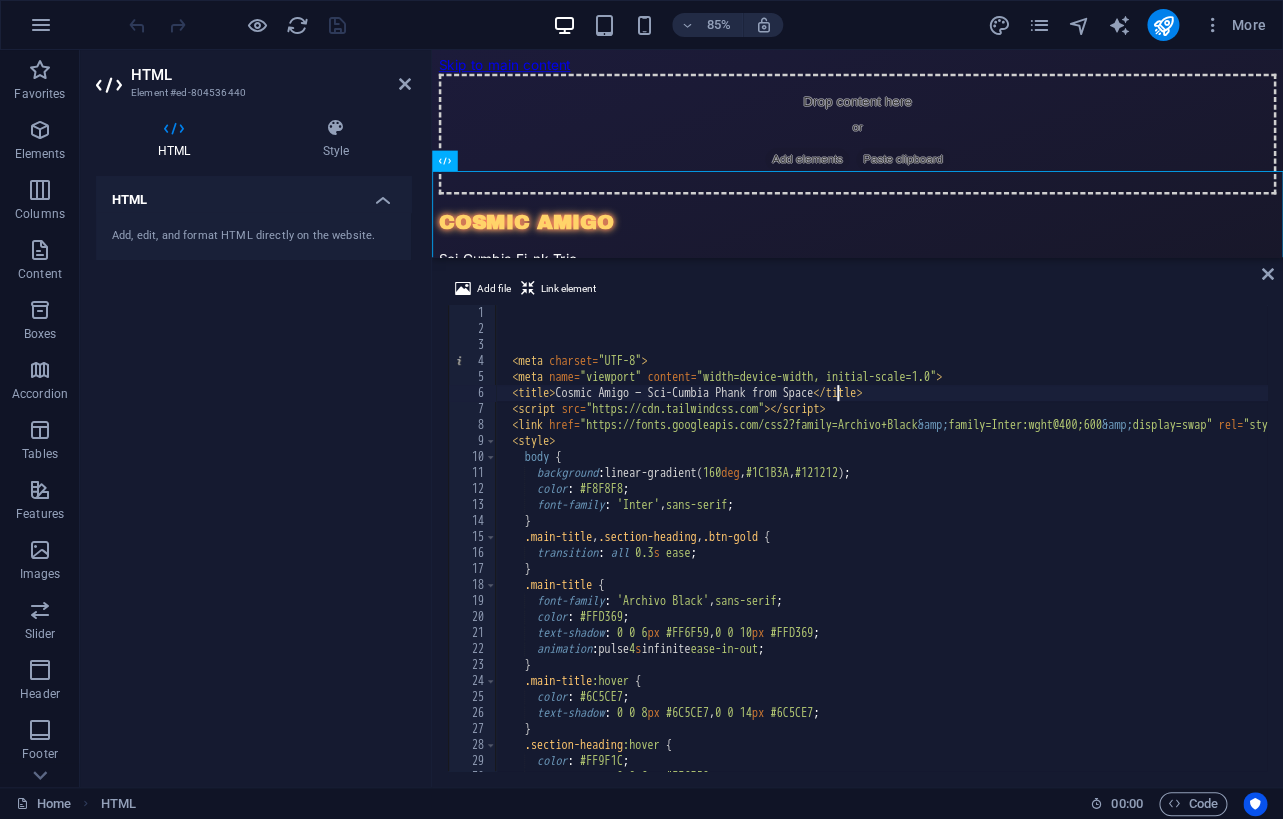 click on "< meta   charset = "UTF-8" >    < meta   name = "viewport"   content = "width=device-width, initial-scale=1.0" >    < title > Cosmic Amigo — Sci-Cumbia Phank from Space </ title >    < script   src = "https://cdn.tailwindcss.com" > </ script >    < link   href = "https://fonts.googleapis.com/css2?family=Archivo+Black &amp; family=Inter:wght@400;600 &amp; display=swap"   rel = "stylesheet" >    < style >      body   {         background :  linear-gradient( 160 deg ,  #1C1B3A ,  #121212 ) ;         color :   #F8F8F8 ;         font-family :   ' Inter ' ,  sans-serif ;      }      .main-title ,  .section-heading ,  .btn-gold   {         transition :   all   0.3 s   ease ;      }      .main-title   {         font-family :   ' Archivo Black ' ,  sans-serif ;         color :   #FFD369 ;         text-shadow :   0   0   6 px   #FF6F59 ,  0   0   10 px   #FFD369 ;         animation :  pulse  4 s  infinite  ease-in-out ;      }      .main-title :hover   {         color :   #6C5CE7 ;         text-shadow :   0   0" at bounding box center (2366, 554) 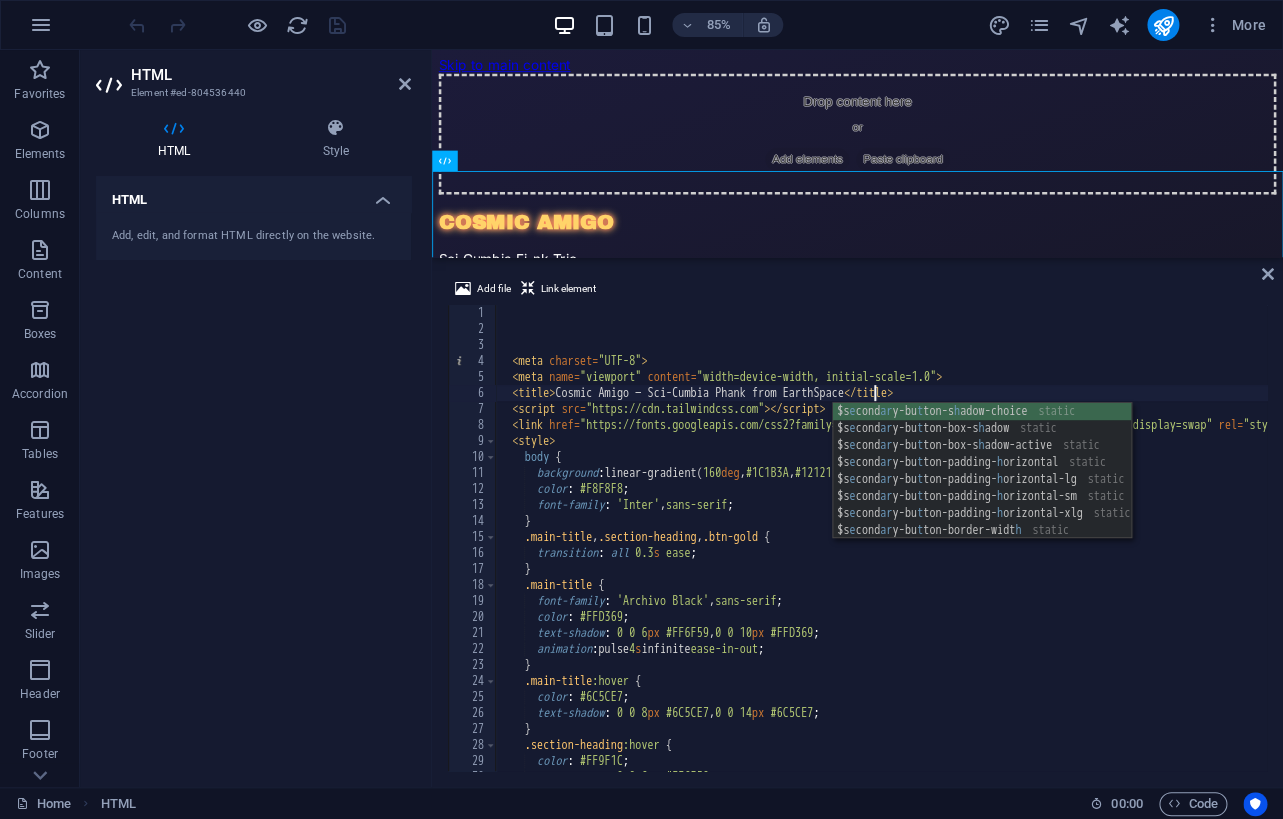 scroll, scrollTop: 0, scrollLeft: 30, axis: horizontal 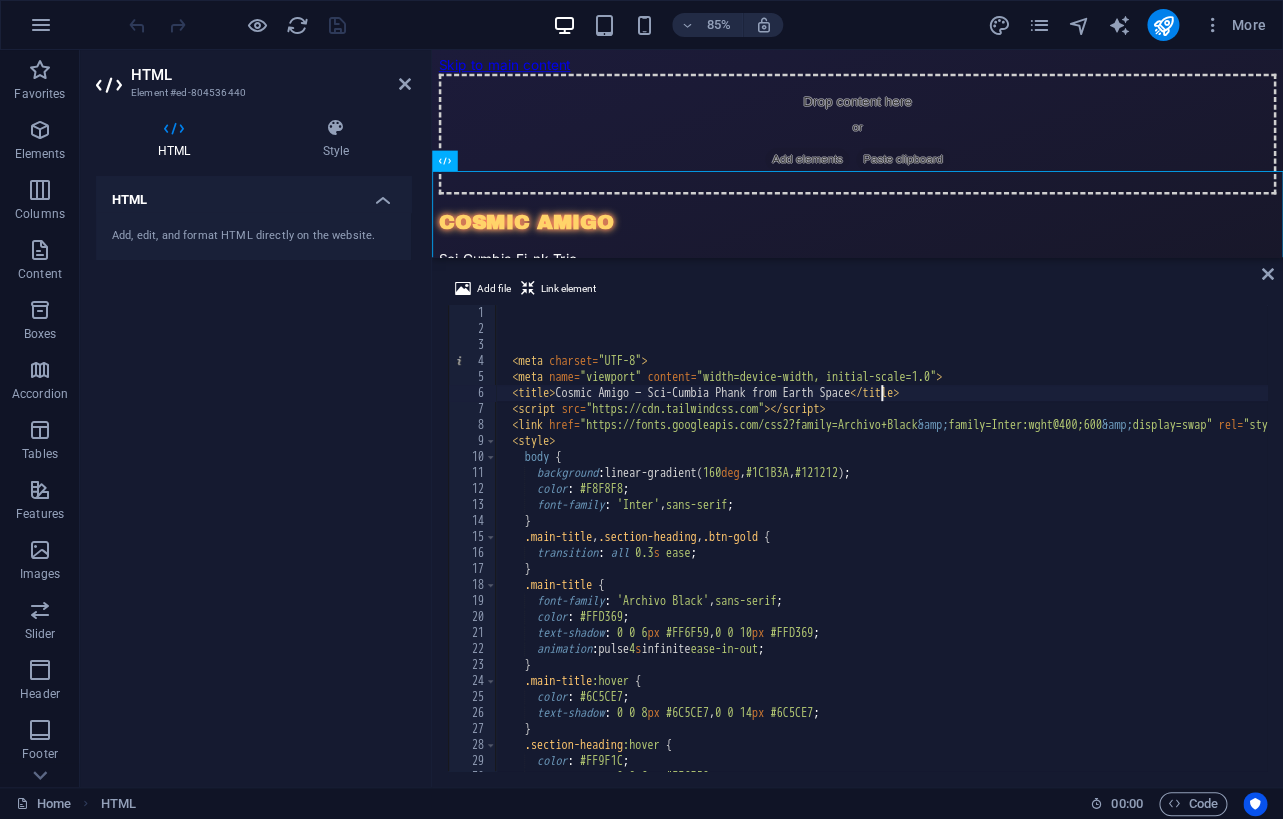 click on "meta  charset = "UTF-8"
meta  name = "viewport"   content = "width=device-width, initial-scale=1.0"
title  Cosmic Amigo — Sci-Cumbia Phank from Earth Space
script  src = "https://cdn.tailwindcss.com"
link  href = "https://fonts.googleapis.com/css2?family=Archivo+Black &amp; family=Inter:wght@400;600 &amp; display=swap"   rel = "stylesheet"
style
body   {         background :  linear-gradient( 160 deg ,  #1C1B3A ,  #121212 ) ;         color :   #F8F8F8 ;         font-family :   ' Inter ' ,  sans-serif ;      }      .main-title ,  .section-heading ,  .btn-gold   {         transition :   all   0.3 s   ease ;      }      .main-title   {         font-family :   ' Archivo Black ' ,  sans-serif ;         color :   #FFD369 ;         text-shadow :   0   0   6 px   #FF6F59 ,  0   0   10 px   #FFD369 ;         animation :  pulse  4 s  infinite  ease-in-out ;      }      .main-title :hover   {" at bounding box center [2366, 554] 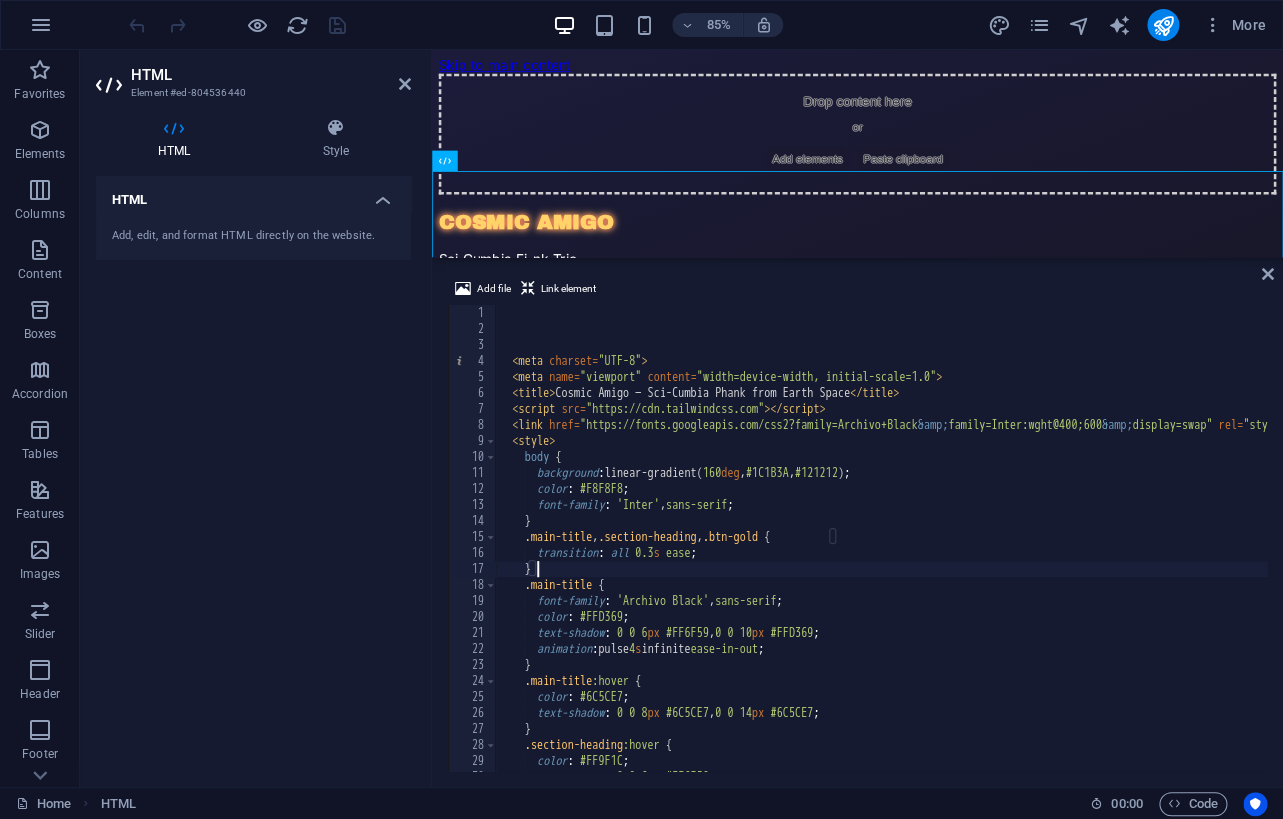 scroll, scrollTop: 203, scrollLeft: 0, axis: vertical 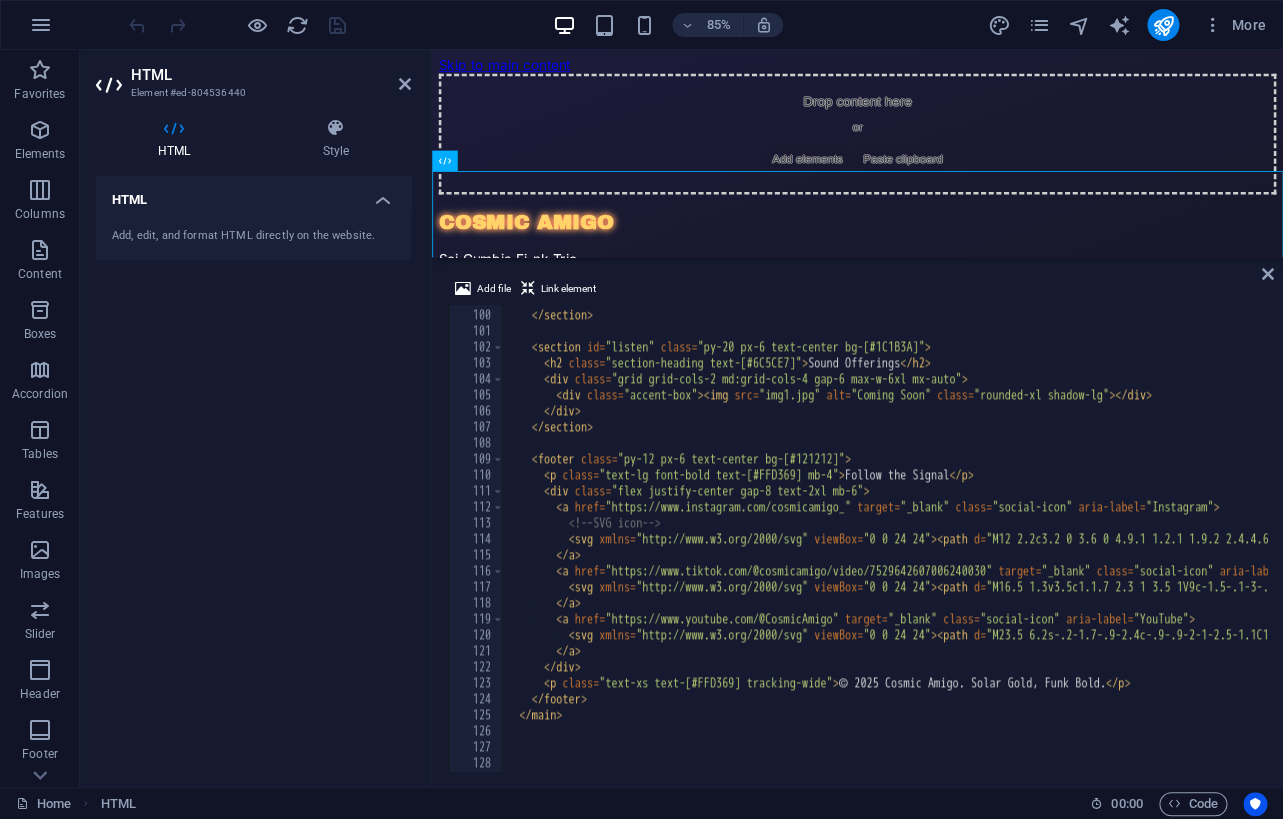 type on "}" 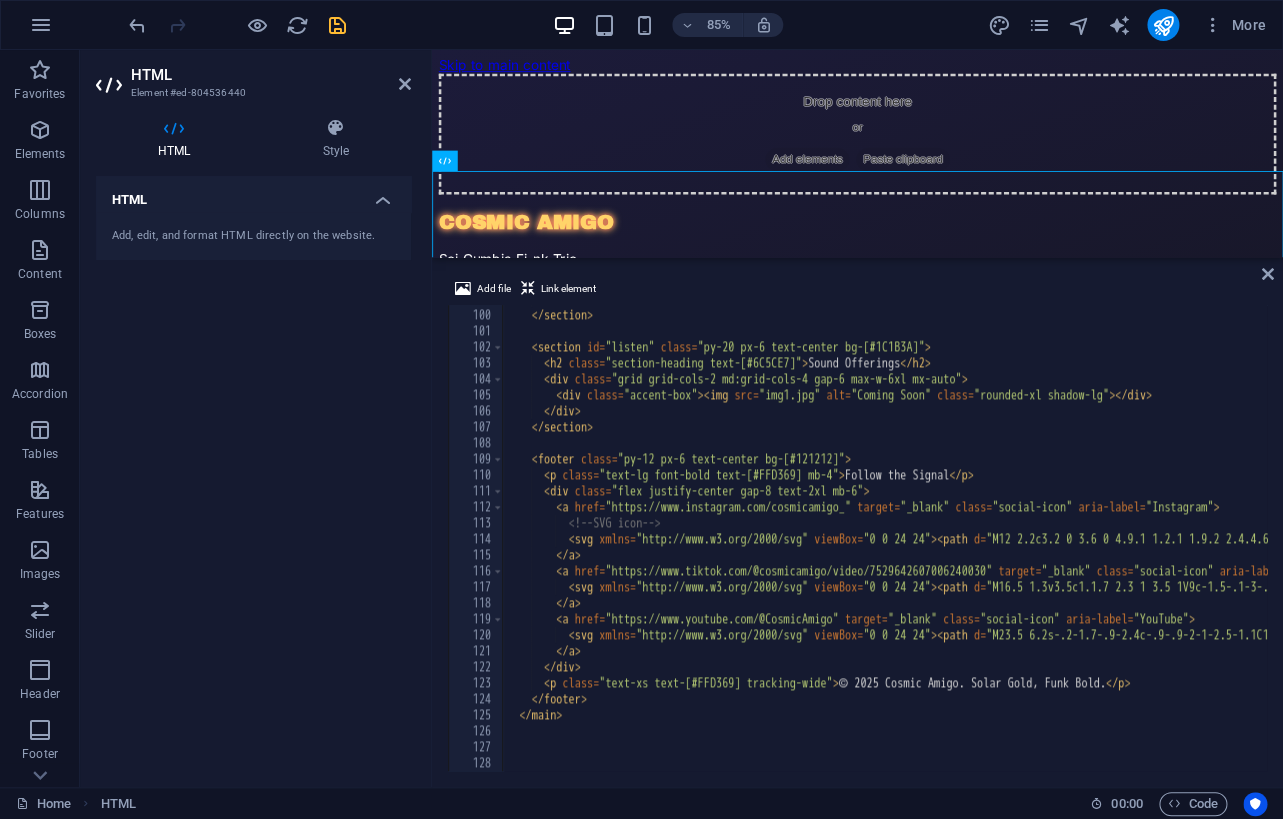 click on "HTML Add, edit, and format HTML directly on the website." at bounding box center (253, 473) 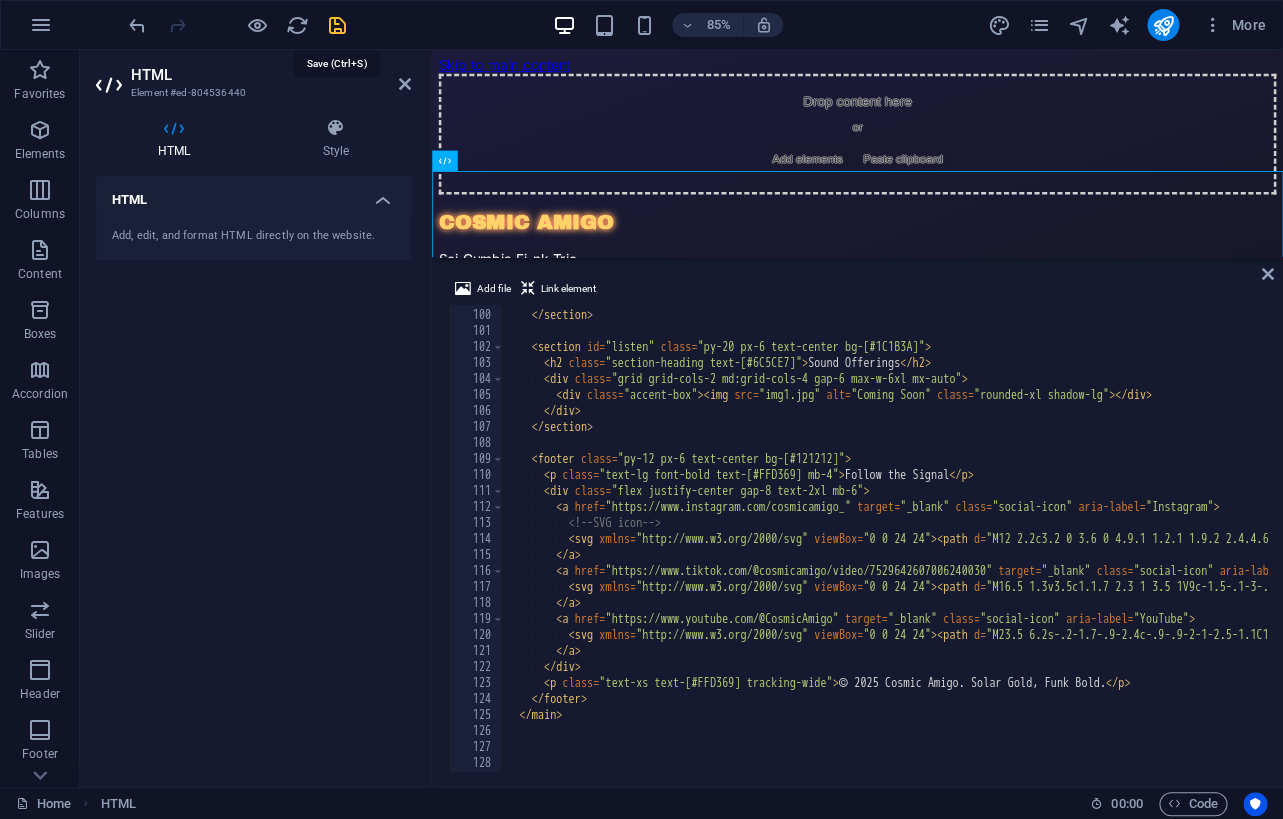 click at bounding box center (337, 25) 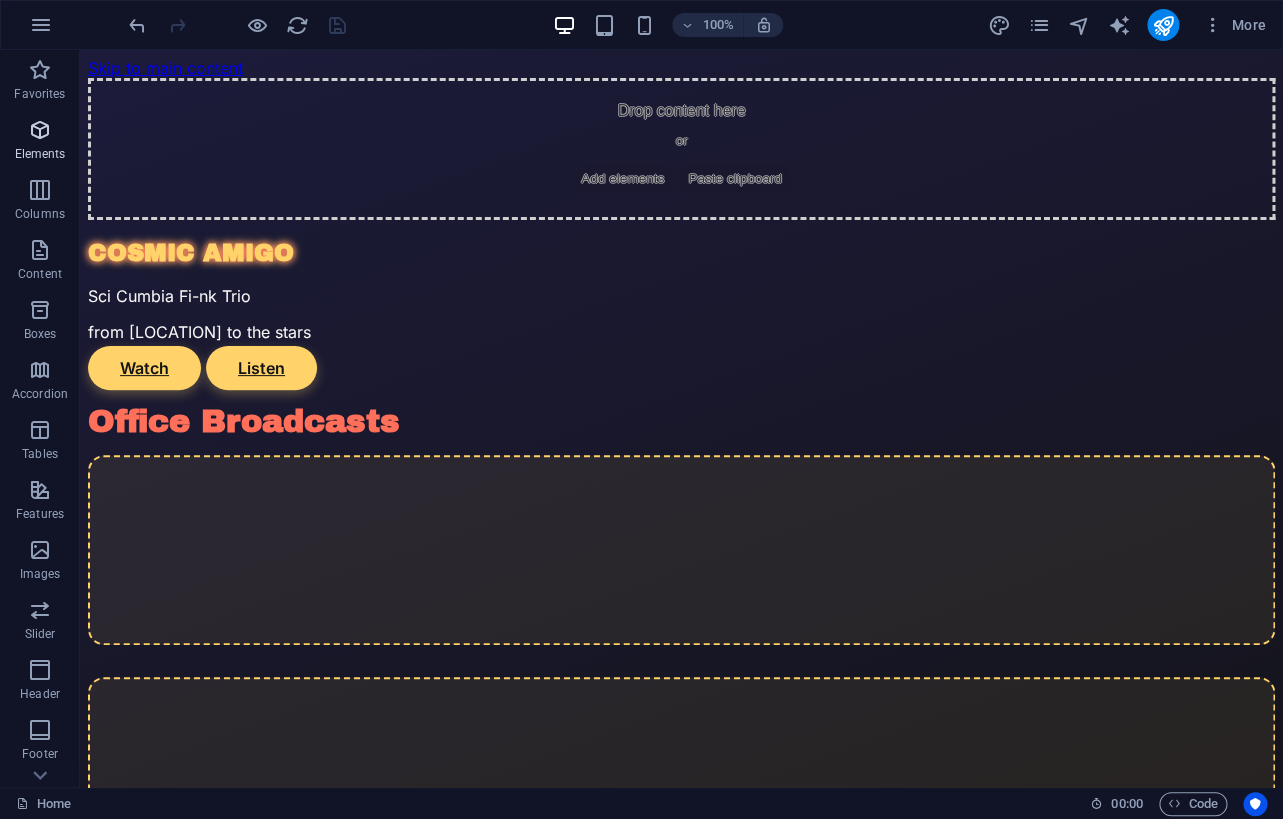 click on "Elements" at bounding box center (40, 142) 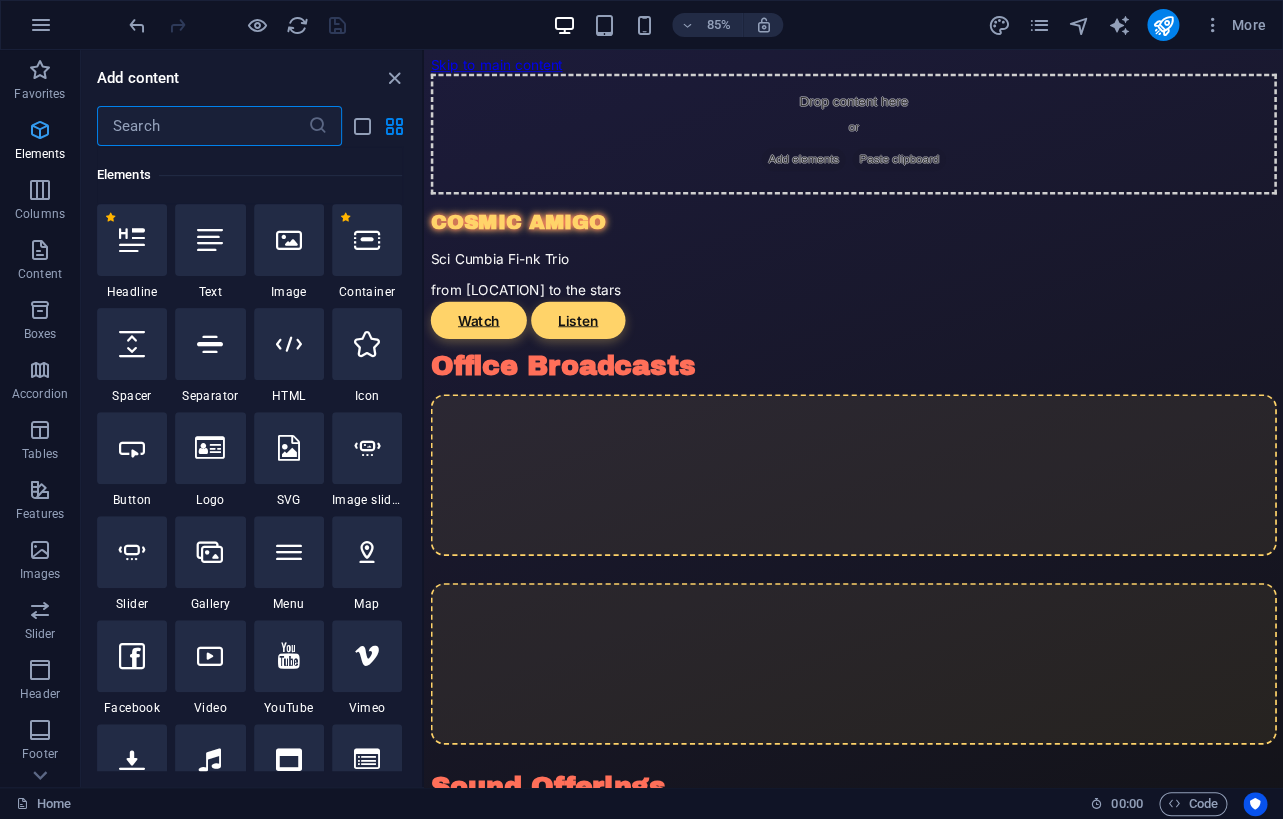 scroll, scrollTop: 213, scrollLeft: 0, axis: vertical 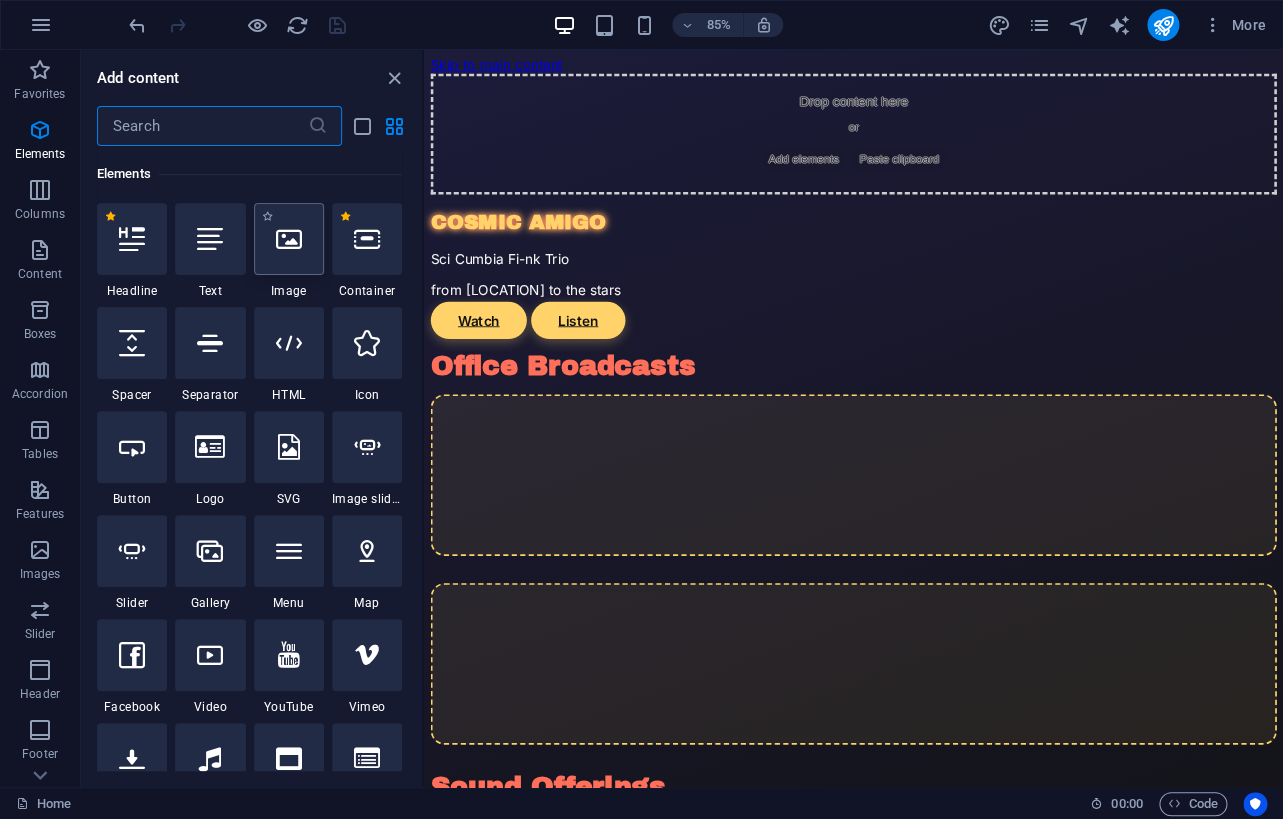 click at bounding box center [289, 239] 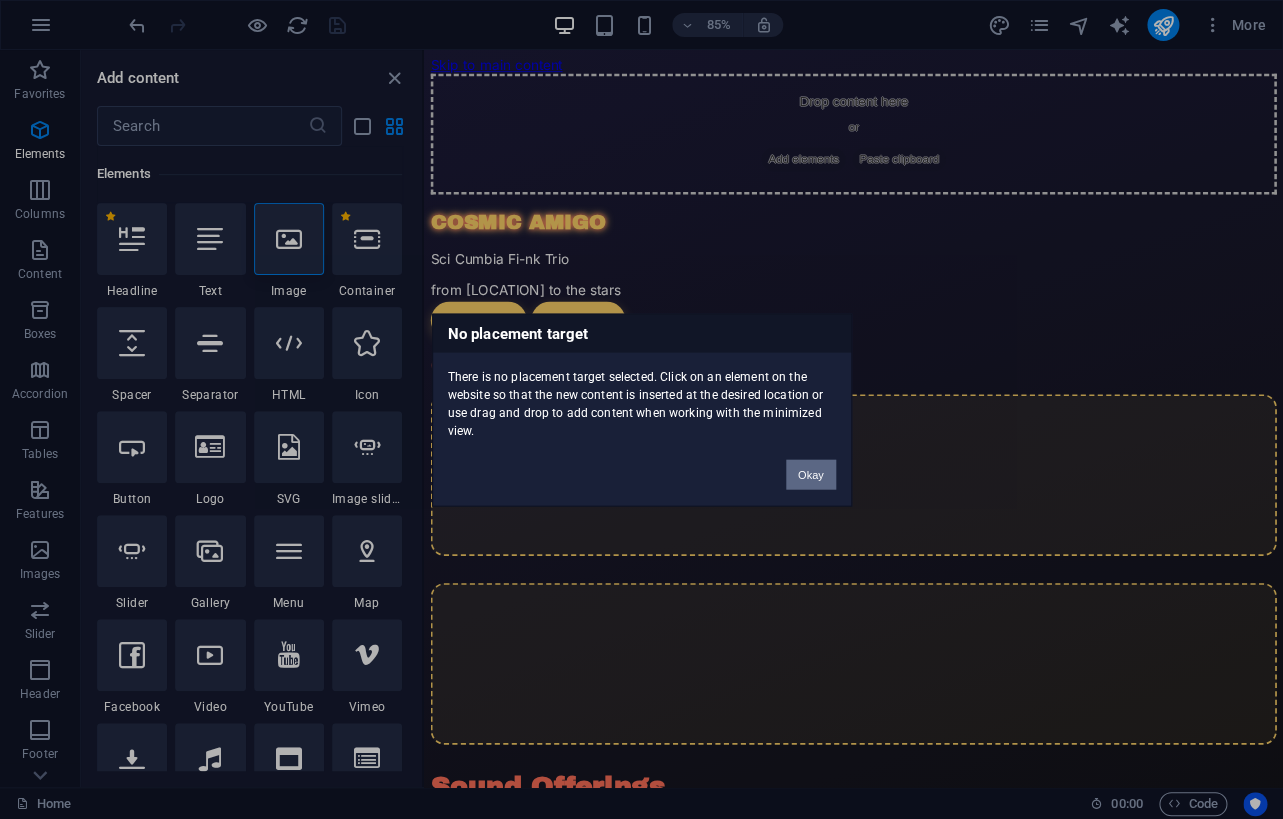 click on "Okay" at bounding box center [811, 474] 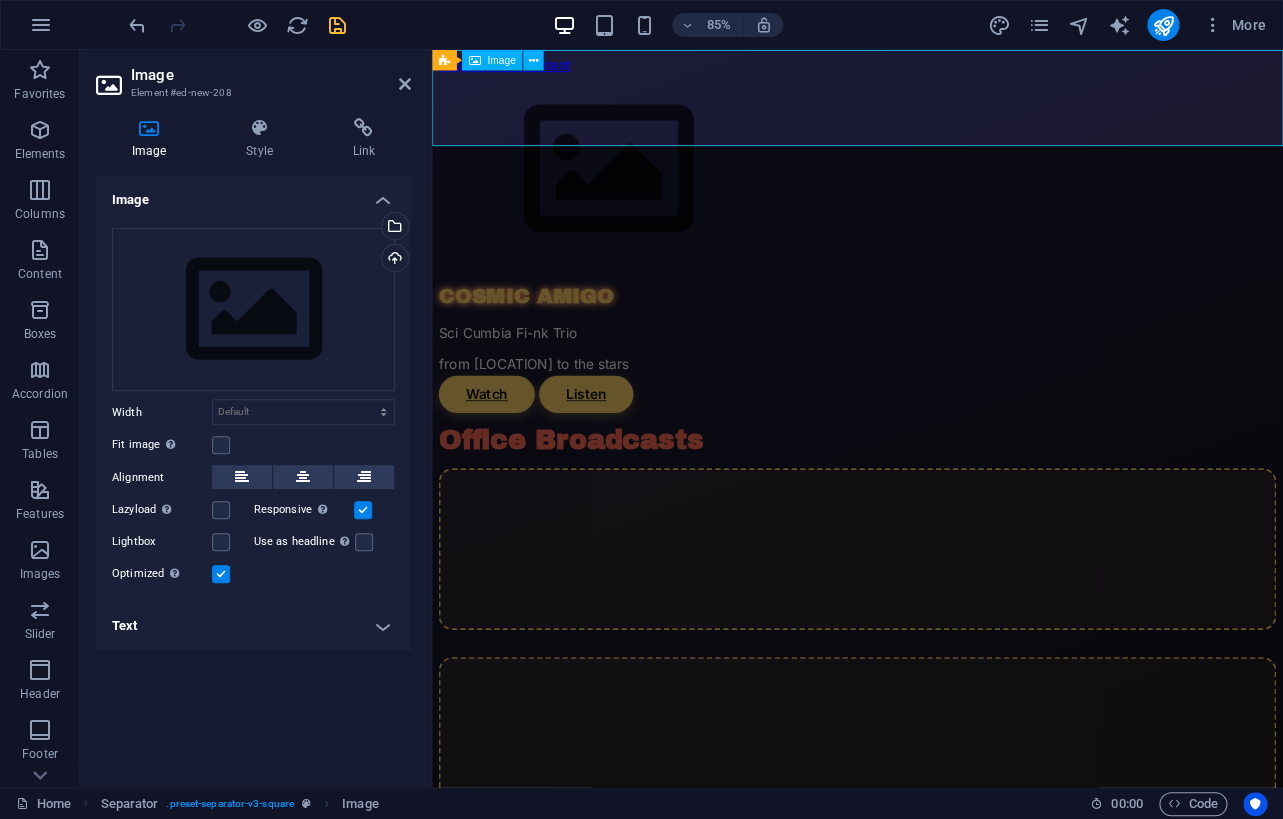 click on "Image" at bounding box center (501, 60) 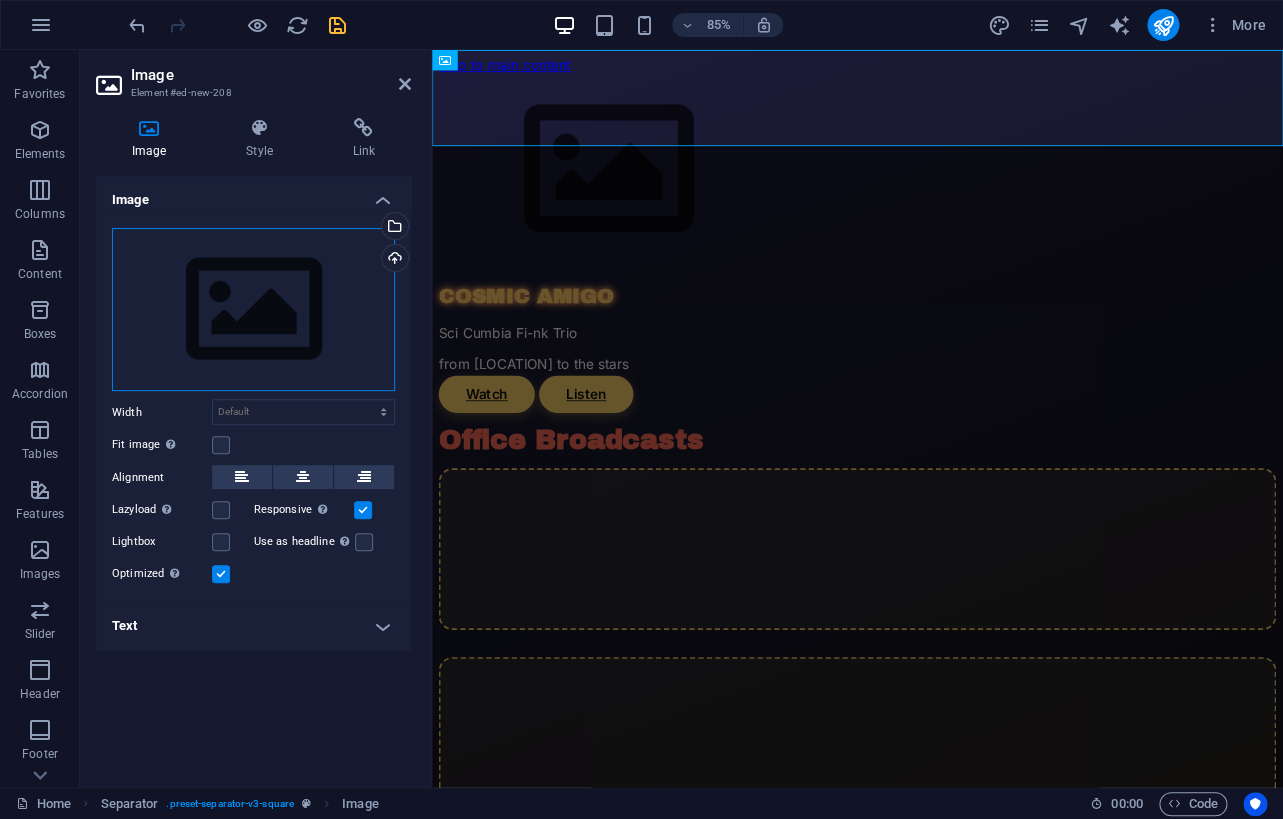 click on "Drag files here, click to choose files or select files from Files or our free stock photos & videos" at bounding box center (253, 310) 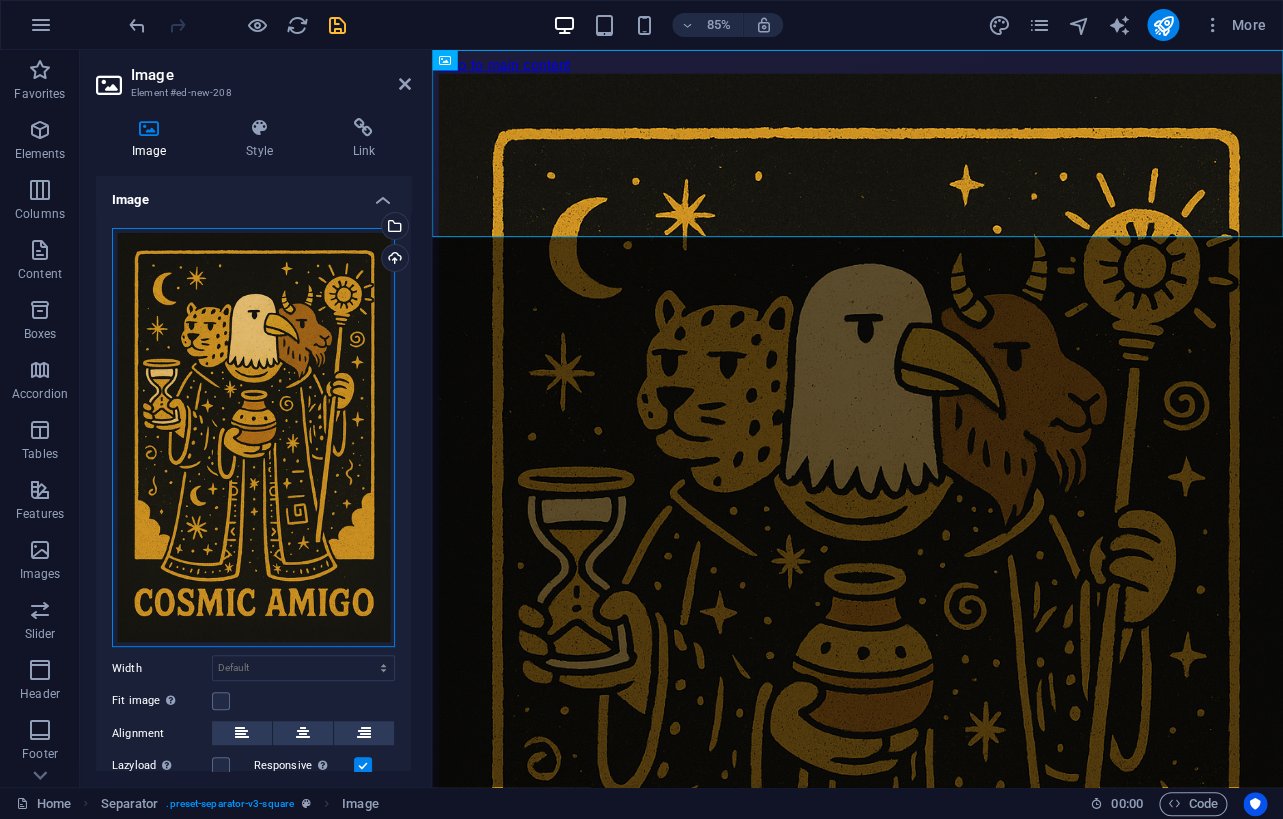 click on "Drag files here, click to choose files or select files from Files or our free stock photos & videos" at bounding box center (253, 438) 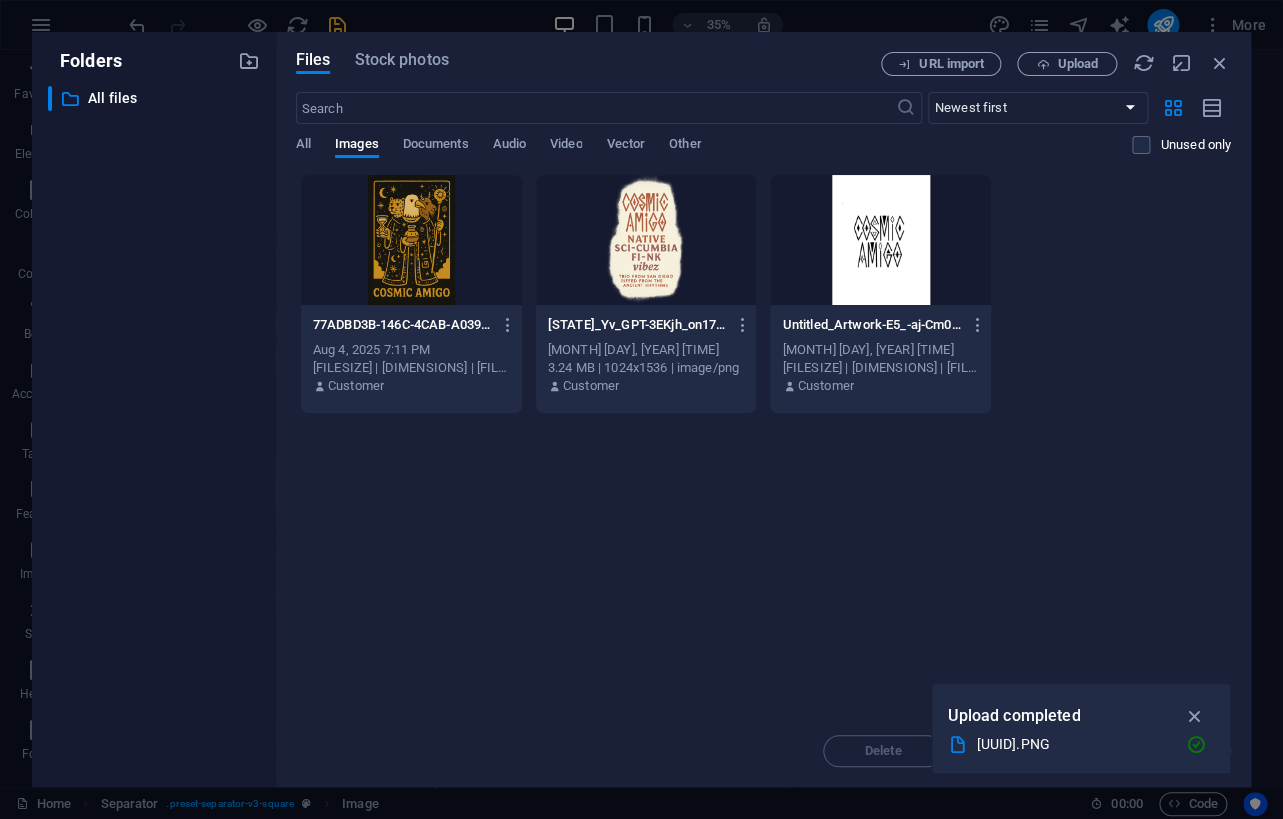 click at bounding box center [411, 240] 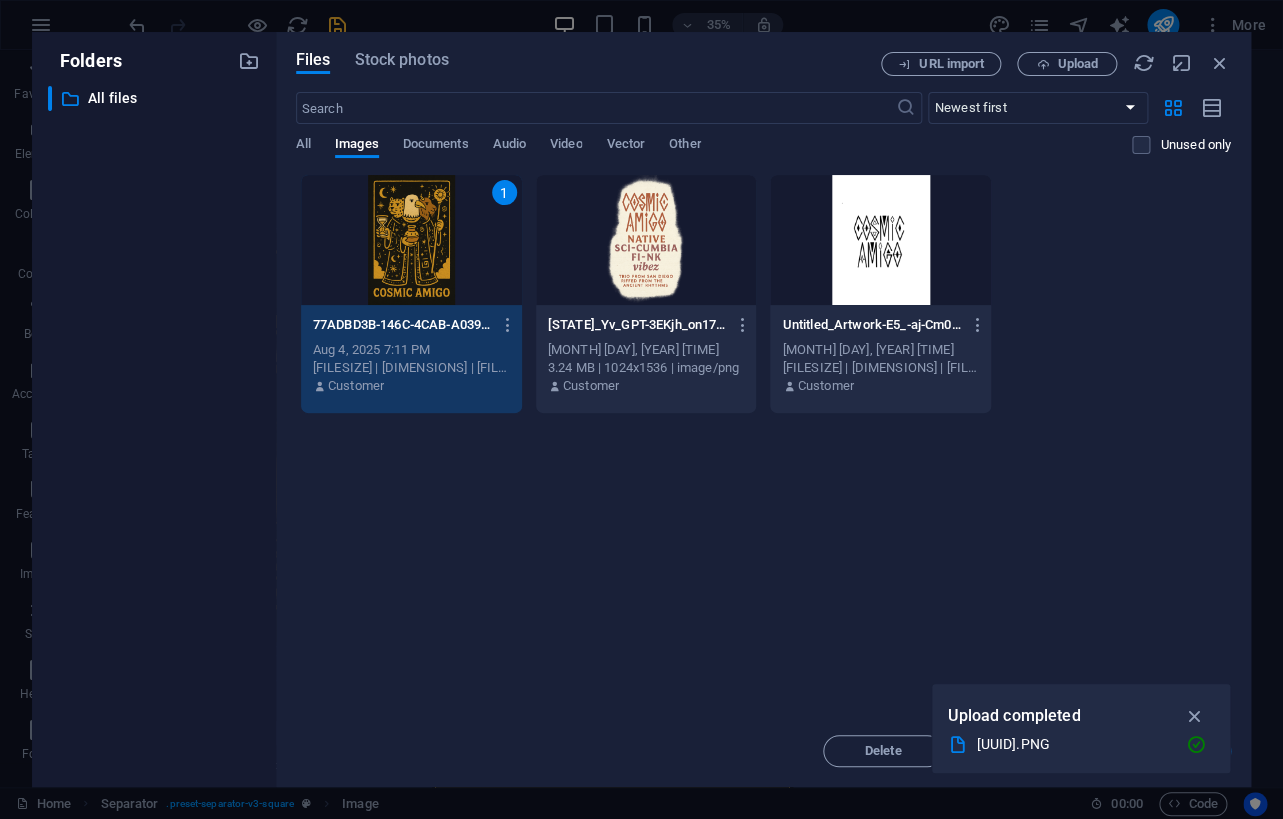 click on "1" at bounding box center (411, 240) 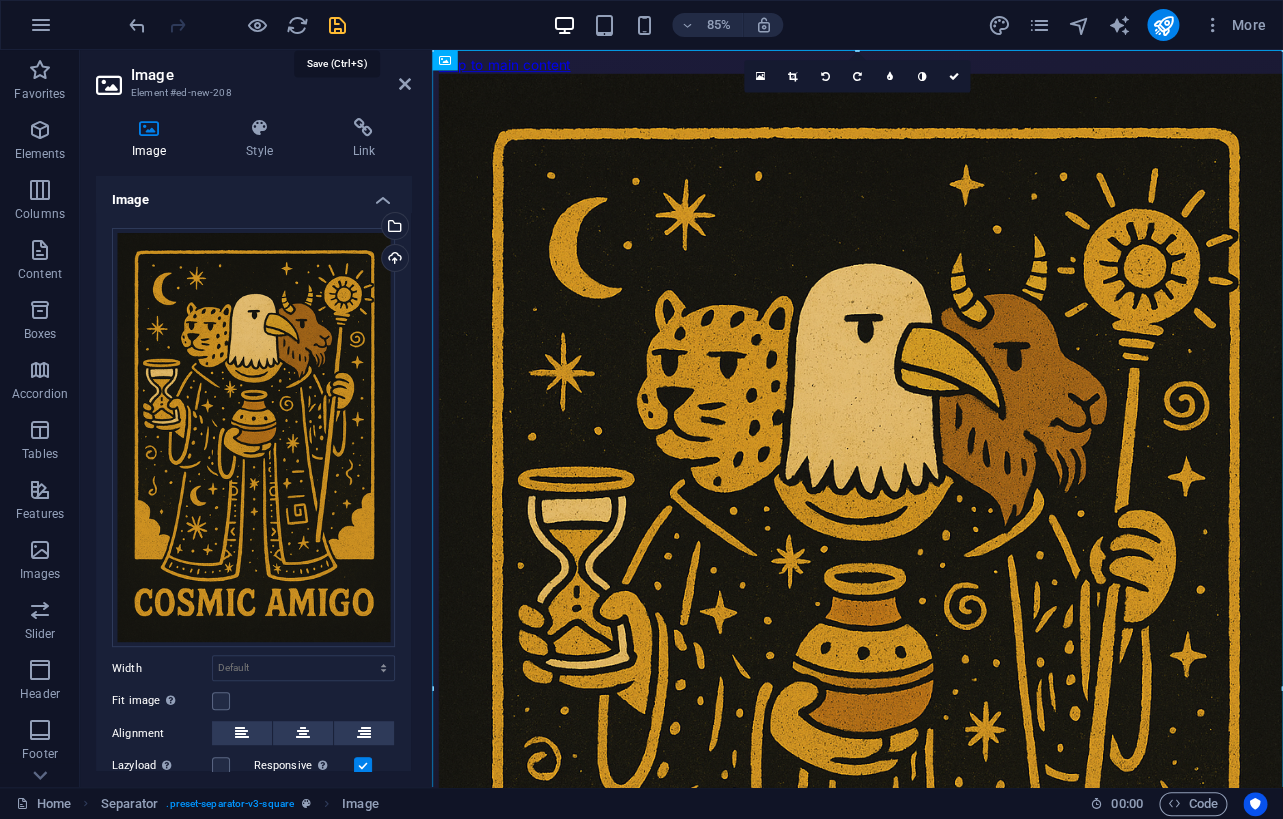 click at bounding box center [337, 25] 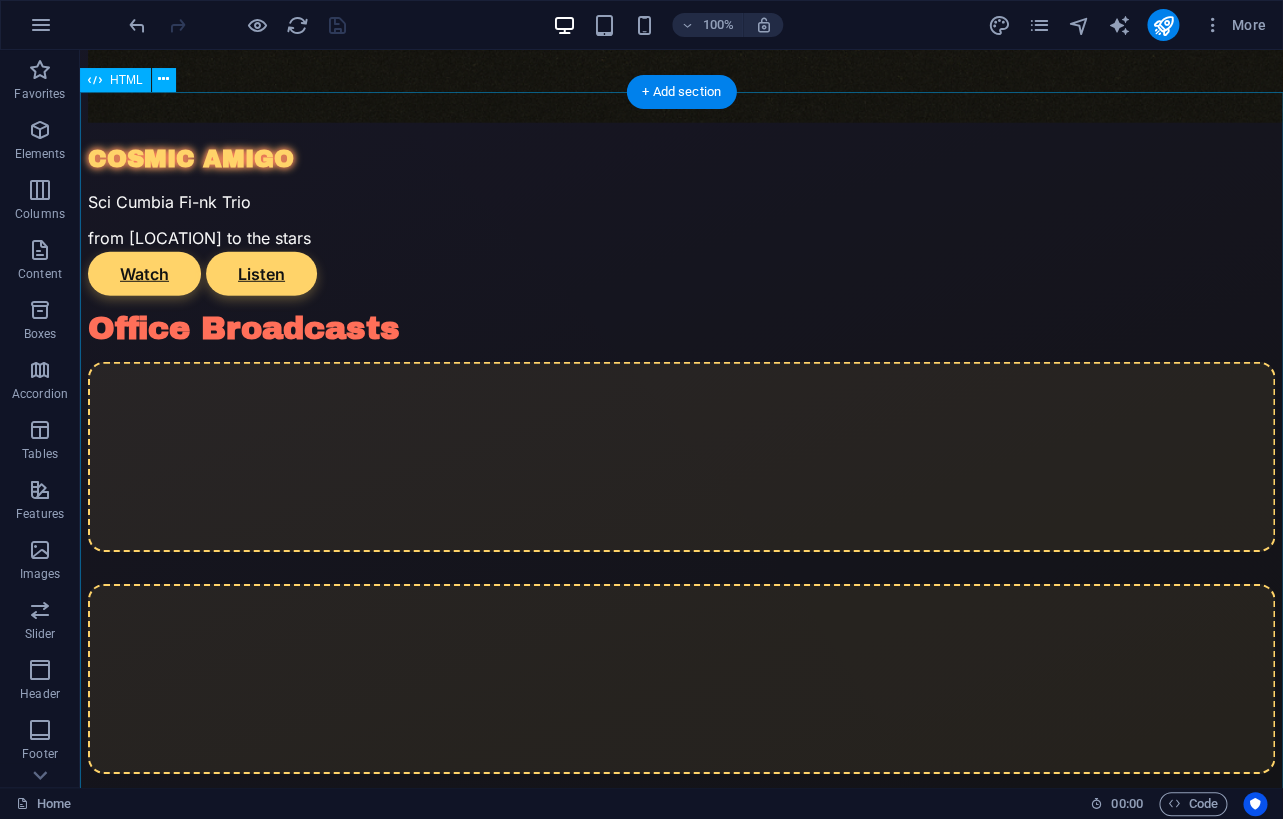scroll, scrollTop: 1778, scrollLeft: 0, axis: vertical 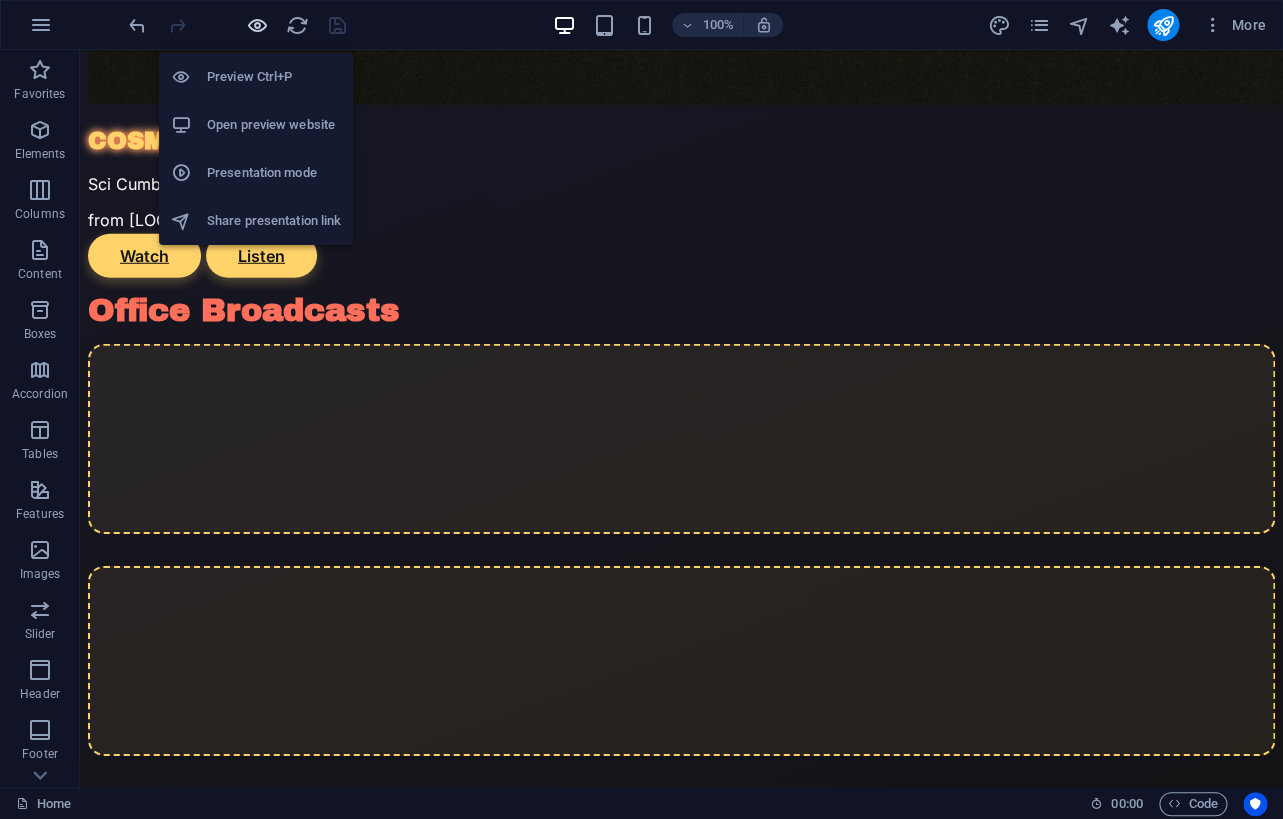 click at bounding box center (257, 25) 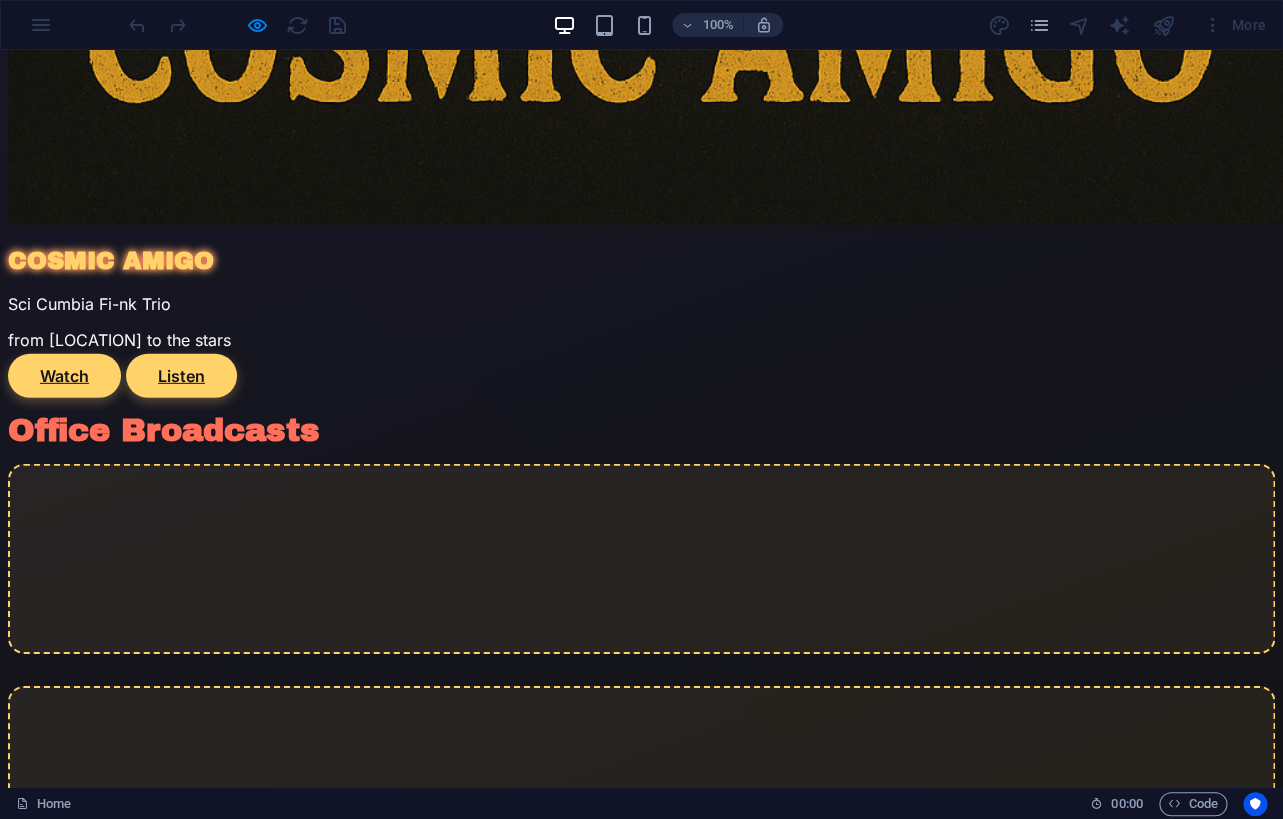 click on "Sci Cumbia Fi-nk Trio" at bounding box center (641, 304) 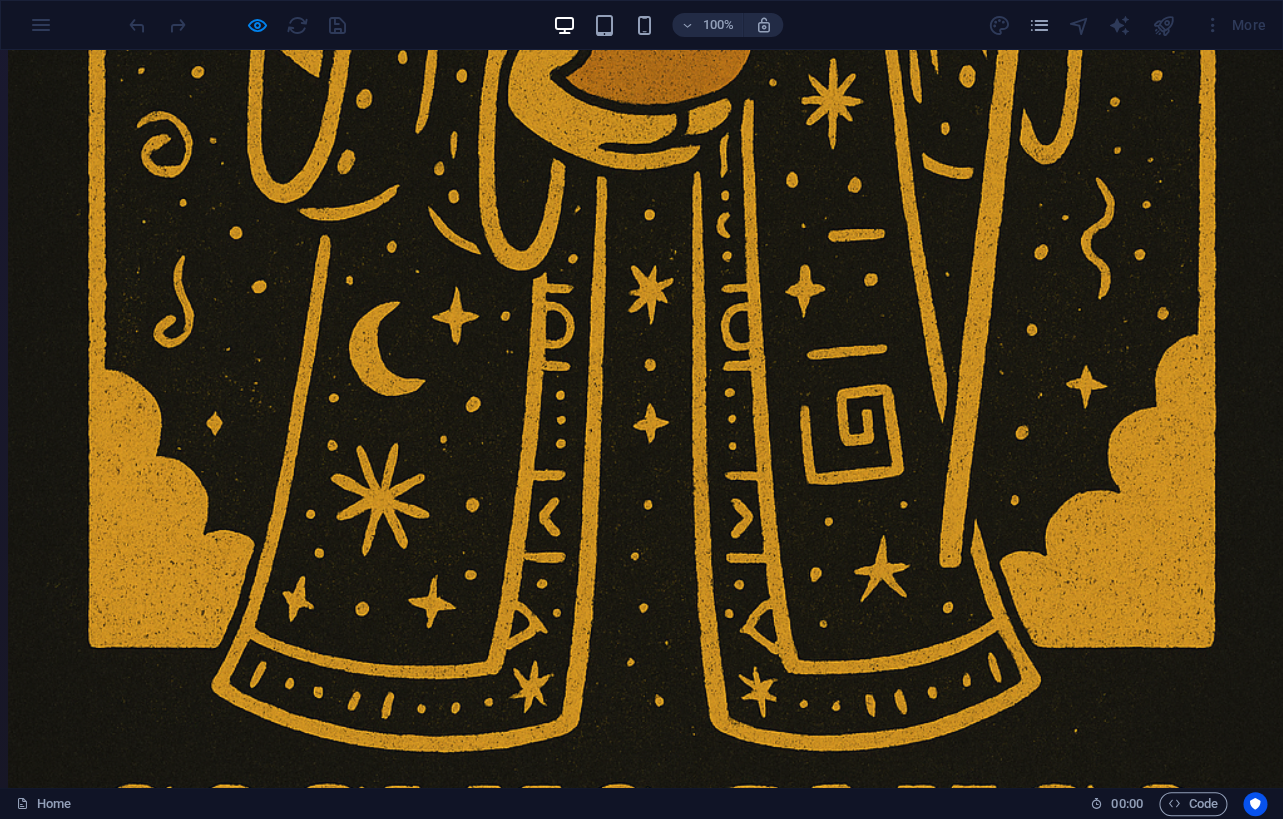 scroll, scrollTop: 435, scrollLeft: 0, axis: vertical 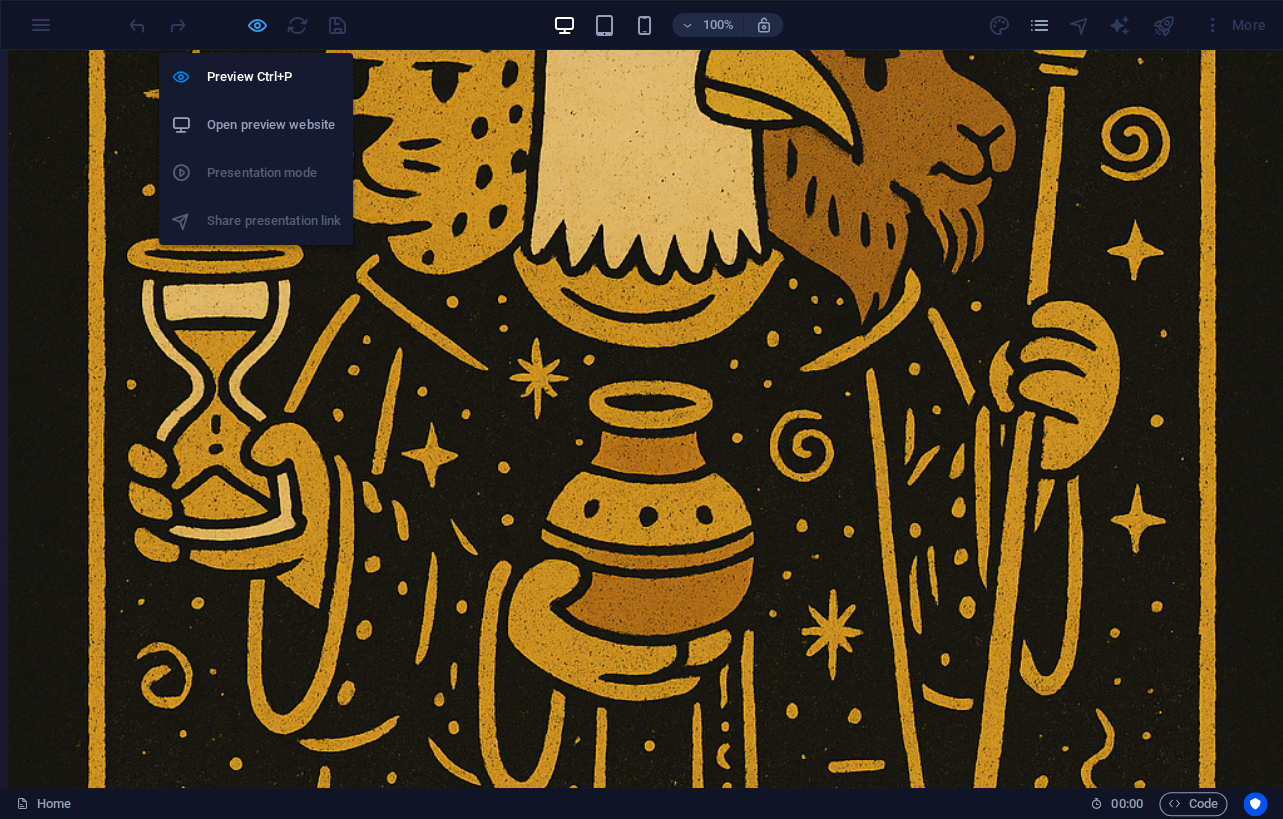 click at bounding box center (257, 25) 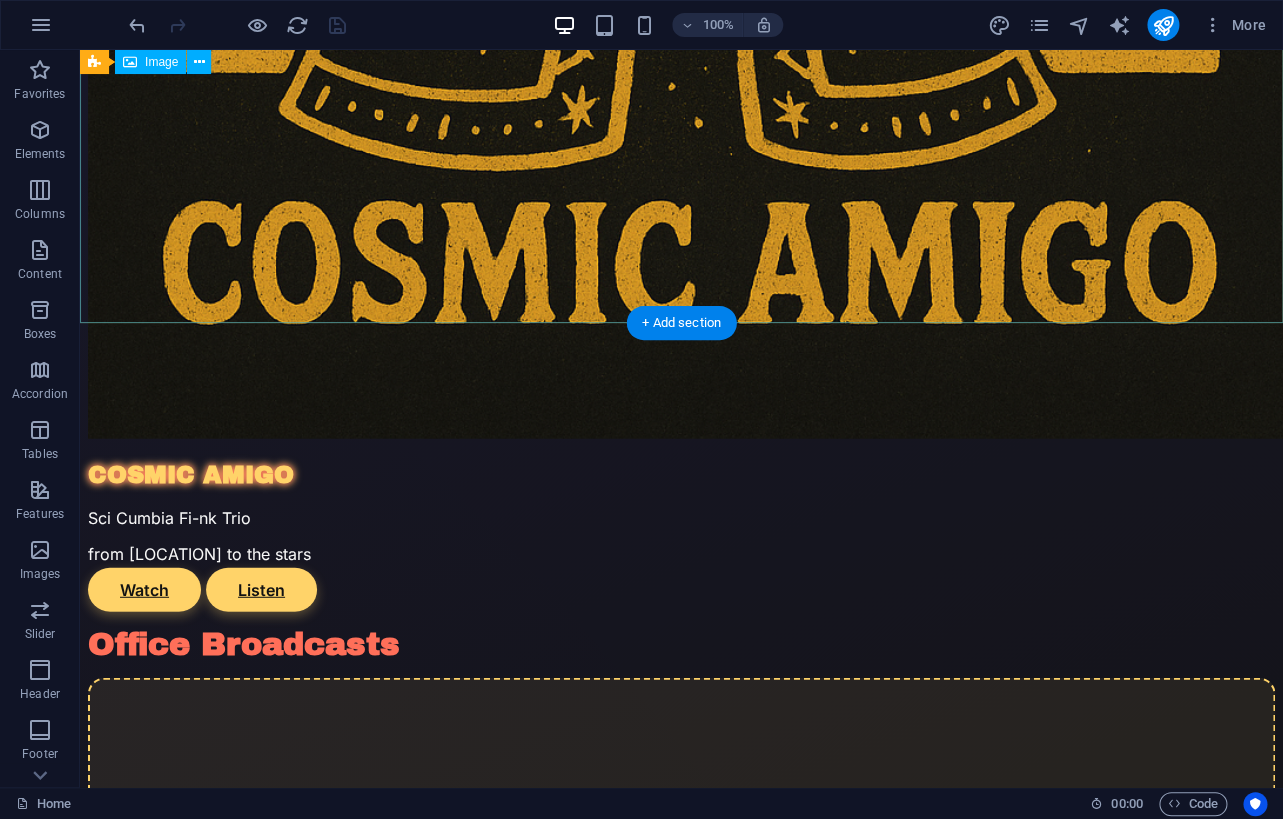 scroll, scrollTop: 1425, scrollLeft: 0, axis: vertical 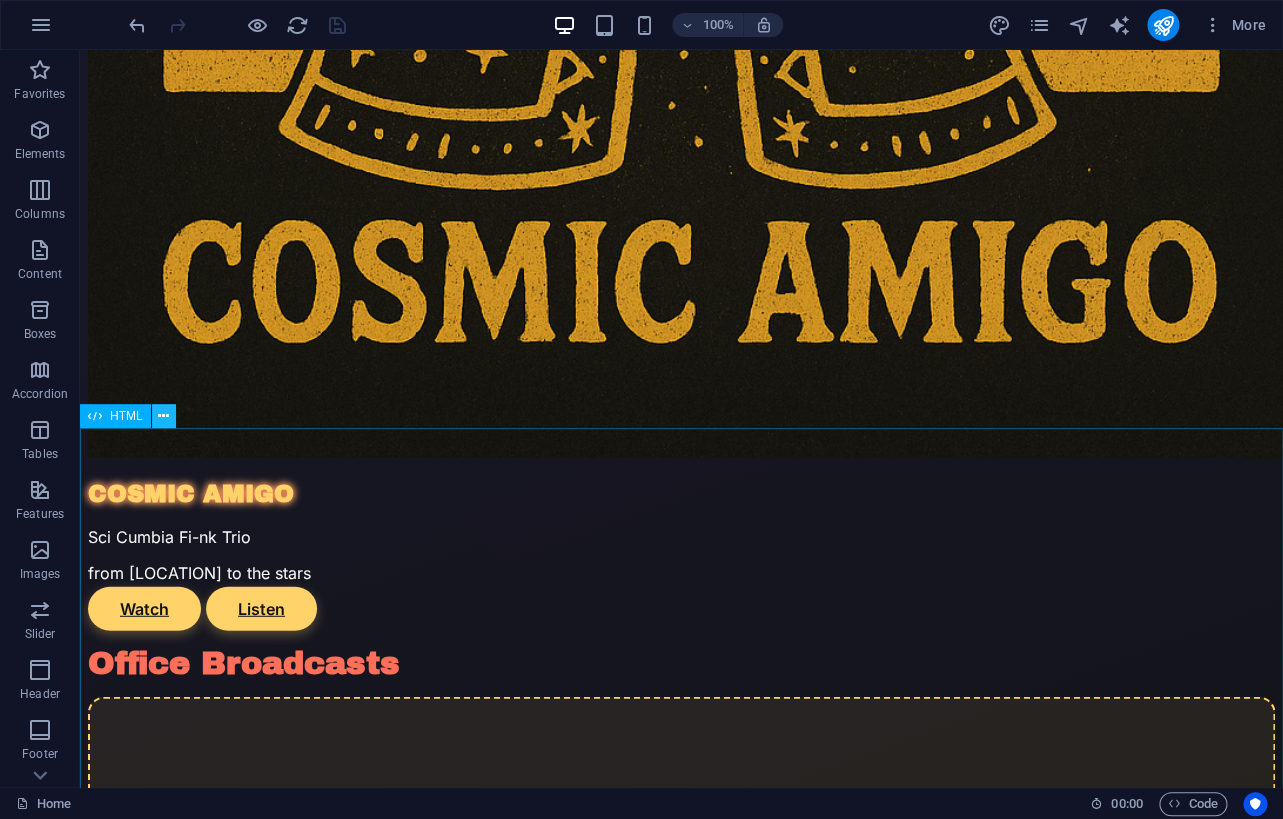 click at bounding box center (163, 416) 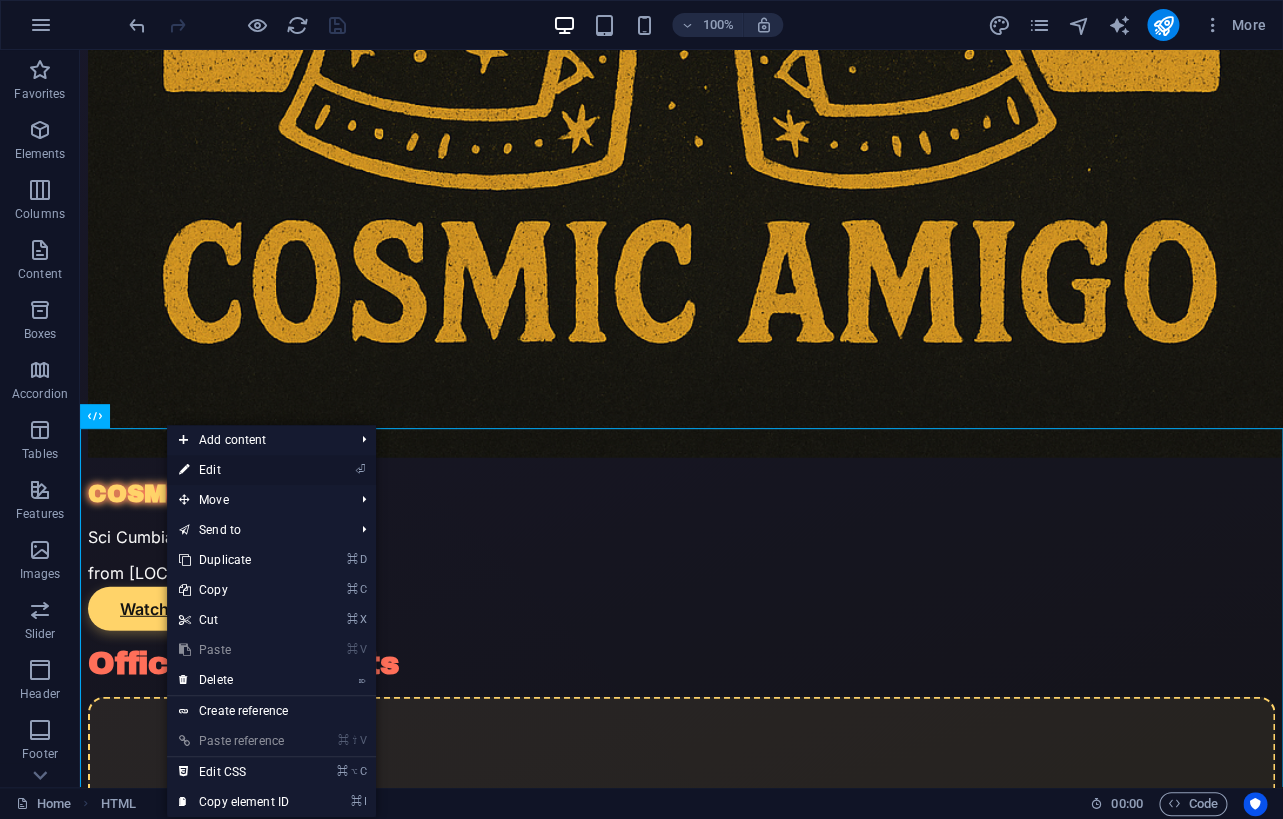 click on "⏎  Edit" at bounding box center (234, 470) 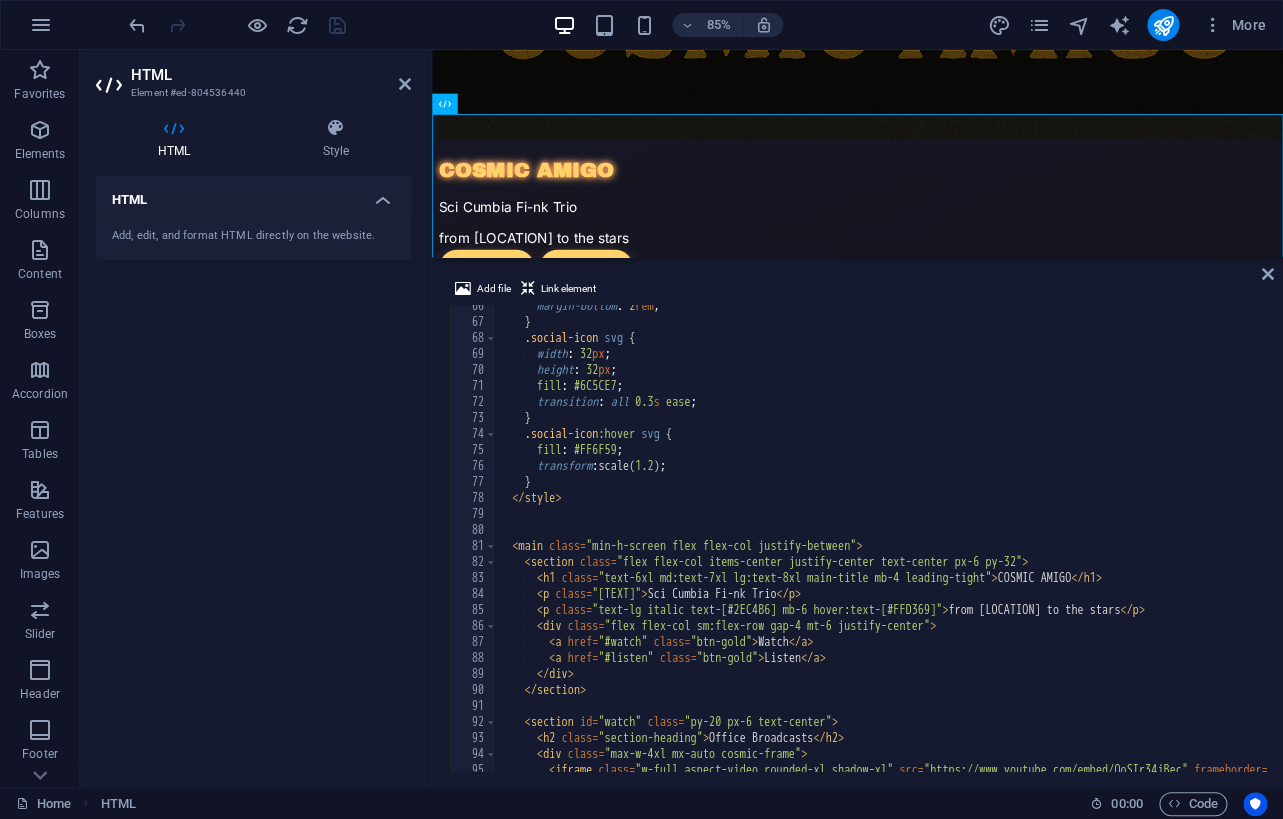 scroll, scrollTop: 0, scrollLeft: 0, axis: both 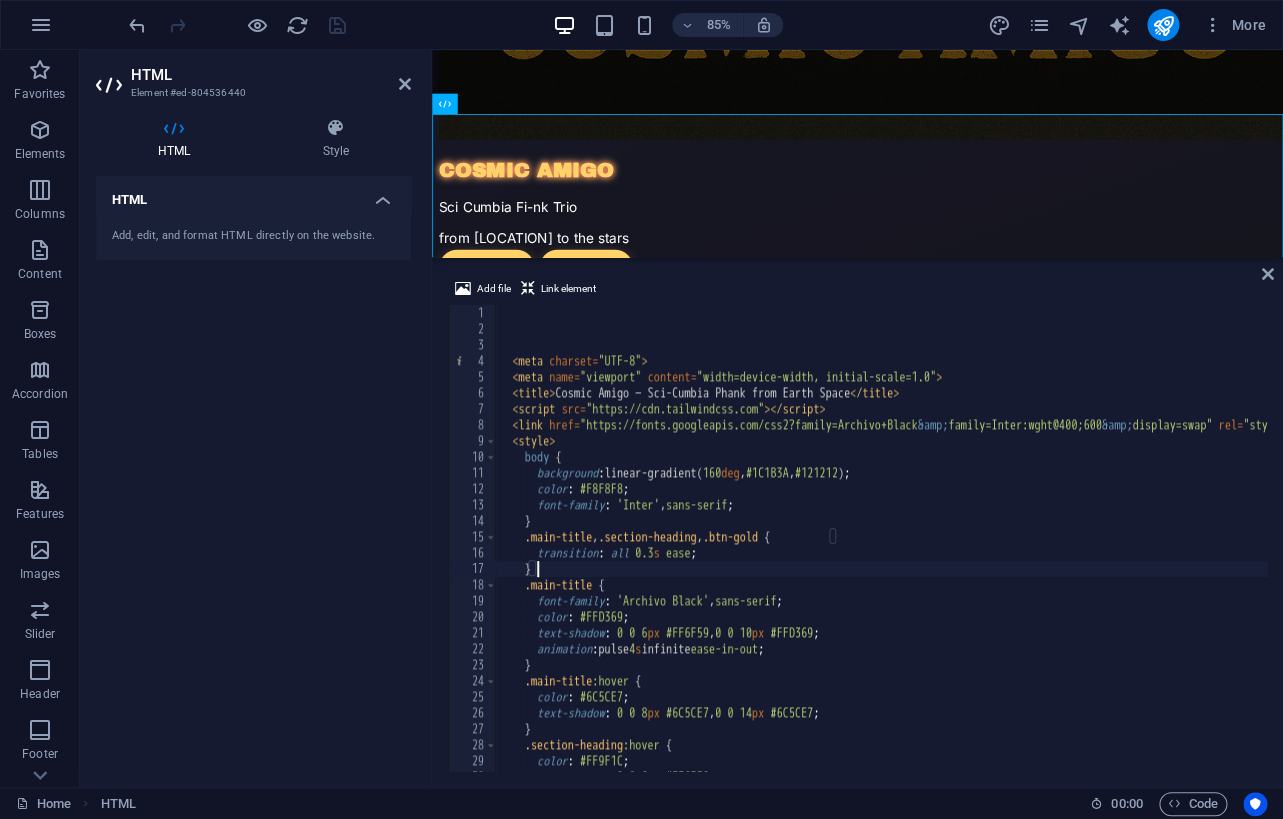 click on "meta  charset = "UTF-8"
meta  name = "viewport"   content = "width=device-width, initial-scale=1.0"
title  Cosmic Amigo — Sci-Cumbia Phank from Earth Space
script  src = "https://cdn.tailwindcss.com"
link  href = "https://fonts.googleapis.com/css2?family=Archivo+Black &amp; family=Inter:wght@400;600 &amp; display=swap"   rel = "stylesheet"
style
body   {         background :  linear-gradient( 160 deg ,  #1C1B3A ,  #121212 ) ;         color :   #F8F8F8 ;         font-family :   ' Inter ' ,  sans-serif ;      }      .main-title ,  .section-heading ,  .btn-gold   {         transition :   all   0.3 s   ease ;      }      .main-title   {         font-family :   ' Archivo Black ' ,  sans-serif ;         color :   #FFD369 ;         text-shadow :   0   0   6 px   #FF6F59 ,  0   0   10 px   #FFD369 ;         animation :  pulse  4 s  infinite  ease-in-out ;      }      .main-title :hover   {" at bounding box center [2366, 554] 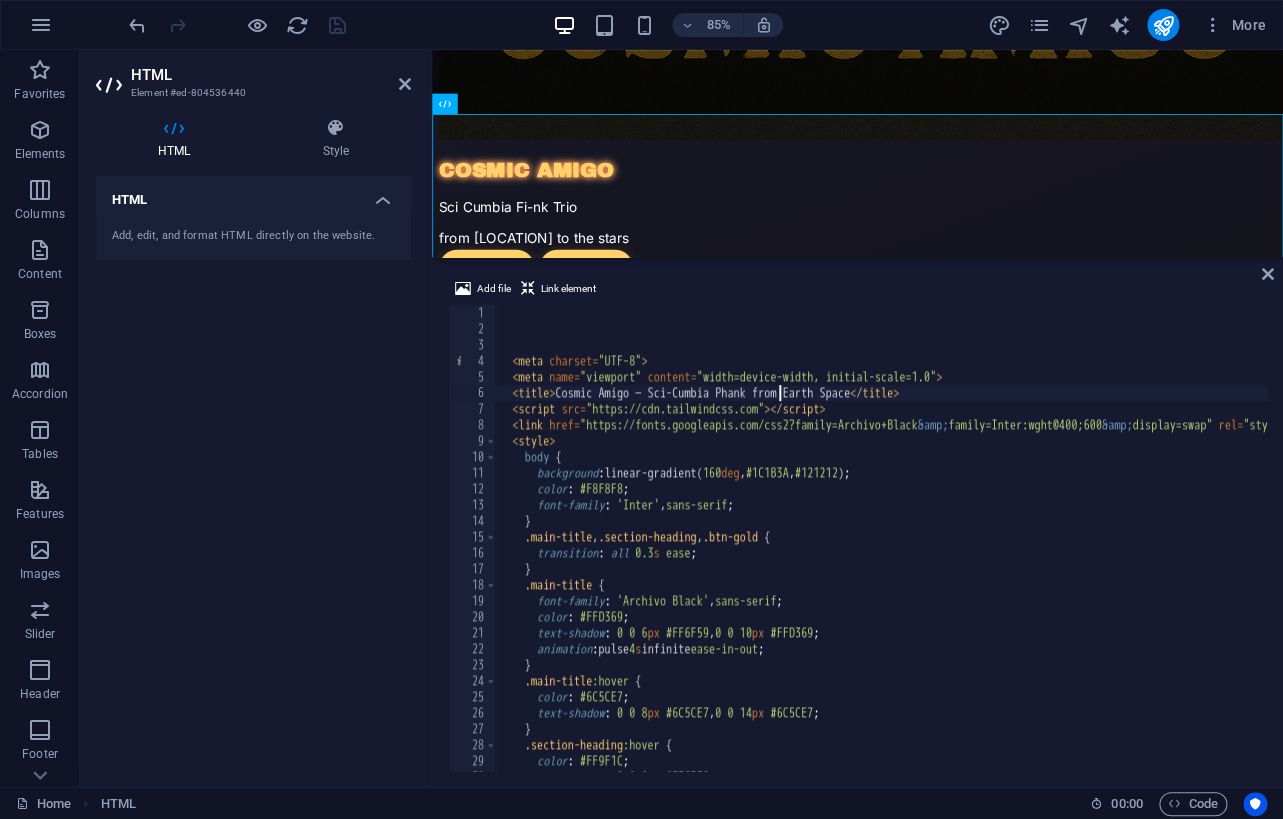 click on "meta  charset = "UTF-8"
meta  name = "viewport"   content = "width=device-width, initial-scale=1.0"
title  Cosmic Amigo — Sci-Cumbia Phank from Earth Space
script  src = "https://cdn.tailwindcss.com"
link  href = "https://fonts.googleapis.com/css2?family=Archivo+Black &amp; family=Inter:wght@400;600 &amp; display=swap"   rel = "stylesheet"
style
body   {         background :  linear-gradient( 160 deg ,  #1C1B3A ,  #121212 ) ;         color :   #F8F8F8 ;         font-family :   ' Inter ' ,  sans-serif ;      }      .main-title ,  .section-heading ,  .btn-gold   {         transition :   all   0.3 s   ease ;      }      .main-title   {         font-family :   ' Archivo Black ' ,  sans-serif ;         color :   #FFD369 ;         text-shadow :   0   0   6 px   #FF6F59 ,  0   0   10 px   #FFD369 ;         animation :  pulse  4 s  infinite  ease-in-out ;      }      .main-title :hover   {" at bounding box center (2366, 554) 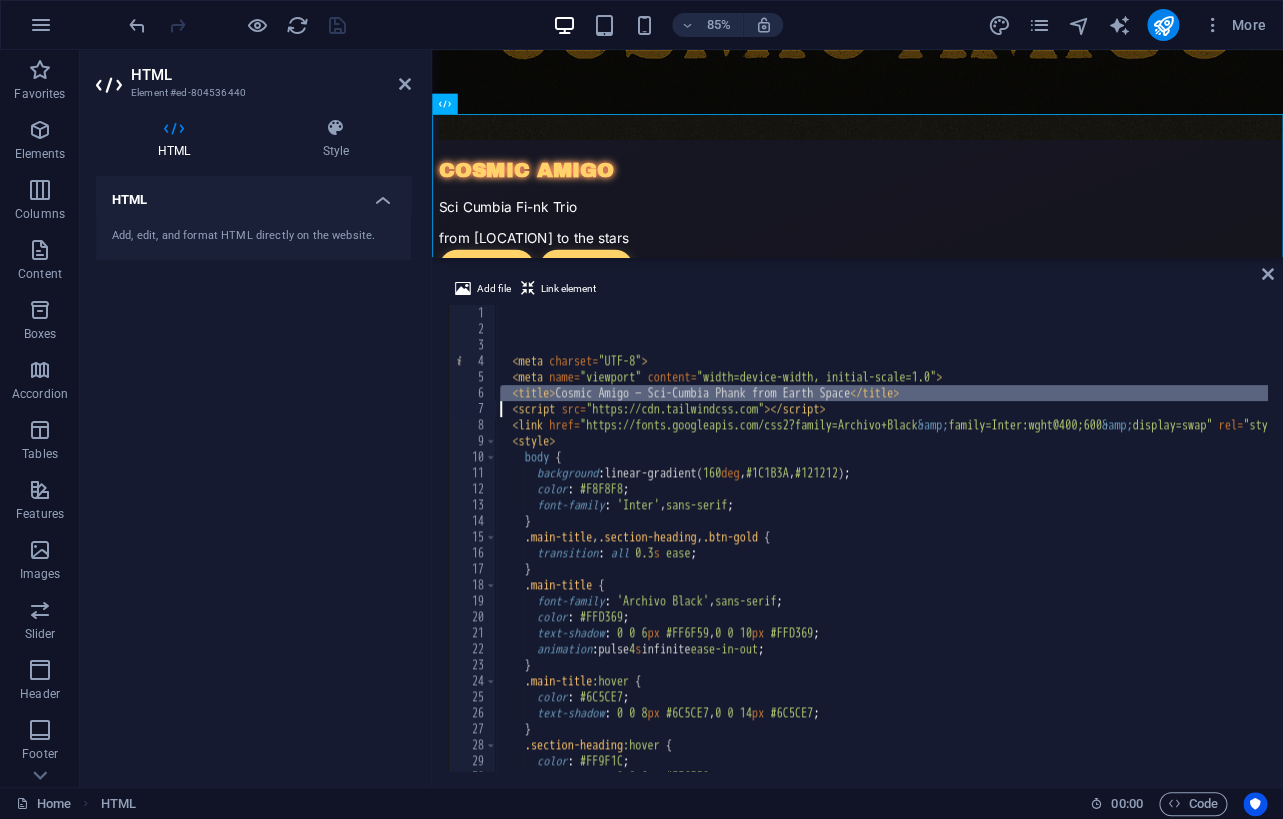 click on "meta  charset = "UTF-8"
meta  name = "viewport"   content = "width=device-width, initial-scale=1.0"
title  Cosmic Amigo — Sci-Cumbia Phank from Earth Space
script  src = "https://cdn.tailwindcss.com"
link  href = "https://fonts.googleapis.com/css2?family=Archivo+Black &amp; family=Inter:wght@400;600 &amp; display=swap"   rel = "stylesheet"
style
body   {         background :  linear-gradient( 160 deg ,  #1C1B3A ,  #121212 ) ;         color :   #F8F8F8 ;         font-family :   ' Inter ' ,  sans-serif ;      }      .main-title ,  .section-heading ,  .btn-gold   {         transition :   all   0.3 s   ease ;      }      .main-title   {         font-family :   ' Archivo Black ' ,  sans-serif ;         color :   #FFD369 ;         text-shadow :   0   0   6 px   #FF6F59 ,  0   0   10 px   #FFD369 ;         animation :  pulse  4 s  infinite  ease-in-out ;      }      .main-title :hover   {" at bounding box center [2366, 554] 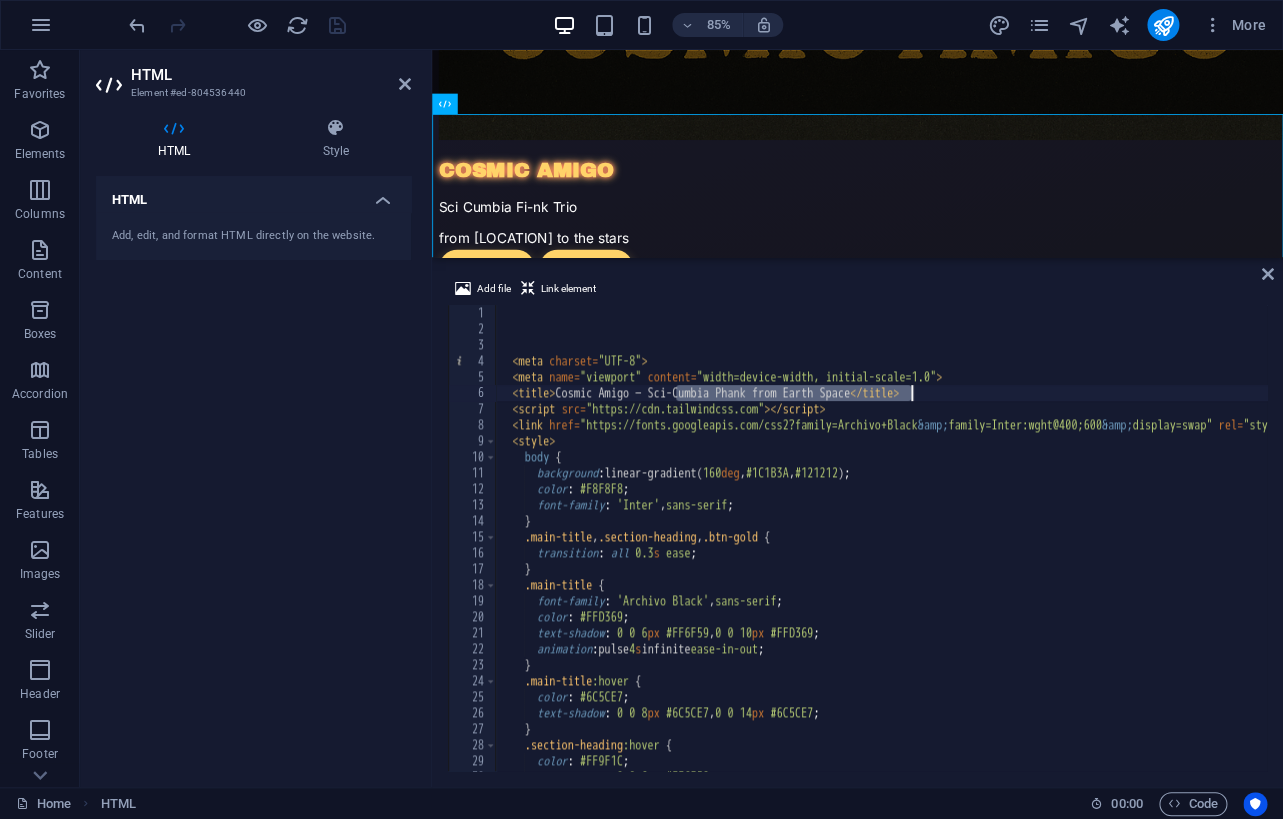drag, startPoint x: 678, startPoint y: 395, endPoint x: 911, endPoint y: 398, distance: 233.01932 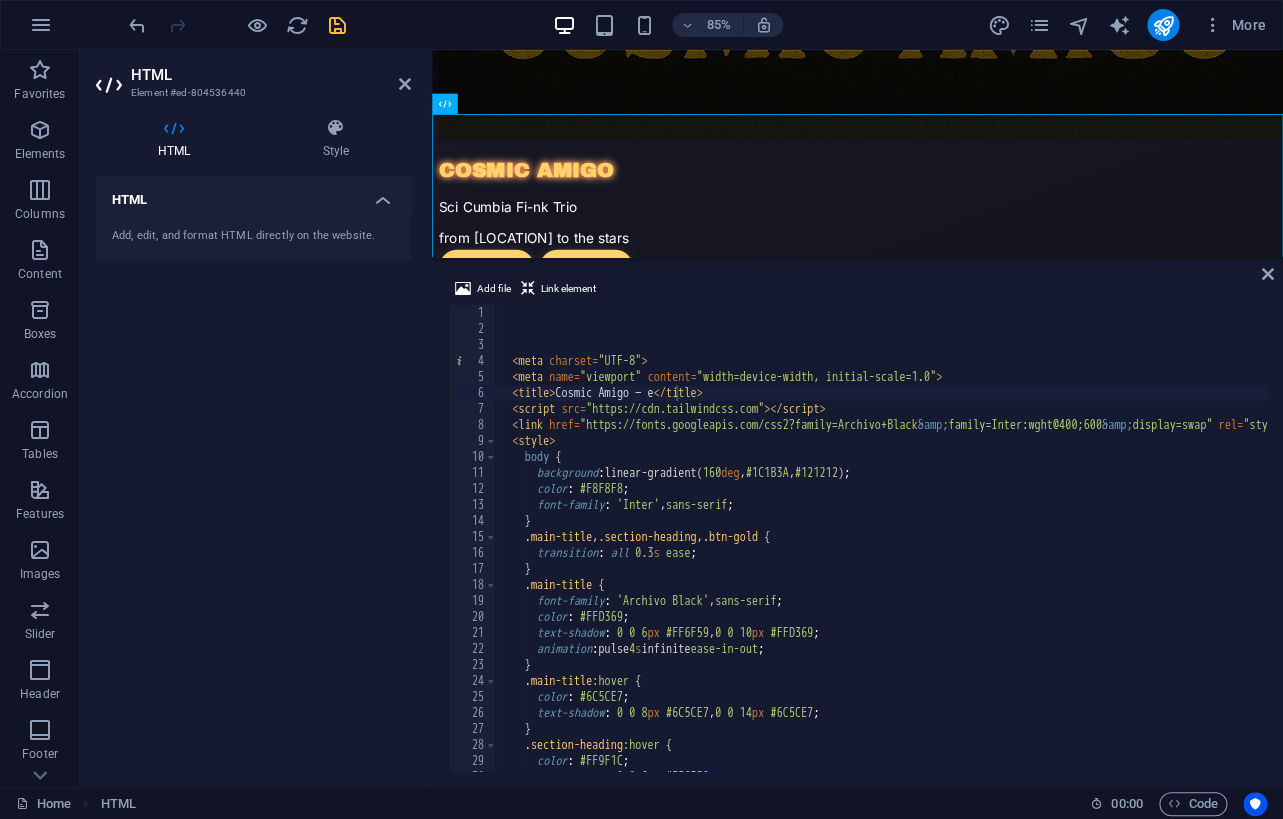 click on "HTML Add, edit, and format HTML directly on the website." at bounding box center (253, 473) 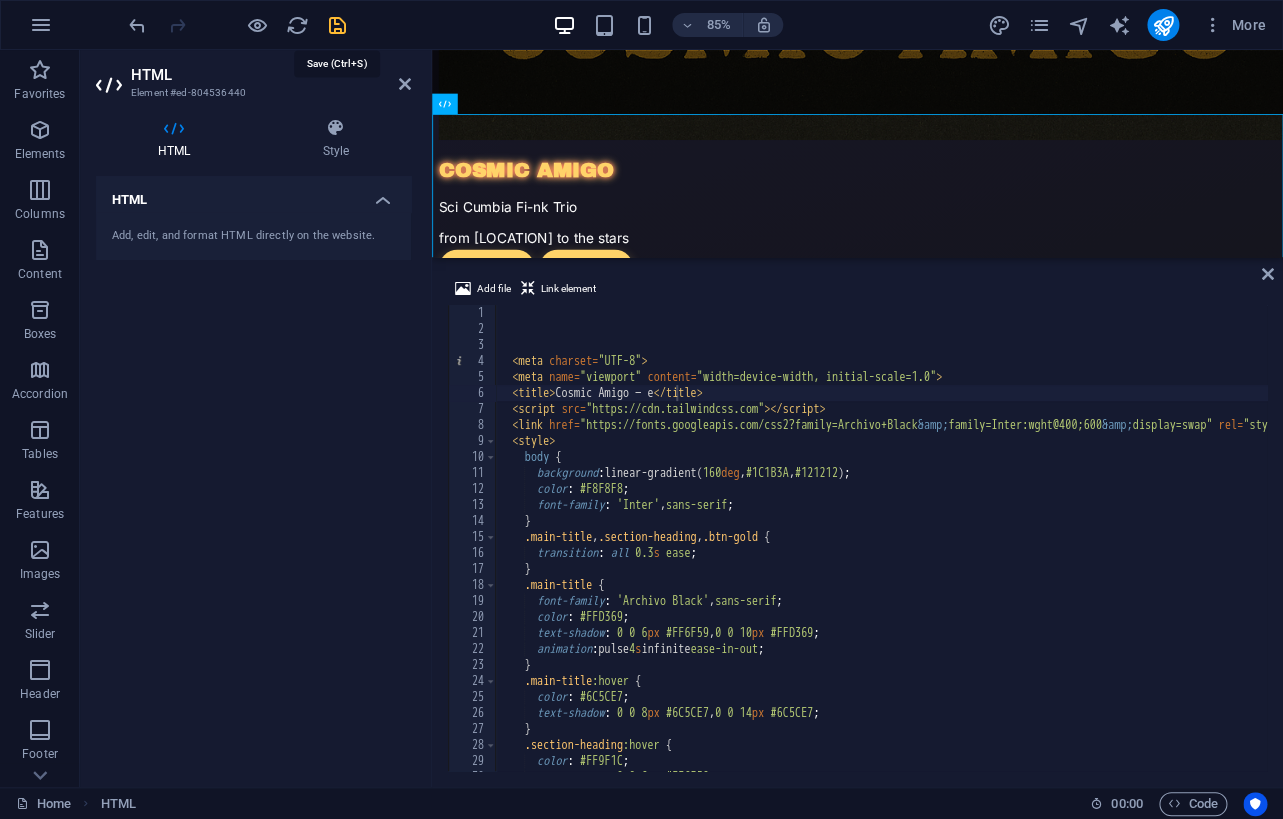 click at bounding box center [337, 25] 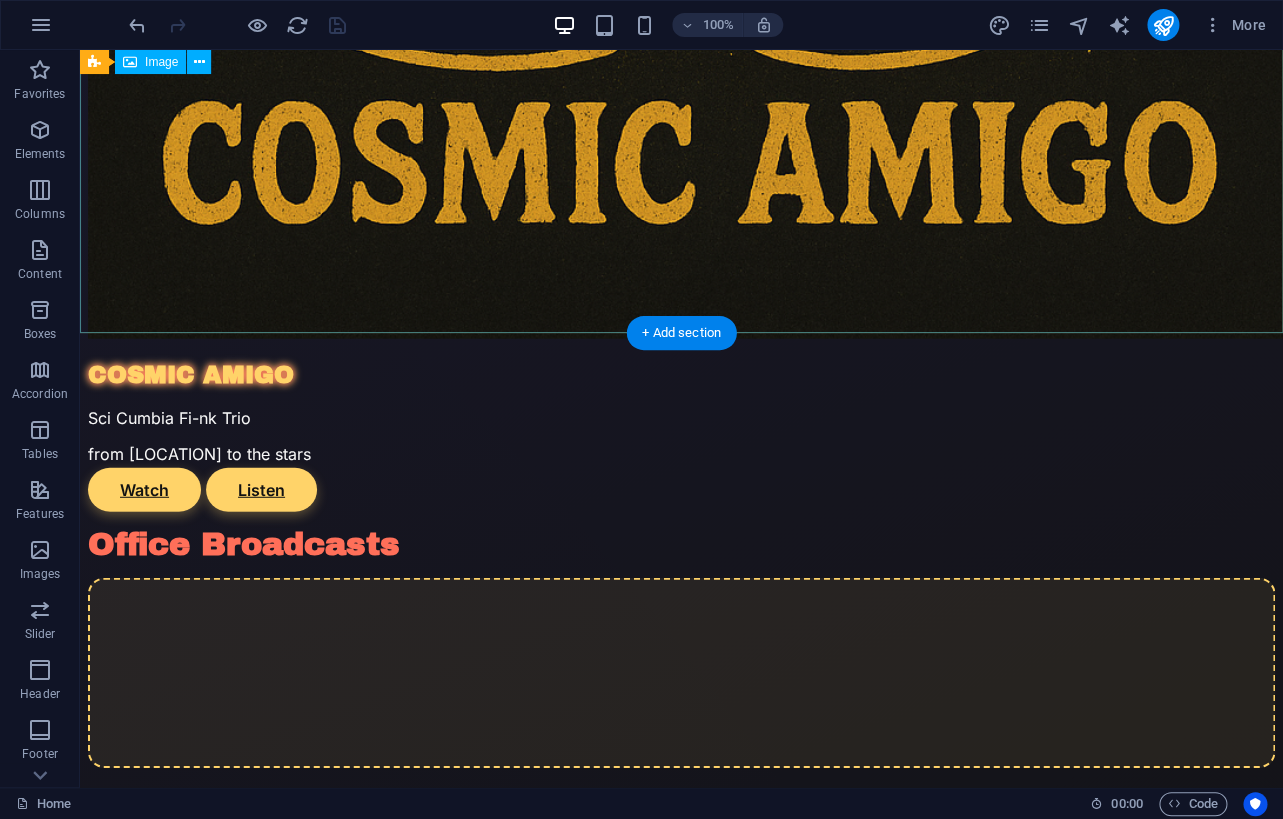 scroll, scrollTop: 1566, scrollLeft: 0, axis: vertical 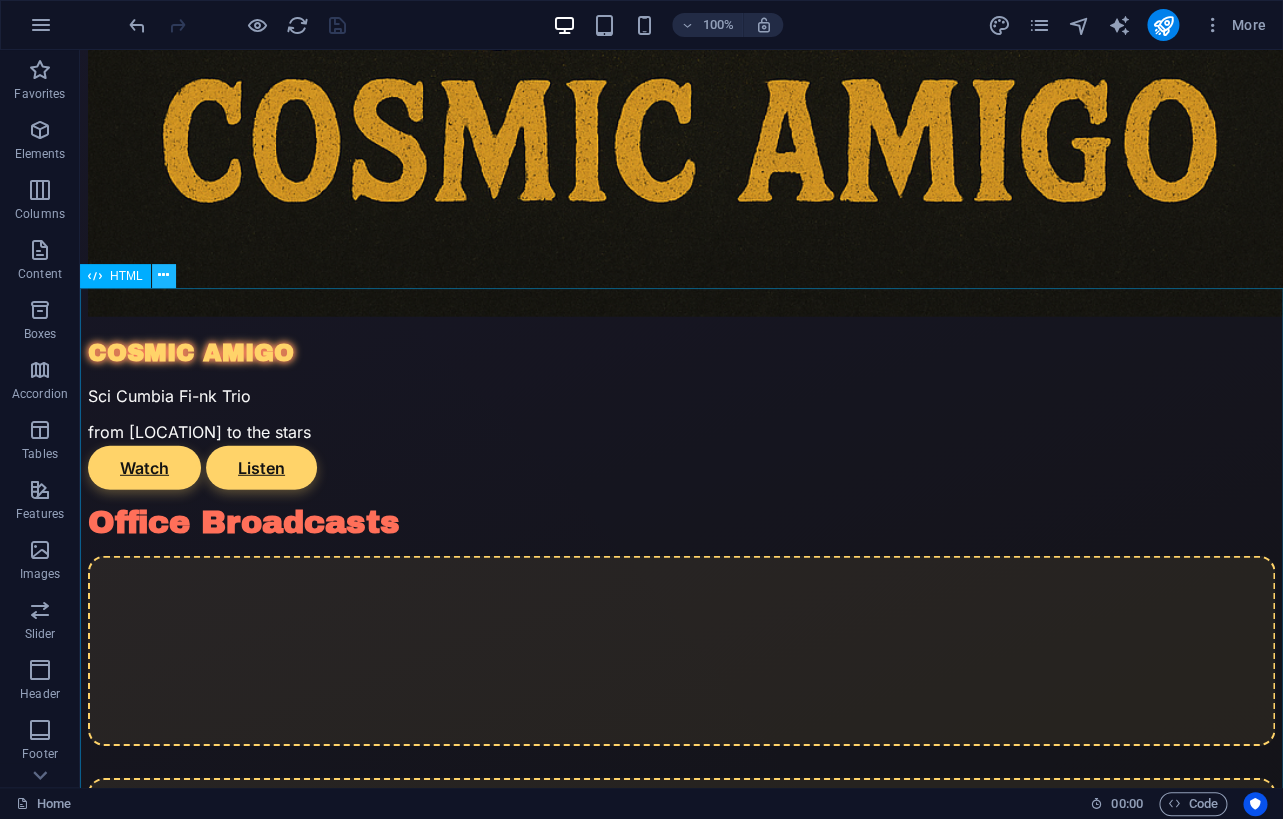 click at bounding box center (164, 276) 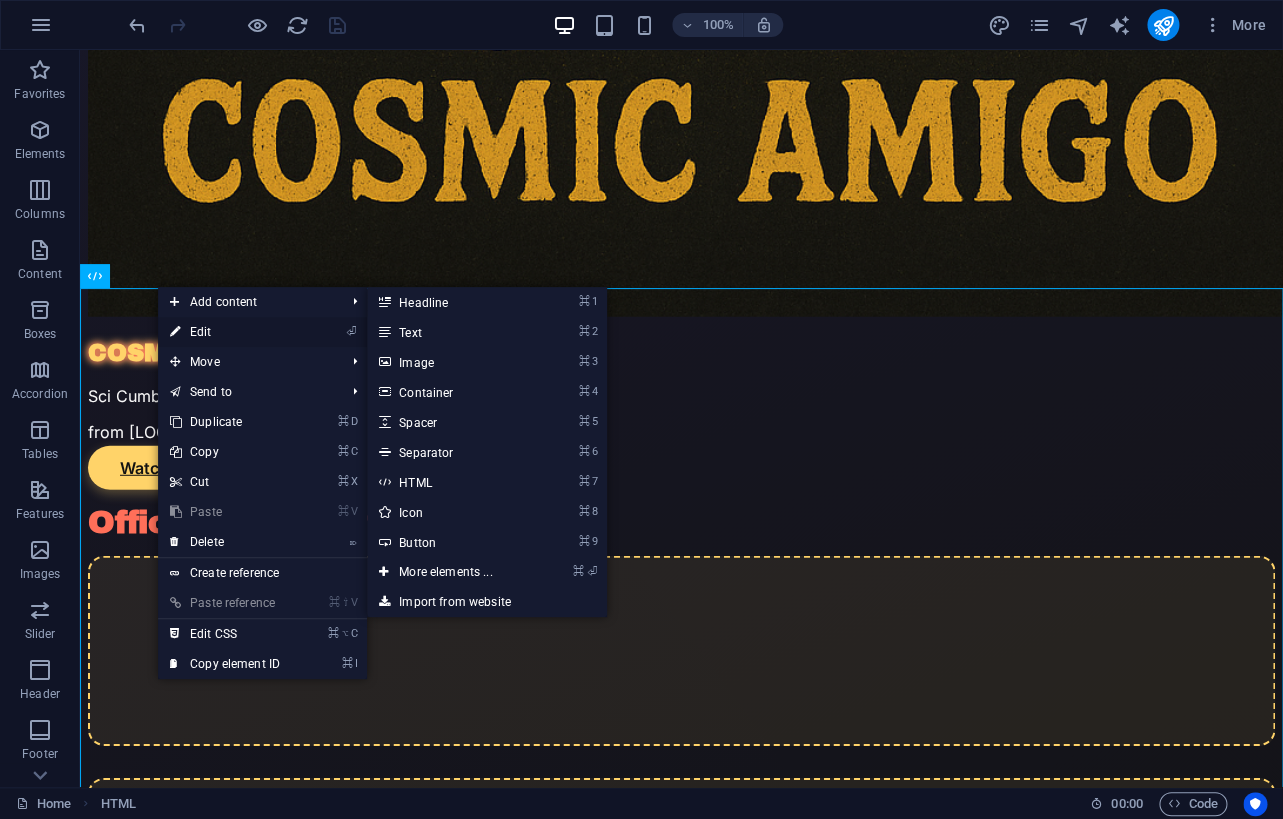 click on "⏎  Edit" at bounding box center (225, 332) 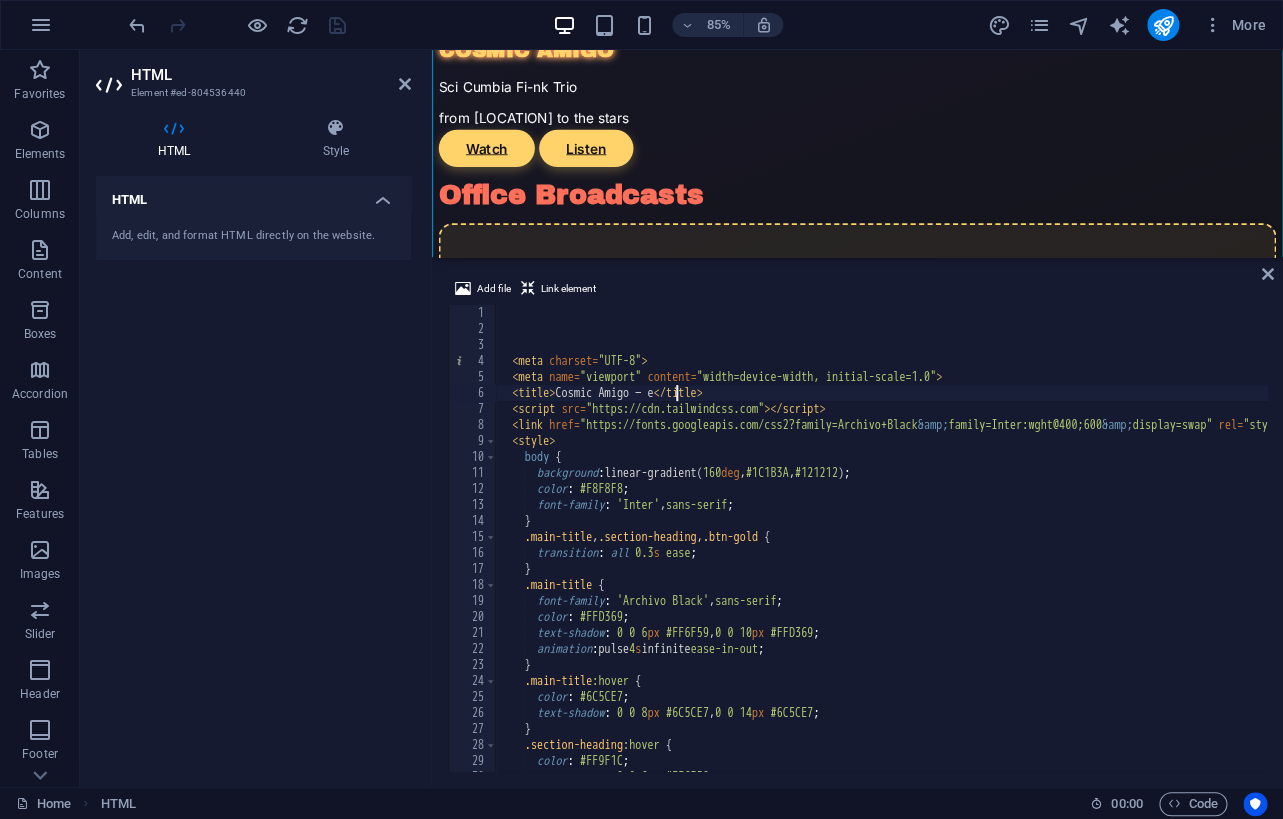 type on "<title>Cosmic Amigo — Sci-Cumbia Phank from Earth Space</title>" 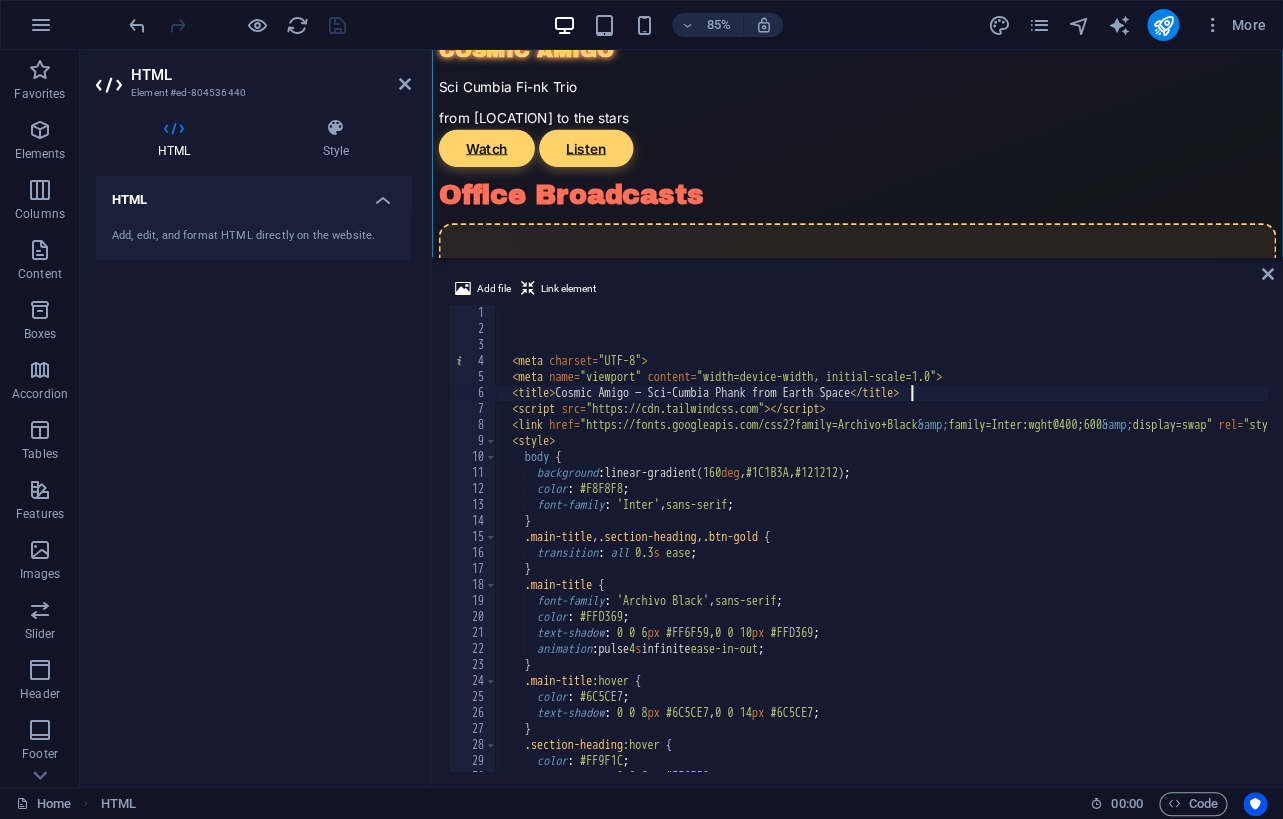 click on "HTML Add, edit, and format HTML directly on the website." at bounding box center [253, 473] 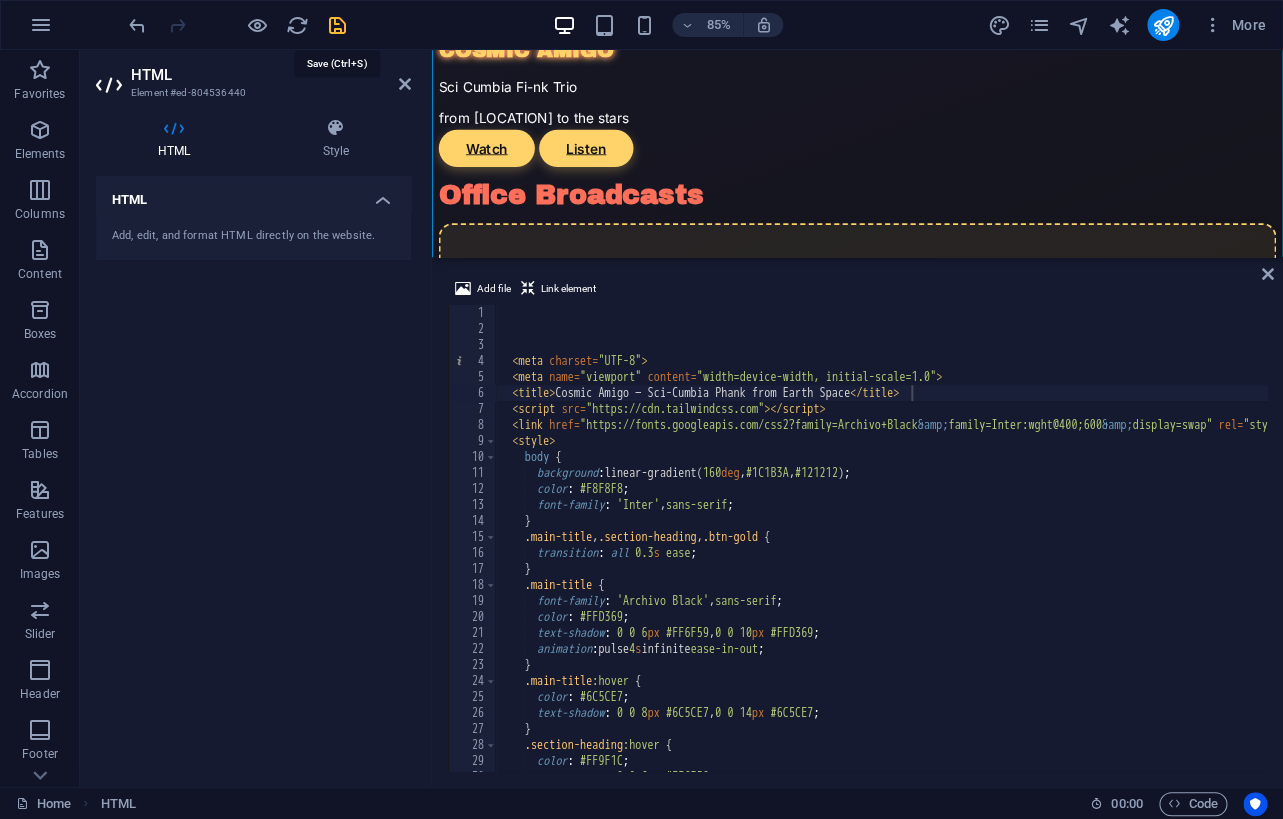 click at bounding box center [337, 25] 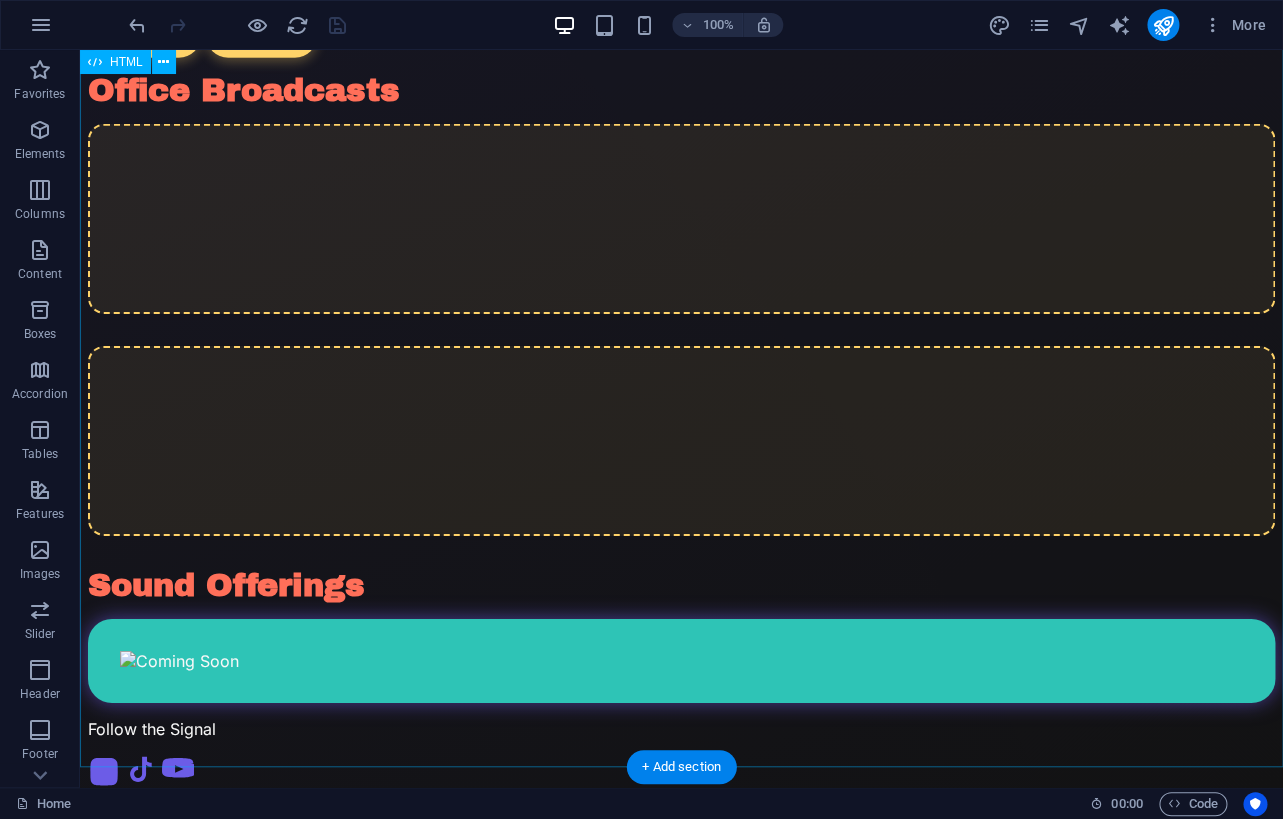 scroll, scrollTop: 2003, scrollLeft: 0, axis: vertical 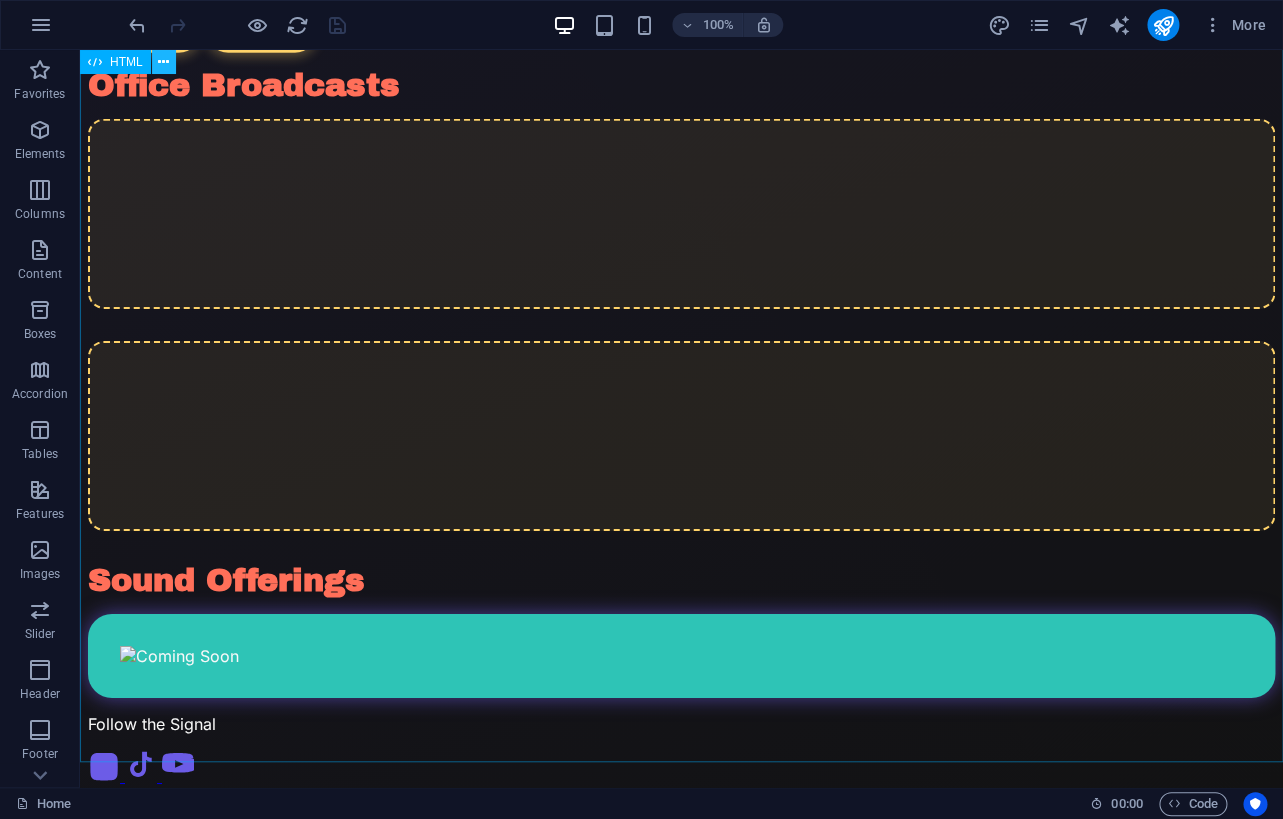 click at bounding box center (163, 62) 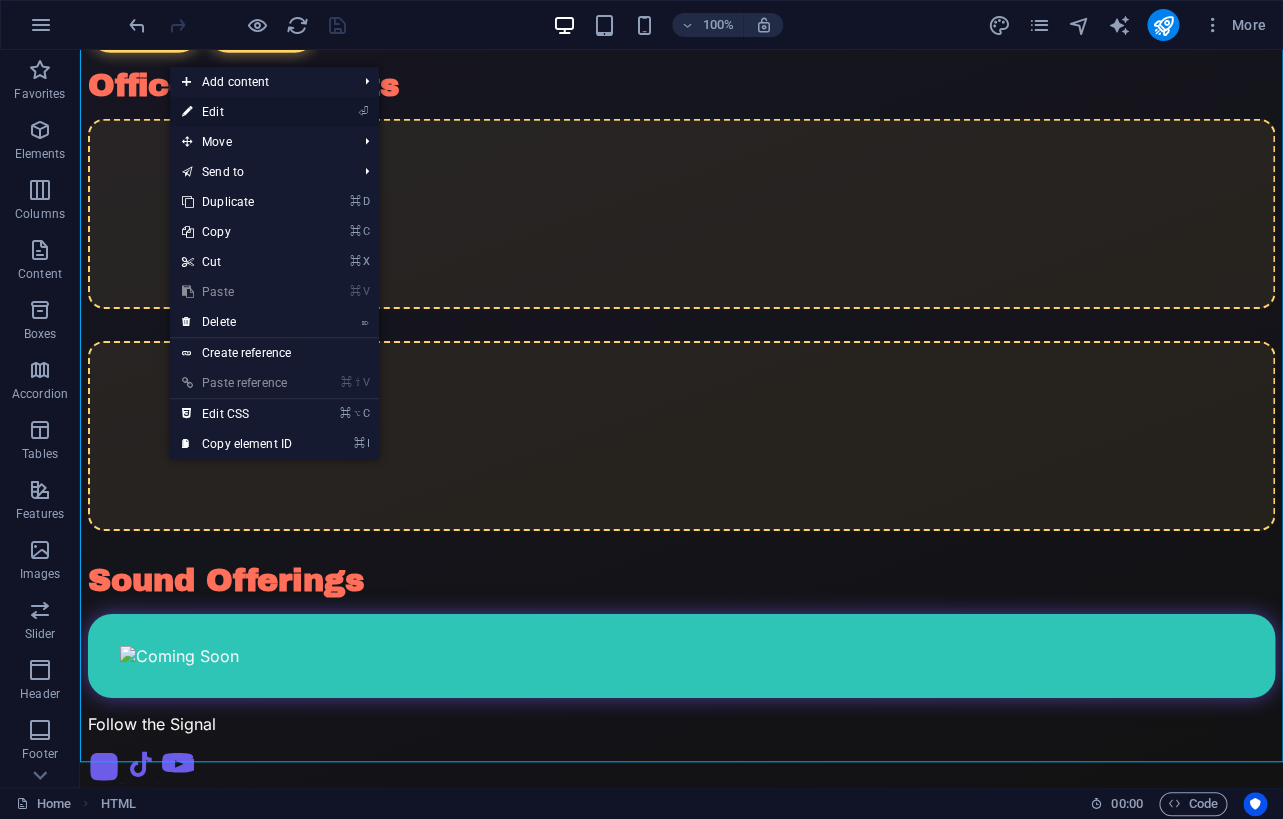 click on "⏎  Edit" at bounding box center [237, 112] 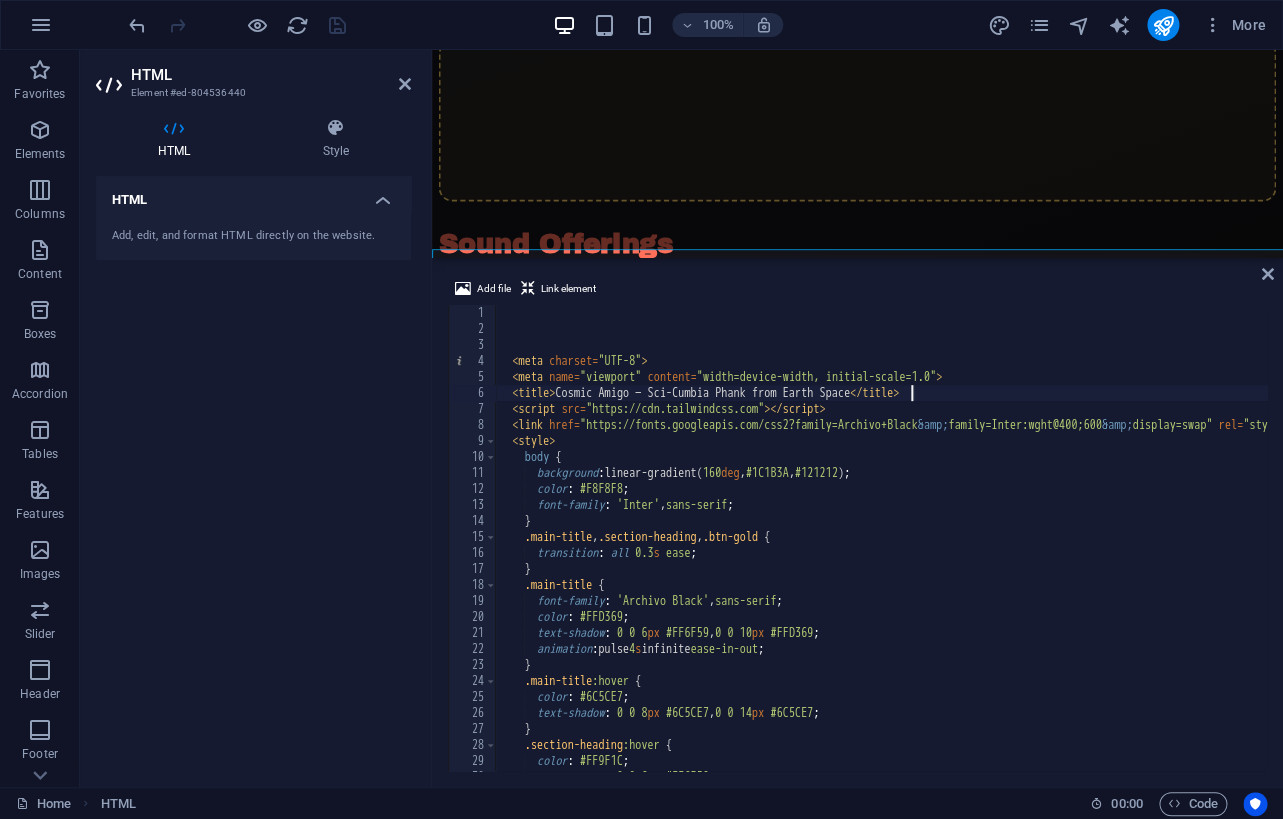 scroll, scrollTop: 1570, scrollLeft: 0, axis: vertical 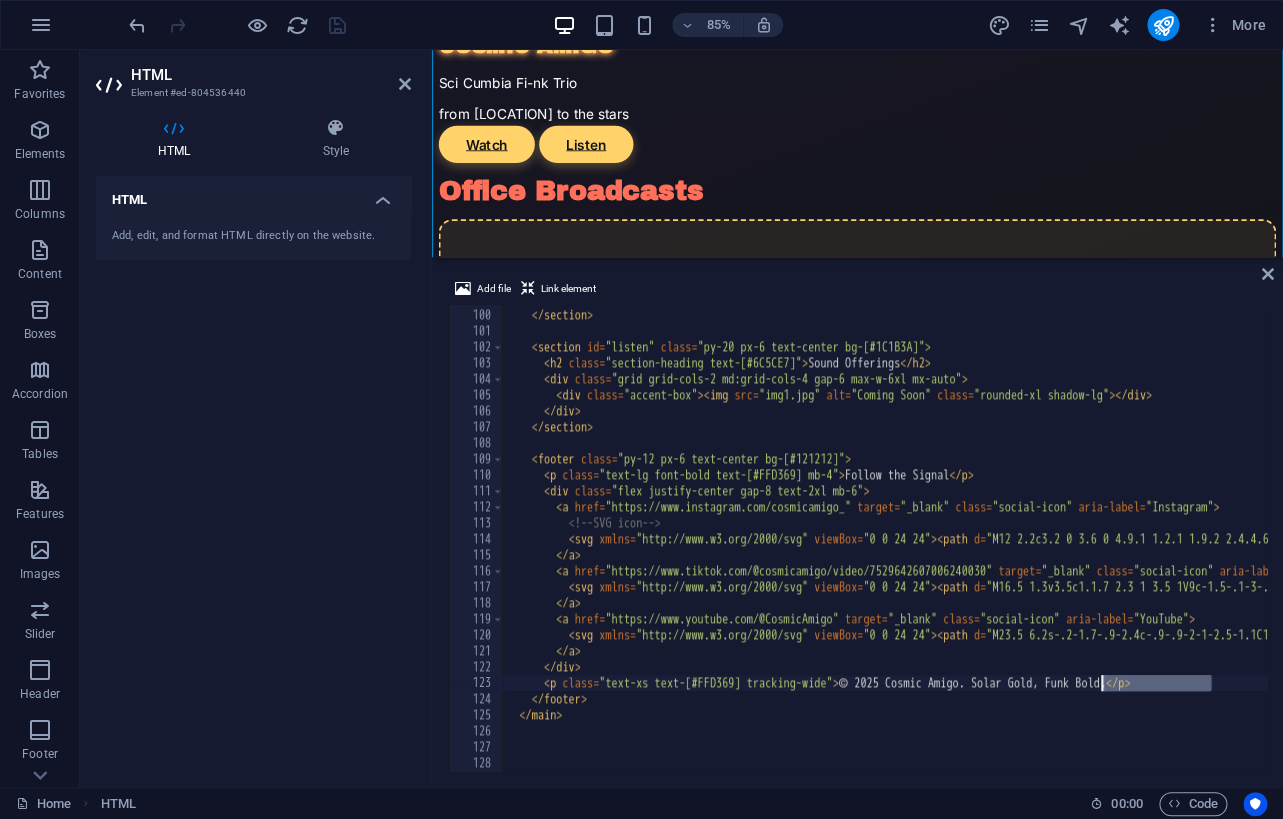 drag, startPoint x: 1209, startPoint y: 685, endPoint x: 1103, endPoint y: 685, distance: 106 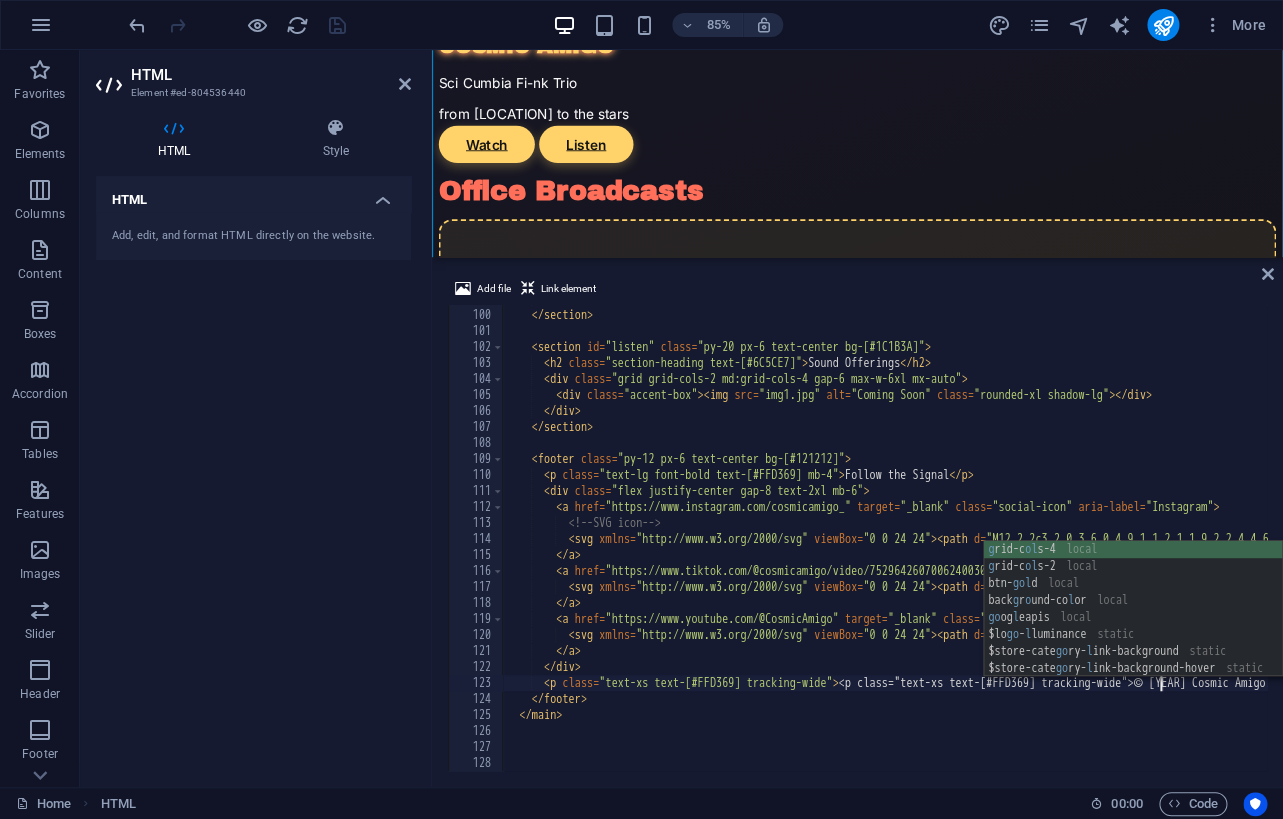 scroll, scrollTop: 0, scrollLeft: 53, axis: horizontal 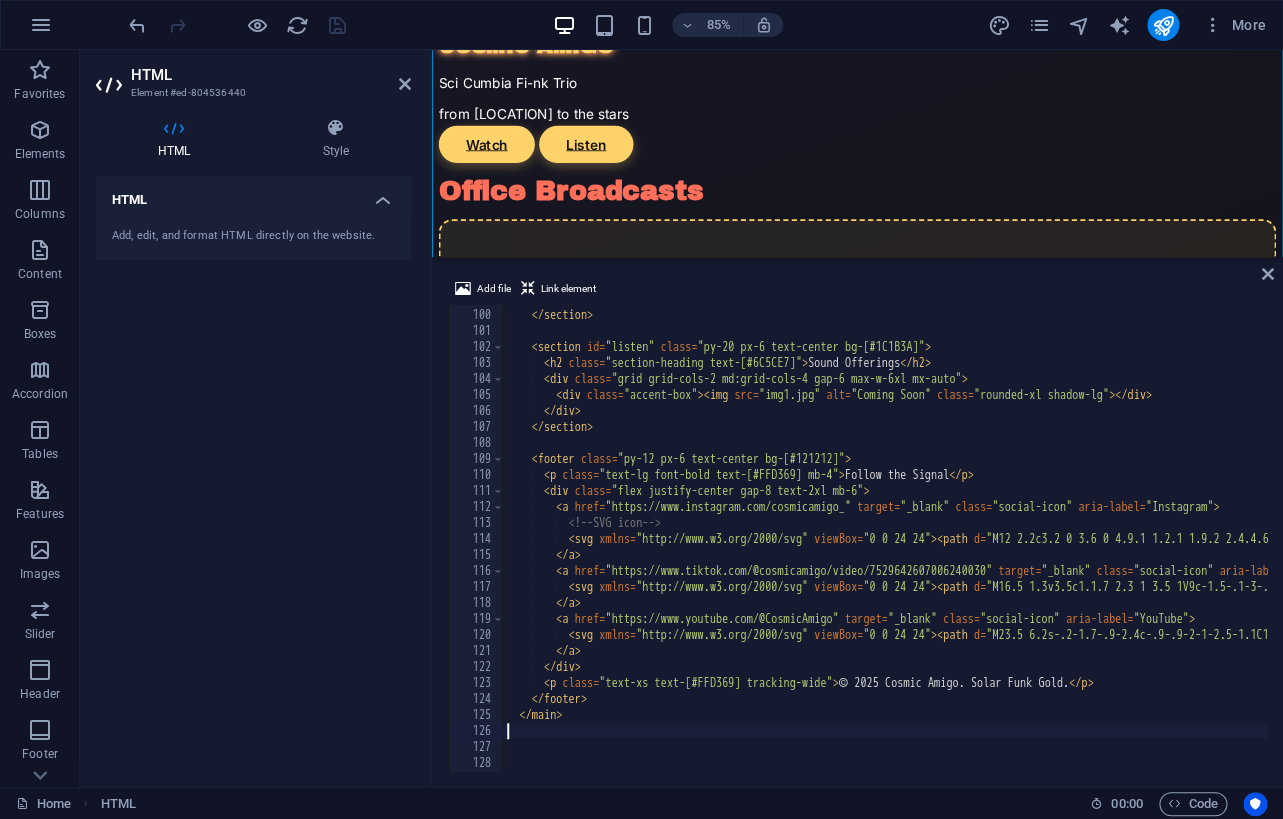 click on "</ div >      </ section >      < section   id = "listen"   class = "py-20 px-6 text-center bg-[#1C1B3A]" >         < h2   class = "section-heading text-[#6C5CE7]" > Sound Offerings </ h2 >         < div   class = "grid grid-cols-2 md:grid-cols-4 gap-6 max-w-6xl mx-auto" >           < div   class = "accent-box" > < img   src = "img1.jpg"   alt = "Coming Soon"   class = "rounded-xl shadow-lg" > </ div >         </ div >      </ section >      < footer   class = "py-12 px-6 text-center bg-[#121212]" >         < p   class = "text-lg font-bold text-[#FFD369] mb-4" > Follow the Signal </ p >         < div   class = "flex justify-center gap-8 text-2xl mb-6" >           < a   href = "https://www.instagram.com/cosmicamigo_"   target = "_blank"   class = "social-icon"   aria-label = "Instagram" >              <!--  SVG icon  -->              < svg   xmlns = "http://www.w3.org/2000/svg"   viewBox = "0 0 24 24" > < path   d = > </ path > </ svg >           </ a >           < a   href =   target = "_blank"   =" at bounding box center (2373, 540) 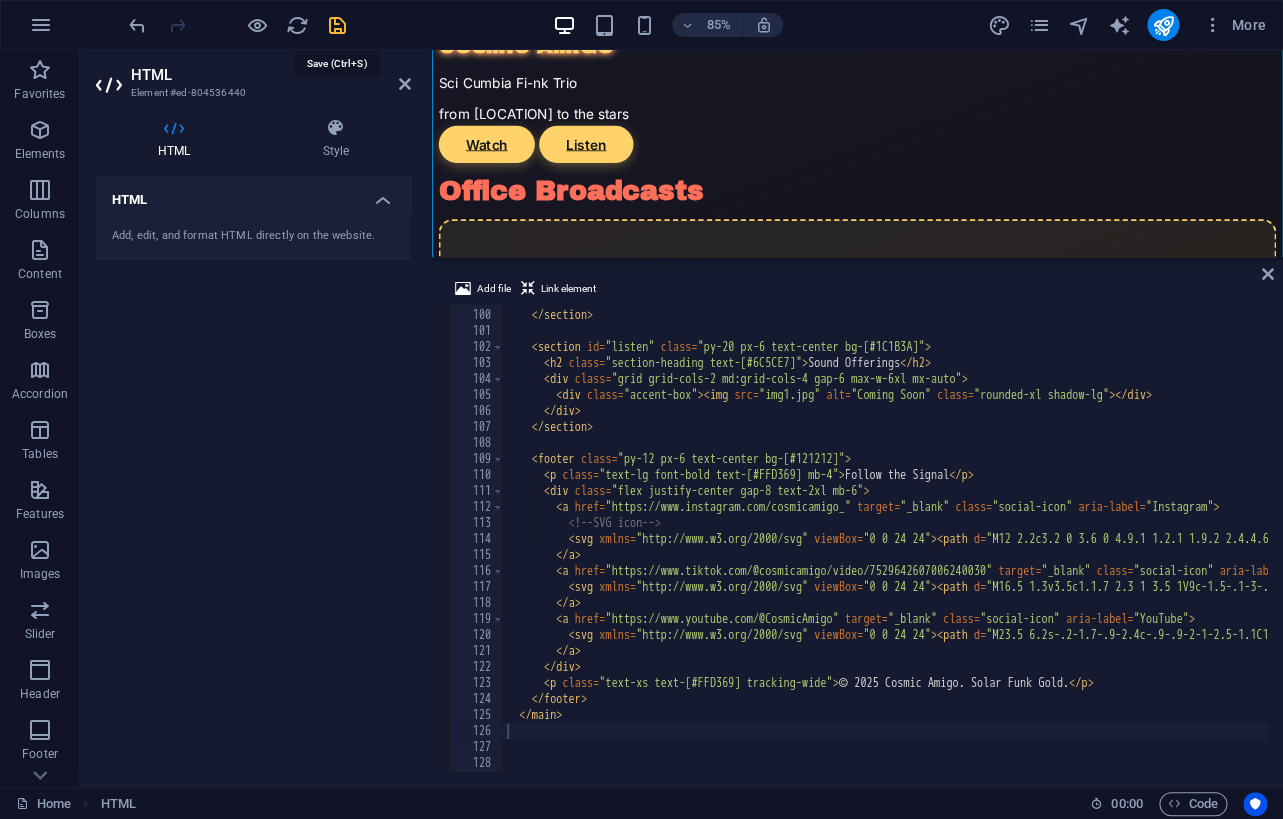 click at bounding box center [337, 25] 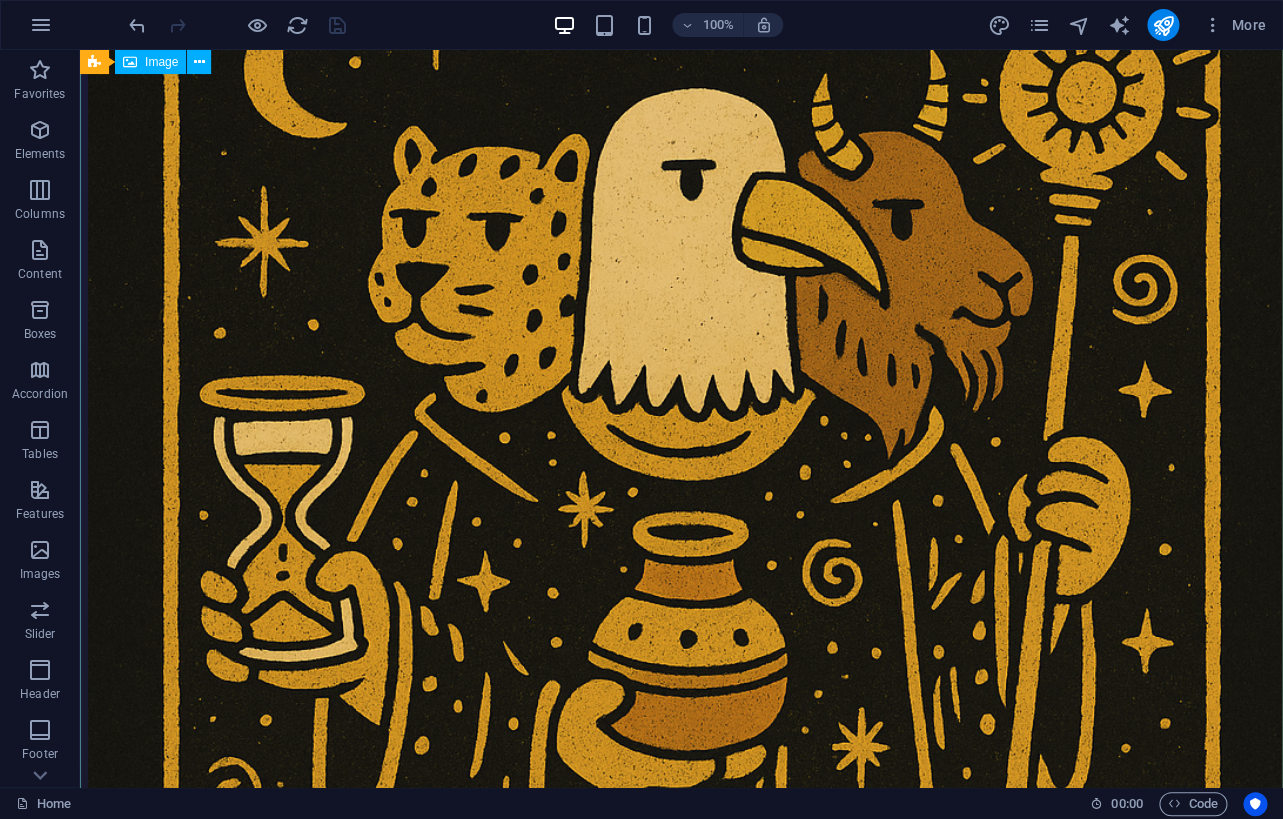 scroll, scrollTop: 0, scrollLeft: 0, axis: both 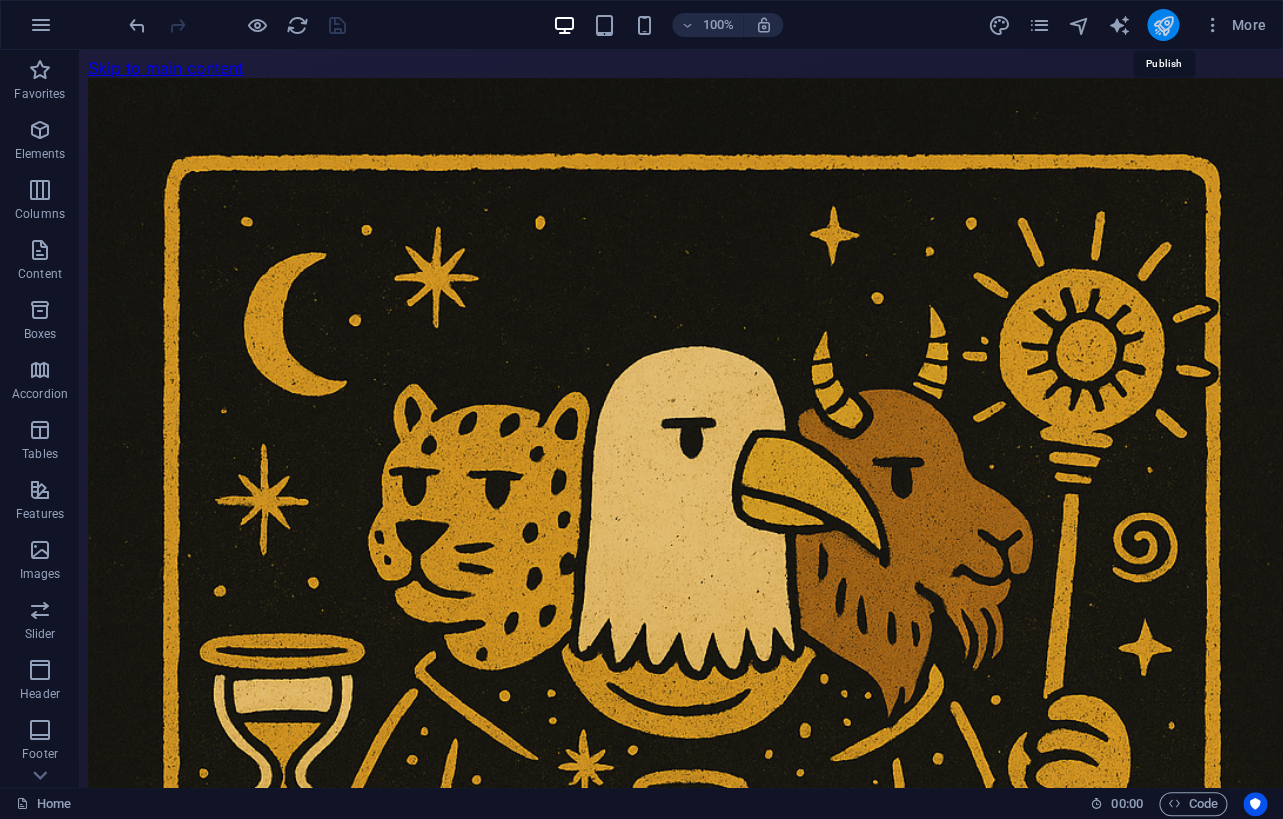 click at bounding box center (1162, 25) 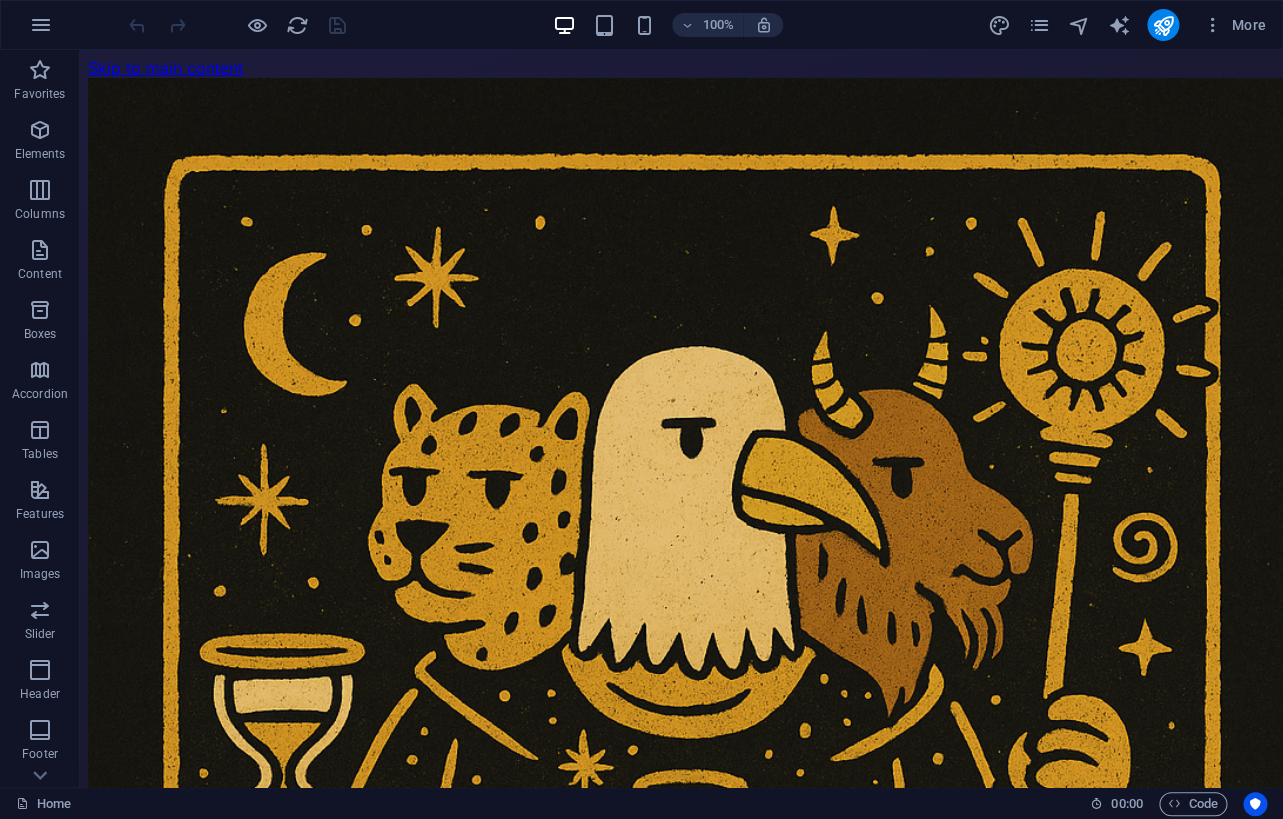 scroll, scrollTop: 0, scrollLeft: 0, axis: both 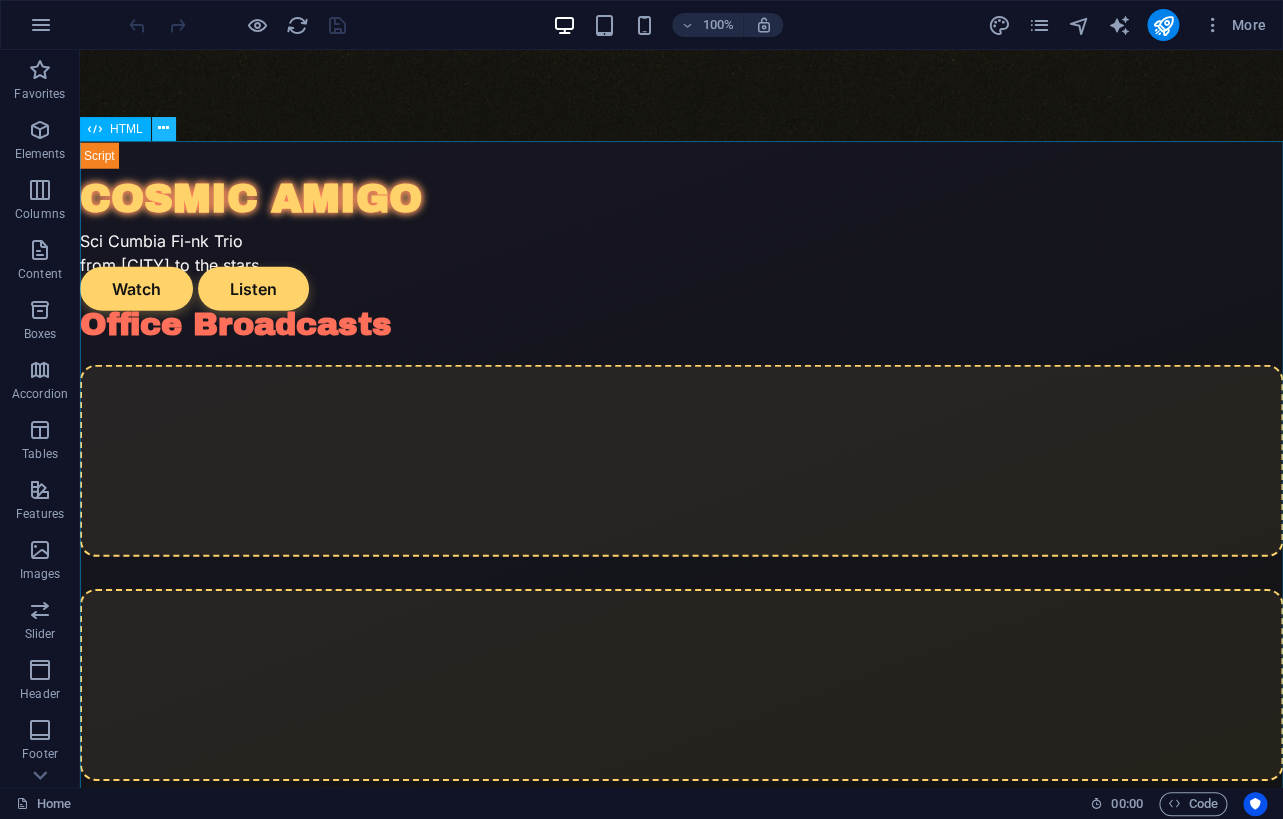 click at bounding box center (163, 128) 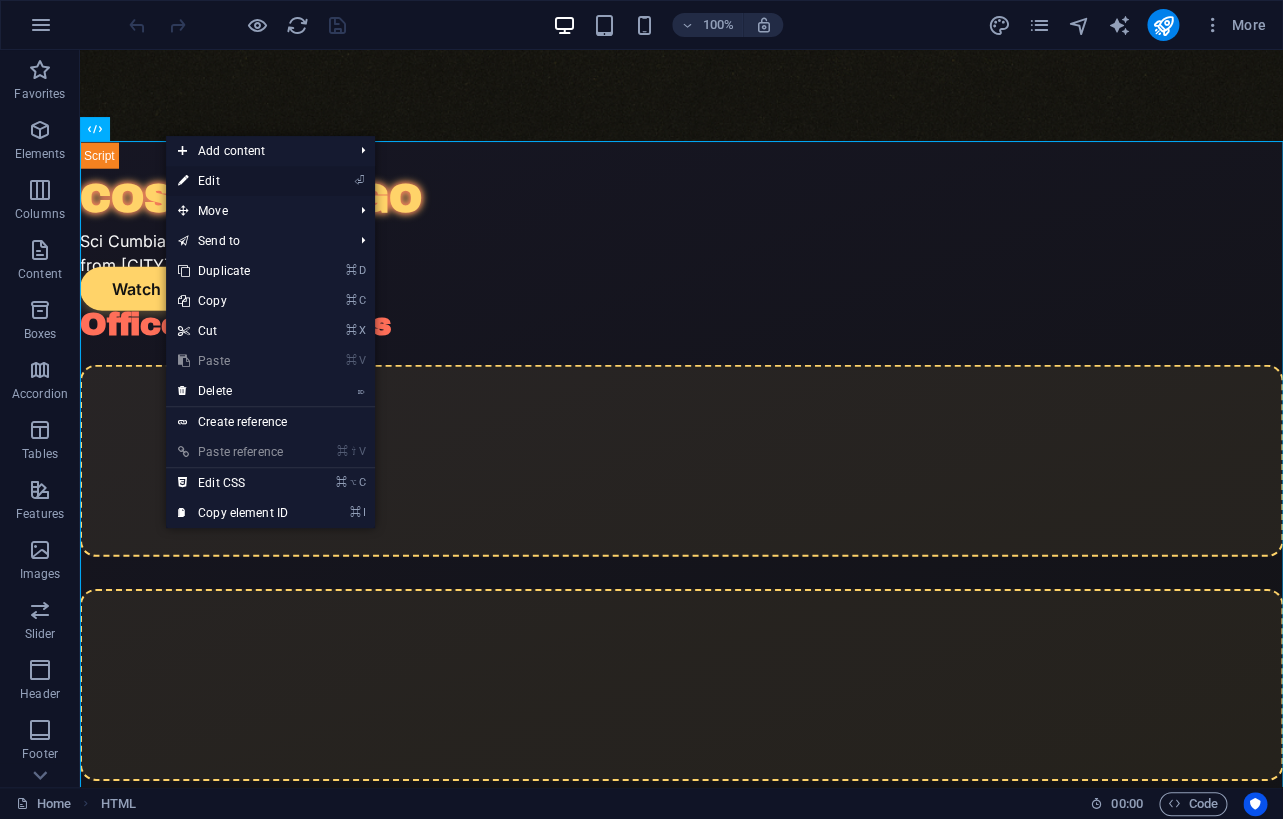 click on "⏎  Edit" at bounding box center [233, 181] 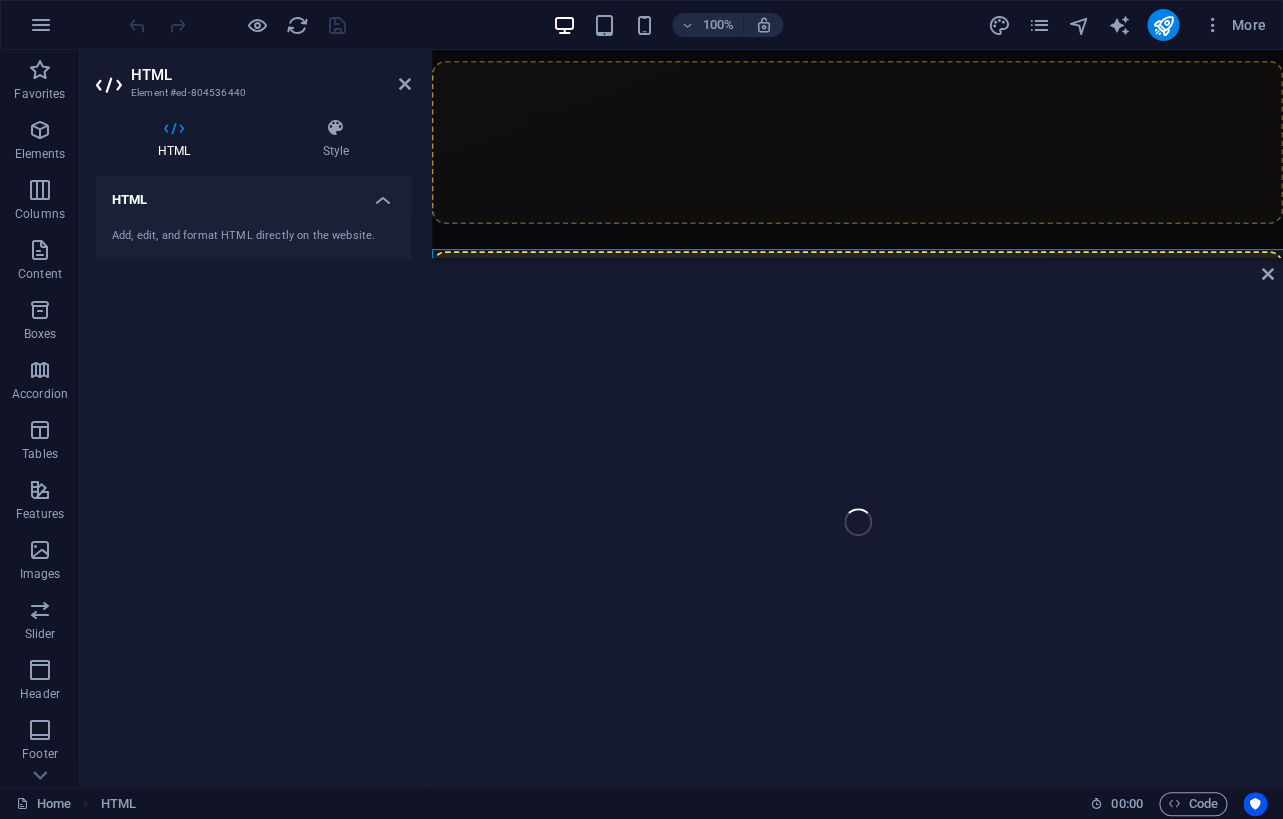 scroll, scrollTop: 1570, scrollLeft: 0, axis: vertical 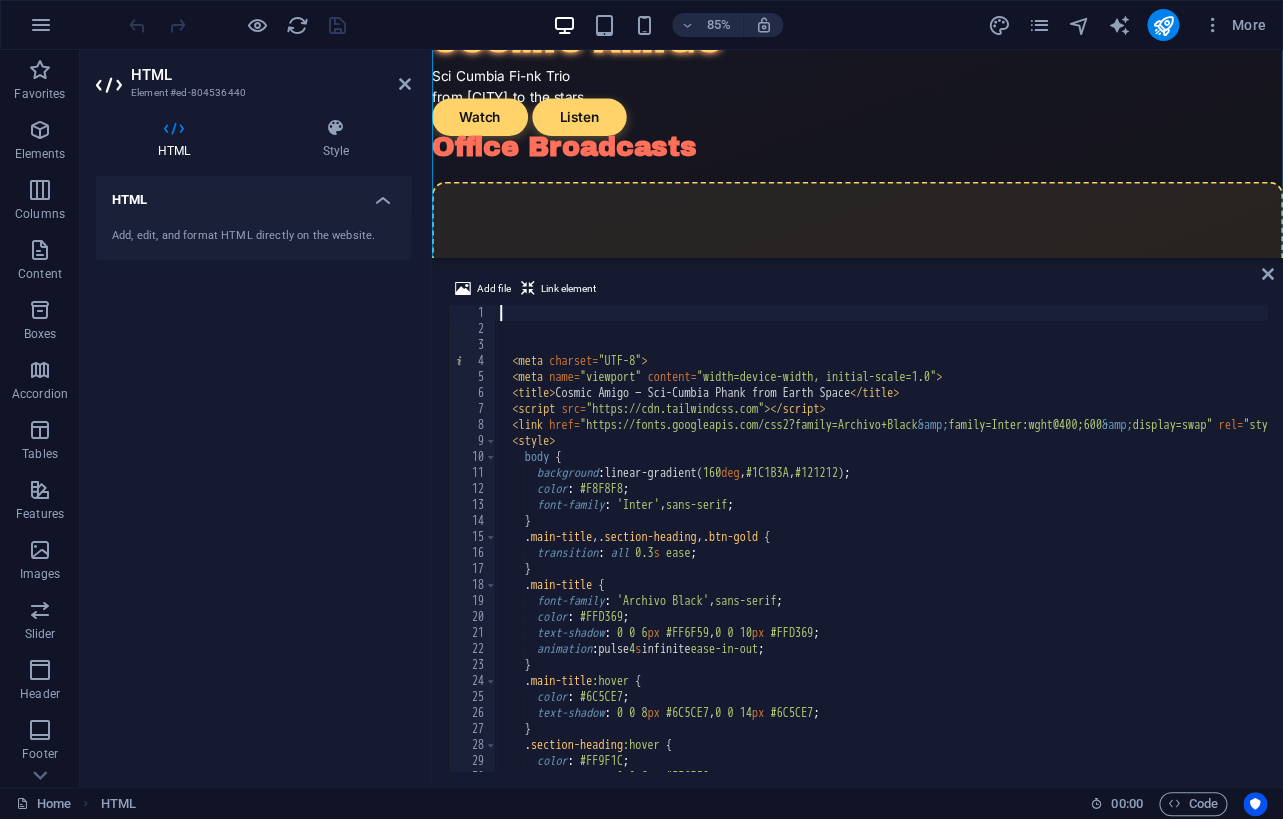 click on "meta  charset = "UTF-8"
meta  name = "viewport"   content = "width=device-width, initial-scale=1.0"
title  Cosmic Amigo — Sci-Cumbia Phank from Earth Space
script  src = "https://cdn.tailwindcss.com"
link  href = "https://fonts.googleapis.com/css2?family=Archivo+Black &amp; family=Inter:wght@400;600 &amp; display=swap"   rel = "stylesheet"
style
body   {         background :  linear-gradient( 160 deg ,  #1C1B3A ,  #121212 ) ;         color :   #F8F8F8 ;         font-family :   ' Inter ' ,  sans-serif ;      }      .main-title ,  .section-heading ,  .btn-gold   {         transition :   all   0.3 s   ease ;      }      .main-title   {         font-family :   ' Archivo Black ' ,  sans-serif ;         color :   #FFD369 ;         text-shadow :   0   0   6 px   #FF6F59 ,  0   0   10 px   #FFD369 ;         animation :  pulse  4 s  infinite  ease-in-out ;      }      .main-title :hover   {" at bounding box center [2366, 554] 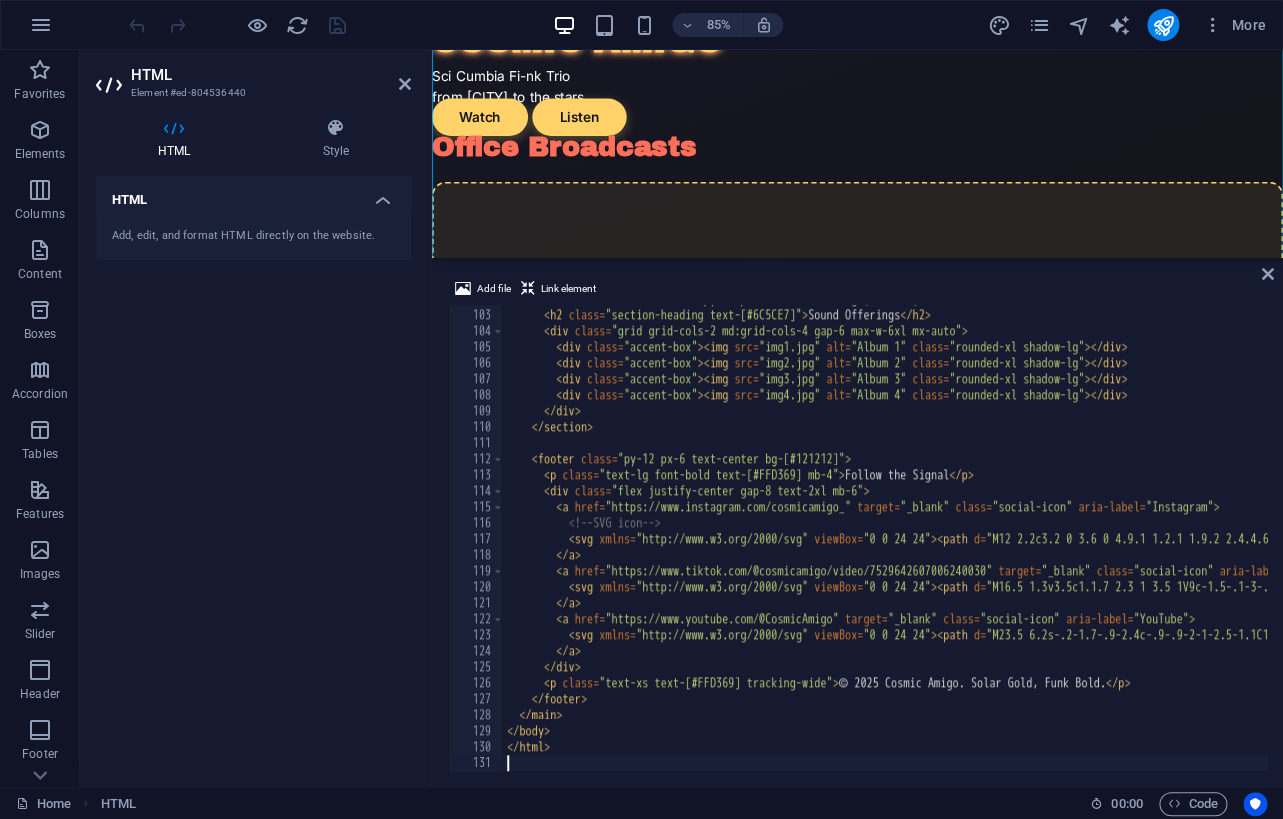 scroll, scrollTop: 1630, scrollLeft: 0, axis: vertical 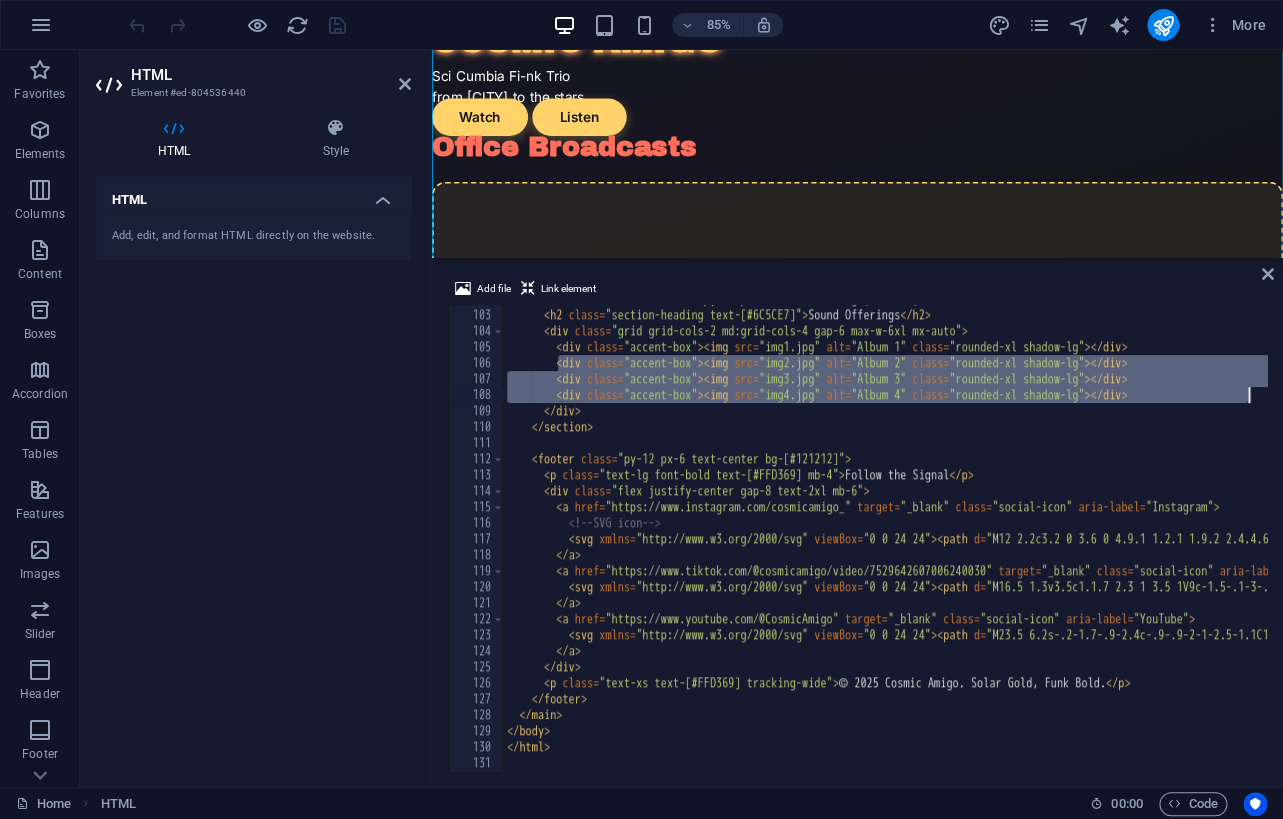 drag, startPoint x: 561, startPoint y: 368, endPoint x: 1283, endPoint y: 394, distance: 722.468 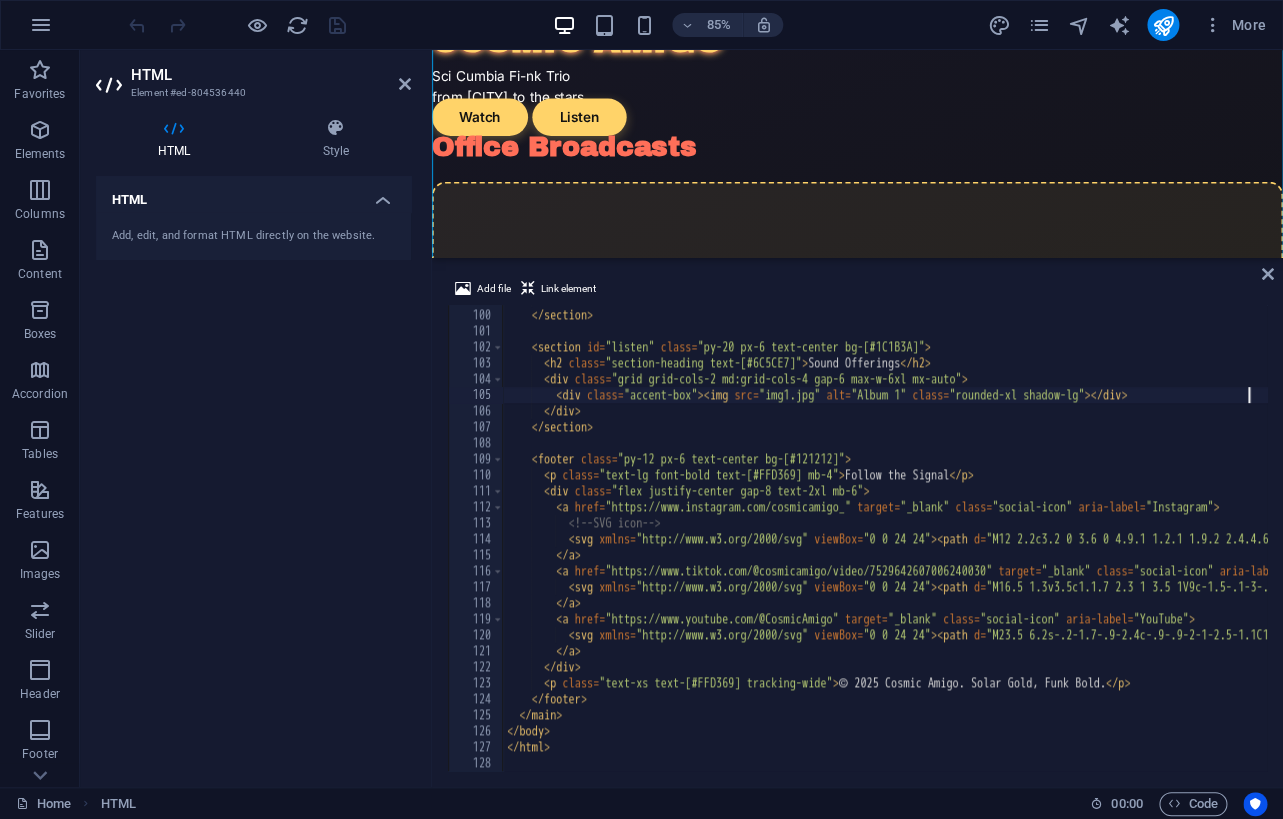 scroll, scrollTop: 1582, scrollLeft: 0, axis: vertical 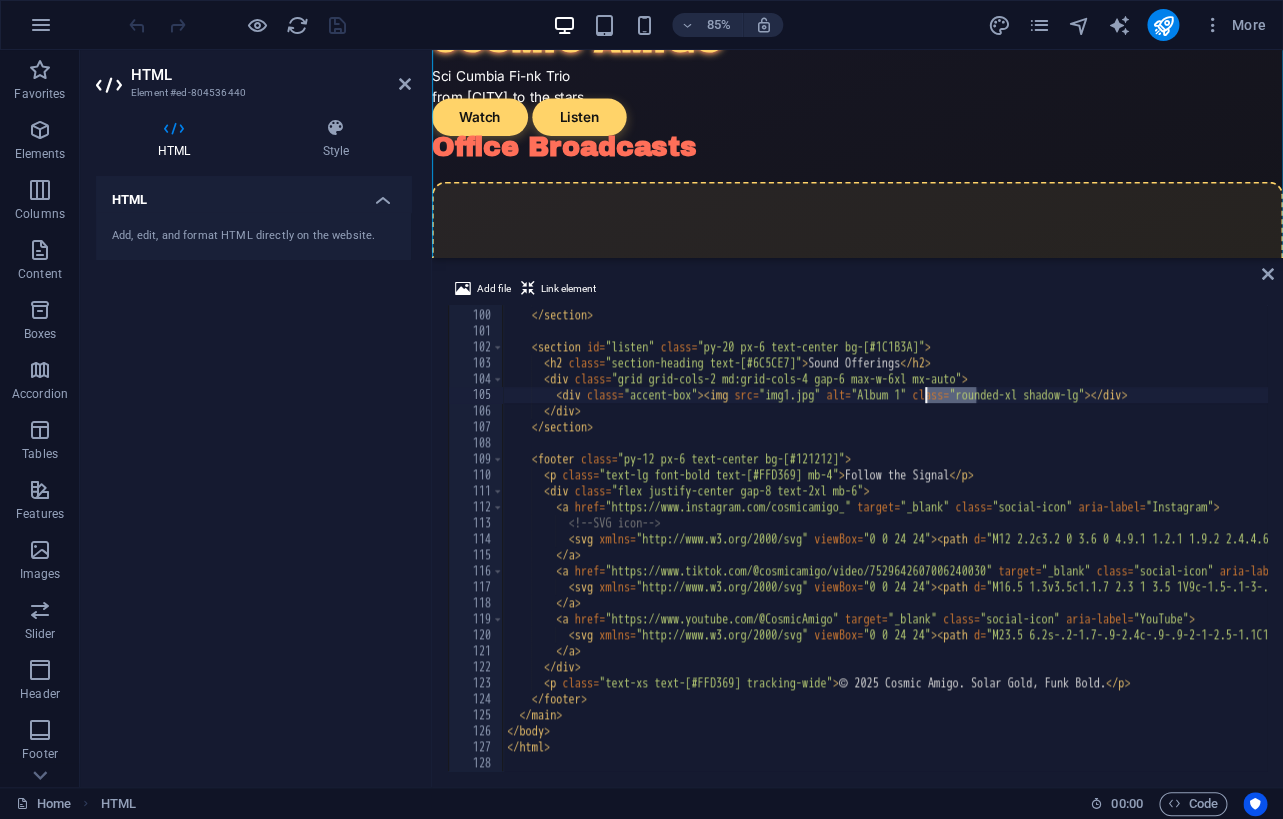 drag, startPoint x: 975, startPoint y: 401, endPoint x: 924, endPoint y: 397, distance: 51.156624 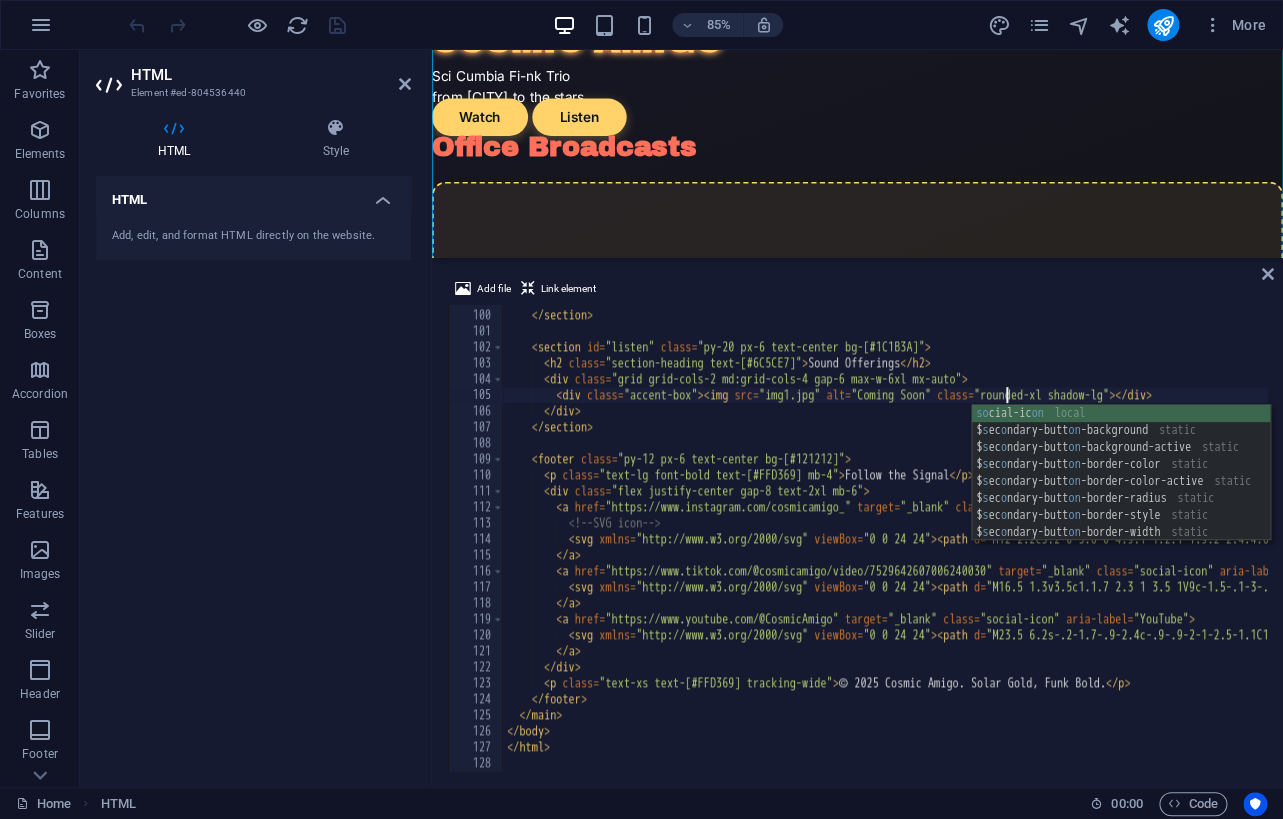 scroll, scrollTop: 0, scrollLeft: 40, axis: horizontal 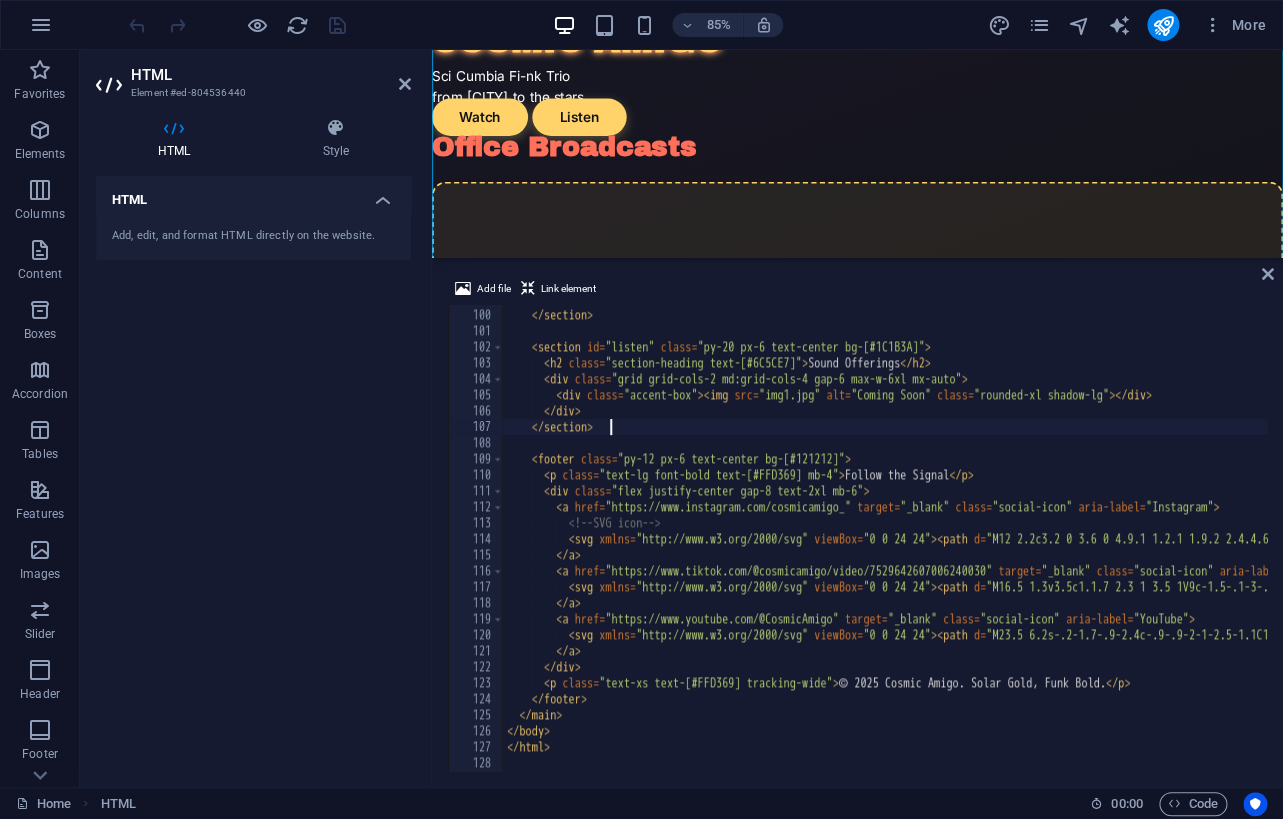 click on "© [YEAR] Cosmic Amigo. Solar Funk Gold." at bounding box center [2351, 540] 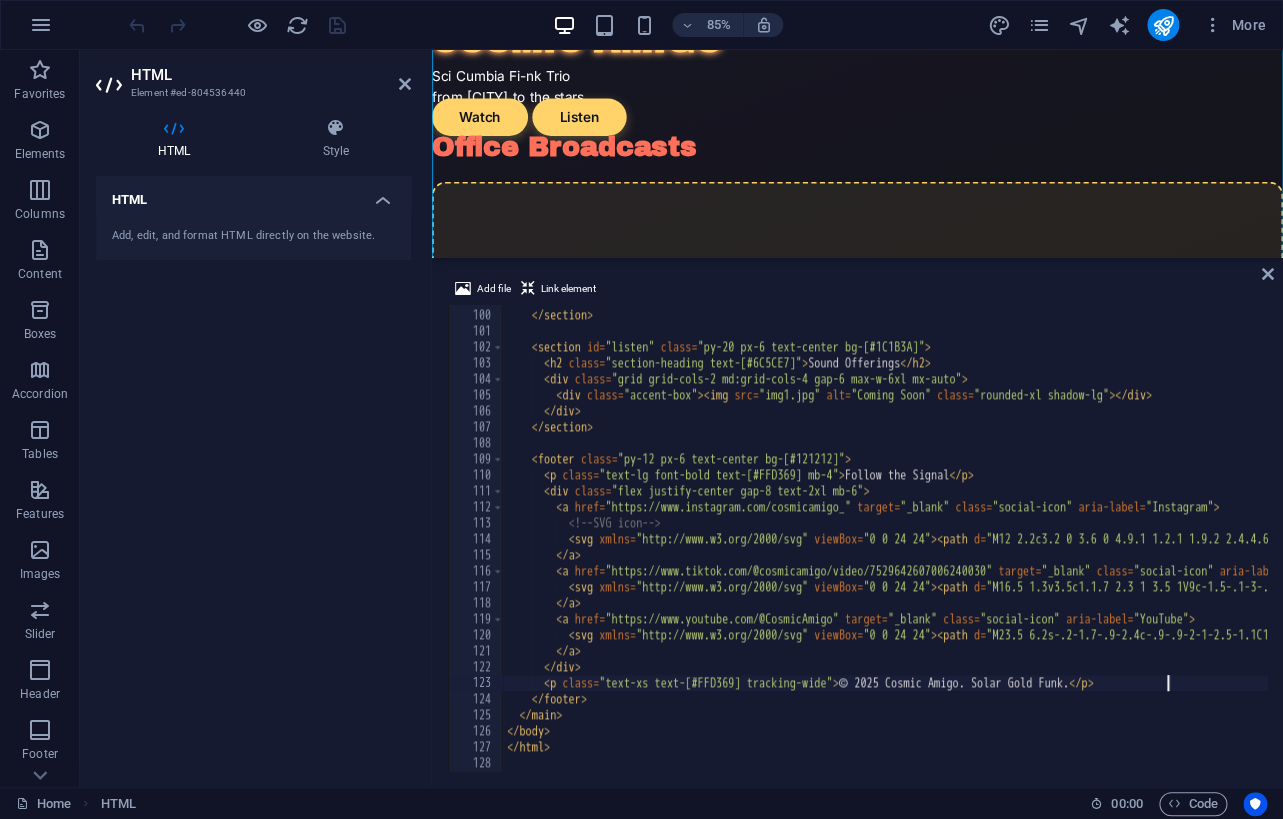 scroll, scrollTop: 998, scrollLeft: 0, axis: vertical 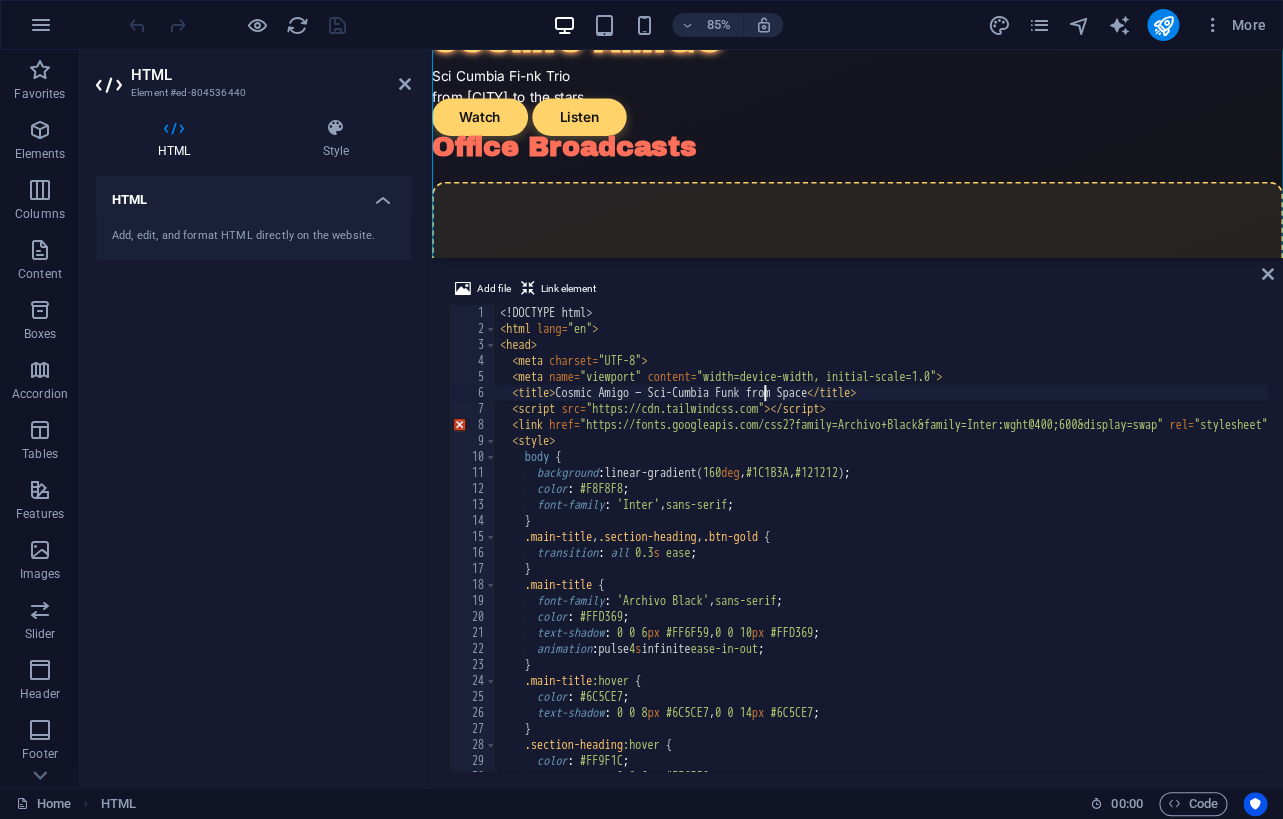 click on "<! DOCTYPE   html > < html   lang = "en" > < head >    < meta   charset = "UTF-8" >    < meta   name = "viewport"   content = "width=device-width, initial-scale=1.0" >    < title > Cosmic Amigo — Sci-Cumbia Funk from Space </ title >    < script   src = "https://cdn.tailwindcss.com" > </ script >    < link   href = "https://fonts.googleapis.com/css2?family=Archivo+Black&family=Inter:wght@400;600&display=swap"   rel = "stylesheet" >    < style >      body   {         background :  linear-gradient( 160 deg ,  #1C1B3A ,  #121212 ) ;         color :   #F8F8F8 ;         font-family :   ' Inter ' ,  sans-serif ;      }      .main-title ,  .section-heading ,  .btn-gold   {         transition :   all   0.3 s   ease ;      }      .main-title   {         font-family :   ' Archivo Black ' ,  sans-serif ;         color :   #FFD369 ;         text-shadow :   0   0   6 px   #FF6F59 ,  0   0   10 px   #FFD369 ;         animation :  pulse  4 s  infinite  ease-in-out ;      }      .main-title :hover   {         color :   ; :" at bounding box center (2344, 554) 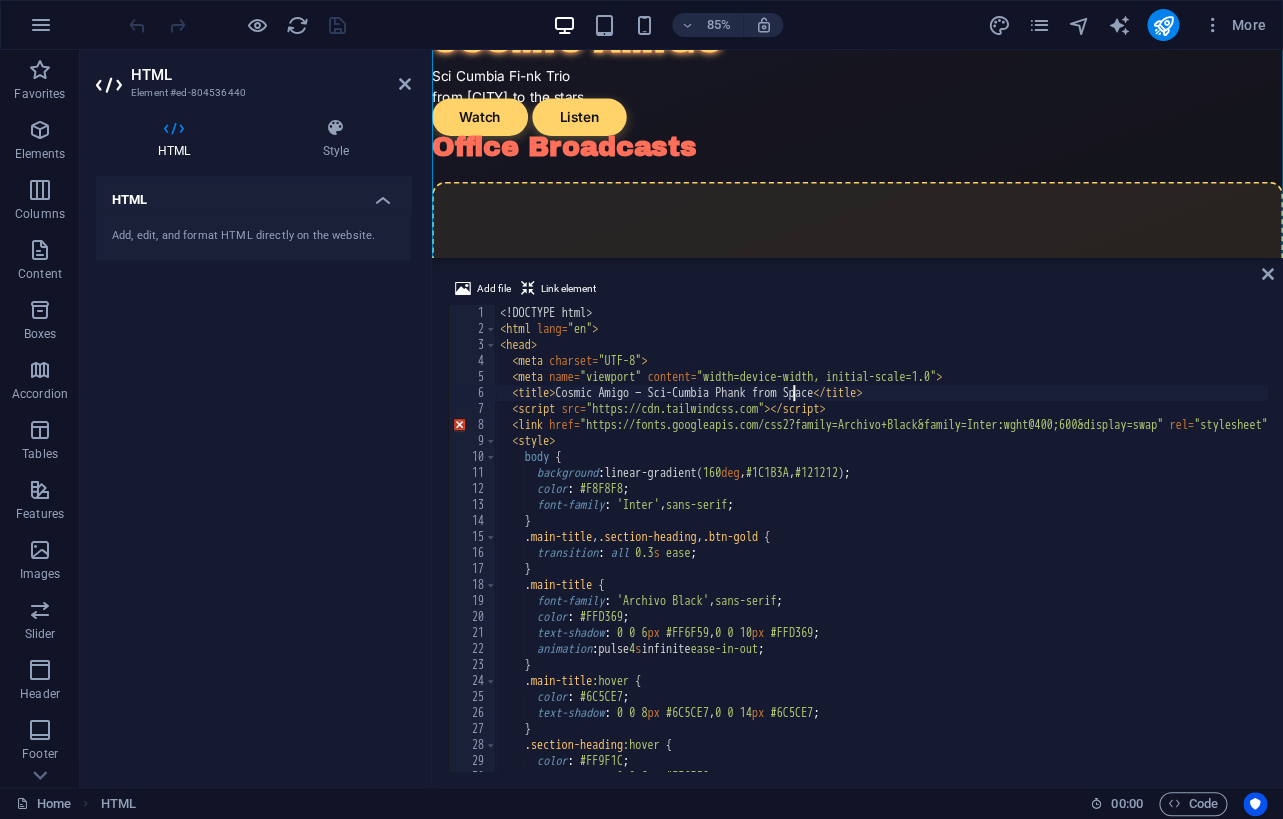 scroll, scrollTop: 0, scrollLeft: 23, axis: horizontal 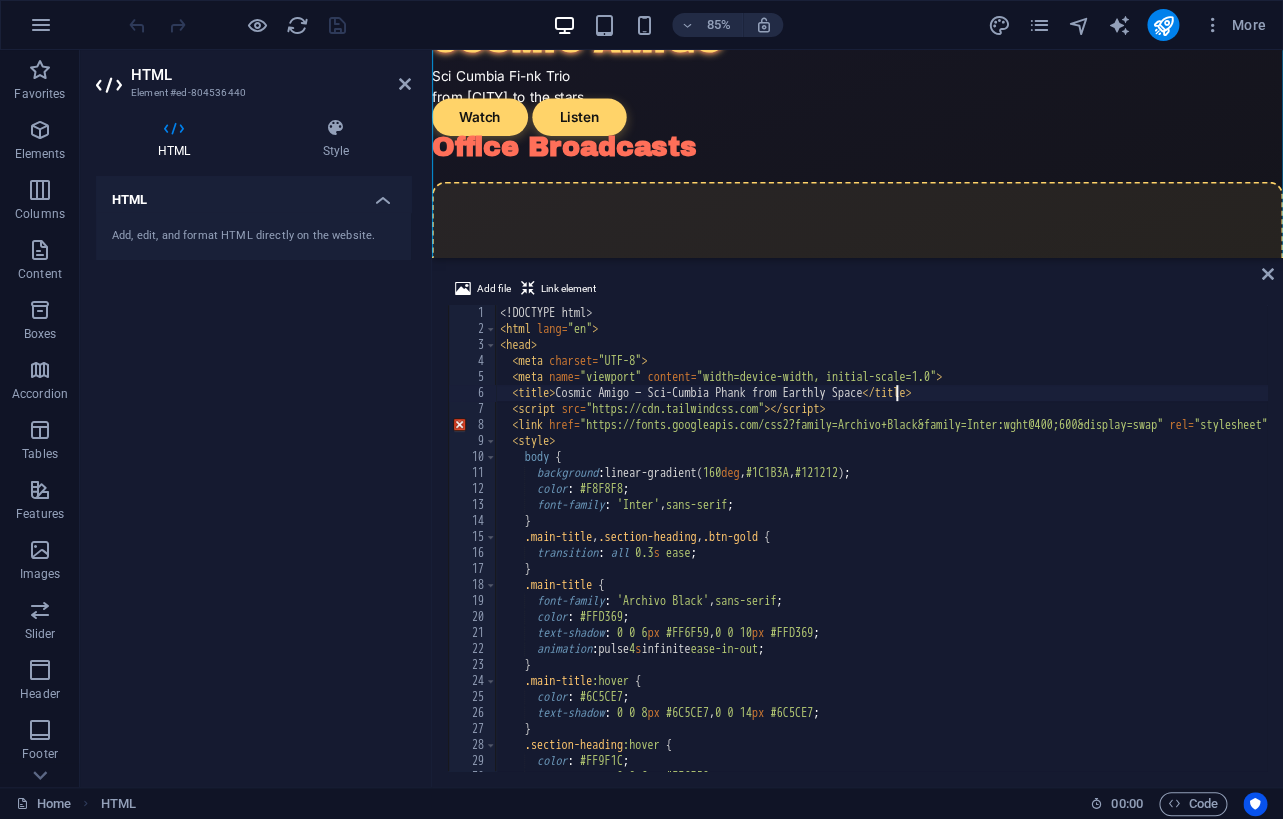 click on "DOCTYPE html
html  lang = "en"
head
meta  charset = "UTF-8"
meta  name = "viewport"   content = "width=device-width, initial-scale=1.0"
title  Cosmic Amigo — Sci-Cumbia Phank from Earthly Space
script  src = "https://cdn.tailwindcss.com"
link  href = "https://fonts.googleapis.com/css2?family=Archivo+Black&family=Inter:wght@400;600&display=swap"   rel = "stylesheet"
style
body   {         background :  linear-gradient( 160 deg ,  #1C1B3A ,  #121212 ) ;         color :   #F8F8F8 ;         font-family :   ' Inter ' ,  sans-serif ;      }      .main-title ,  .section-heading ,  .btn-gold   {         transition :   all   0.3 s   ease ;      }      .main-title   {         font-family :   ' Archivo Black ' ,  sans-serif ;         color :   #FFD369 ;         text-shadow :   0   0   6 px   #FF6F59 ,  0   0   10 px   #FFD369 ;         animation :  pulse  4 s  infinite  ease-in-out ;      }      .main-title :hover   {" at bounding box center (2344, 554) 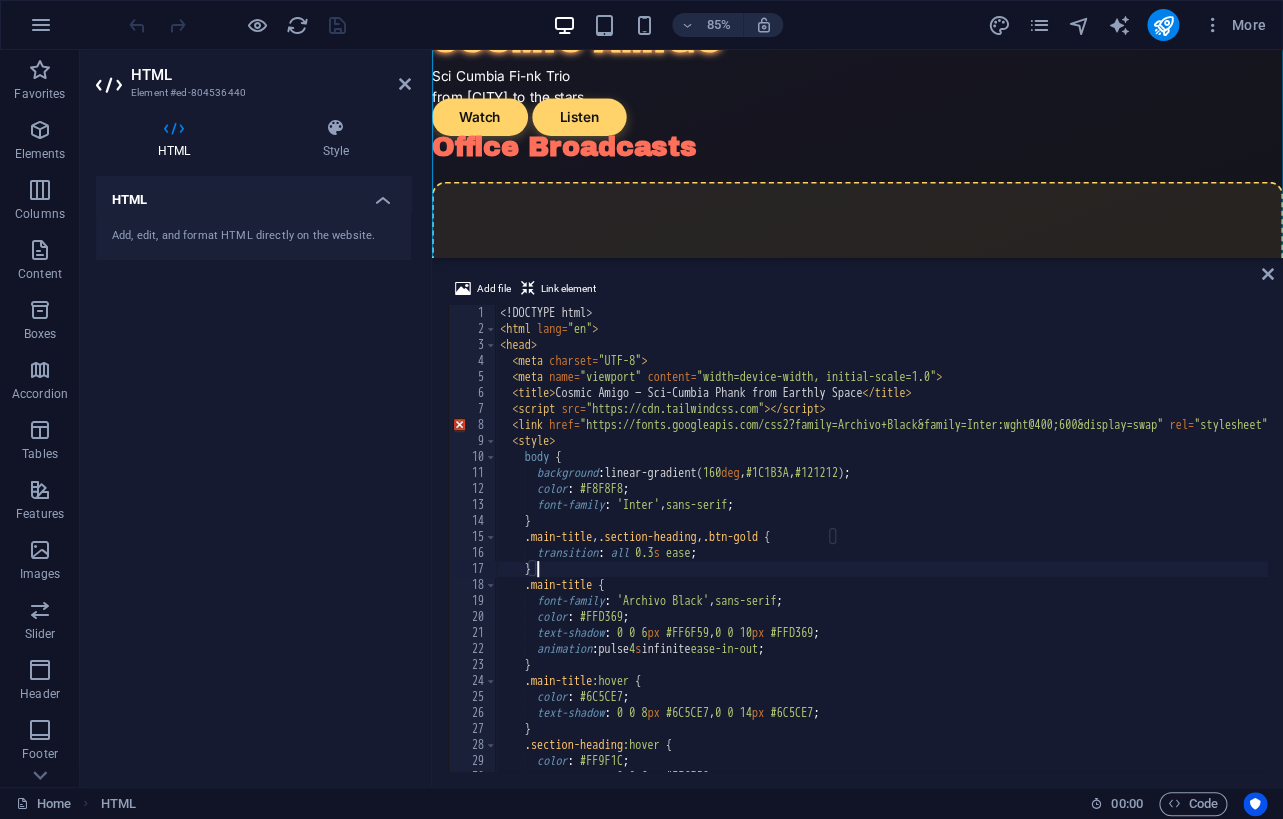 type on "}" 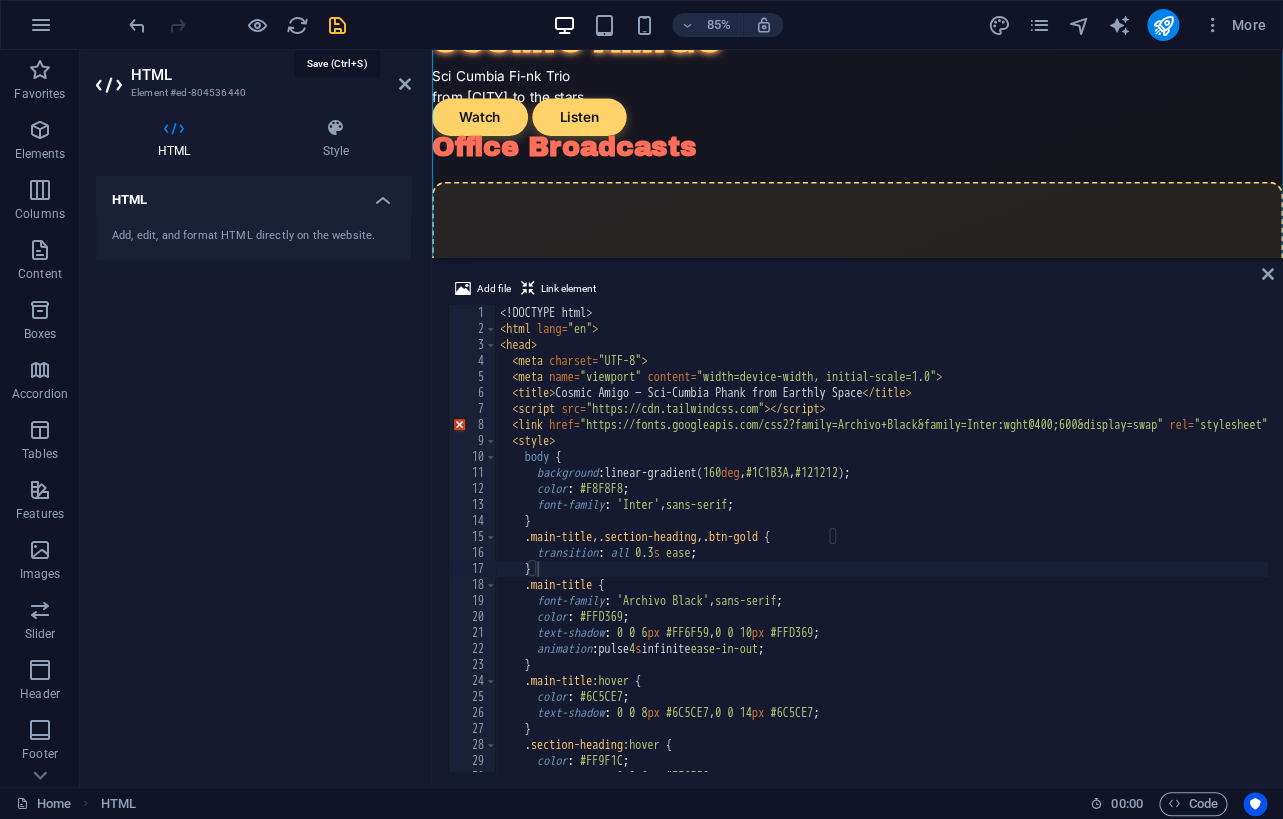 click at bounding box center (337, 25) 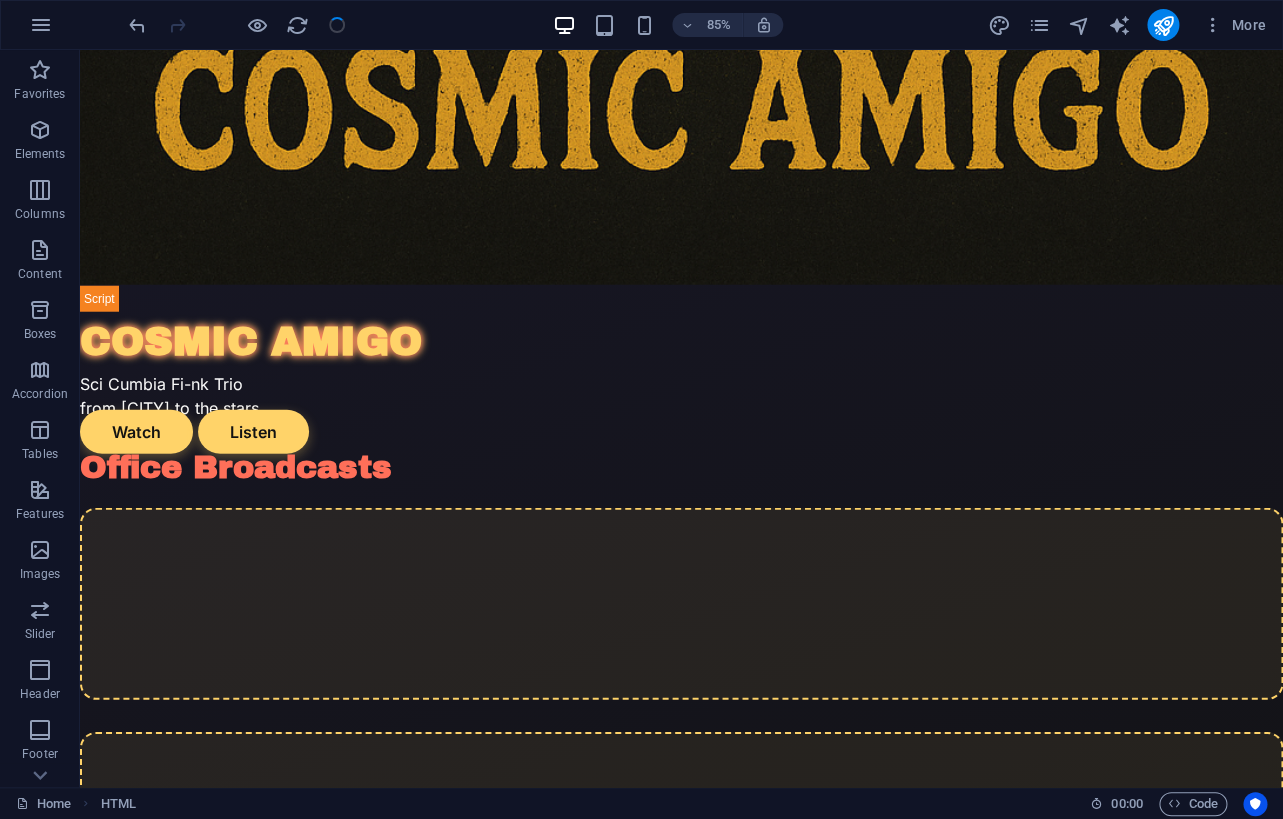 scroll, scrollTop: 1873, scrollLeft: 0, axis: vertical 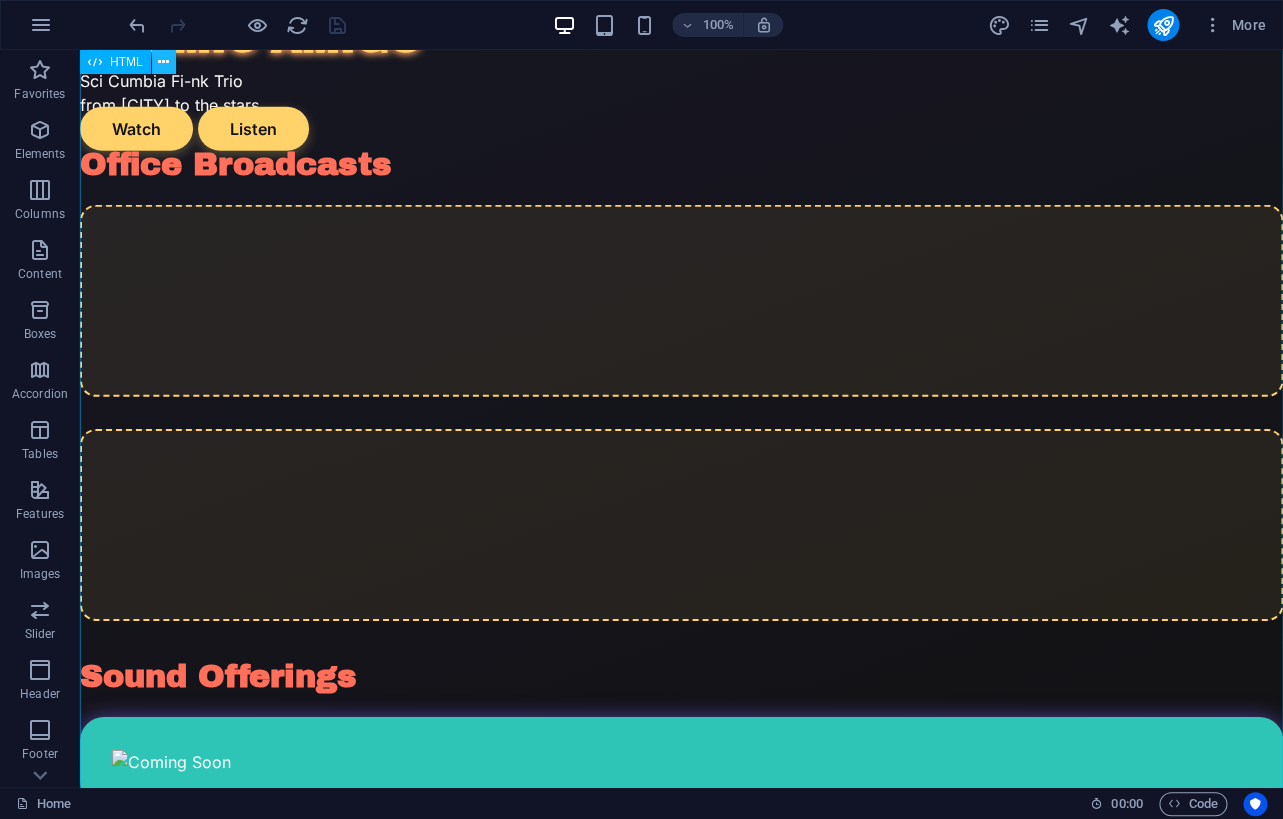 click at bounding box center (163, 62) 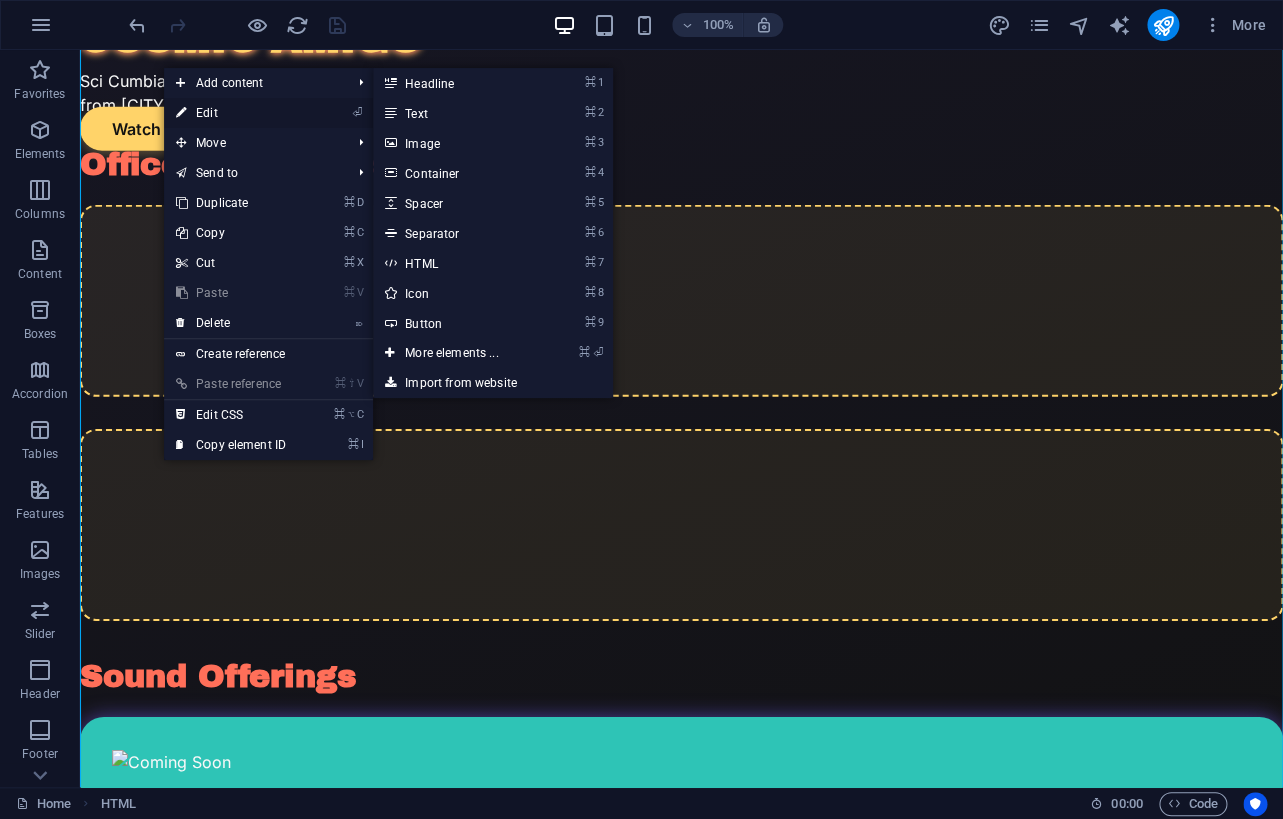 click on "⏎  Edit" at bounding box center [231, 113] 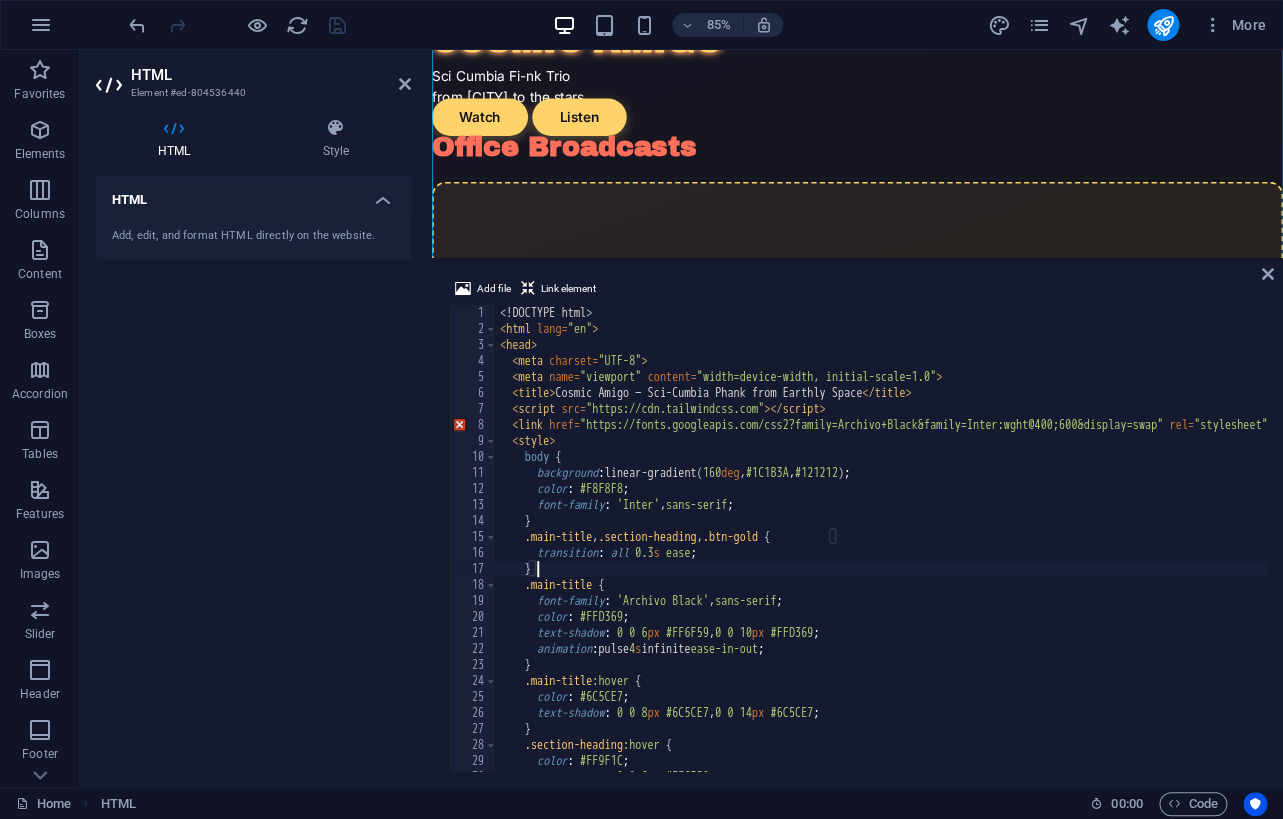 click on "DOCTYPE html
html  lang = "en"
head
meta  charset = "UTF-8"
meta  name = "viewport"   content = "width=device-width, initial-scale=1.0"
title  Cosmic Amigo — Sci-Cumbia Phank from Earthly Space
script  src = "https://cdn.tailwindcss.com"
link  href = "https://fonts.googleapis.com/css2?family=Archivo+Black&family=Inter:wght@400;600&display=swap"   rel = "stylesheet"
style
body   {         background :  linear-gradient( 160 deg ,  #1C1B3A ,  #121212 ) ;         color :   #F8F8F8 ;         font-family :   ' Inter ' ,  sans-serif ;      }      .main-title ,  .section-heading ,  .btn-gold   {         transition :   all   0.3 s   ease ;      }      .main-title   {         font-family :   ' Archivo Black ' ,  sans-serif ;         color :   #FFD369 ;         text-shadow :   0   0   6 px   #FF6F59 ,  0   0   10 px   #FFD369 ;         animation :  pulse  4 s  infinite  ease-in-out ;      }      .main-title :hover   {" at bounding box center [2344, 554] 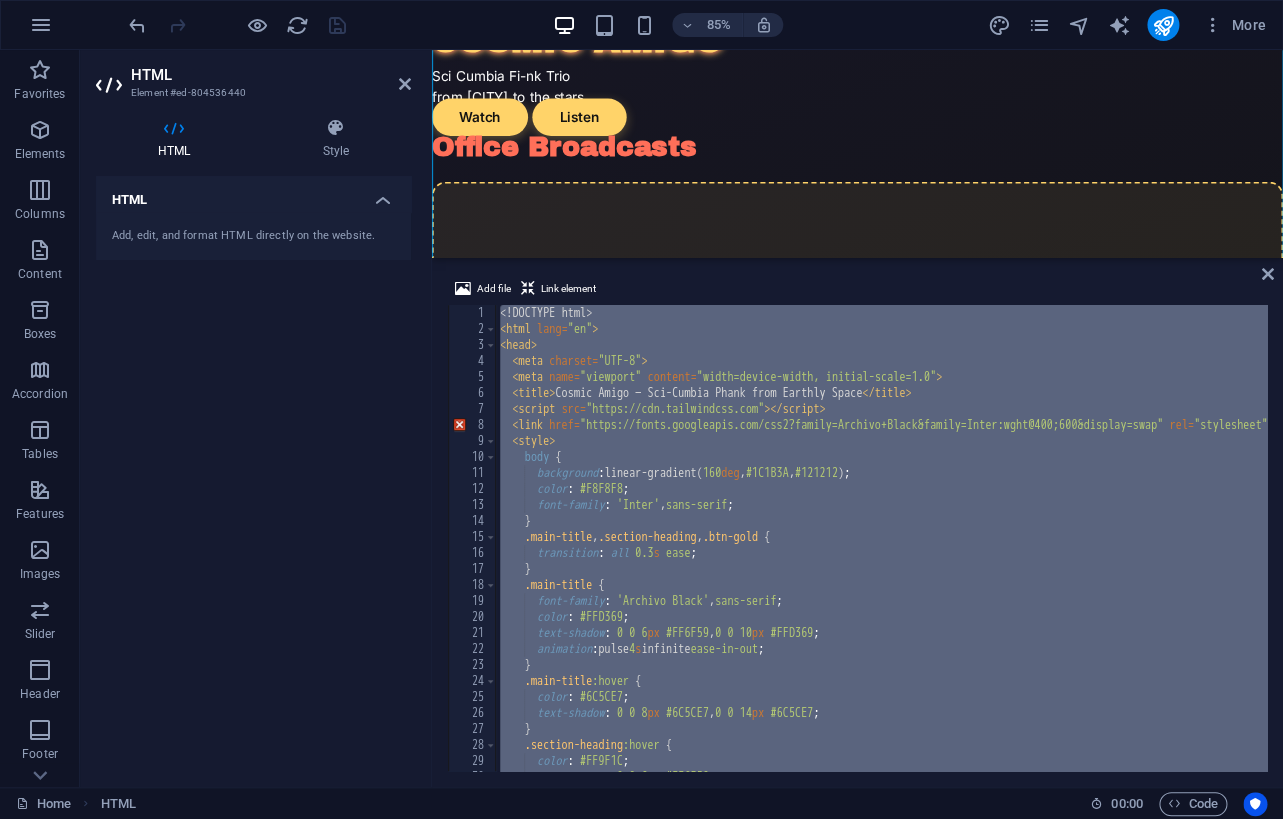 click on "HTML Add, edit, and format HTML directly on the website." at bounding box center (253, 473) 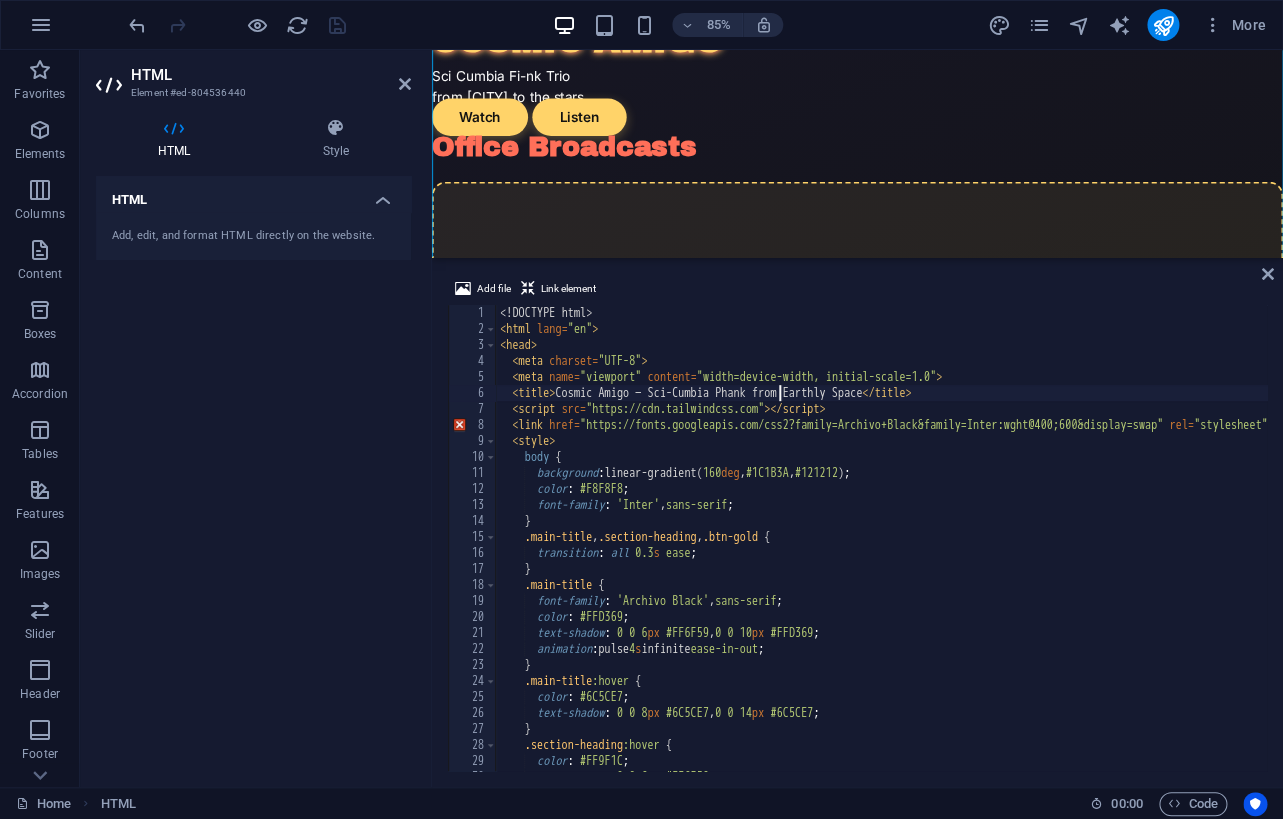 click on "DOCTYPE html
html  lang = "en"
head
meta  charset = "UTF-8"
meta  name = "viewport"   content = "width=device-width, initial-scale=1.0"
title  Cosmic Amigo — Sci-Cumbia Phank from Earthly Space
script  src = "https://cdn.tailwindcss.com"
link  href = "https://fonts.googleapis.com/css2?family=Archivo+Black&family=Inter:wght@400;600&display=swap"   rel = "stylesheet"
style
body   {         background :  linear-gradient( 160 deg ,  #1C1B3A ,  #121212 ) ;         color :   #F8F8F8 ;         font-family :   ' Inter ' ,  sans-serif ;      }      .main-title ,  .section-heading ,  .btn-gold   {         transition :   all   0.3 s   ease ;      }      .main-title   {         font-family :   ' Archivo Black ' ,  sans-serif ;         color :   #FFD369 ;         text-shadow :   0   0   6 px   #FF6F59 ,  0   0   10 px   #FFD369 ;         animation :  pulse  4 s  infinite  ease-in-out ;      }      .main-title :hover   {" at bounding box center (2344, 554) 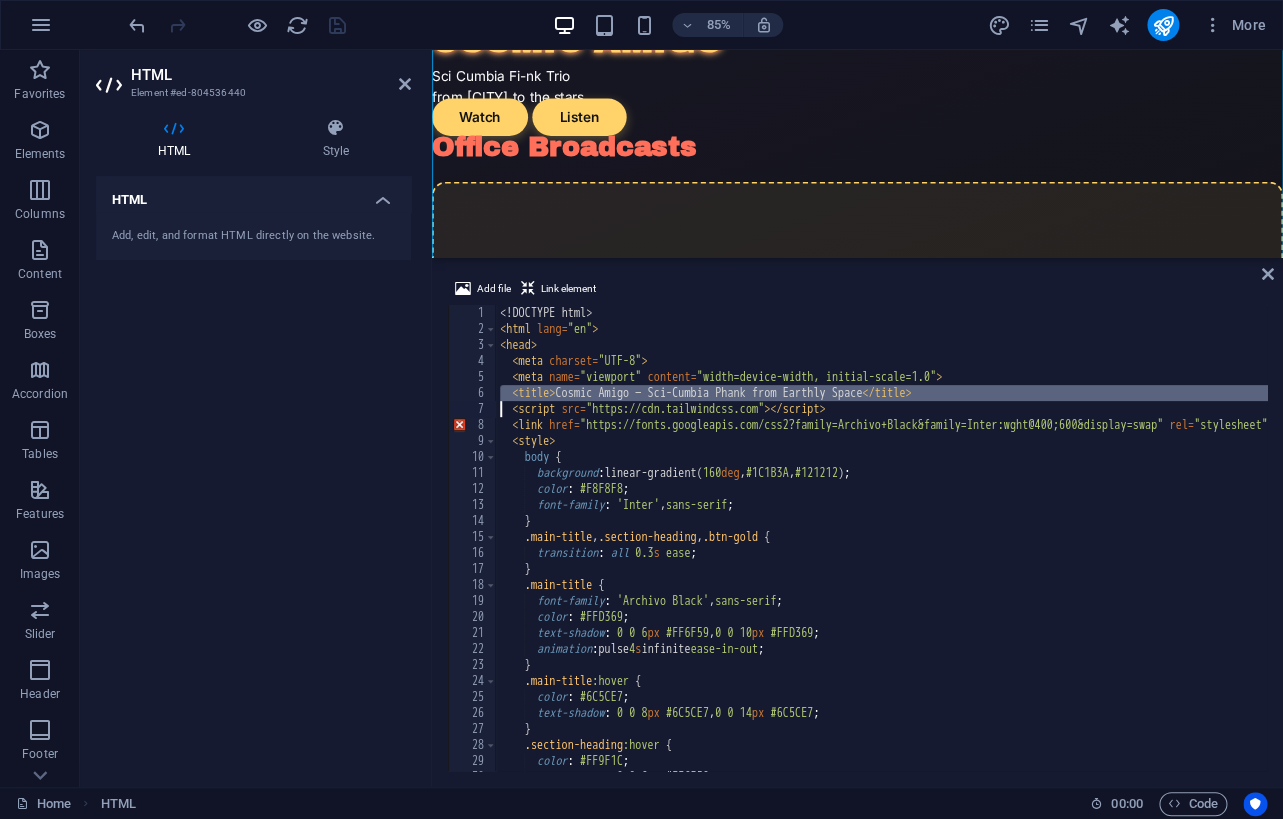 click on "DOCTYPE html
html  lang = "en"
head
meta  charset = "UTF-8"
meta  name = "viewport"   content = "width=device-width, initial-scale=1.0"
title  Cosmic Amigo — Sci-Cumbia Phank from Earthly Space
script  src = "https://cdn.tailwindcss.com"
link  href = "https://fonts.googleapis.com/css2?family=Archivo+Black&family=Inter:wght@400;600&display=swap"   rel = "stylesheet"
style
body   {         background :  linear-gradient( 160 deg ,  #1C1B3A ,  #121212 ) ;         color :   #F8F8F8 ;         font-family :   ' Inter ' ,  sans-serif ;      }      .main-title ,  .section-heading ,  .btn-gold   {         transition :   all   0.3 s   ease ;      }      .main-title   {         font-family :   ' Archivo Black ' ,  sans-serif ;         color :   #FFD369 ;         text-shadow :   0   0   6 px   #FF6F59 ,  0   0   10 px   #FFD369 ;         animation :  pulse  4 s  infinite  ease-in-out ;      }      .main-title :hover   {" at bounding box center (2344, 554) 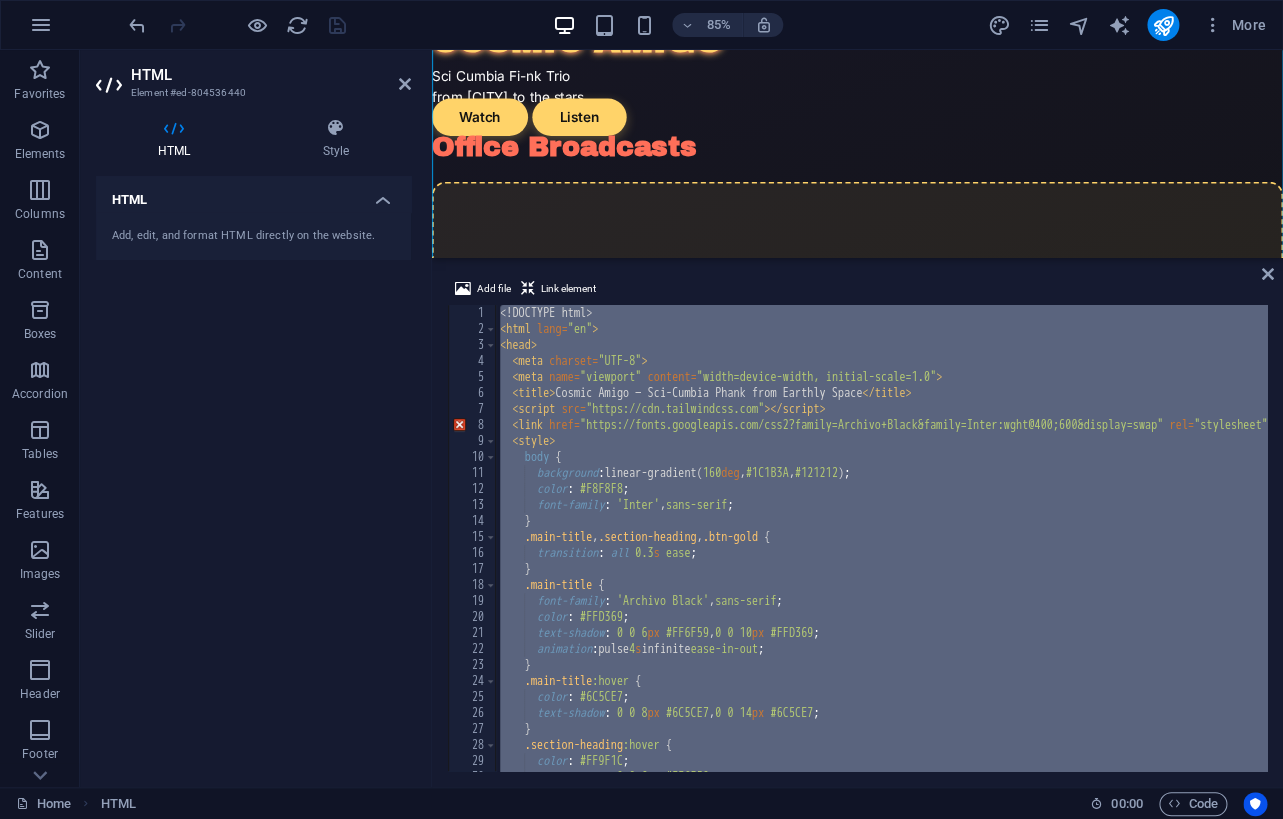 click on "DOCTYPE html
html  lang = "en"
head
meta  charset = "UTF-8"
meta  name = "viewport"   content = "width=device-width, initial-scale=1.0"
title  Cosmic Amigo — Sci-Cumbia Phank from Earthly Space
script  src = "https://cdn.tailwindcss.com"
link  href = "https://fonts.googleapis.com/css2?family=Archivo+Black&family=Inter:wght@400;600&display=swap"   rel = "stylesheet"
style
body   {         background :  linear-gradient( 160 deg ,  #1C1B3A ,  #121212 ) ;         color :   #F8F8F8 ;         font-family :   ' Inter ' ,  sans-serif ;      }      .main-title ,  .section-heading ,  .btn-gold   {         transition :   all   0.3 s   ease ;      }      .main-title   {         font-family :   ' Archivo Black ' ,  sans-serif ;         color :   #FFD369 ;         text-shadow :   0   0   6 px   #FF6F59 ,  0   0   10 px   #FFD369 ;         animation :  pulse  4 s  infinite  ease-in-out ;      }      .main-title :hover   {" at bounding box center (2344, 554) 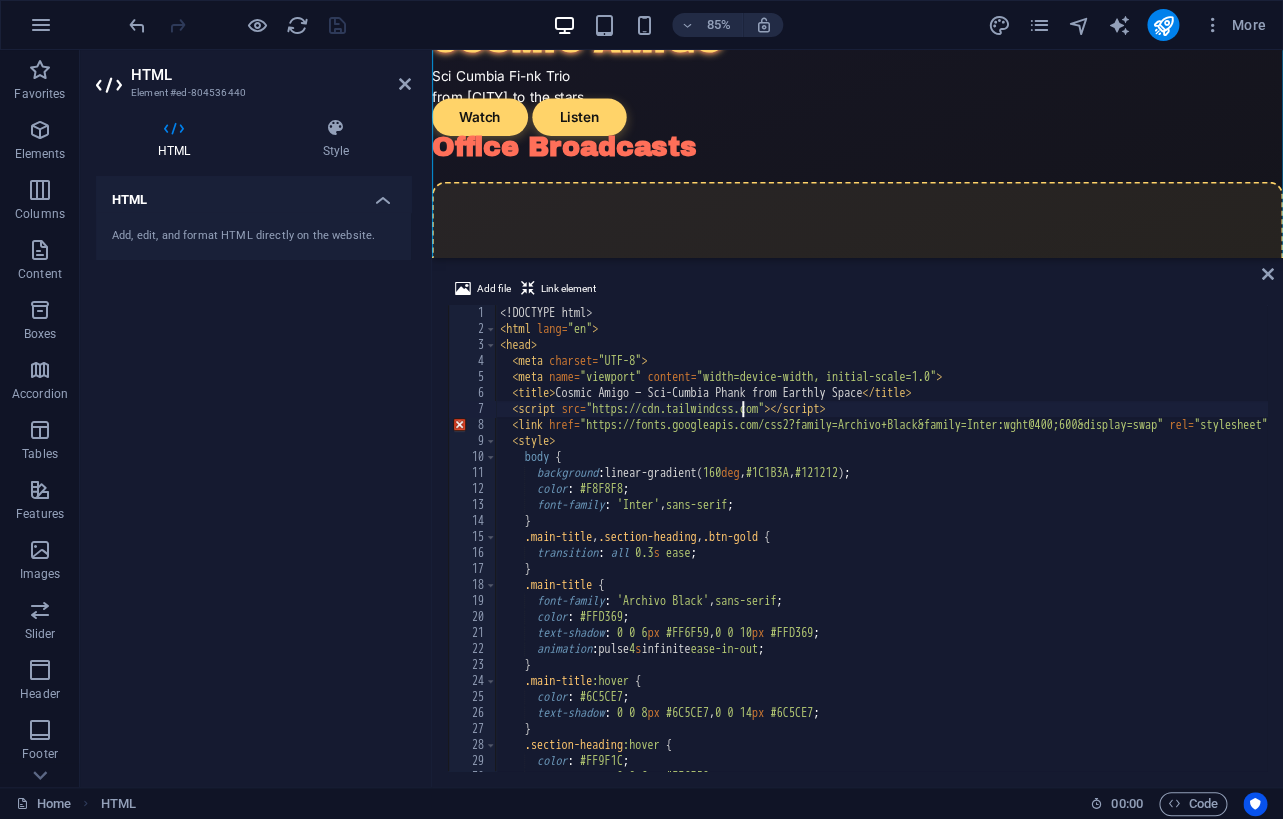 click on "DOCTYPE html
html  lang = "en"
head
meta  charset = "UTF-8"
meta  name = "viewport"   content = "width=device-width, initial-scale=1.0"
title  Cosmic Amigo — Sci-Cumbia Phank from Earthly Space
script  src = "https://cdn.tailwindcss.com"
link  href = "https://fonts.googleapis.com/css2?family=Archivo+Black&family=Inter:wght@400;600&display=swap"   rel = "stylesheet"
style
body   {         background :  linear-gradient( 160 deg ,  #1C1B3A ,  #121212 ) ;         color :   #F8F8F8 ;         font-family :   ' Inter ' ,  sans-serif ;      }      .main-title ,  .section-heading ,  .btn-gold   {         transition :   all   0.3 s   ease ;      }      .main-title   {         font-family :   ' Archivo Black ' ,  sans-serif ;         color :   #FFD369 ;         text-shadow :   0   0   6 px   #FF6F59 ,  0   0   10 px   #FFD369 ;         animation :  pulse  4 s  infinite  ease-in-out ;      }      .main-title :hover   {" at bounding box center (2344, 554) 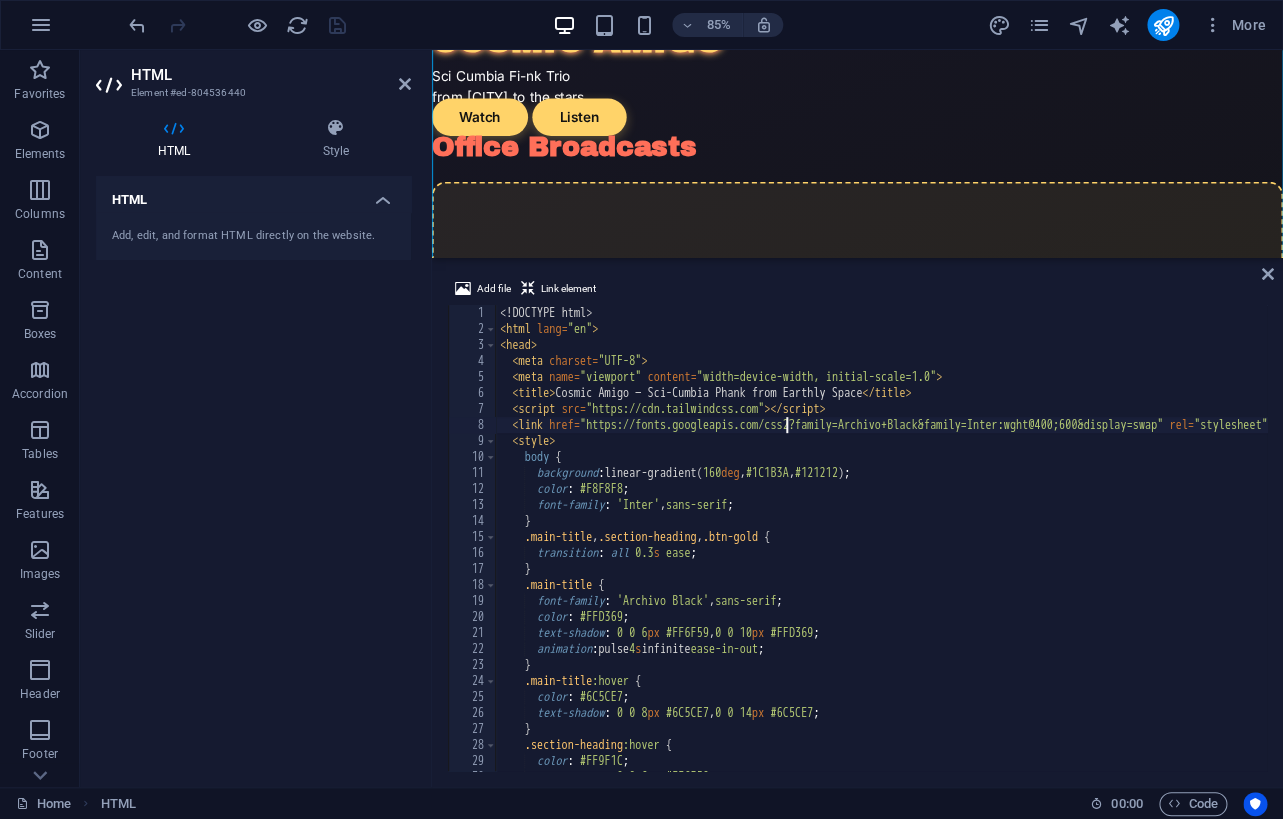 click on "DOCTYPE html
html  lang = "en"
head
meta  charset = "UTF-8"
meta  name = "viewport"   content = "width=device-width, initial-scale=1.0"
title  Cosmic Amigo — Sci-Cumbia Phank from Earthly Space
script  src = "https://cdn.tailwindcss.com"
link  href = "https://fonts.googleapis.com/css2?family=Archivo+Black&family=Inter:wght@400;600&display=swap"   rel = "stylesheet"
style
body   {         background :  linear-gradient( 160 deg ,  #1C1B3A ,  #121212 ) ;         color :   #F8F8F8 ;         font-family :   ' Inter ' ,  sans-serif ;      }      .main-title ,  .section-heading ,  .btn-gold   {         transition :   all   0.3 s   ease ;      }      .main-title   {         font-family :   ' Archivo Black ' ,  sans-serif ;         color :   #FFD369 ;         text-shadow :   0   0   6 px   #FF6F59 ,  0   0   10 px   #FFD369 ;         animation :  pulse  4 s  infinite  ease-in-out ;      }      .main-title :hover   {" at bounding box center [2344, 554] 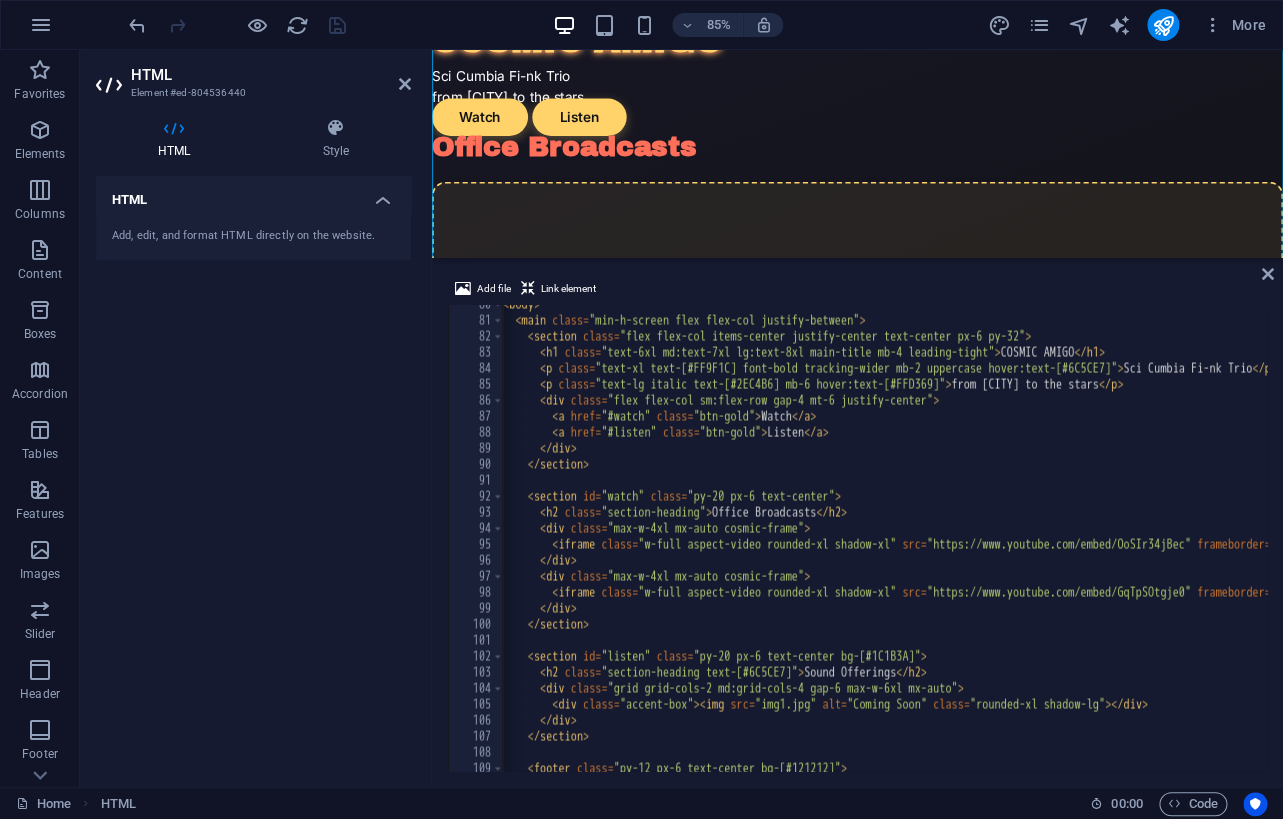 scroll, scrollTop: 1282, scrollLeft: 0, axis: vertical 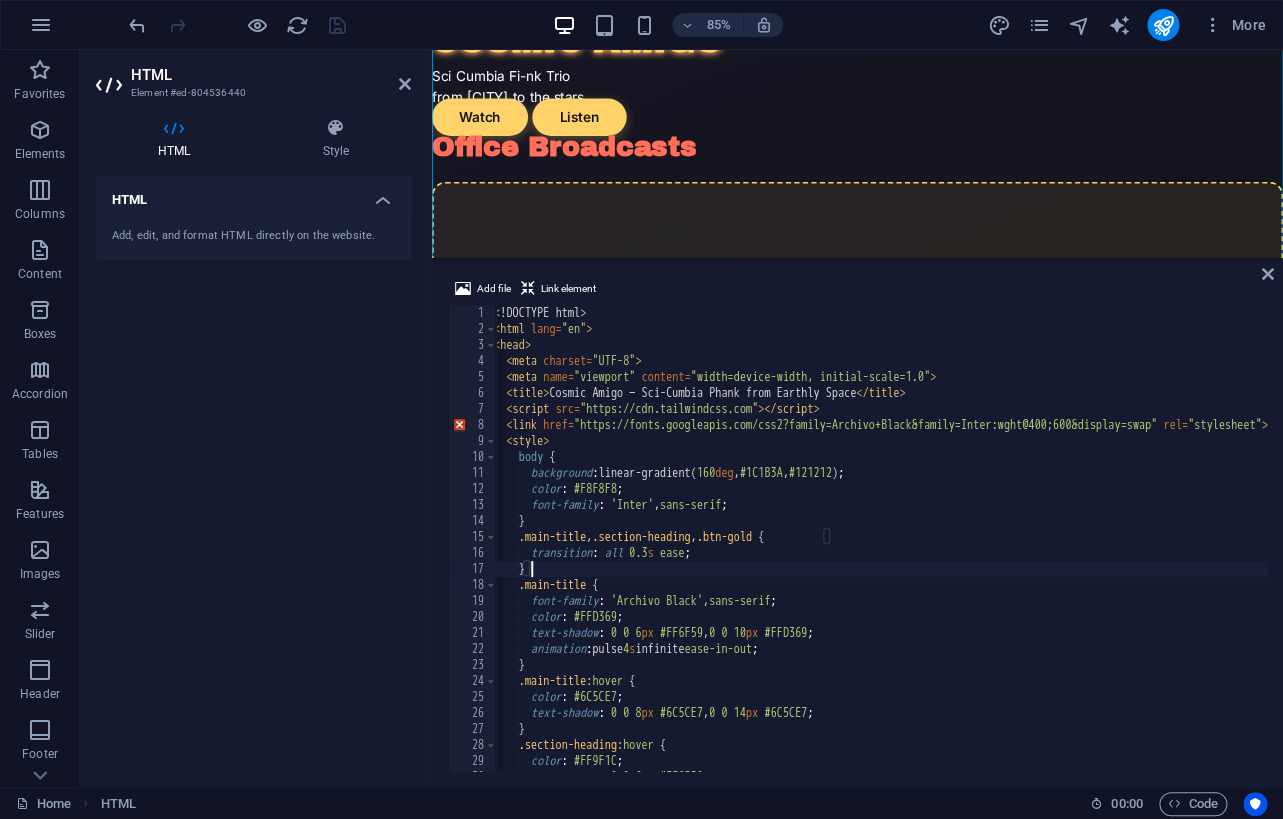 click on "DOCTYPE html
html  lang = "en"
head
meta  charset = "UTF-8"
meta  name = "viewport"   content = "width=device-width, initial-scale=1.0"
title  Cosmic Amigo — Sci-Cumbia Phank from Earthly Space
script  src = "https://cdn.tailwindcss.com"
link  href = "https://fonts.googleapis.com/css2?family=Archivo+Black&family=Inter:wght@400;600&display=swap"   rel = "stylesheet"
style
body   {         background :  linear-gradient( 160 deg ,  #1C1B3A ,  #121212 ) ;         color :   #F8F8F8 ;         font-family :   ' Inter ' ,  sans-serif ;      }      .main-title ,  .section-heading ,  .btn-gold   {         transition :   all   0.3 s   ease ;      }      .main-title   {         font-family :   ' Archivo Black ' ,  sans-serif ;         color :   #FFD369 ;         text-shadow :   0   0   6 px   #FF6F59 ,  0   0   10 px   #FFD369 ;         animation :  pulse  4 s  infinite  ease-in-out ;      }      .main-title :hover   {" at bounding box center (2338, 554) 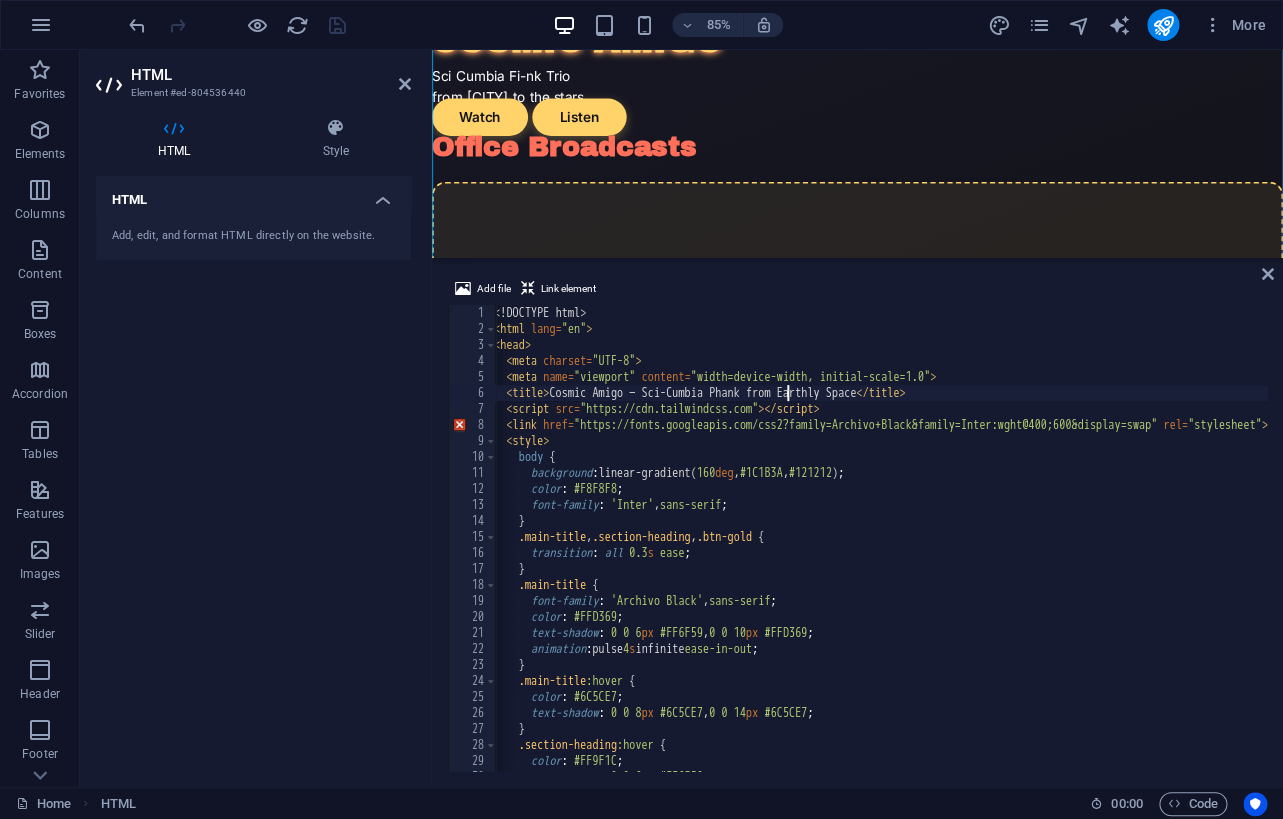 click on "DOCTYPE html
html  lang = "en"
head
meta  charset = "UTF-8"
meta  name = "viewport"   content = "width=device-width, initial-scale=1.0"
title  Cosmic Amigo — Sci-Cumbia Phank from Earthly Space
script  src = "https://cdn.tailwindcss.com"
link  href = "https://fonts.googleapis.com/css2?family=Archivo+Black&family=Inter:wght@400;600&display=swap"   rel = "stylesheet"
style
body   {         background :  linear-gradient( 160 deg ,  #1C1B3A ,  #121212 ) ;         color :   #F8F8F8 ;         font-family :   ' Inter ' ,  sans-serif ;      }      .main-title ,  .section-heading ,  .btn-gold   {         transition :   all   0.3 s   ease ;      }      .main-title   {         font-family :   ' Archivo Black ' ,  sans-serif ;         color :   #FFD369 ;         text-shadow :   0   0   6 px   #FF6F59 ,  0   0   10 px   #FFD369 ;         animation :  pulse  4 s  infinite  ease-in-out ;      }      .main-title :hover   {" at bounding box center (2338, 554) 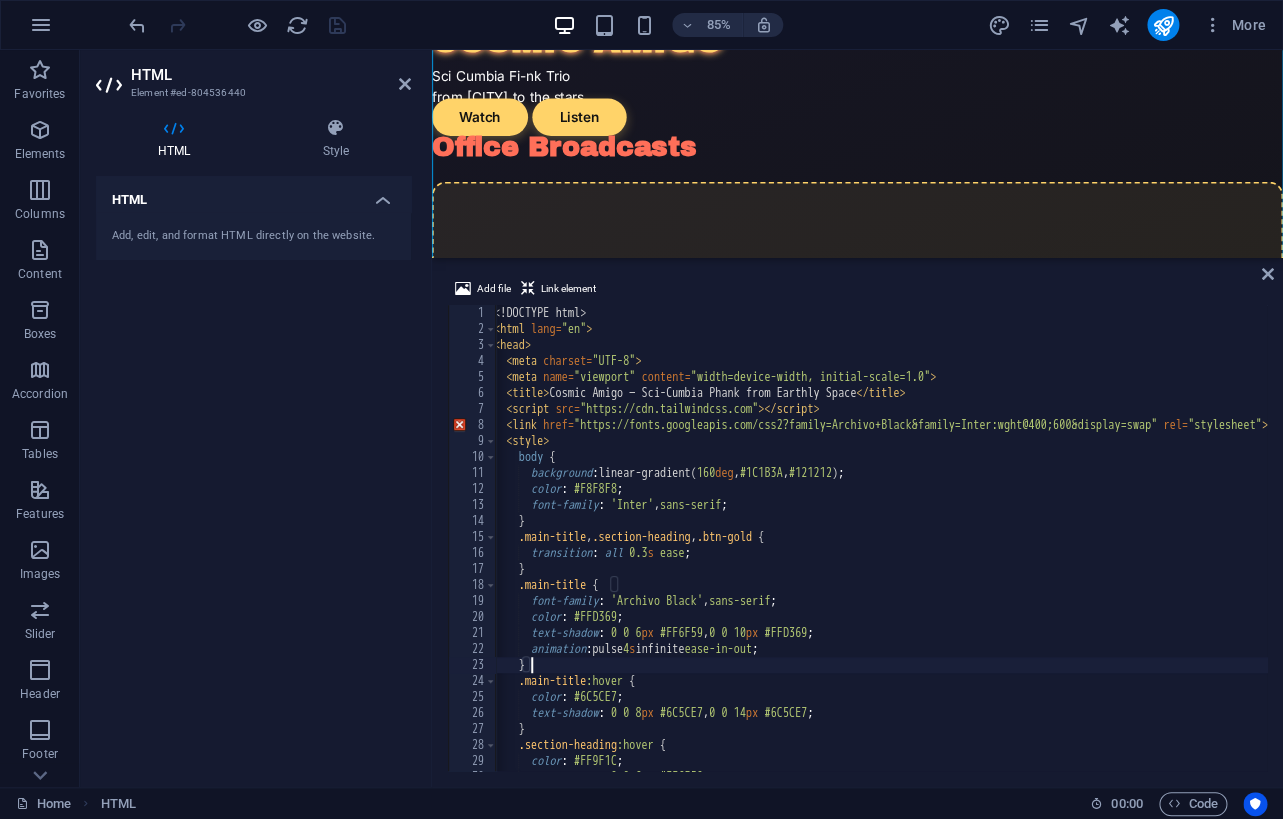 click on "DOCTYPE html
html  lang = "en"
head
meta  charset = "UTF-8"
meta  name = "viewport"   content = "width=device-width, initial-scale=1.0"
title  Cosmic Amigo — Sci-Cumbia Phank from Earthly Space
script  src = "https://cdn.tailwindcss.com"
link  href = "https://fonts.googleapis.com/css2?family=Archivo+Black&family=Inter:wght@400;600&display=swap"   rel = "stylesheet"
style
body   {         background :  linear-gradient( 160 deg ,  #1C1B3A ,  #121212 ) ;         color :   #F8F8F8 ;         font-family :   ' Inter ' ,  sans-serif ;      }      .main-title ,  .section-heading ,  .btn-gold   {         transition :   all   0.3 s   ease ;      }      .main-title   {         font-family :   ' Archivo Black ' ,  sans-serif ;         color :   #FFD369 ;         text-shadow :   0   0   6 px   #FF6F59 ,  0   0   10 px   #FFD369 ;         animation :  pulse  4 s  infinite  ease-in-out ;      }      .main-title :hover   {" at bounding box center (2338, 554) 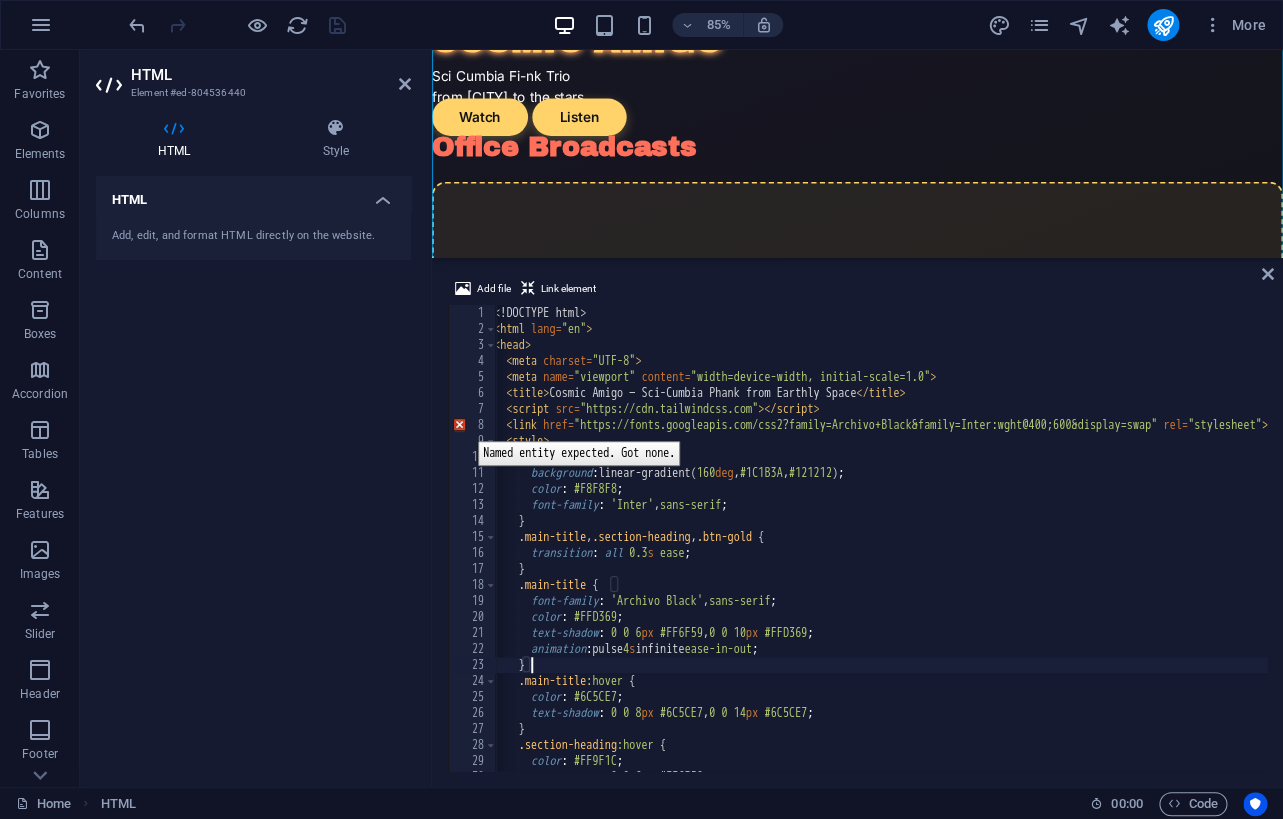 scroll, scrollTop: 0, scrollLeft: 0, axis: both 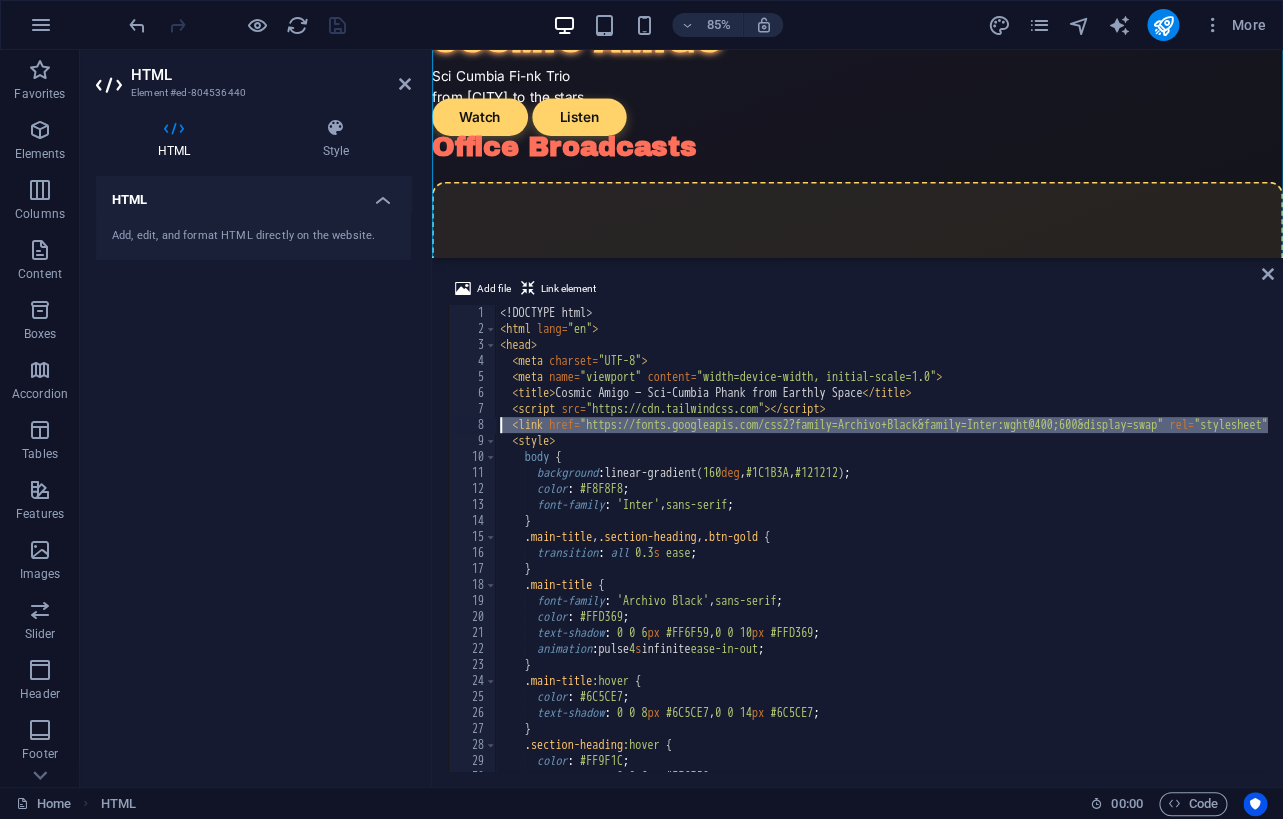 click on "DOCTYPE html
html  lang = "en"
head
meta  charset = "UTF-8"
meta  name = "viewport"   content = "width=device-width, initial-scale=1.0"
title  Cosmic Amigo — Sci-Cumbia Phank from Earthly Space
script  src = "https://cdn.tailwindcss.com"
link  href = "https://fonts.googleapis.com/css2?family=Archivo+Black&family=Inter:wght@400;600&display=swap"   rel = "stylesheet"
style
body   {         background :  linear-gradient( 160 deg ,  #1C1B3A ,  #121212 ) ;         color :   #F8F8F8 ;         font-family :   ' Inter ' ,  sans-serif ;      }      .main-title ,  .section-heading ,  .btn-gold   {         transition :   all   0.3 s   ease ;      }      .main-title   {         font-family :   ' Archivo Black ' ,  sans-serif ;         color :   #FFD369 ;         text-shadow :   0   0   6 px   #FF6F59 ,  0   0   10 px   #FFD369 ;         animation :  pulse  4 s  infinite  ease-in-out ;      }      .main-title :hover   {" at bounding box center (2344, 554) 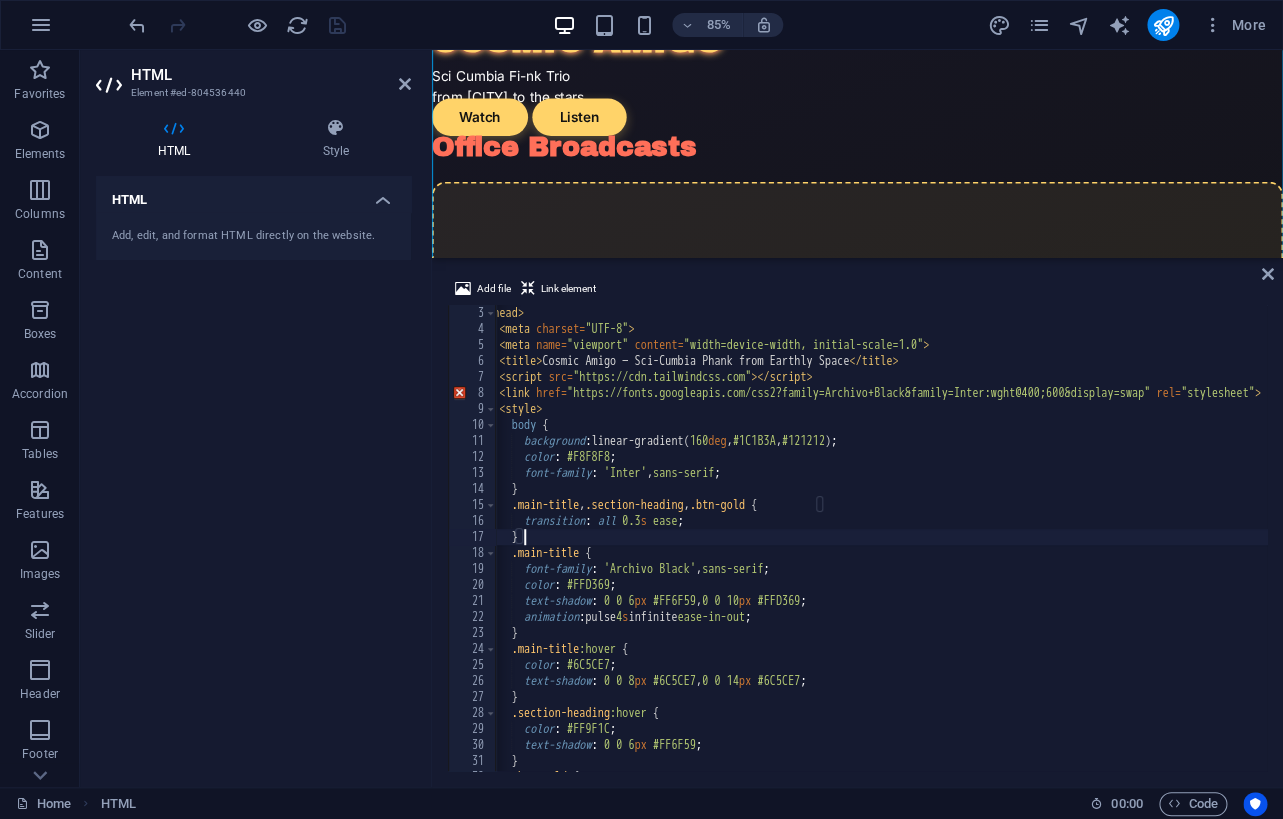 scroll, scrollTop: 45, scrollLeft: 0, axis: vertical 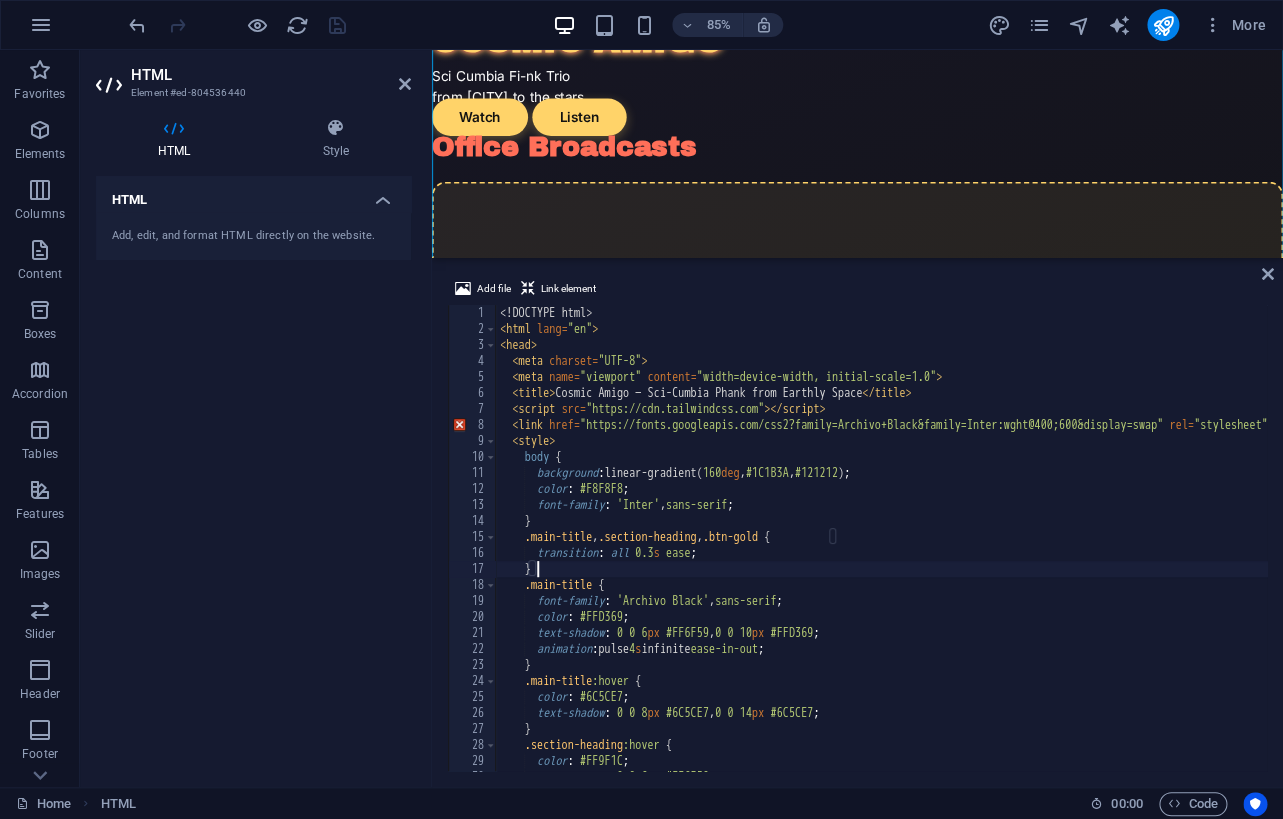 click on "HTML Add, edit, and format HTML directly on the website." at bounding box center (253, 473) 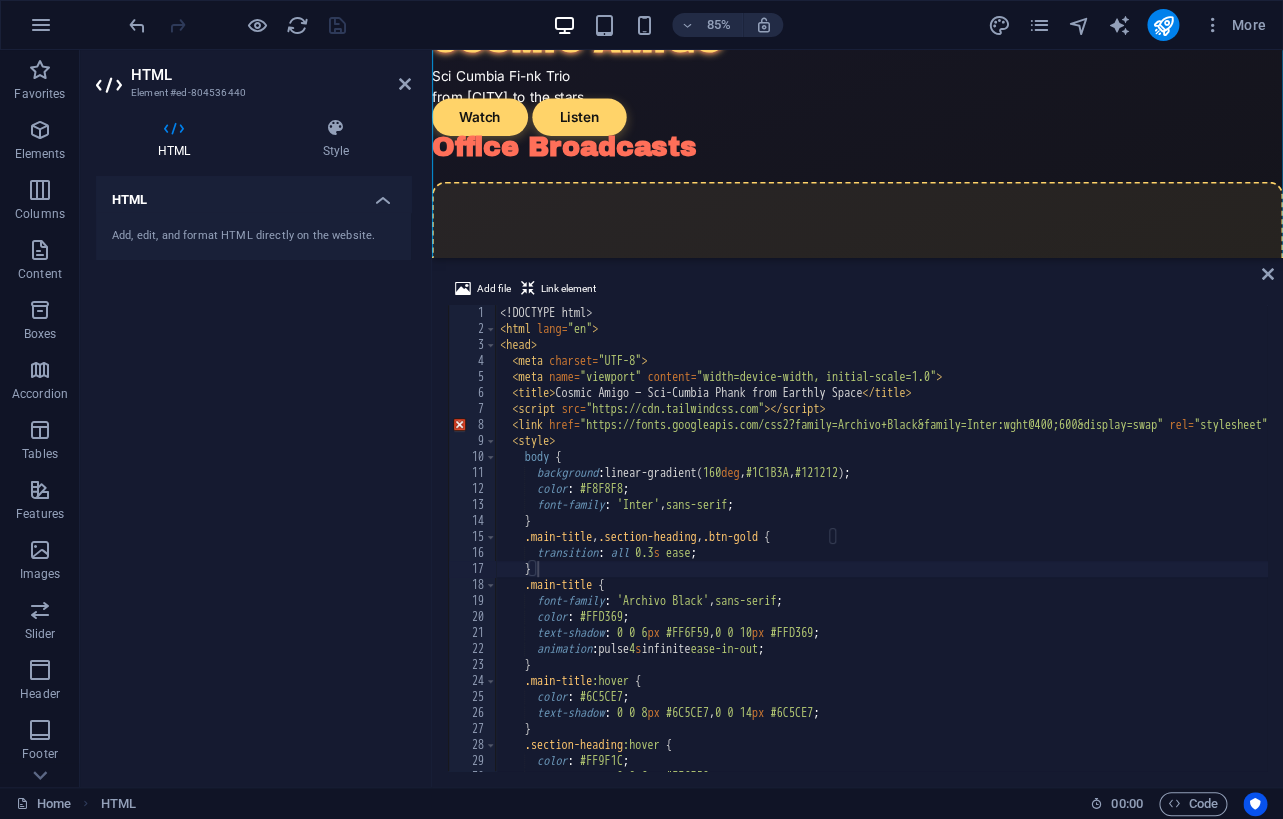 click on "DOCTYPE html
html  lang = "en"
head
meta  charset = "UTF-8"
meta  name = "viewport"   content = "width=device-width, initial-scale=1.0"
title  Cosmic Amigo — Sci-Cumbia Phank from Earthly Space
script  src = "https://cdn.tailwindcss.com"
link  href = "https://fonts.googleapis.com/css2?family=Archivo+Black&family=Inter:wght@400;600&display=swap"   rel = "stylesheet"
style
body   {         background :  linear-gradient( 160 deg ,  #1C1B3A ,  #121212 ) ;         color :   #F8F8F8 ;         font-family :   ' Inter ' ,  sans-serif ;      }      .main-title ,  .section-heading ,  .btn-gold   {         transition :   all   0.3 s   ease ;      }      .main-title   {         font-family :   ' Archivo Black ' ,  sans-serif ;         color :   #FFD369 ;         text-shadow :   0   0   6 px   #FF6F59 ,  0   0   10 px   #FFD369 ;         animation :  pulse  4 s  infinite  ease-in-out ;      }      .main-title :hover   {" at bounding box center (2344, 554) 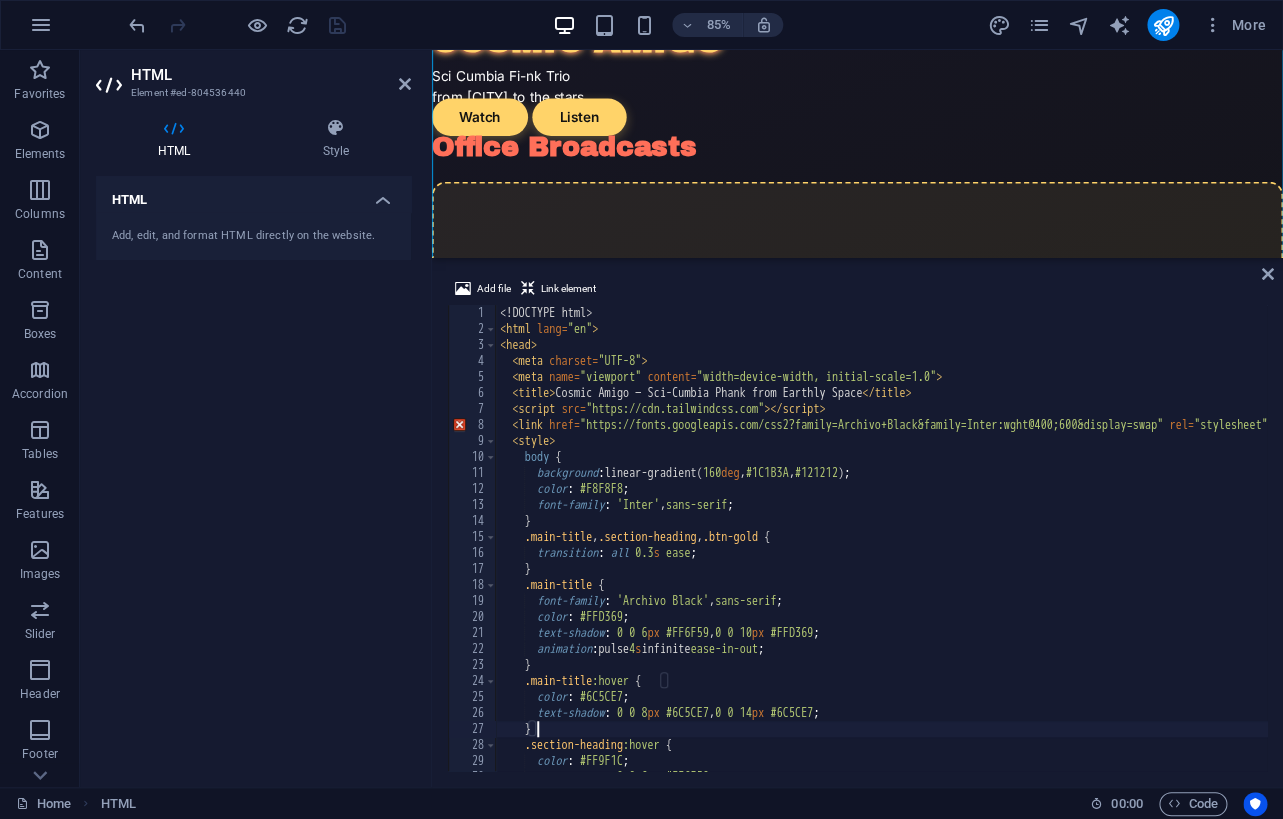 type on "</html>" 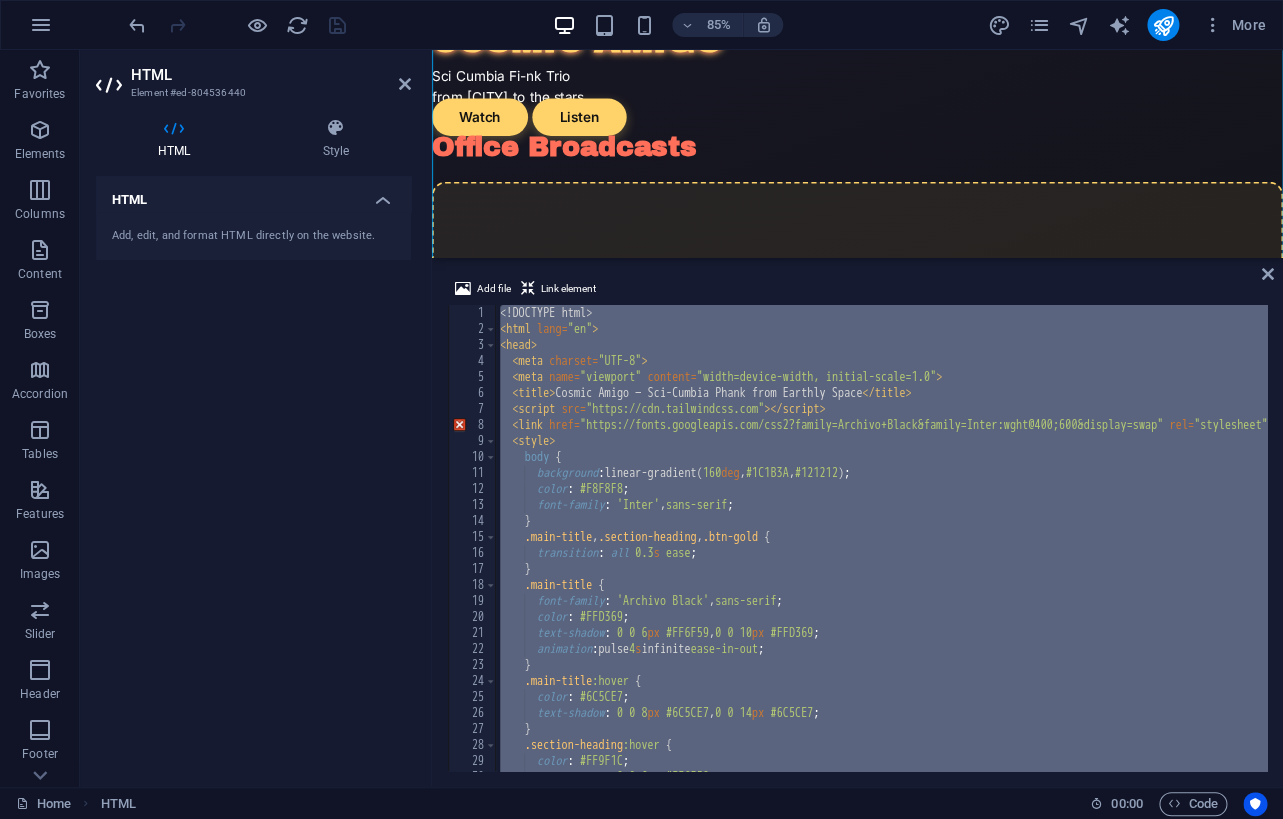 paste 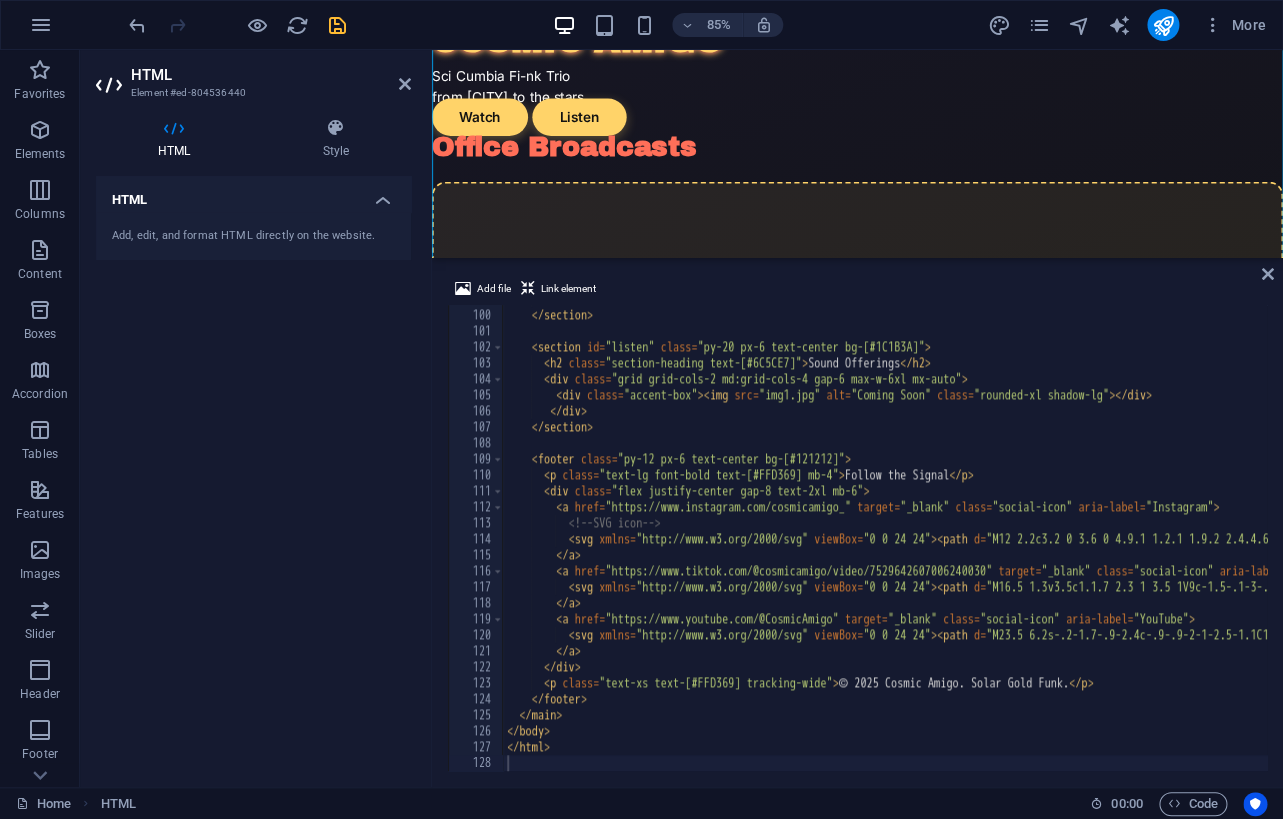 click on "HTML Add, edit, and format HTML directly on the website." at bounding box center [253, 473] 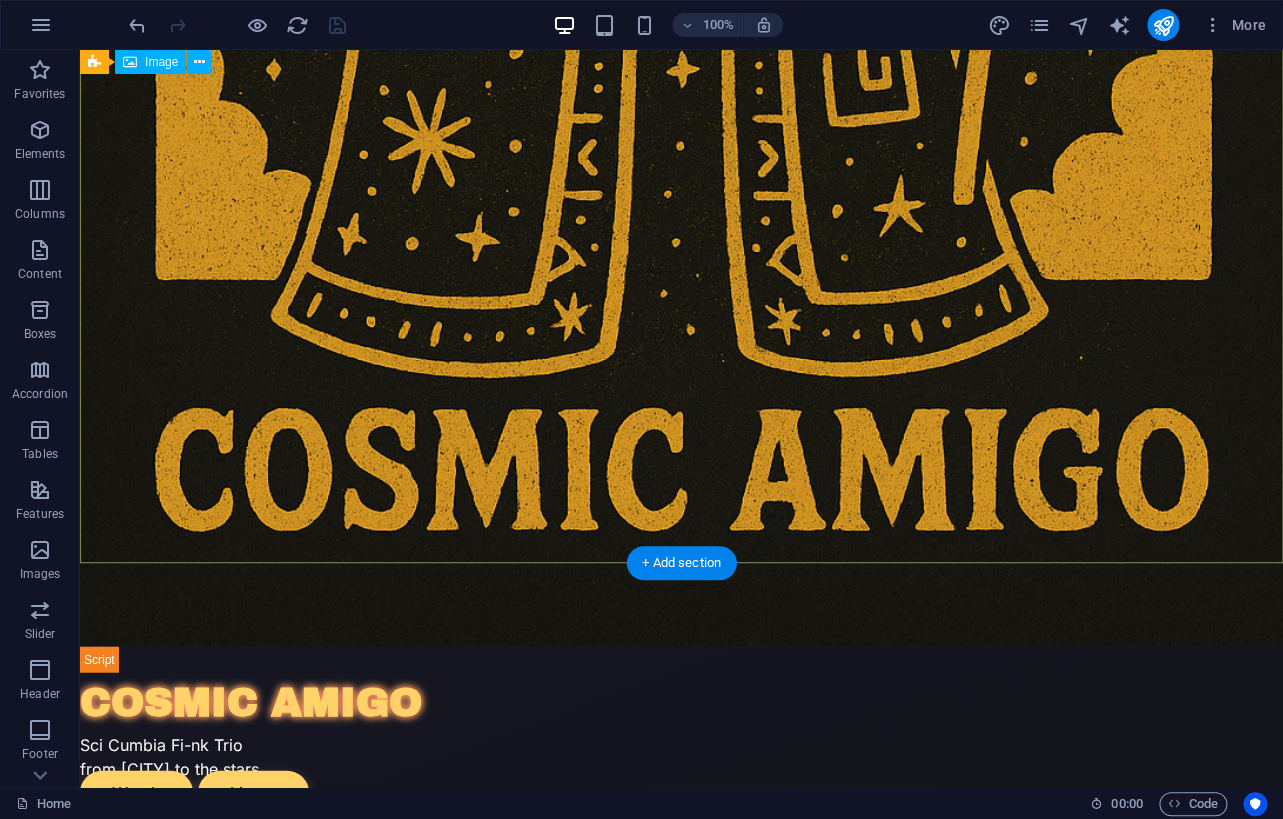 scroll, scrollTop: 1538, scrollLeft: 0, axis: vertical 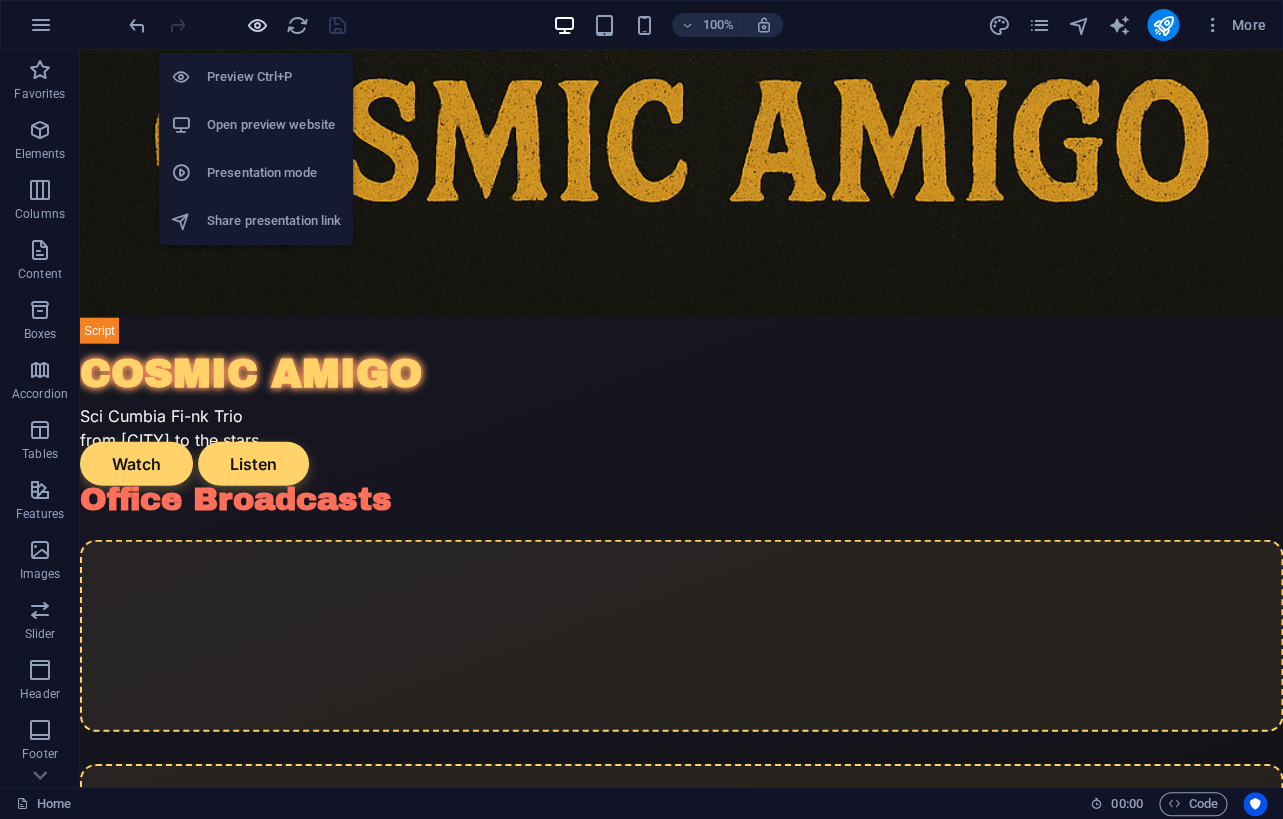 click at bounding box center (257, 25) 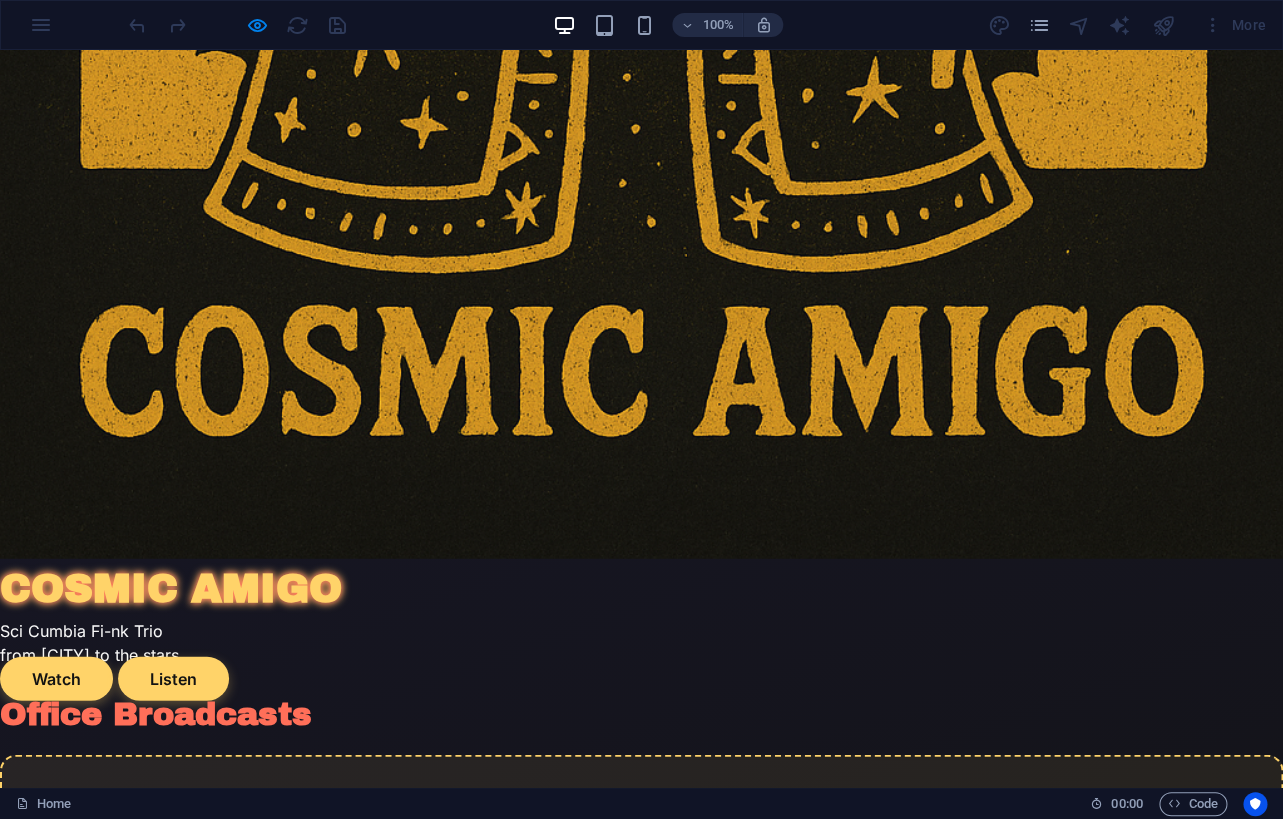 scroll, scrollTop: 1495, scrollLeft: 0, axis: vertical 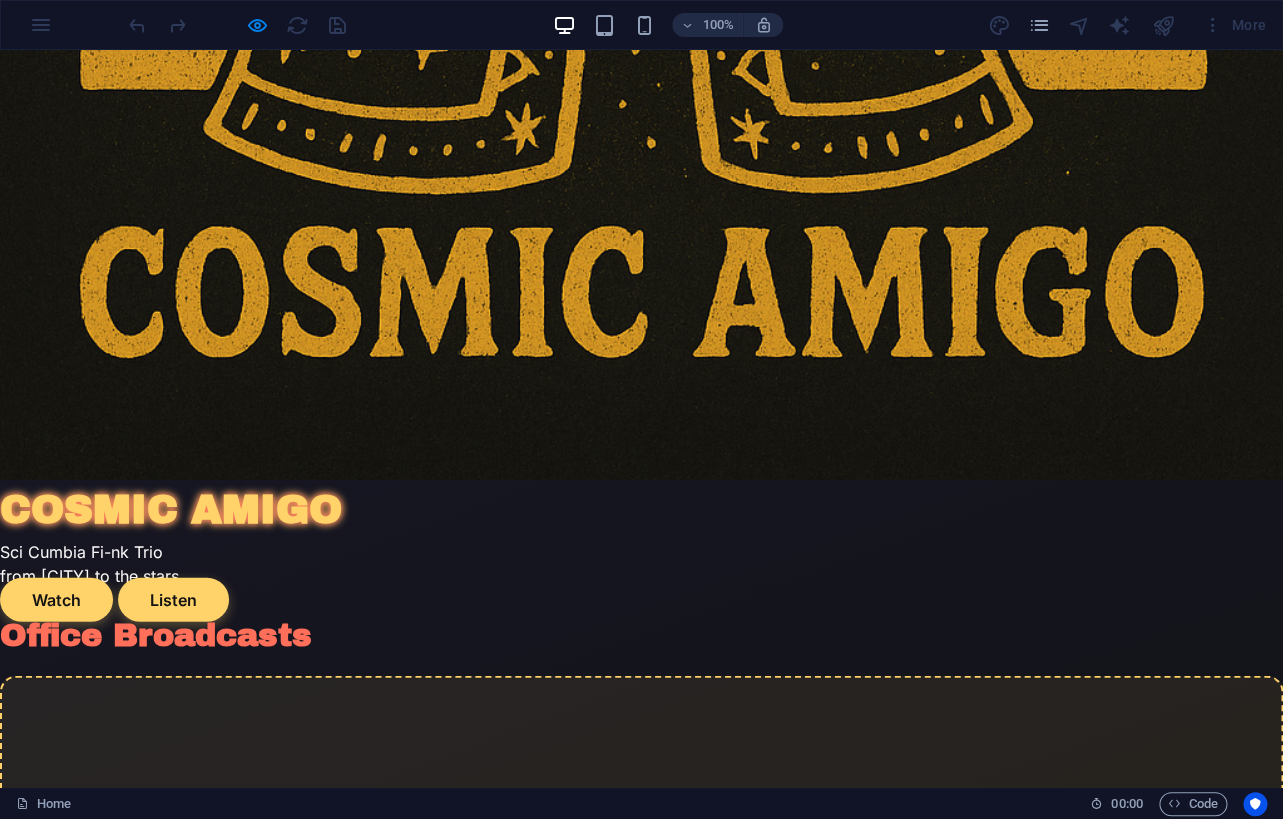 click at bounding box center (237, 25) 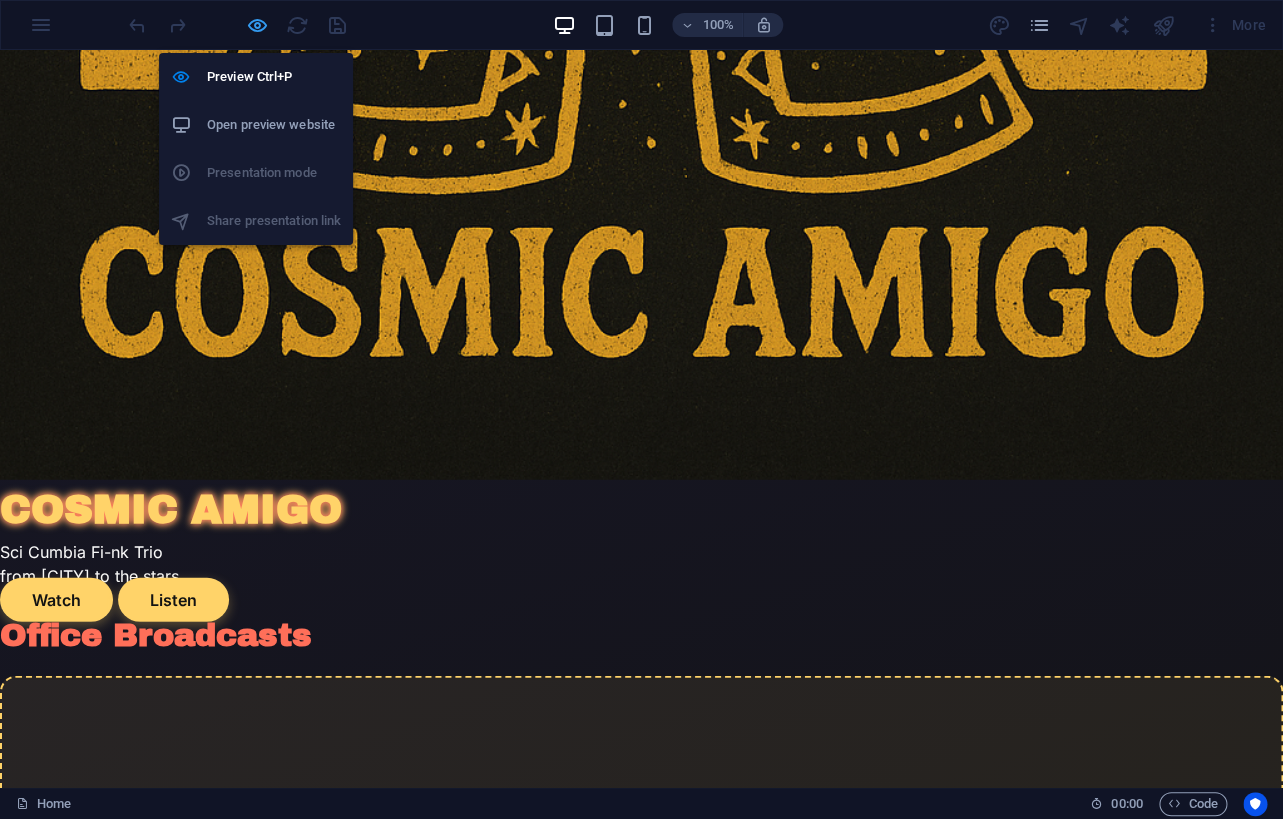 click at bounding box center [257, 25] 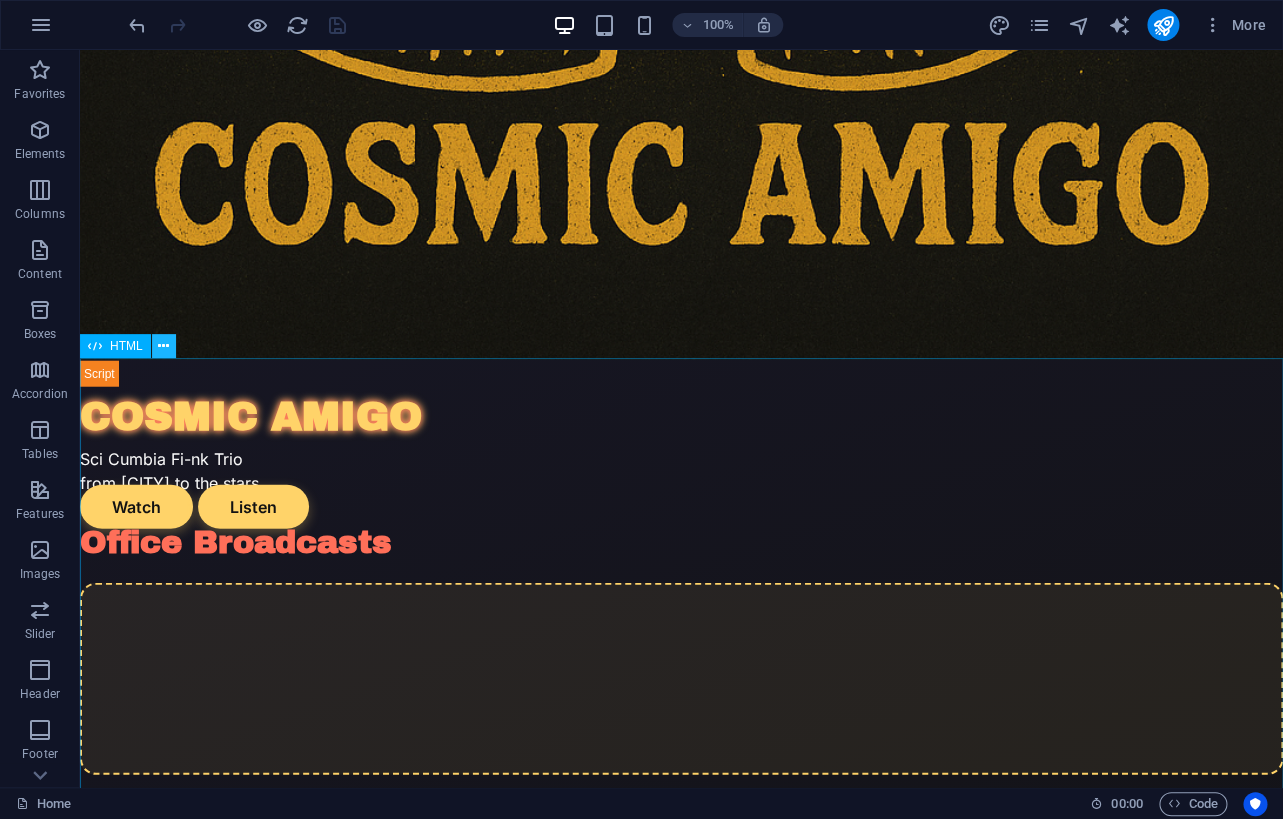 click at bounding box center (163, 346) 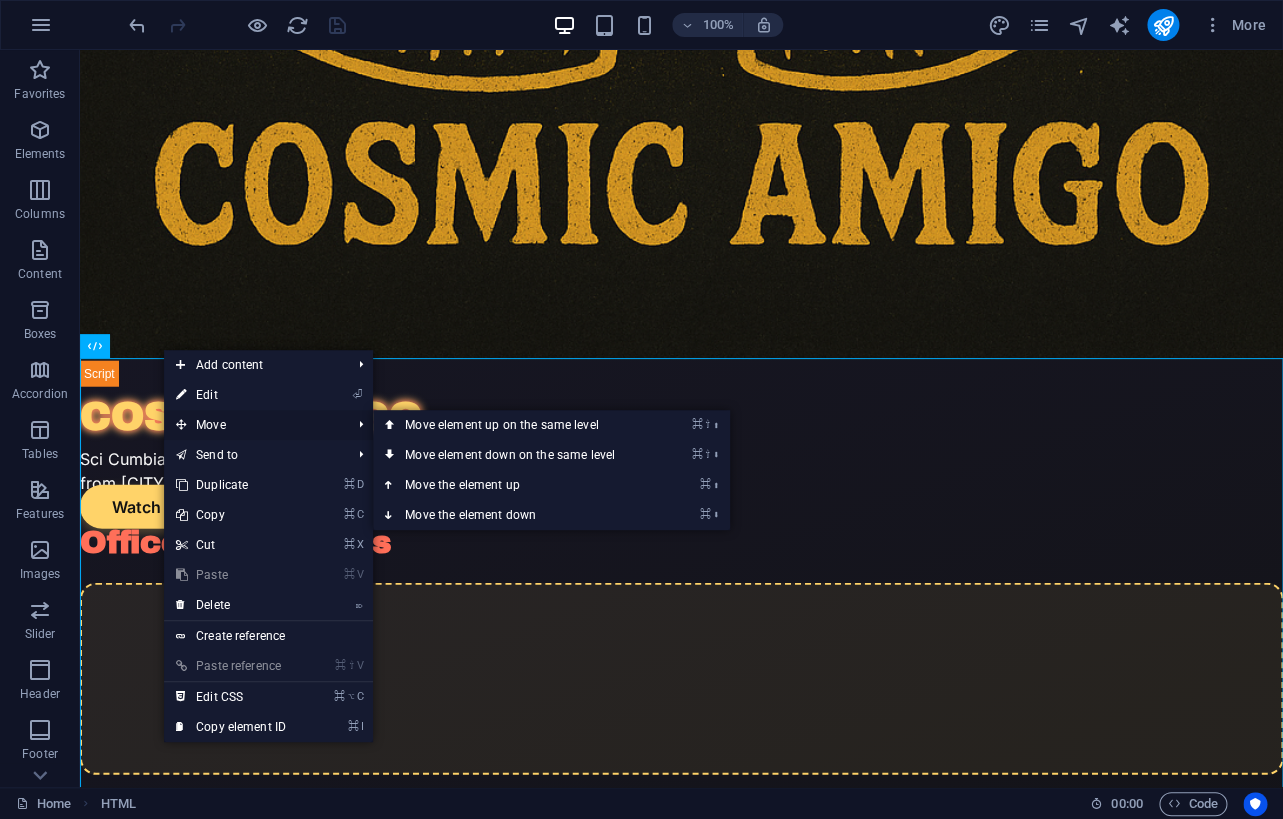 click on "Move" at bounding box center (253, 425) 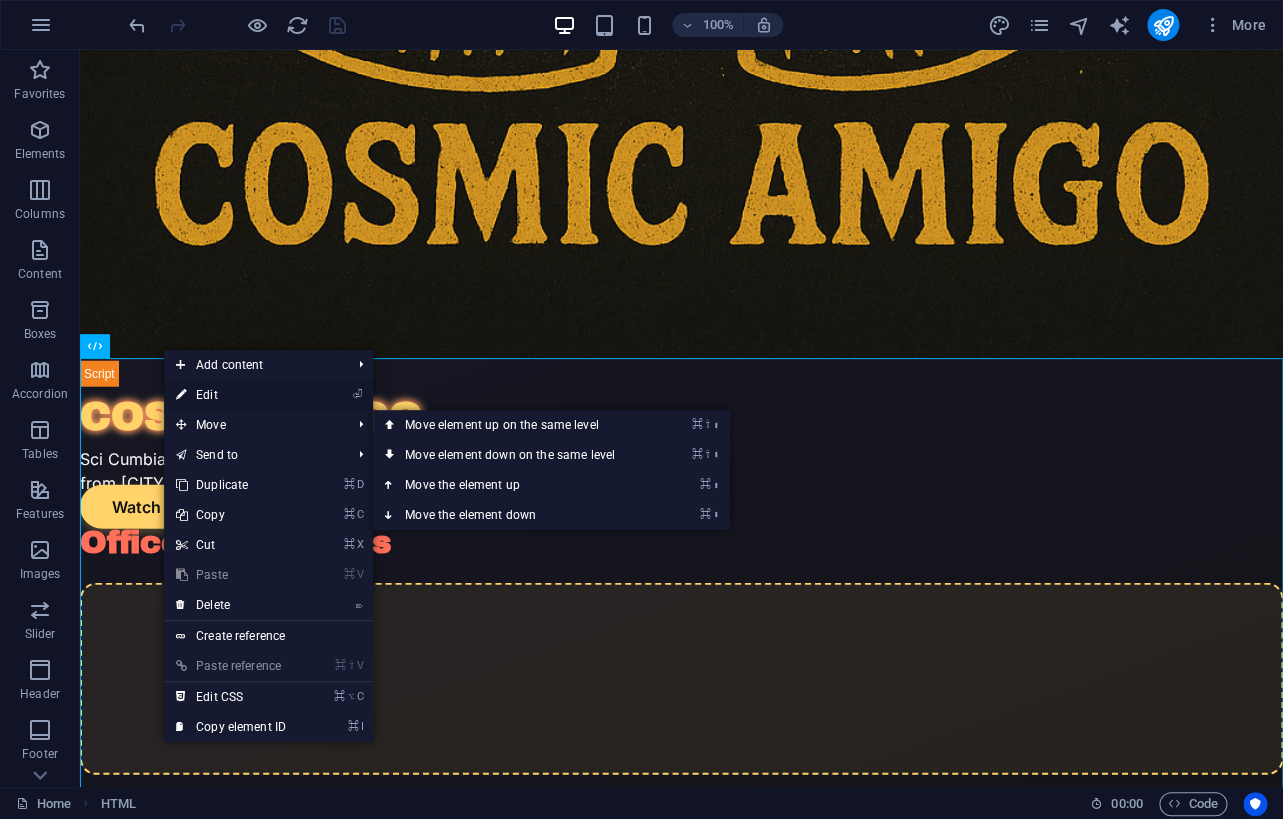 click on "⏎  Edit" at bounding box center (231, 395) 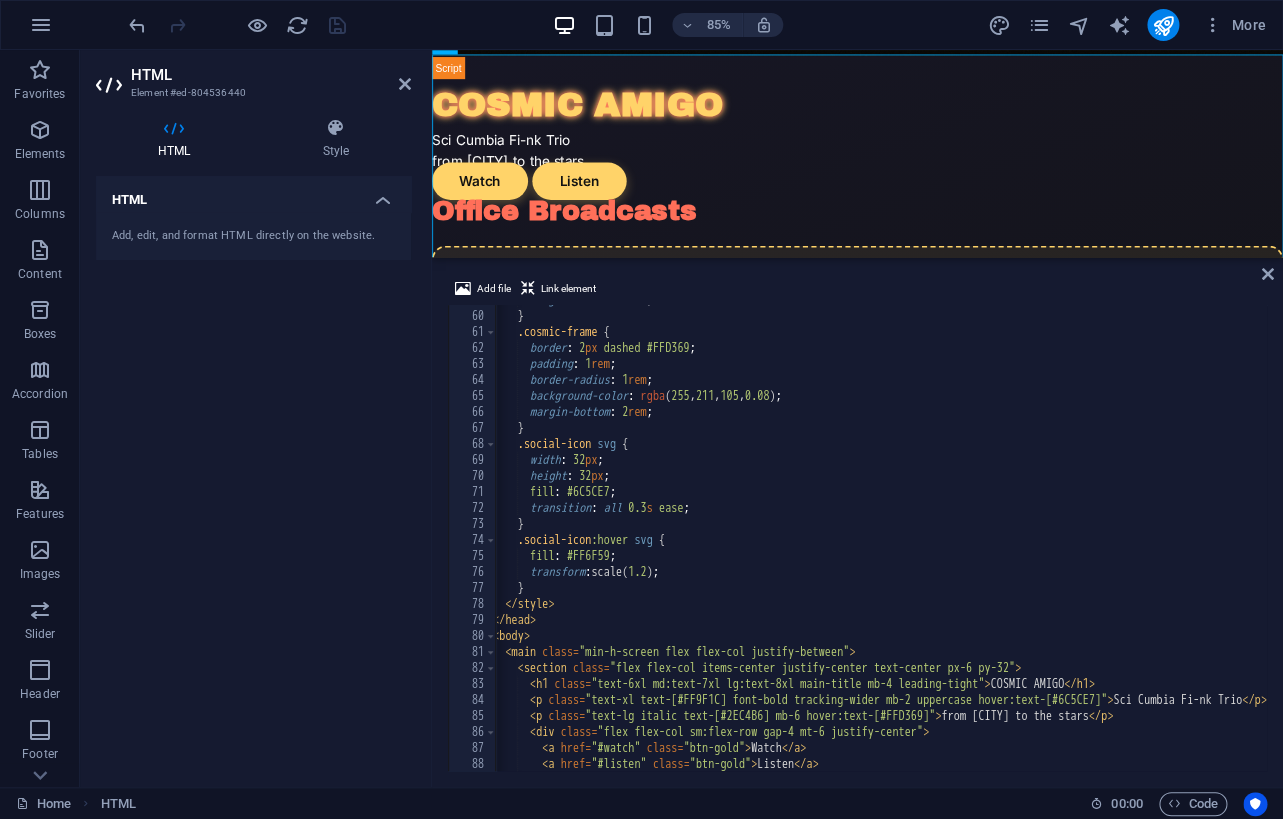 scroll, scrollTop: 0, scrollLeft: 0, axis: both 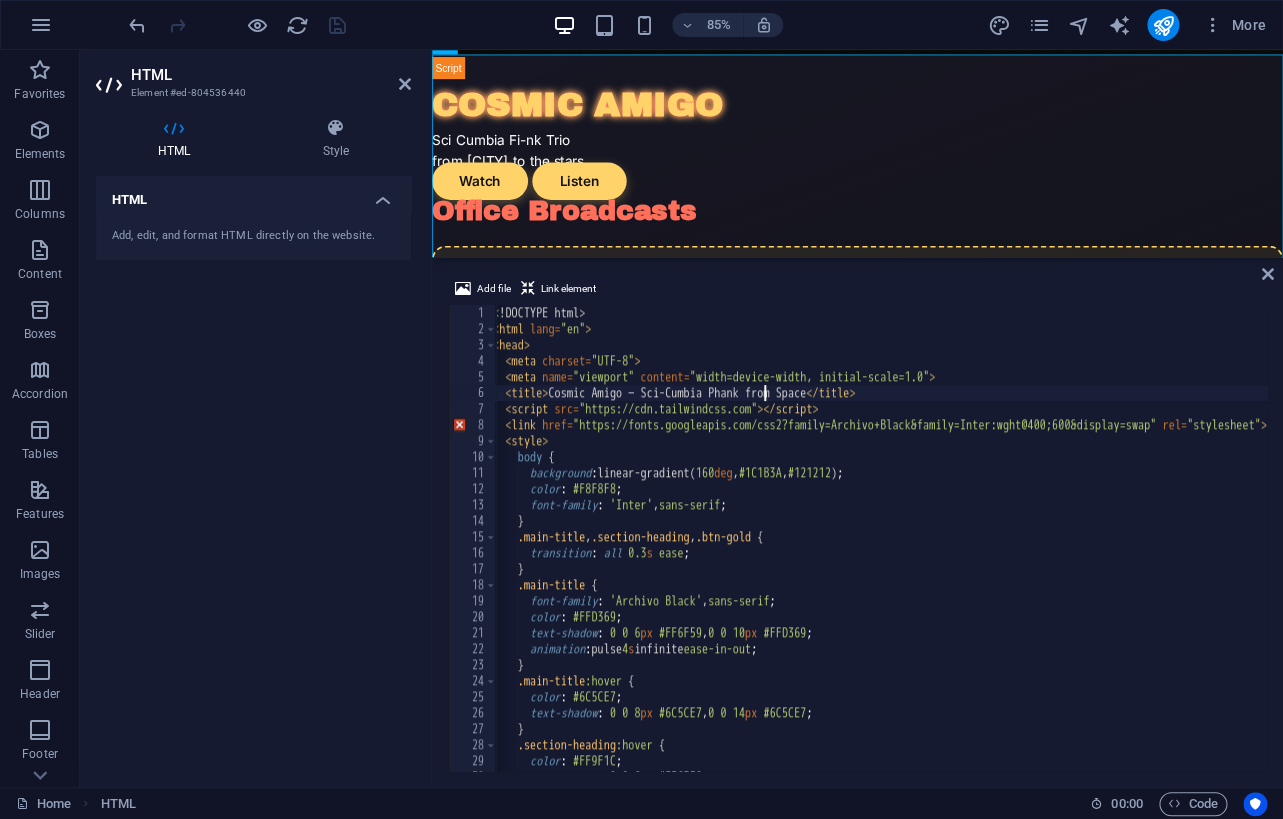 click on "DOCTYPE html
html  lang = "en"
head
meta  charset = "UTF-8"
meta  name = "viewport"   content = "width=device-width, initial-scale=1.0"
title  Cosmic Amigo — Sci-Cumbia Phank from Space
script  src = "https://cdn.tailwindcss.com"
link  href = "https://fonts.googleapis.com/css2?family=Archivo+Black&family=Inter:wght@400;600&display=swap"   rel = "stylesheet"
style
body   {         background :  linear-gradient( 160 deg ,  #1C1B3A ,  #121212 ) ;         color :   #F8F8F8 ;         font-family :   ' Inter ' ,  sans-serif ;      }      .main-title ,  .section-heading ,  .btn-gold   {         transition :   all   0.3 s   ease ;      }      .main-title   {         font-family :   ' Archivo Black ' ,  sans-serif ;         color :   #FFD369 ;         text-shadow :   0   0   6 px   #FF6F59 ,  0   0   10 px   #FFD369 ;         animation :  pulse  4 s  infinite  ease-in-out ;      }      .main-title :hover   {" at bounding box center [2337, 554] 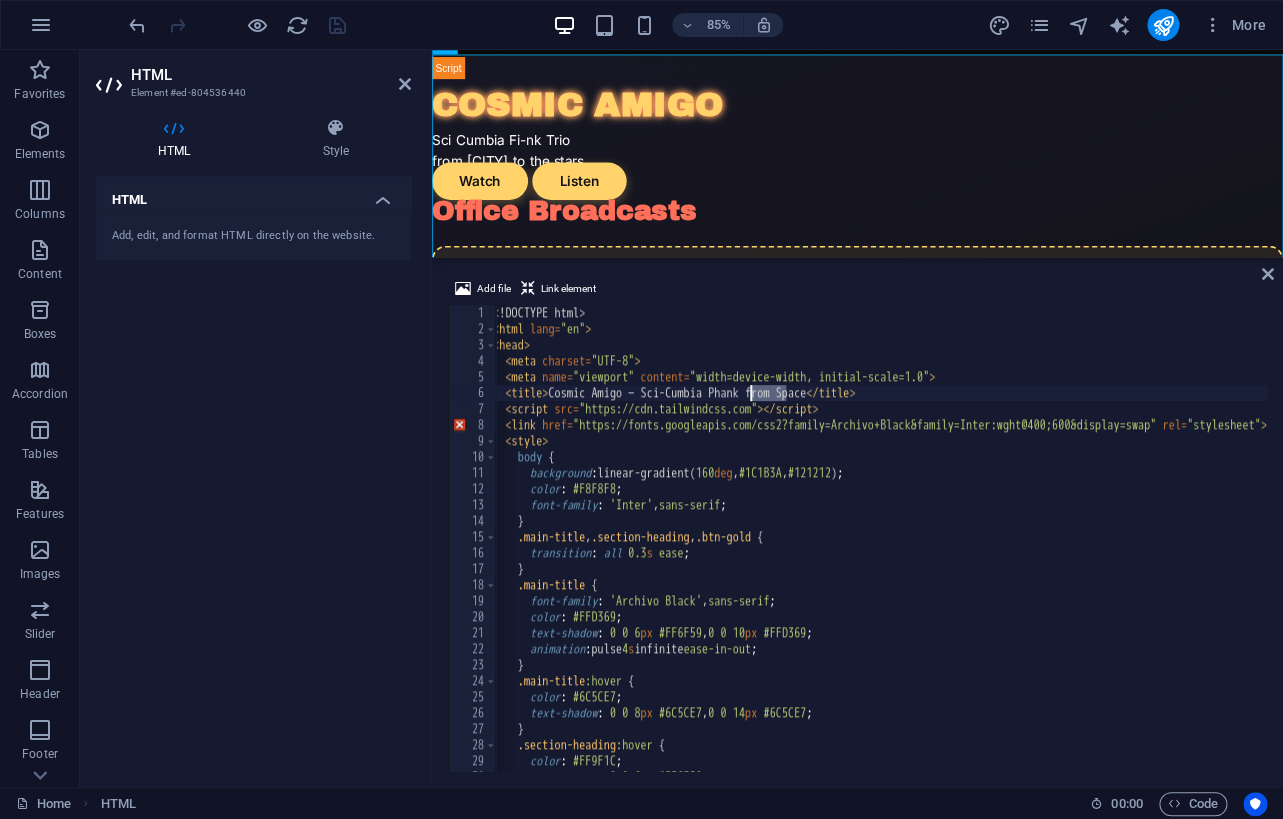 click on "DOCTYPE html
html  lang = "en"
head
meta  charset = "UTF-8"
meta  name = "viewport"   content = "width=device-width, initial-scale=1.0"
title  Cosmic Amigo — Sci-Cumbia Phank from Space
script  src = "https://cdn.tailwindcss.com"
link  href = "https://fonts.googleapis.com/css2?family=Archivo+Black&family=Inter:wght@400;600&display=swap"   rel = "stylesheet"
style
body   {         background :  linear-gradient( 160 deg ,  #1C1B3A ,  #121212 ) ;         color :   #F8F8F8 ;         font-family :   ' Inter ' ,  sans-serif ;      }      .main-title ,  .section-heading ,  .btn-gold   {         transition :   all   0.3 s   ease ;      }      .main-title   {         font-family :   ' Archivo Black ' ,  sans-serif ;         color :   #FFD369 ;         text-shadow :   0   0   6 px   #FF6F59 ,  0   0   10 px   #FFD369 ;         animation :  pulse  4 s  infinite  ease-in-out ;      }      .main-title :hover   {" at bounding box center (2337, 554) 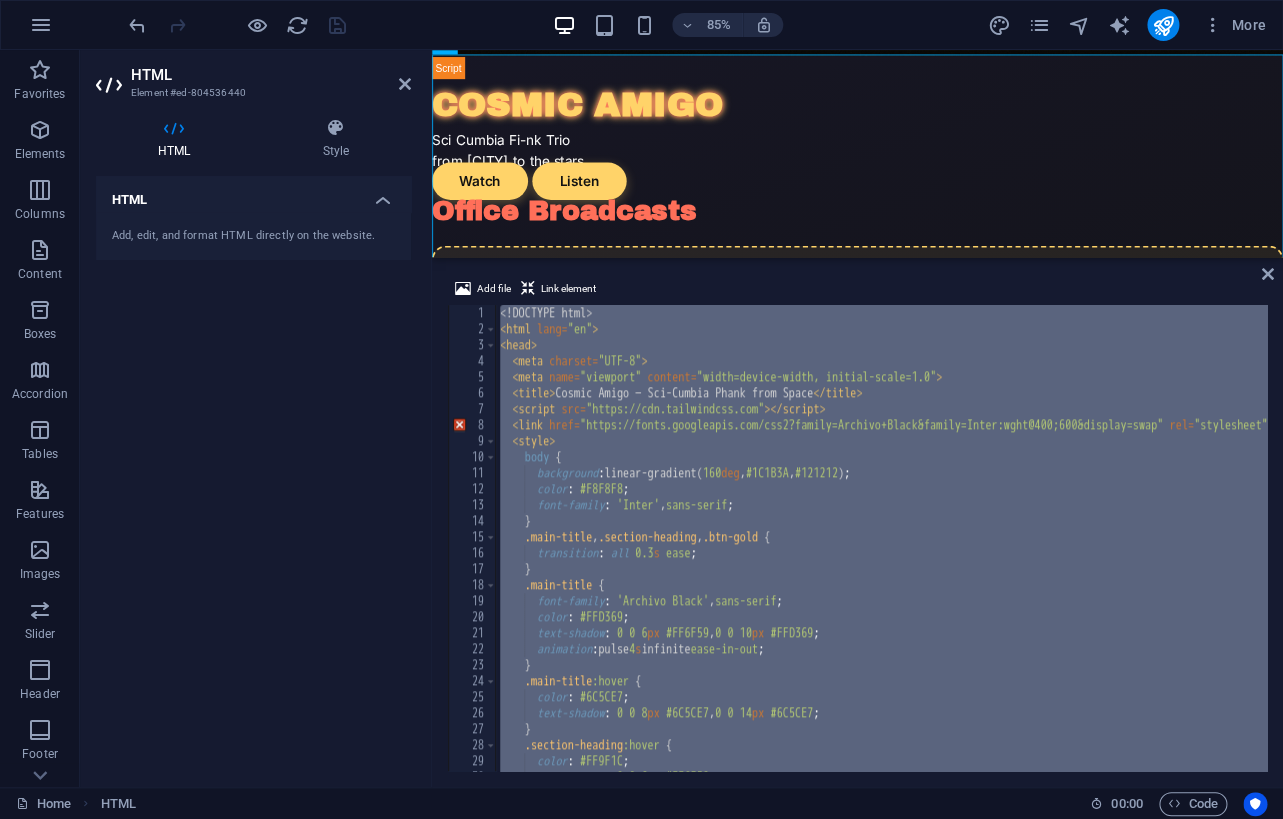 click on "DOCTYPE html
html  lang = "en"
head
meta  charset = "UTF-8"
meta  name = "viewport"   content = "width=device-width, initial-scale=1.0"
title  Cosmic Amigo — Sci-Cumbia Phank from Space
script  src = "https://cdn.tailwindcss.com"
link  href = "https://fonts.googleapis.com/css2?family=Archivo+Black&family=Inter:wght@400;600&display=swap"   rel = "stylesheet"
style
body   {         background :  linear-gradient( 160 deg ,  #1C1B3A ,  #121212 ) ;         color :   #F8F8F8 ;         font-family :   ' Inter ' ,  sans-serif ;      }      .main-title ,  .section-heading ,  .btn-gold   {         transition :   all   0.3 s   ease ;      }      .main-title   {         font-family :   ' Archivo Black ' ,  sans-serif ;         color :   #FFD369 ;         text-shadow :   0   0   6 px   #FF6F59 ,  0   0   10 px   #FFD369 ;         animation :  pulse  4 s  infinite  ease-in-out ;      }      .main-title :hover   {" at bounding box center (2344, 554) 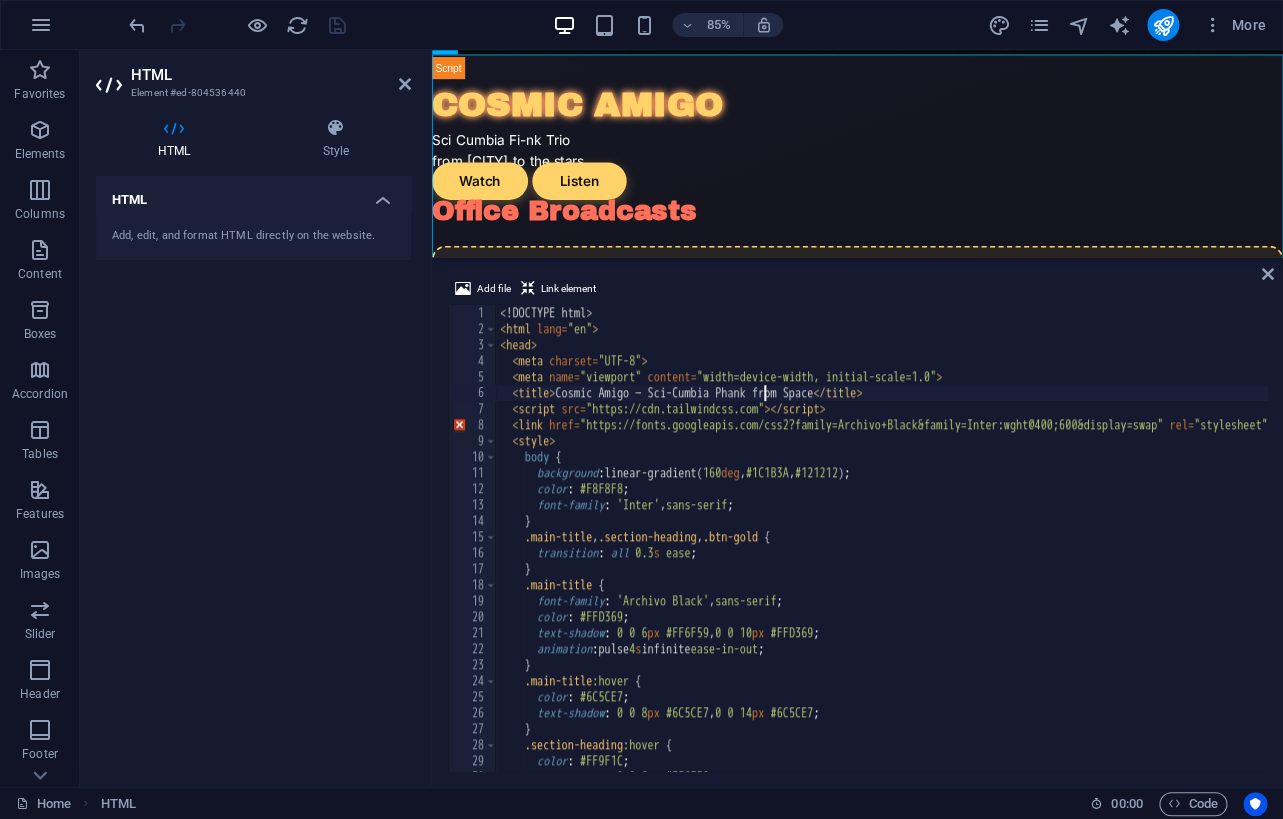 click on "DOCTYPE html
html  lang = "en"
head
meta  charset = "UTF-8"
meta  name = "viewport"   content = "width=device-width, initial-scale=1.0"
title  Cosmic Amigo — Sci-Cumbia Phank from Space
script  src = "https://cdn.tailwindcss.com"
link  href = "https://fonts.googleapis.com/css2?family=Archivo+Black&family=Inter:wght@400;600&display=swap"   rel = "stylesheet"
style
body   {         background :  linear-gradient( 160 deg ,  #1C1B3A ,  #121212 ) ;         color :   #F8F8F8 ;         font-family :   ' Inter ' ,  sans-serif ;      }      .main-title ,  .section-heading ,  .btn-gold   {         transition :   all   0.3 s   ease ;      }      .main-title   {         font-family :   ' Archivo Black ' ,  sans-serif ;         color :   #FFD369 ;         text-shadow :   0   0   6 px   #FF6F59 ,  0   0   10 px   #FFD369 ;         animation :  pulse  4 s  infinite  ease-in-out ;      }      .main-title :hover   {" at bounding box center (2344, 554) 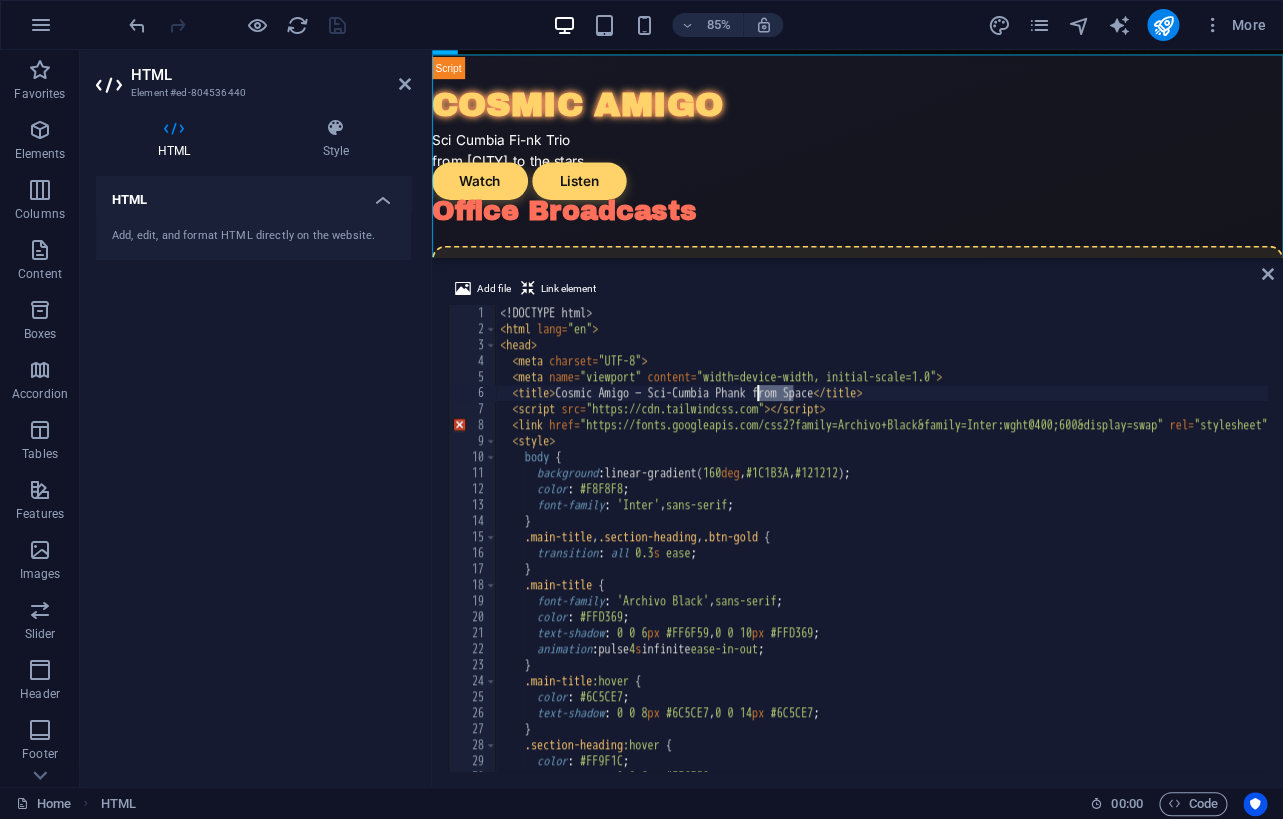 click on "HTML Add, edit, and format HTML directly on the website." at bounding box center (253, 473) 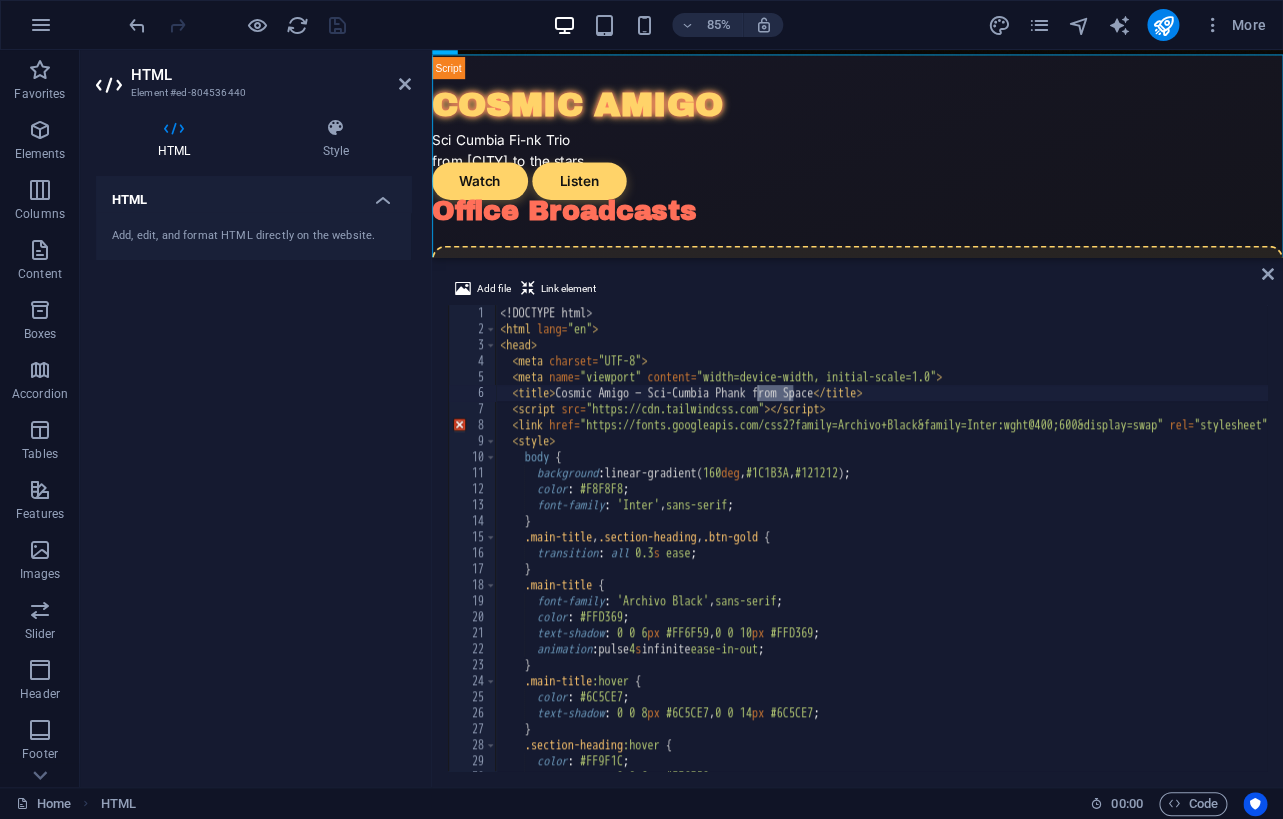 click at bounding box center (174, 128) 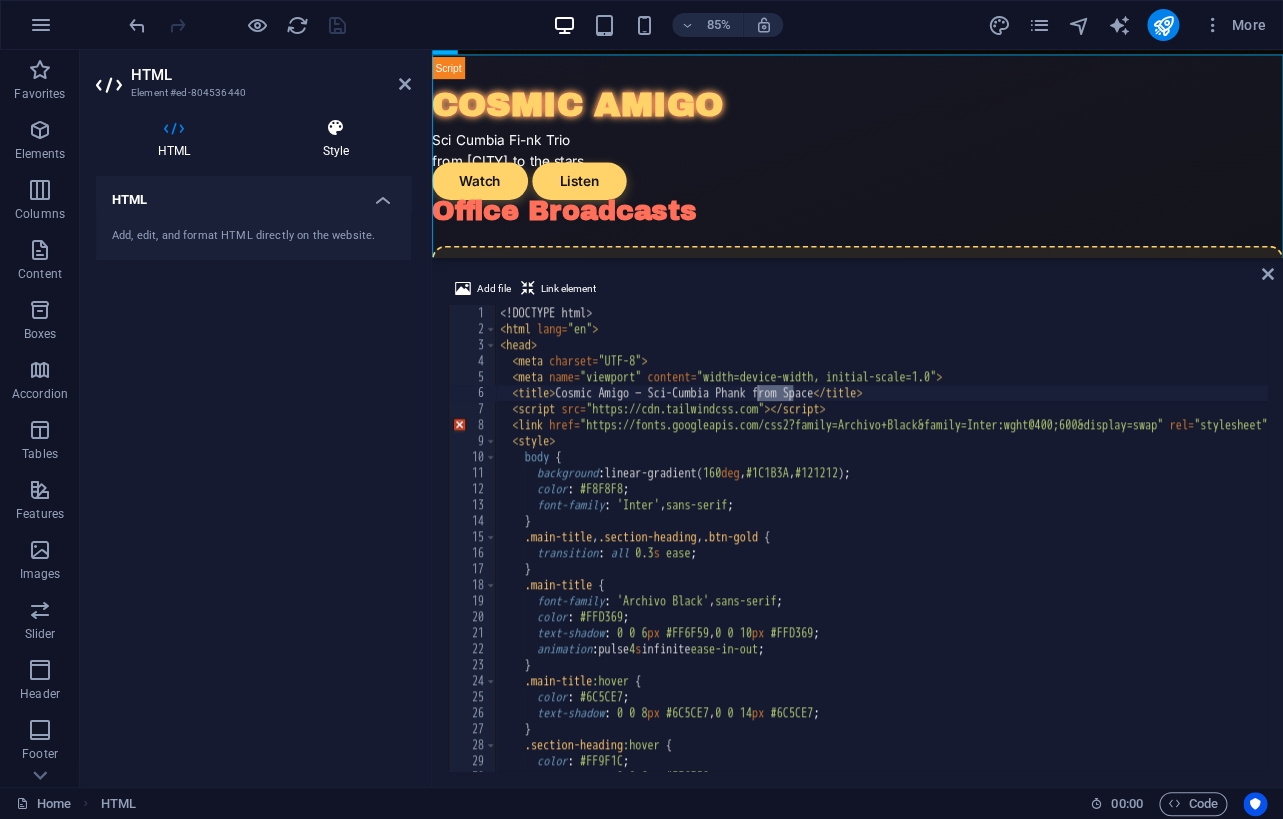 click on "Style" at bounding box center [335, 139] 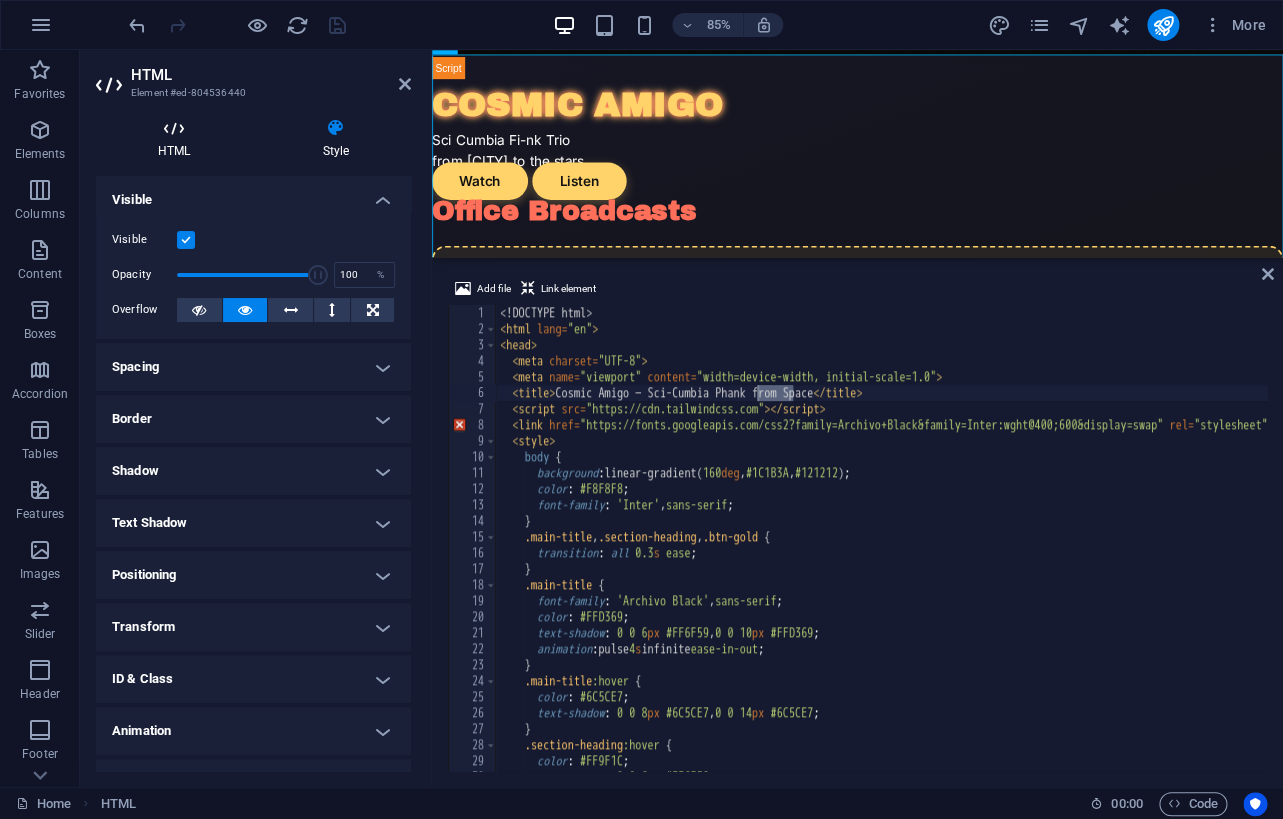 click at bounding box center [174, 128] 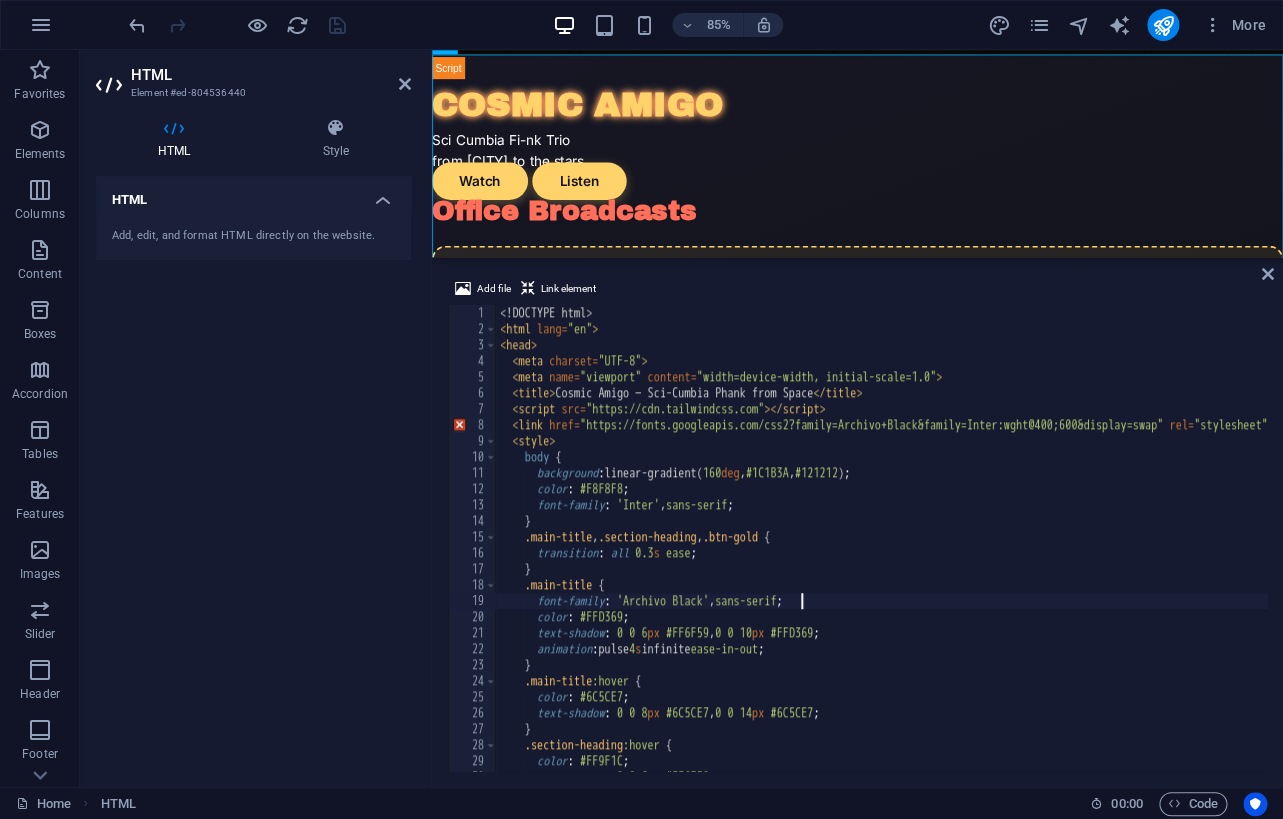 click on "DOCTYPE html
html  lang = "en"
head
meta  charset = "UTF-8"
meta  name = "viewport"   content = "width=device-width, initial-scale=1.0"
title  Cosmic Amigo — Sci-Cumbia Phank from Space
script  src = "https://cdn.tailwindcss.com"
link  href = "https://fonts.googleapis.com/css2?family=Archivo+Black&family=Inter:wght@400;600&display=swap"   rel = "stylesheet"
style
body   {         background :  linear-gradient( 160 deg ,  #1C1B3A ,  #121212 ) ;         color :   #F8F8F8 ;         font-family :   ' Inter ' ,  sans-serif ;      }      .main-title ,  .section-heading ,  .btn-gold   {         transition :   all   0.3 s   ease ;      }      .main-title   {         font-family :   ' Archivo Black ' ,  sans-serif ;         color :   #FFD369 ;         text-shadow :   0   0   6 px   #FF6F59 ,  0   0   10 px   #FFD369 ;         animation :  pulse  4 s  infinite  ease-in-out ;      }      .main-title :hover   {" at bounding box center (2344, 554) 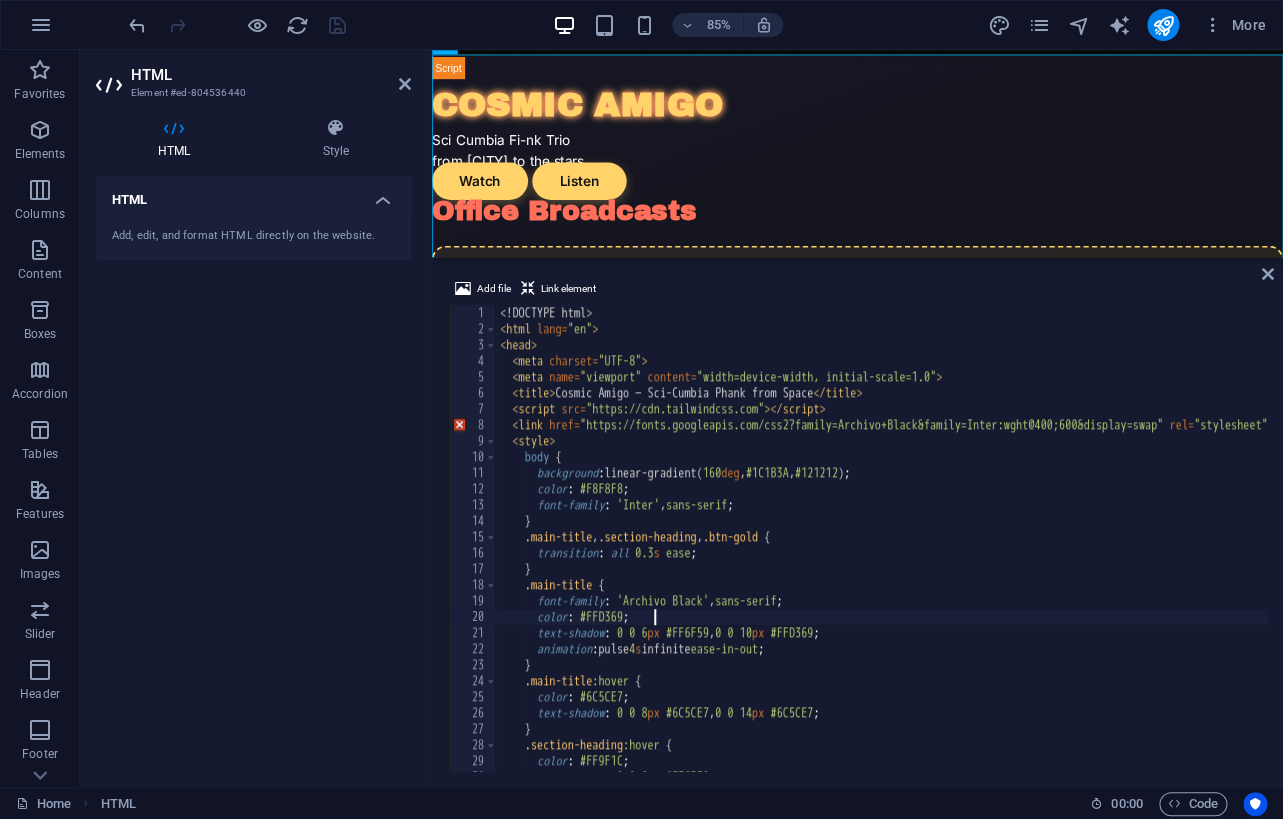 click on "DOCTYPE html
html  lang = "en"
head
meta  charset = "UTF-8"
meta  name = "viewport"   content = "width=device-width, initial-scale=1.0"
title  Cosmic Amigo — Sci-Cumbia Phank from Space
script  src = "https://cdn.tailwindcss.com"
link  href = "https://fonts.googleapis.com/css2?family=Archivo+Black&family=Inter:wght@400;600&display=swap"   rel = "stylesheet"
style
body   {         background :  linear-gradient( 160 deg ,  #1C1B3A ,  #121212 ) ;         color :   #F8F8F8 ;         font-family :   ' Inter ' ,  sans-serif ;      }      .main-title ,  .section-heading ,  .btn-gold   {         transition :   all   0.3 s   ease ;      }      .main-title   {         font-family :   ' Archivo Black ' ,  sans-serif ;         color :   #FFD369 ;         text-shadow :   0   0   6 px   #FF6F59 ,  0   0   10 px   #FFD369 ;         animation :  pulse  4 s  infinite  ease-in-out ;      }      .main-title :hover   {" at bounding box center [2344, 554] 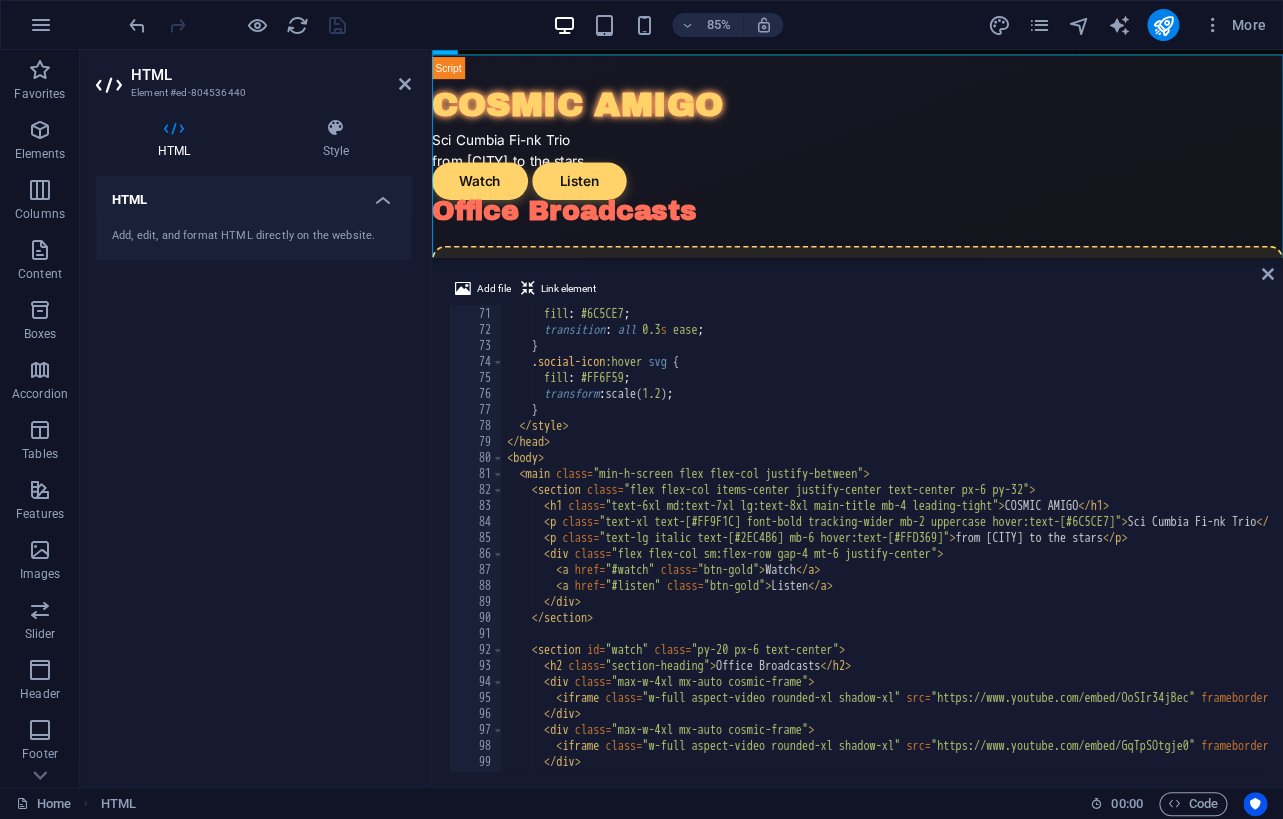 scroll, scrollTop: 0, scrollLeft: 0, axis: both 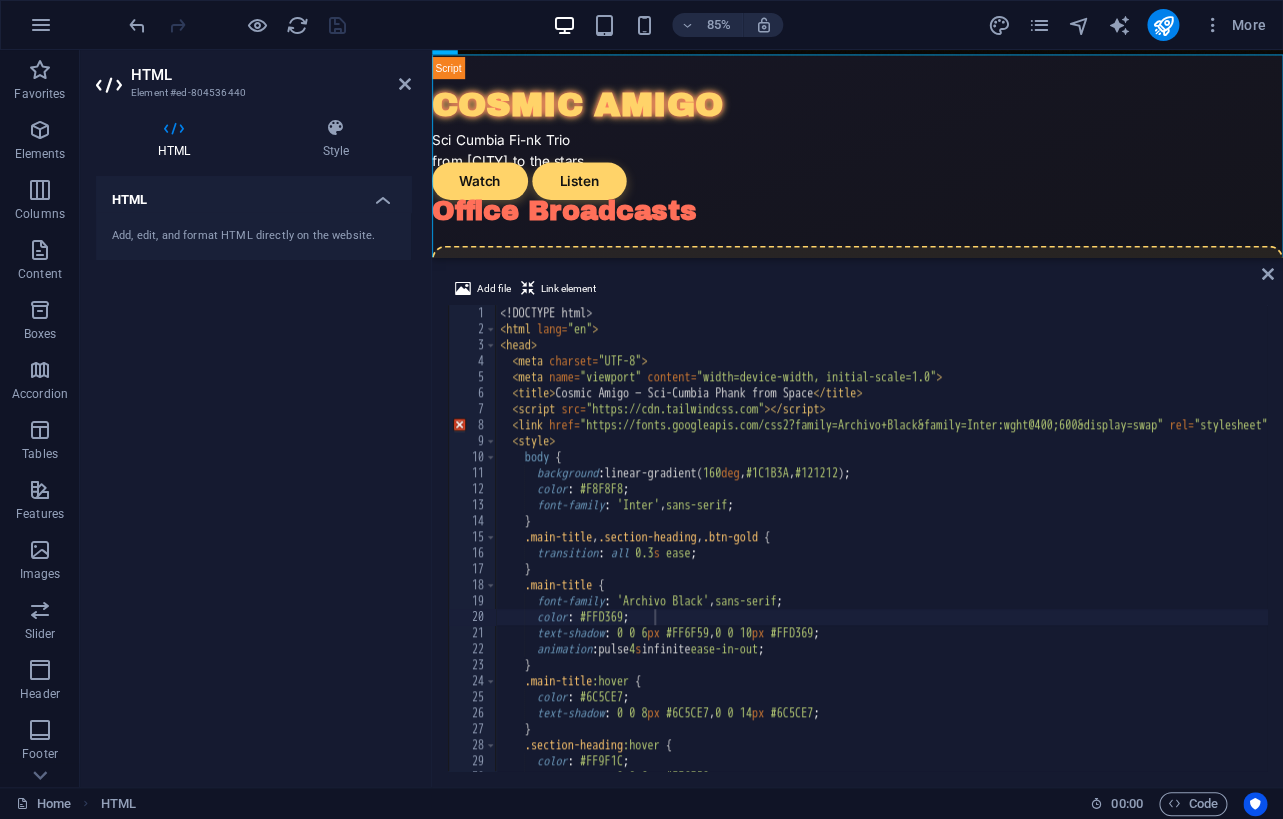click on "HTML Add, edit, and format HTML directly on the website." at bounding box center [253, 473] 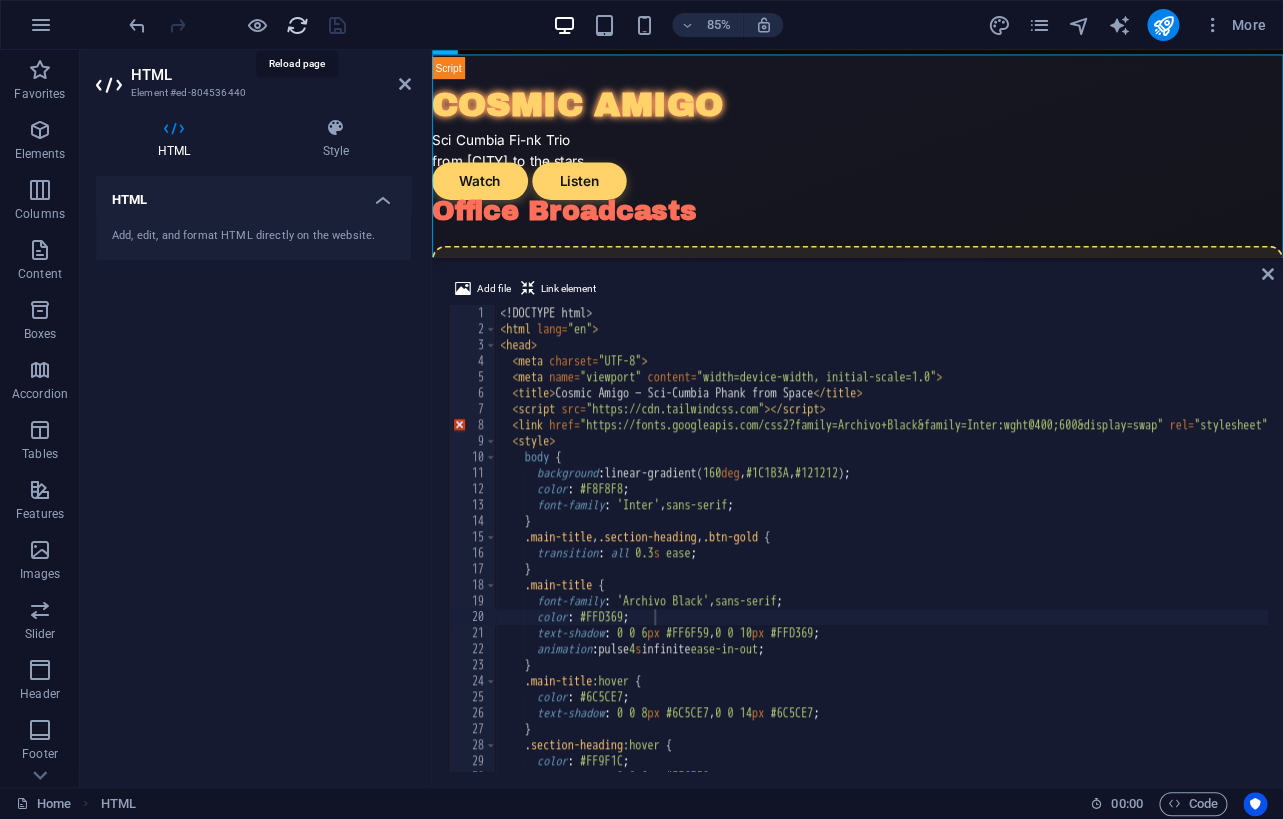 click at bounding box center [297, 25] 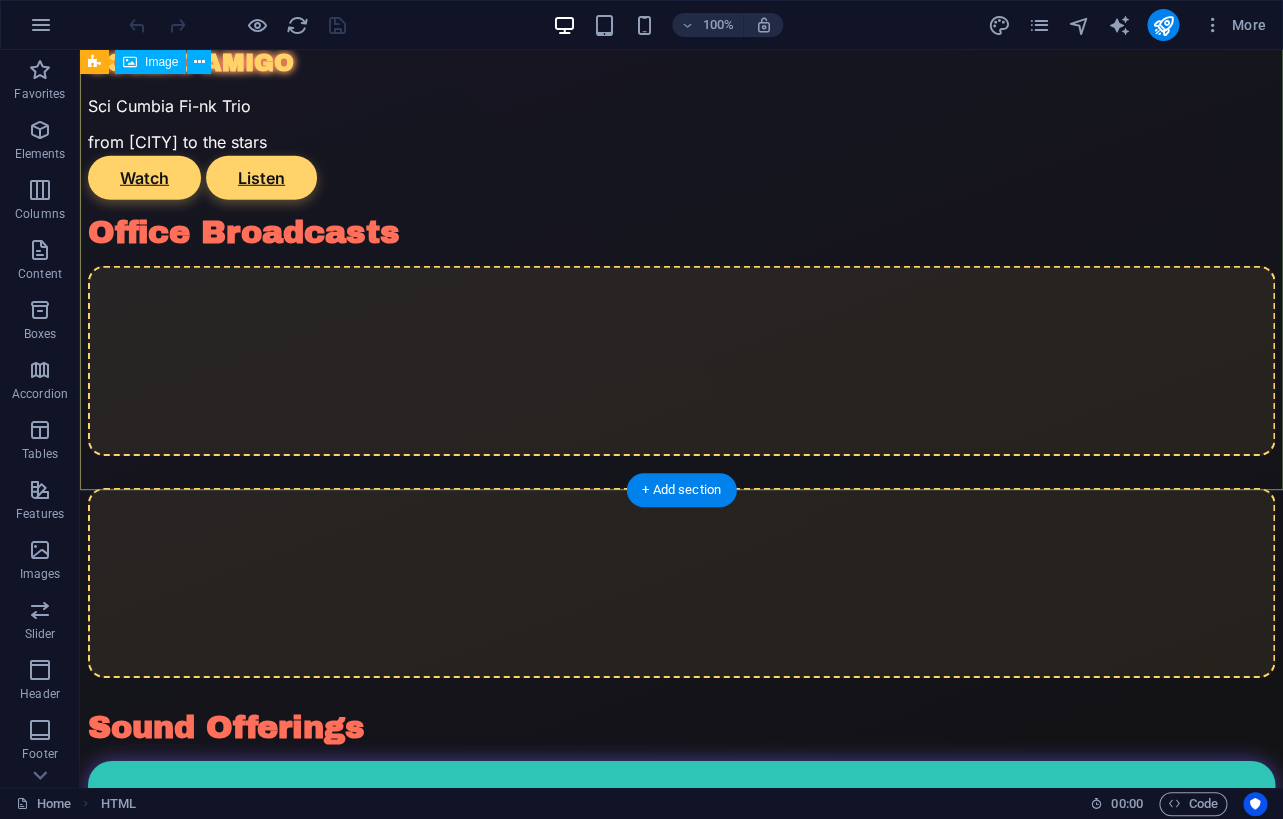 scroll, scrollTop: 2003, scrollLeft: 0, axis: vertical 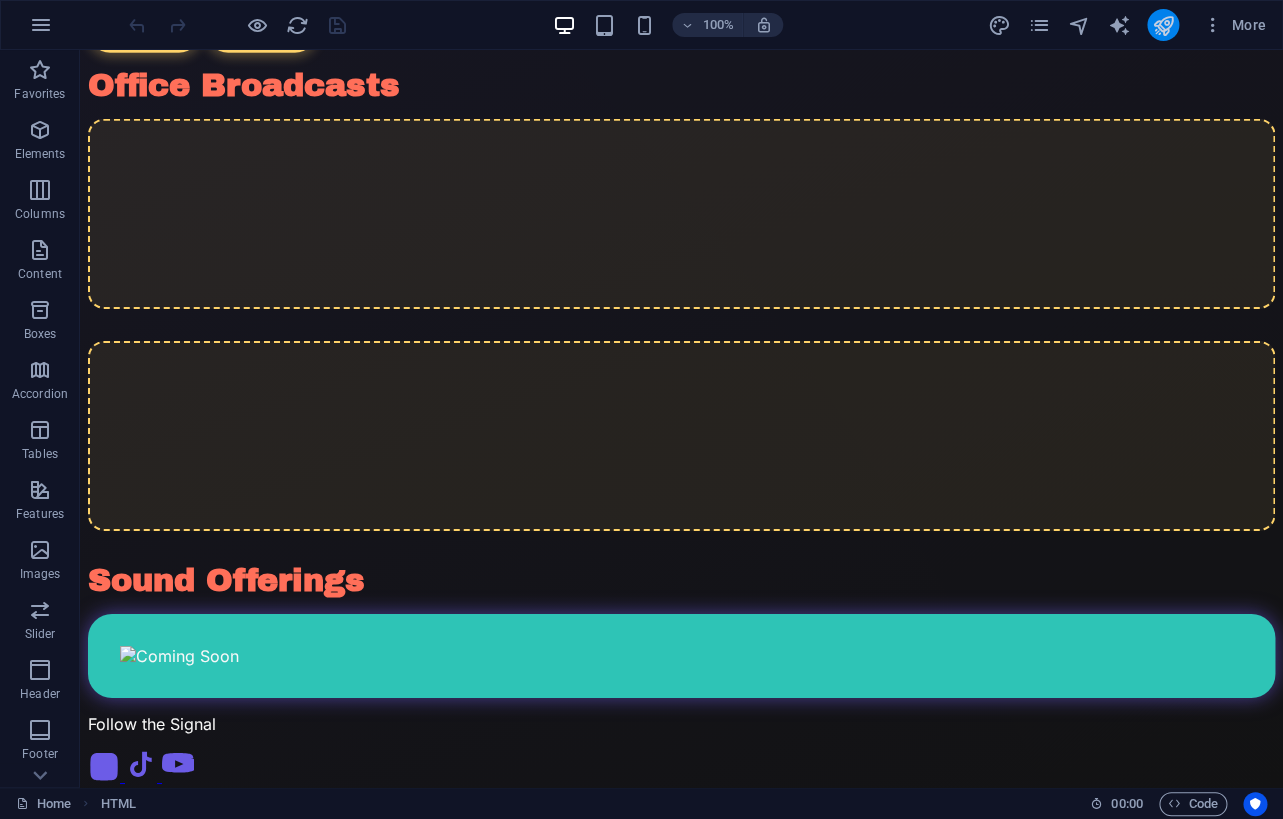 click at bounding box center (1163, 25) 